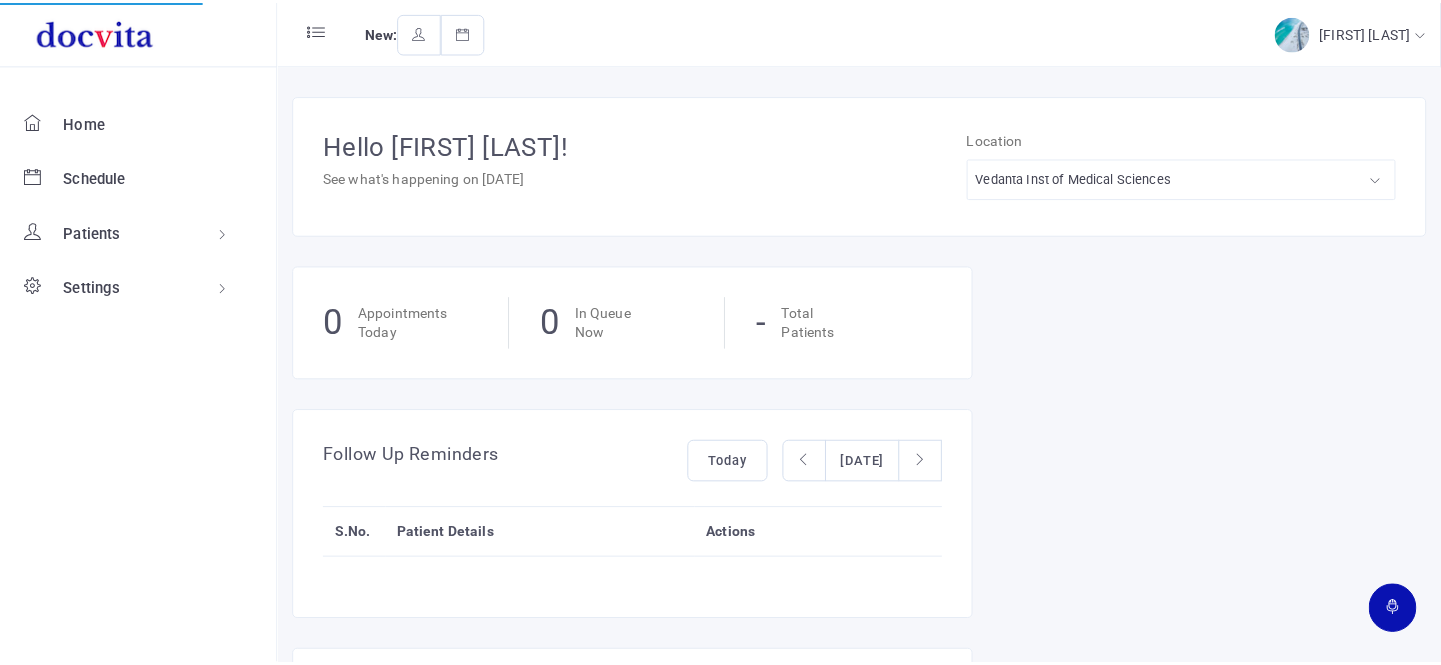 scroll, scrollTop: 0, scrollLeft: 0, axis: both 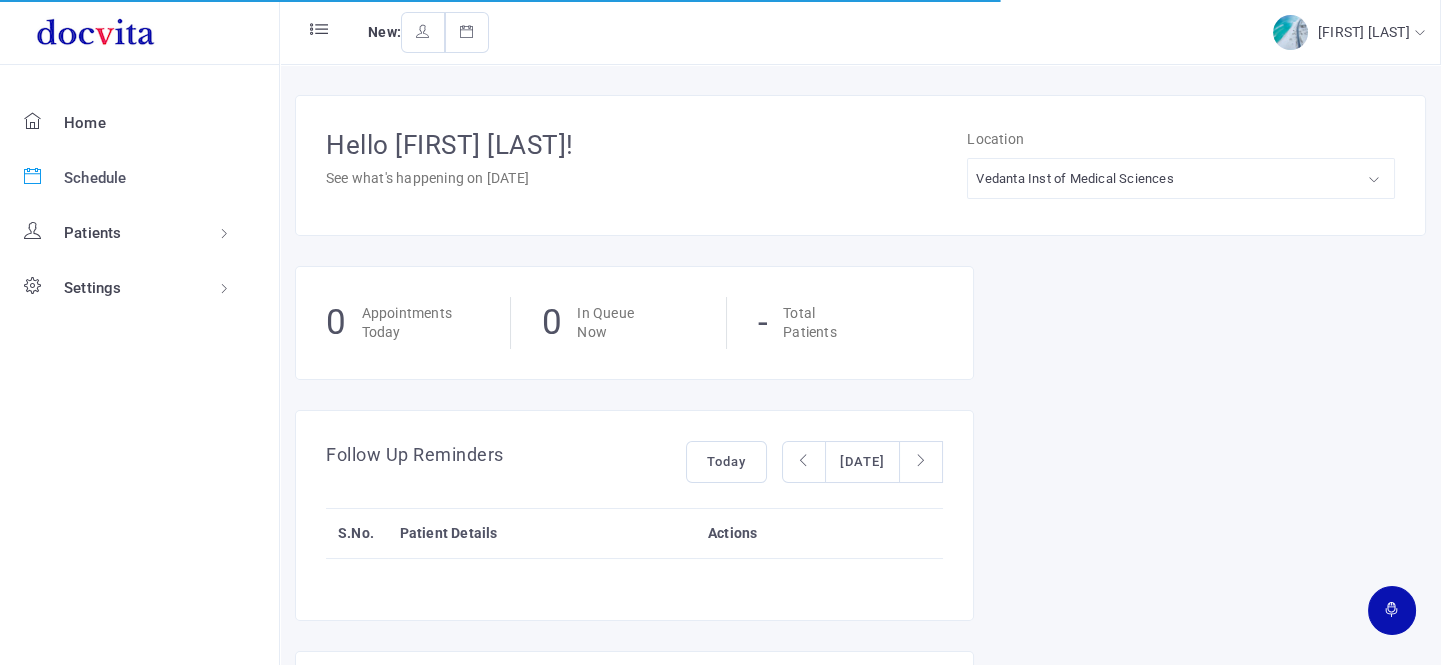 click on "Schedule" 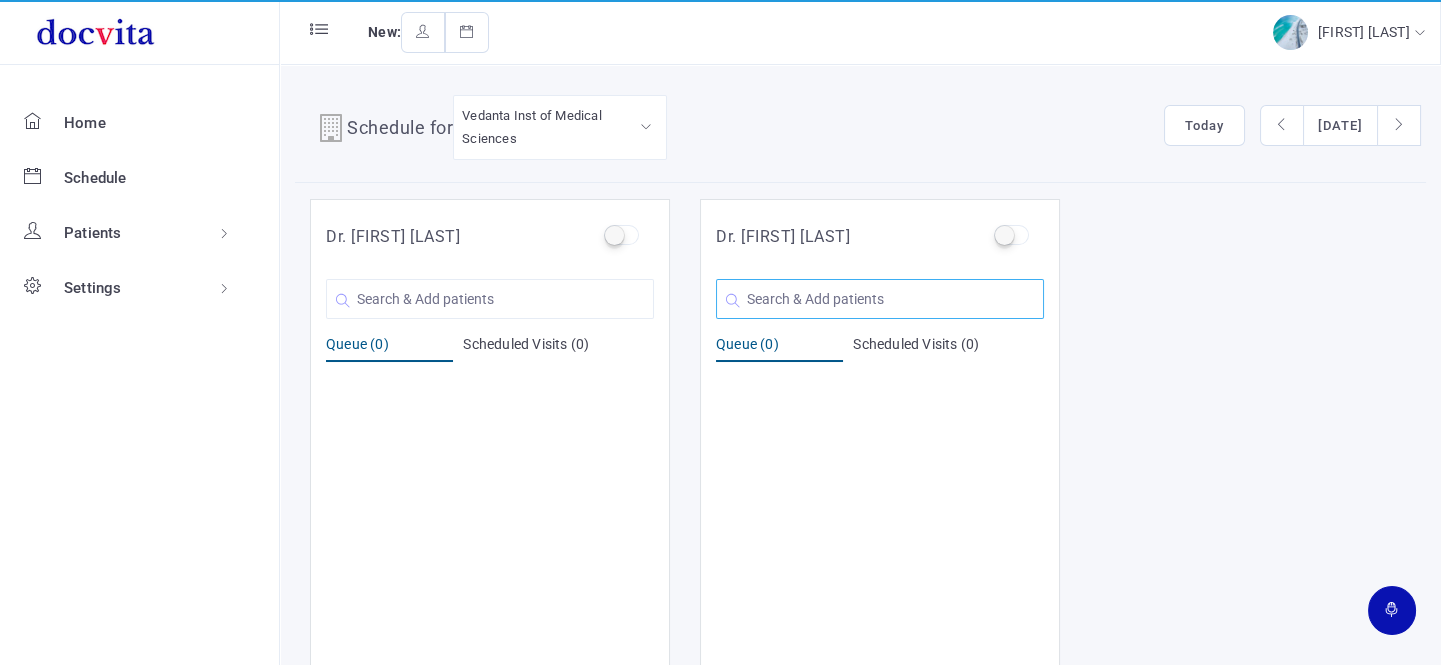 click 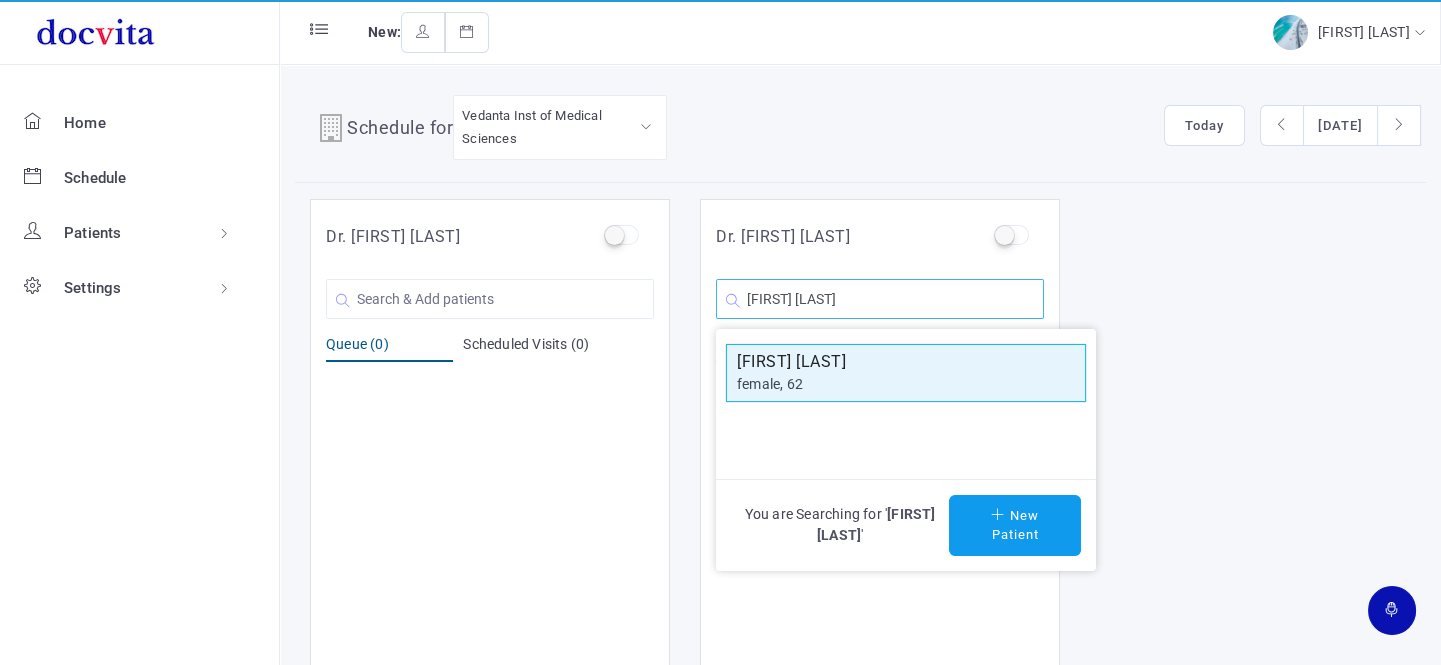 type on "[FIRST] [LAST]" 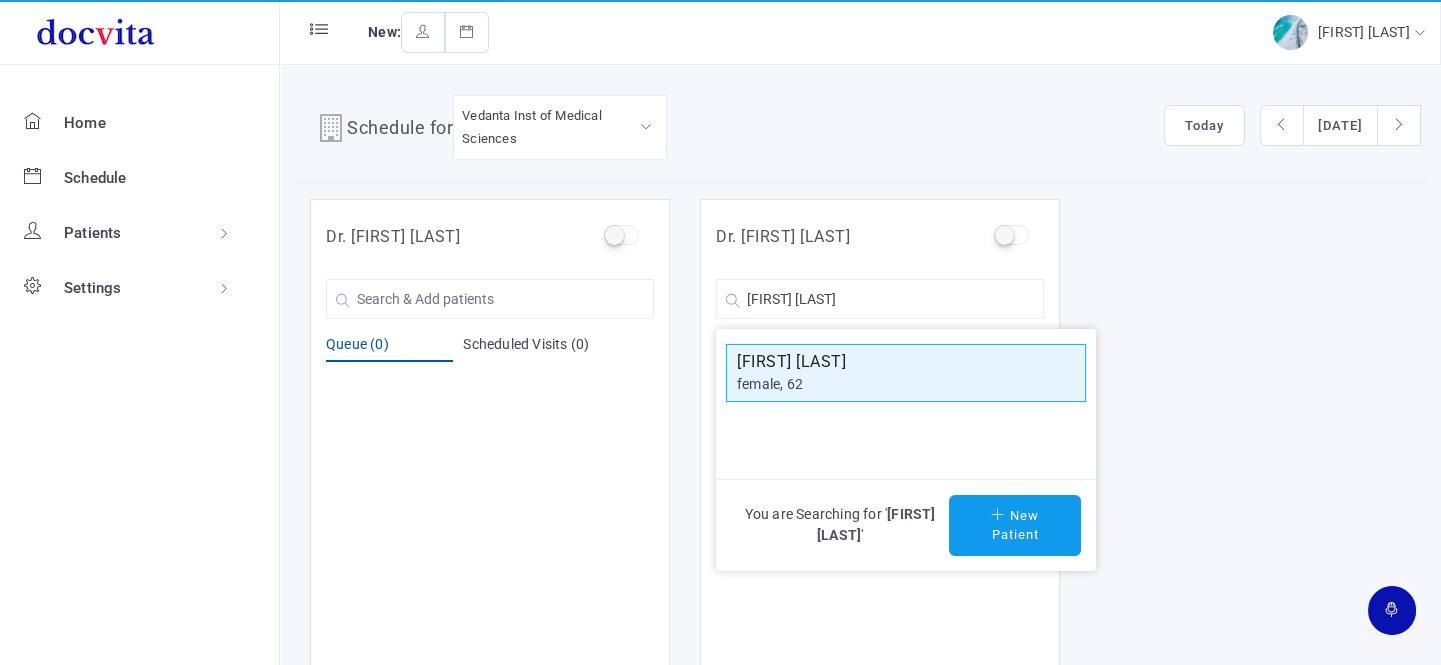 click on "[FIRST] [LAST]" 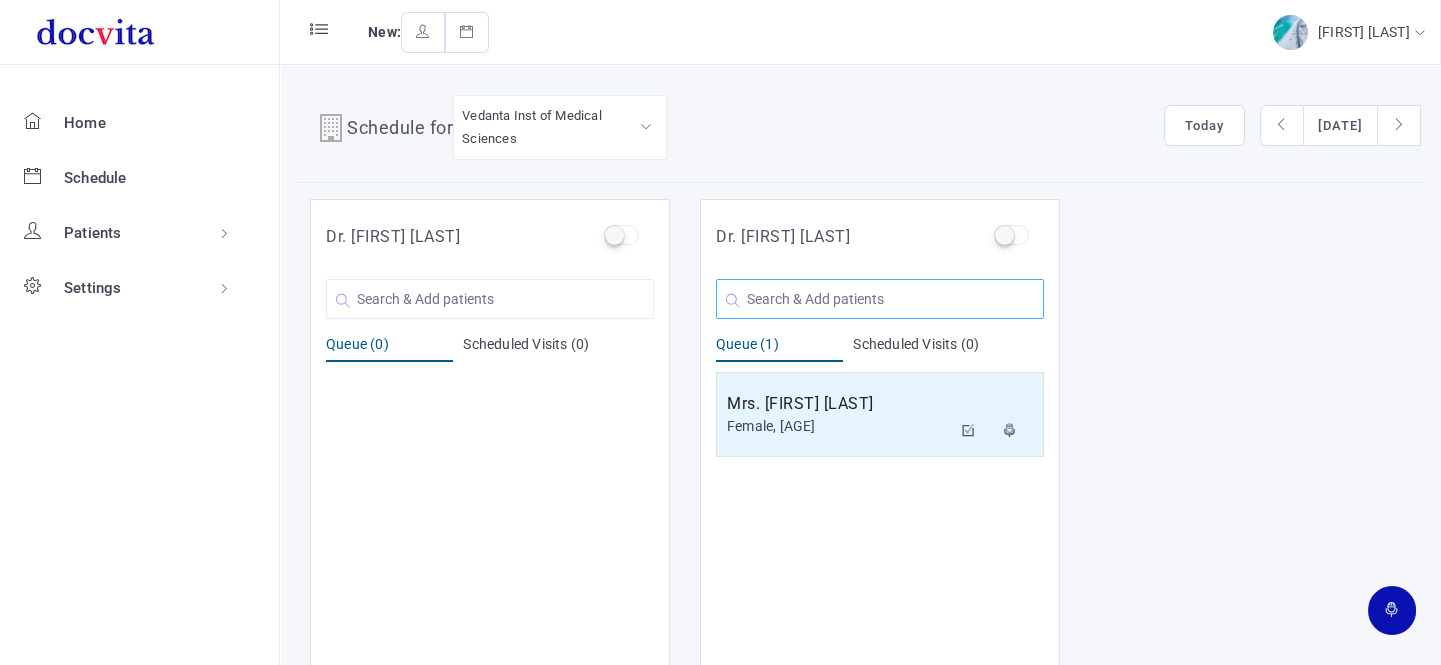 click 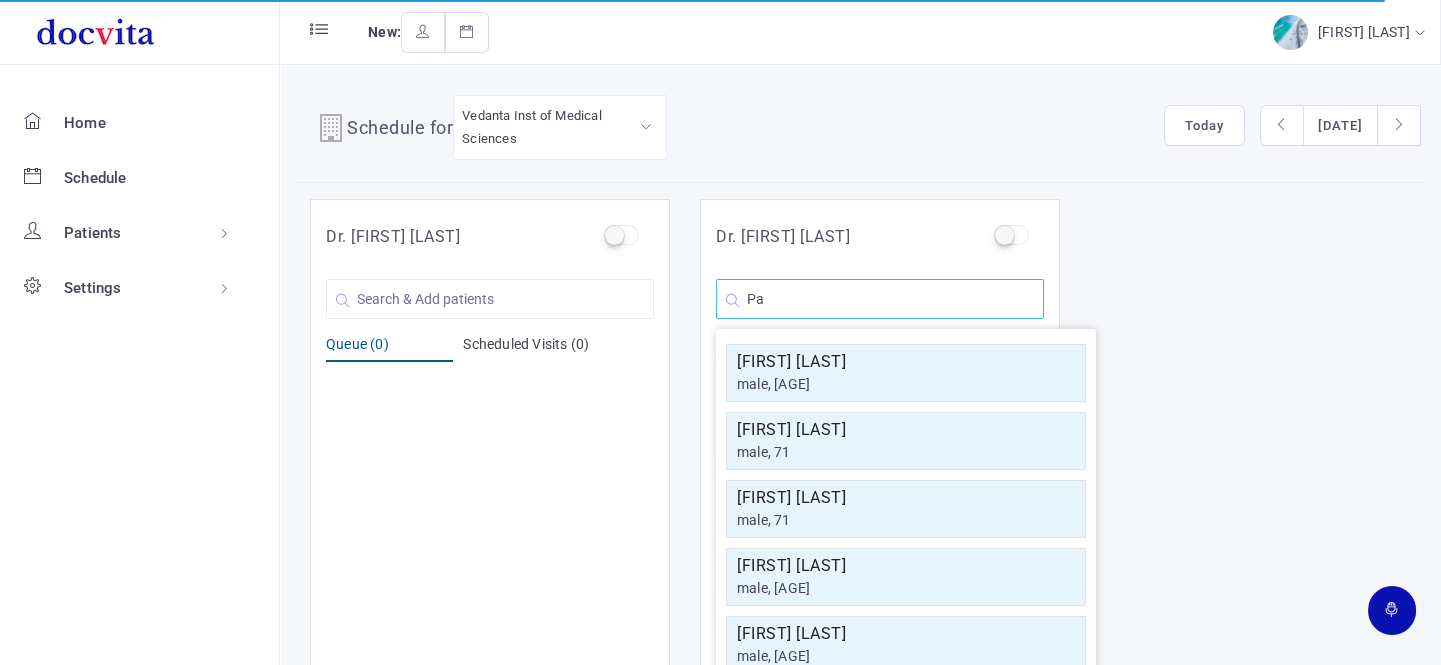 type on "P" 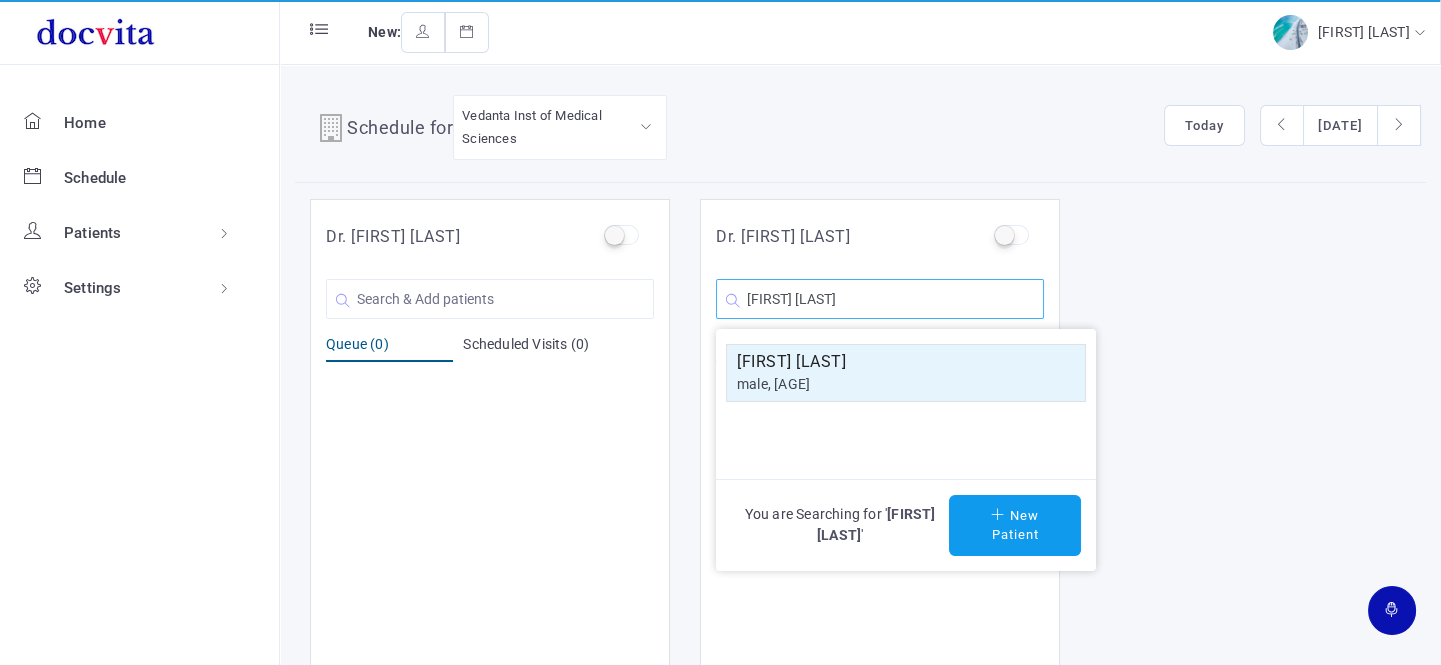 type on "[FIRST] [LAST]" 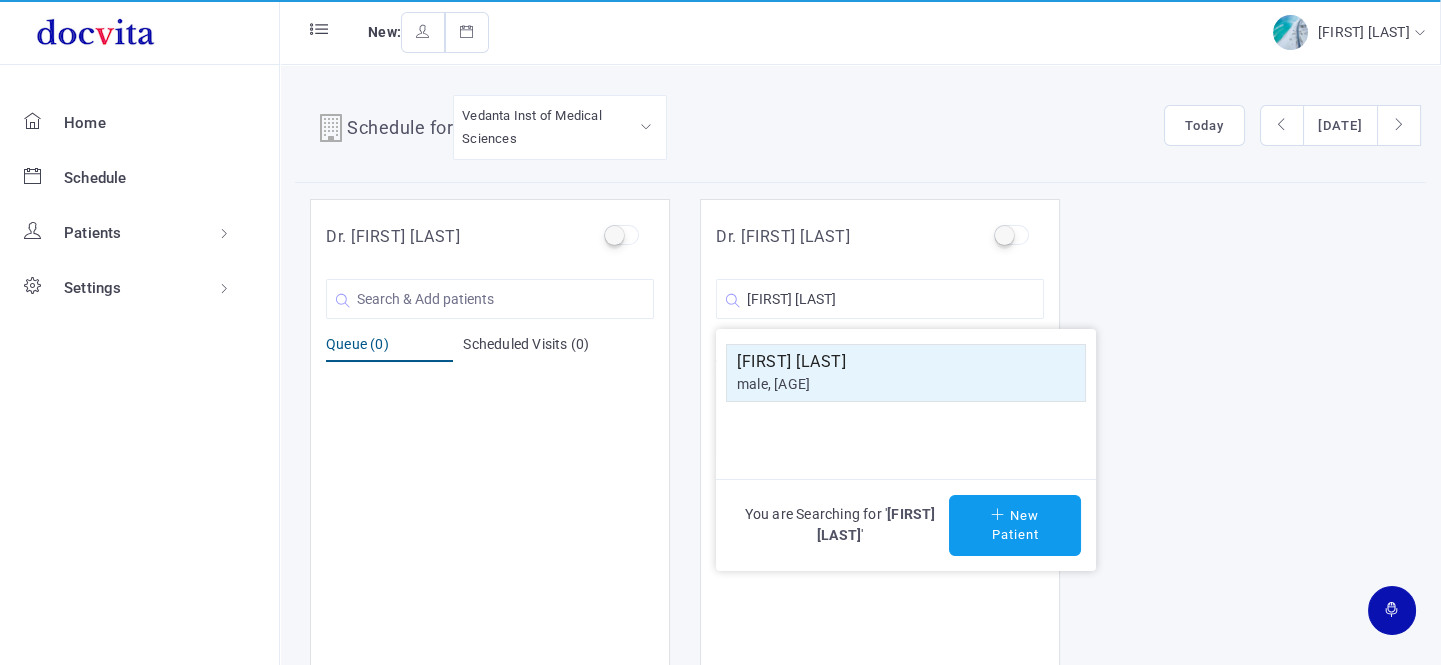 click on "[FIRST] [LAST]" 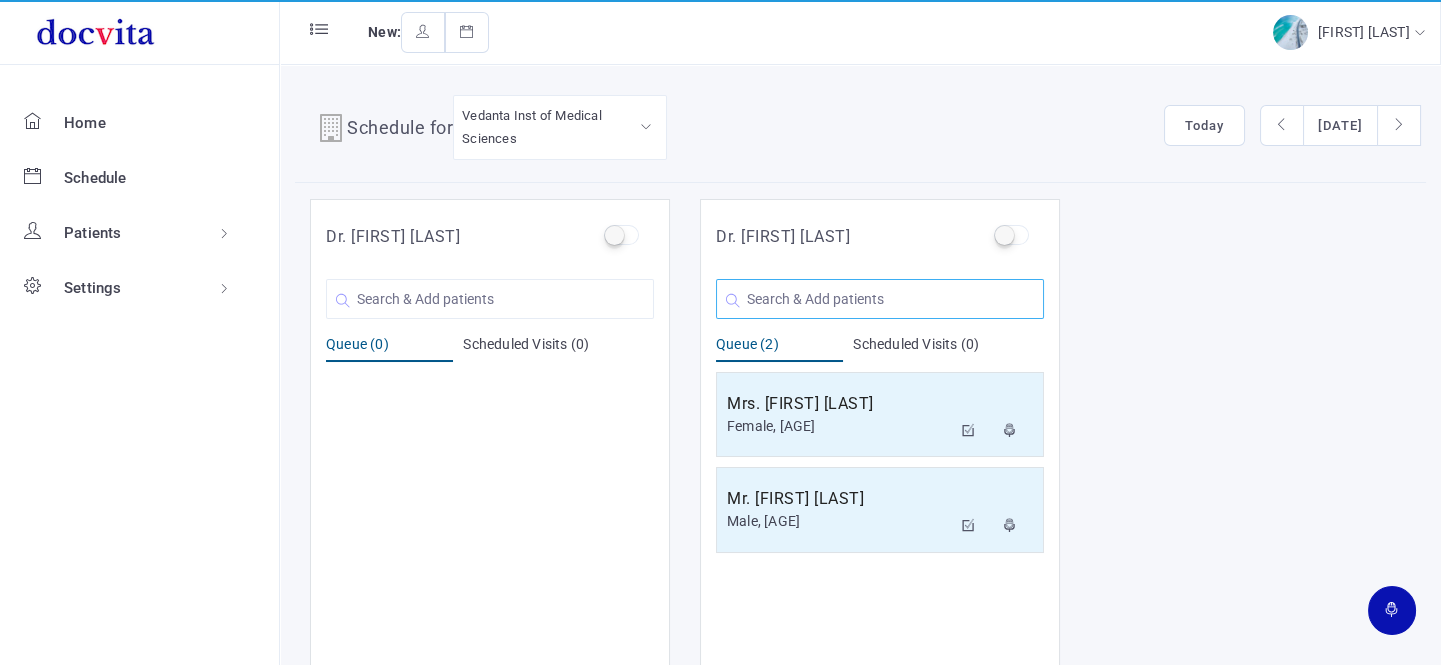click 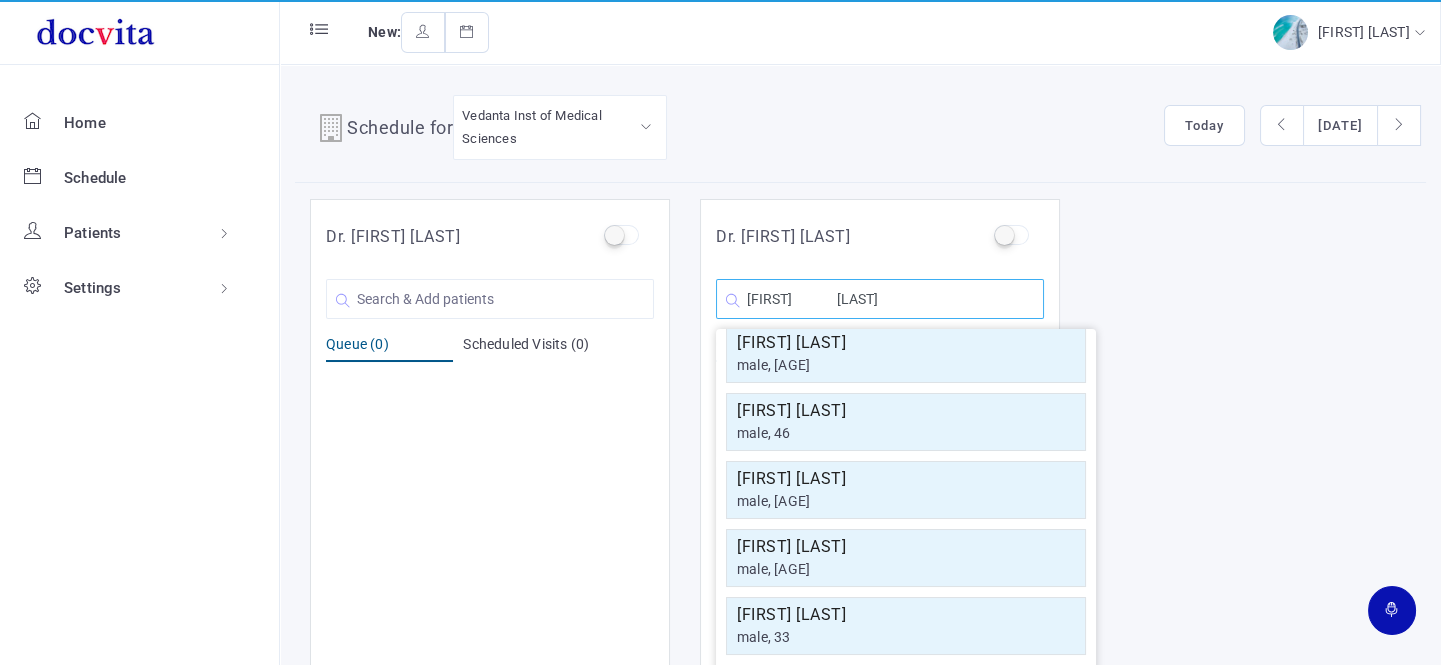 scroll, scrollTop: 0, scrollLeft: 0, axis: both 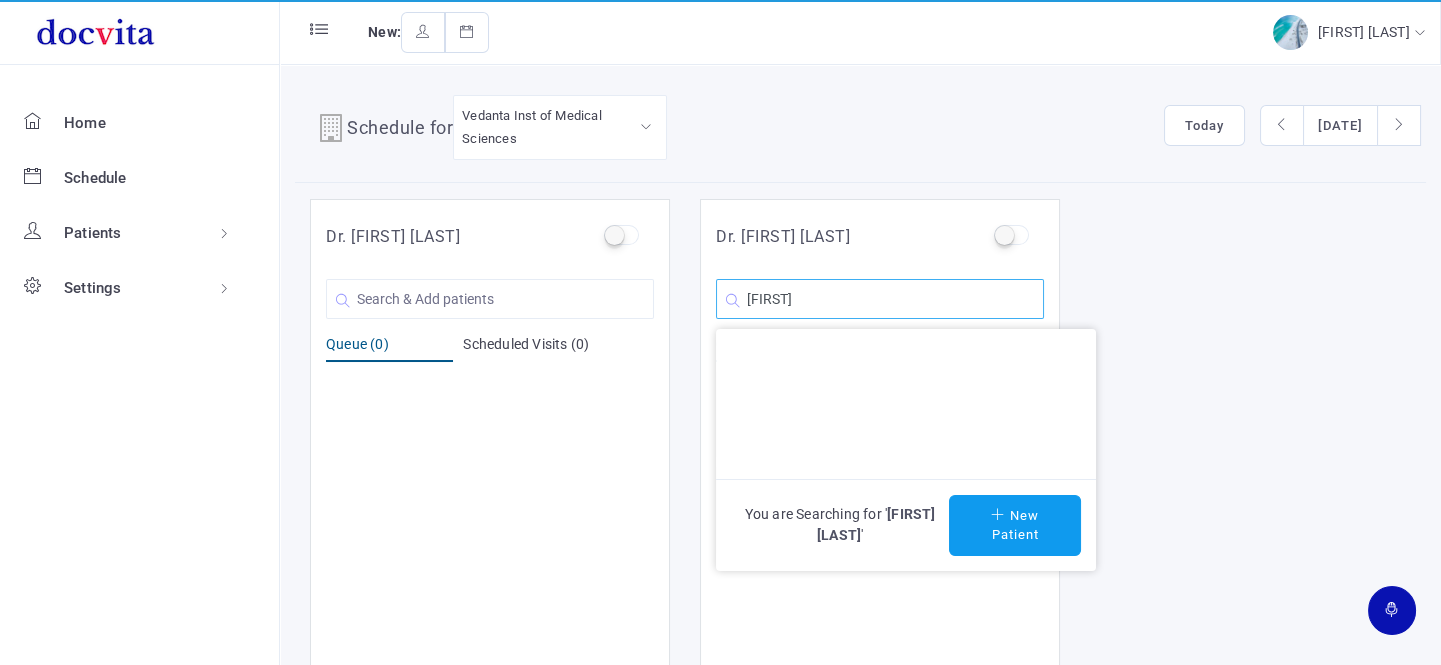 type on "[FIRST]" 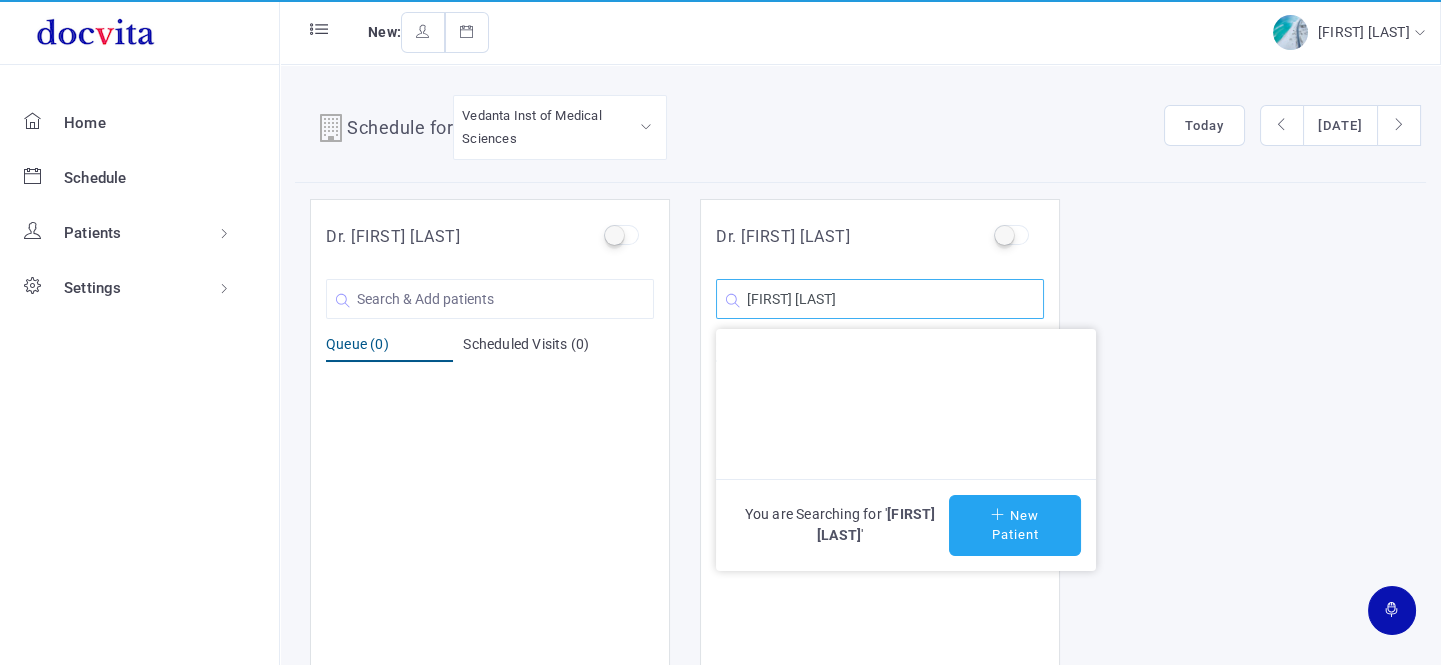 type on "[FIRST] [LAST]" 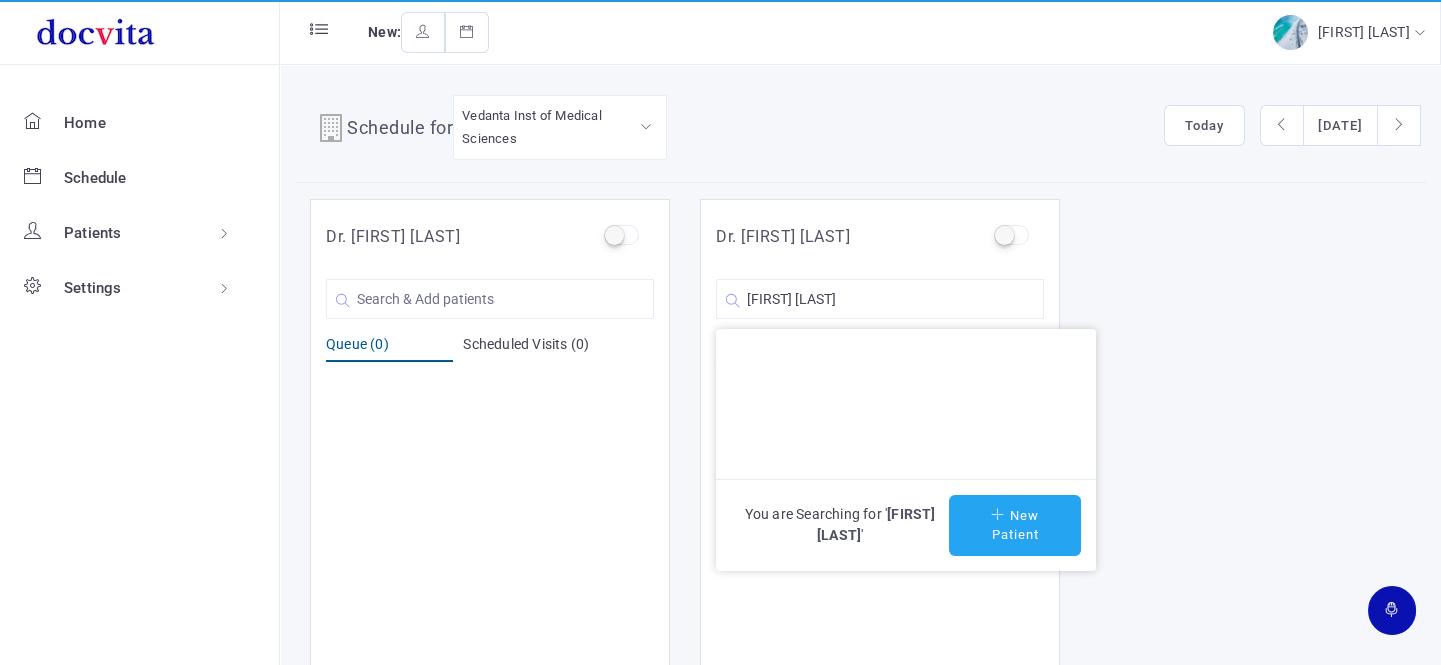 click on "New Patient" 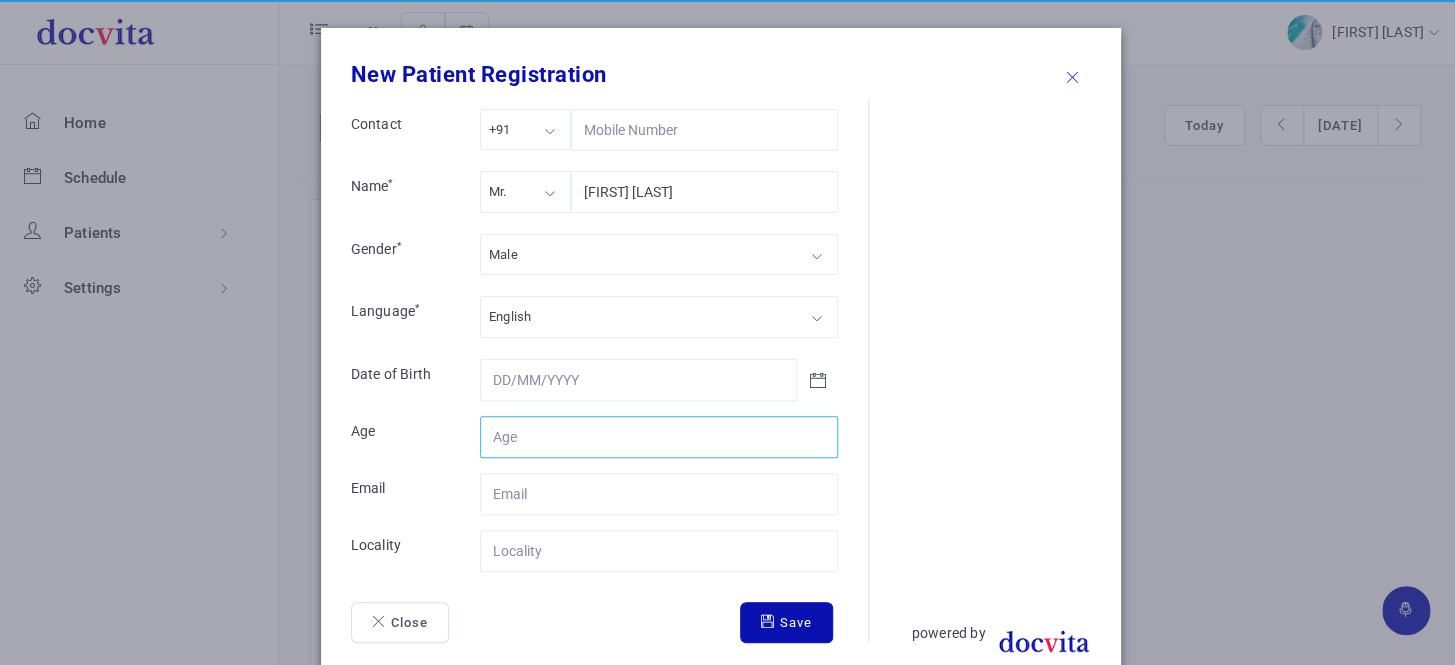 click on "Contact" at bounding box center [659, 437] 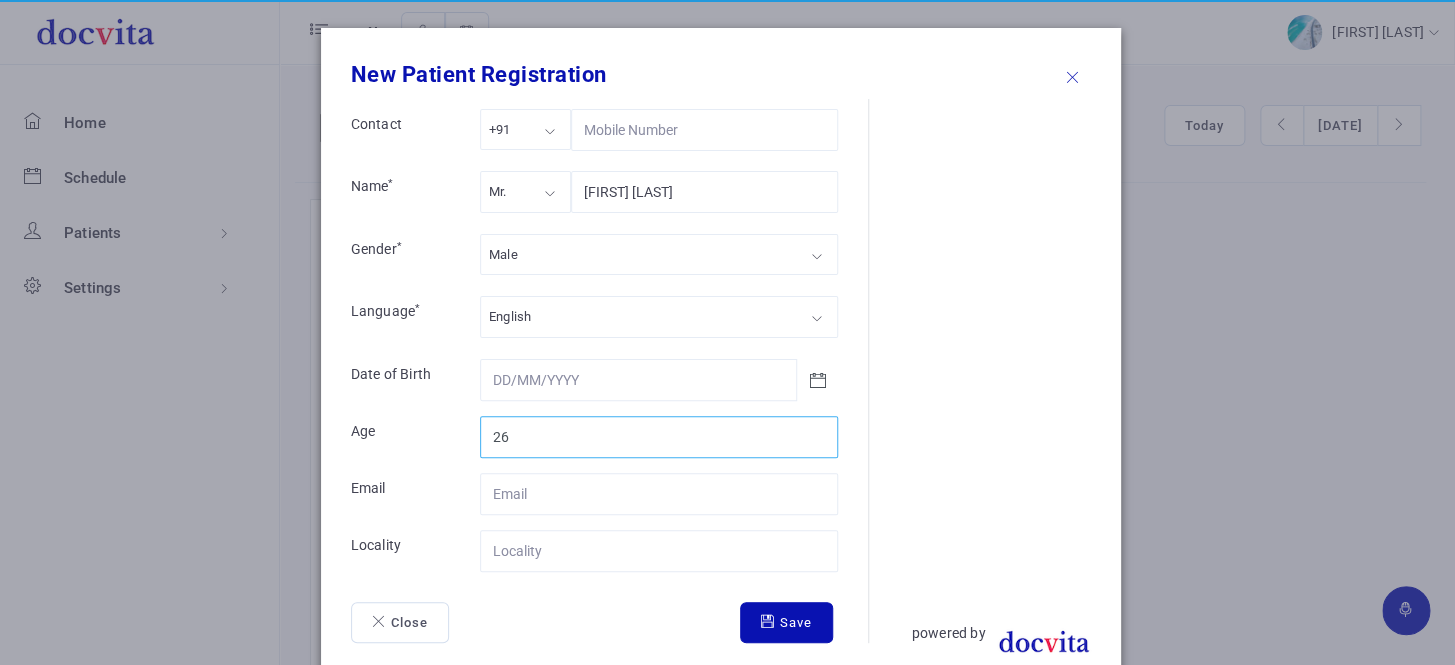 type on "26" 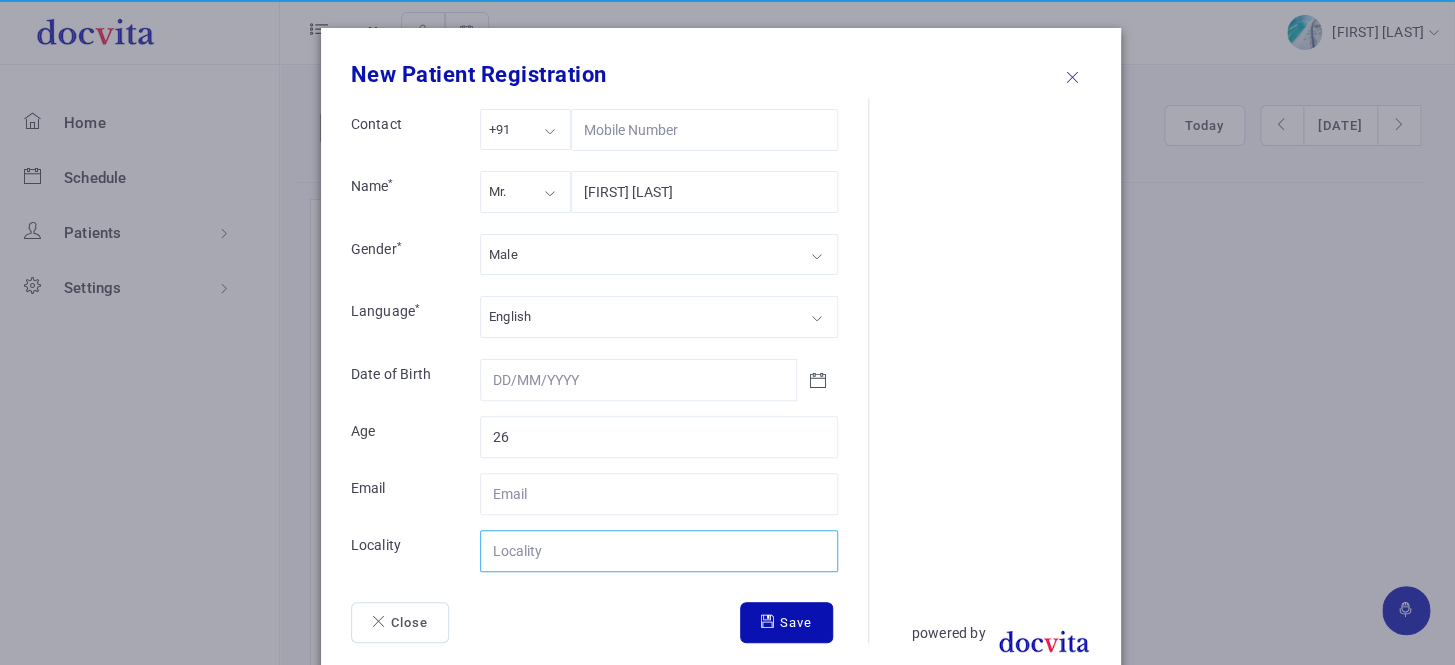 drag, startPoint x: 585, startPoint y: 544, endPoint x: 546, endPoint y: 550, distance: 39.45884 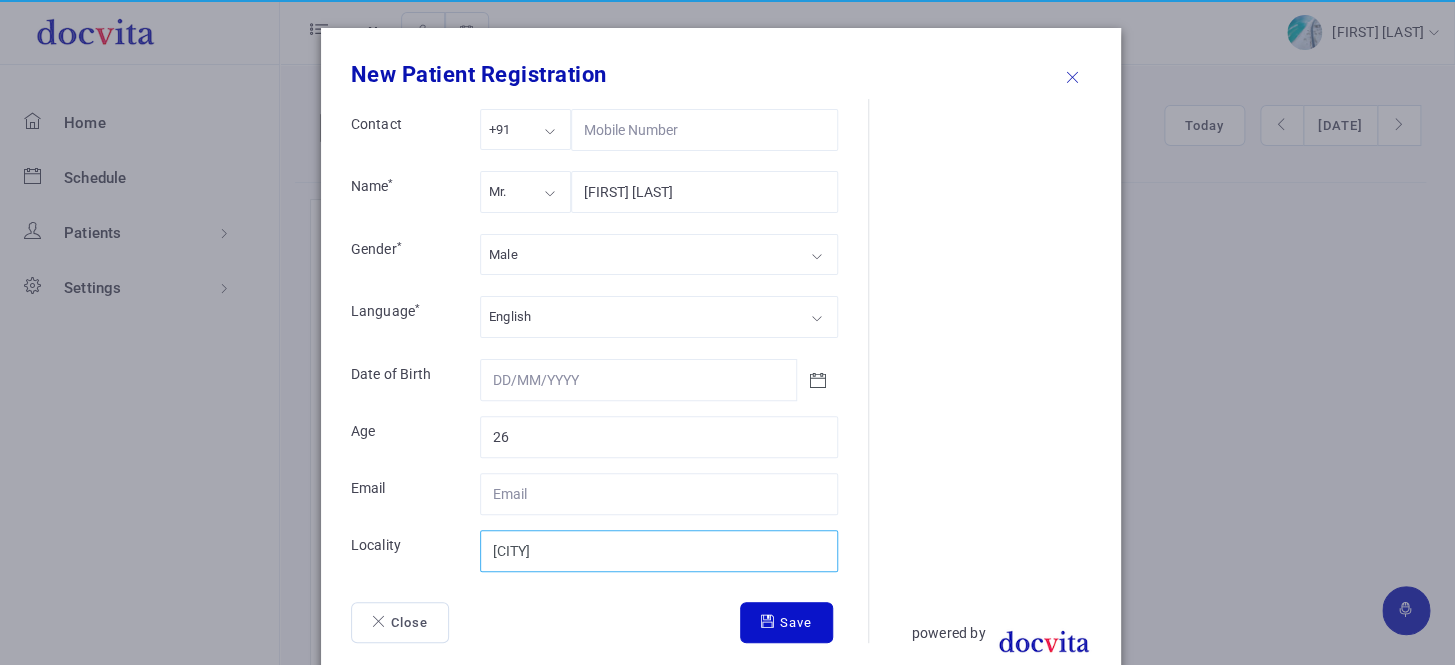 type on "[CITY]" 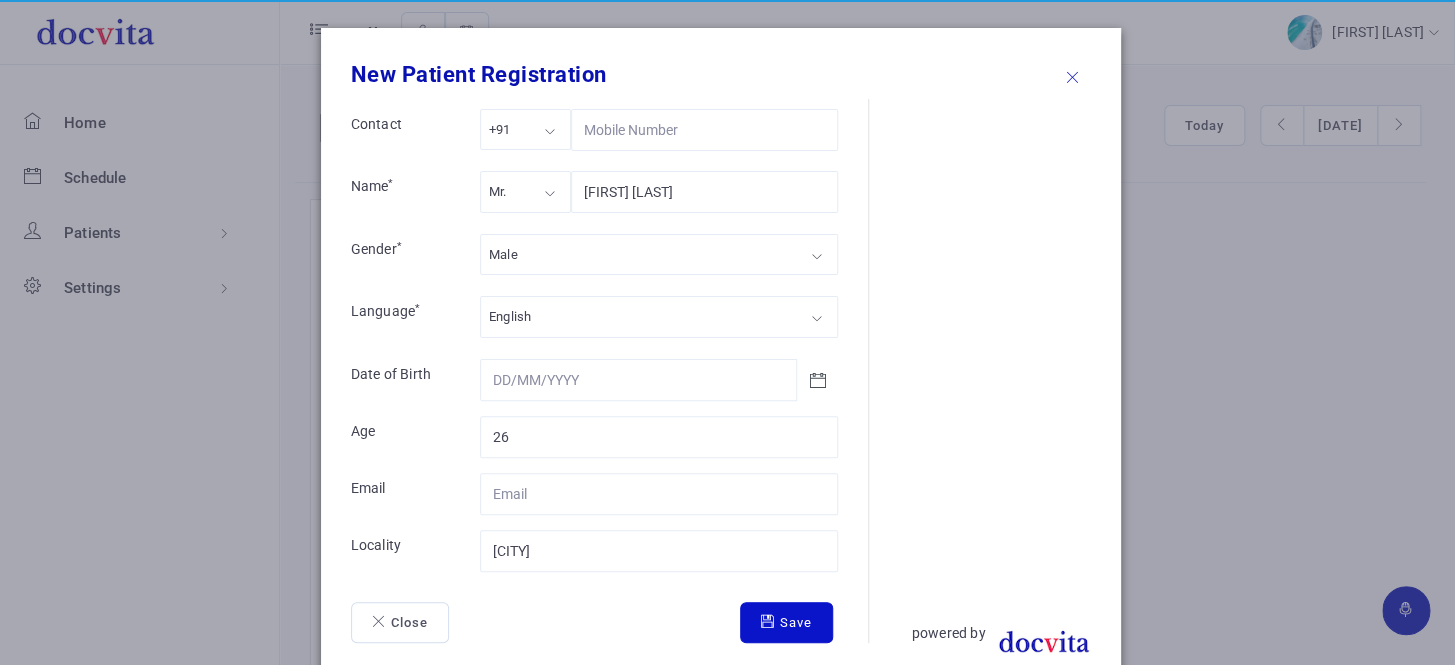 click at bounding box center (770, 621) 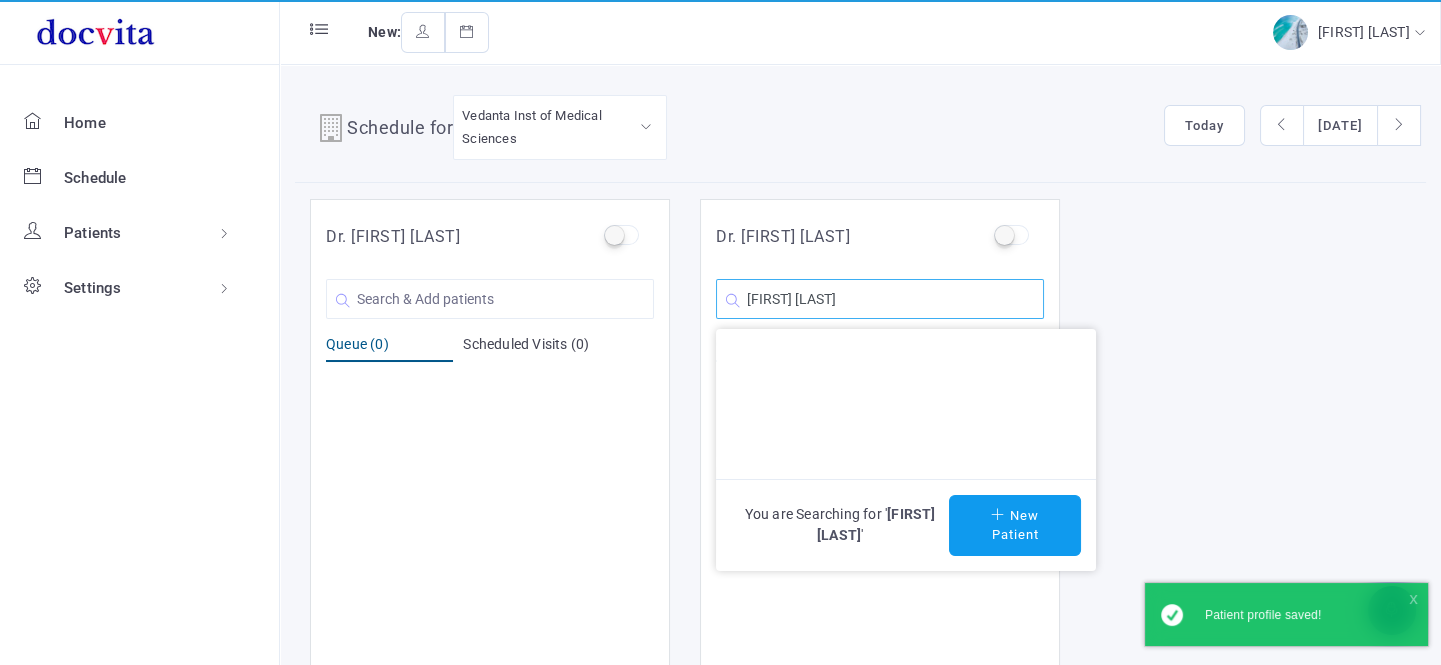 click on "[FIRST] [LAST]" 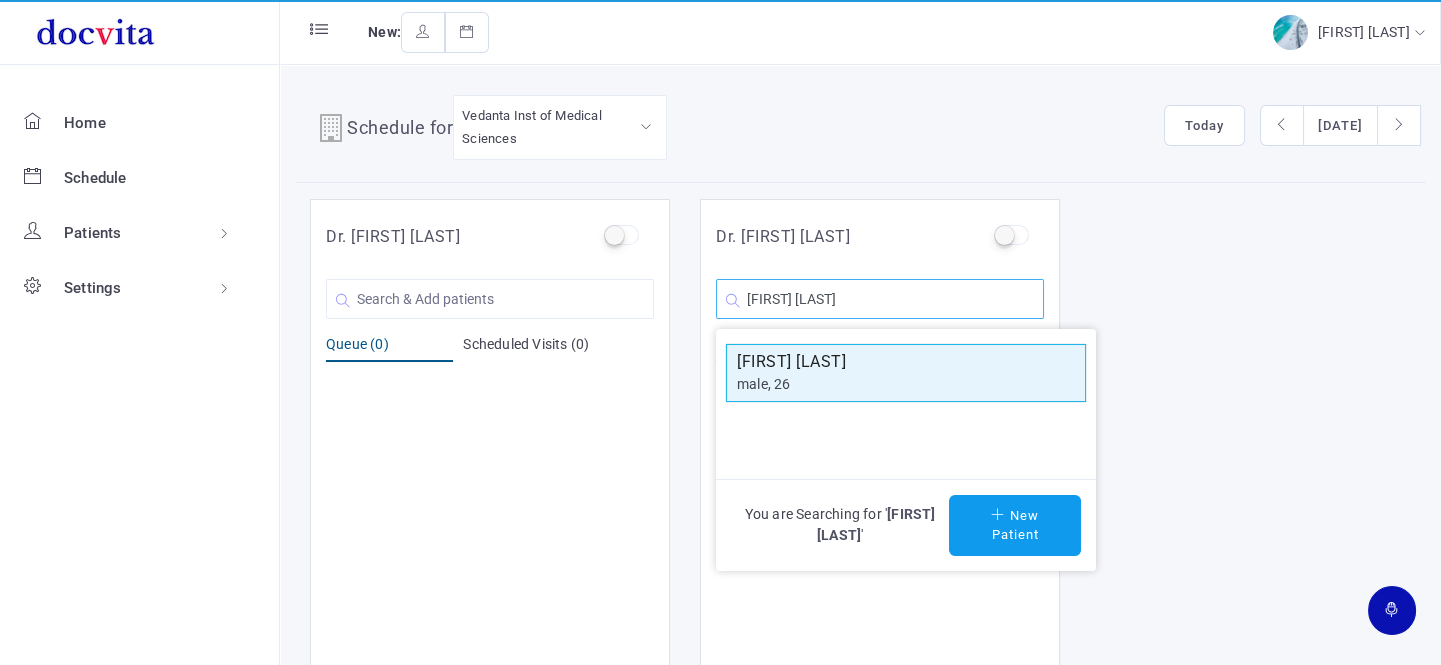 type on "[FIRST] [LAST]" 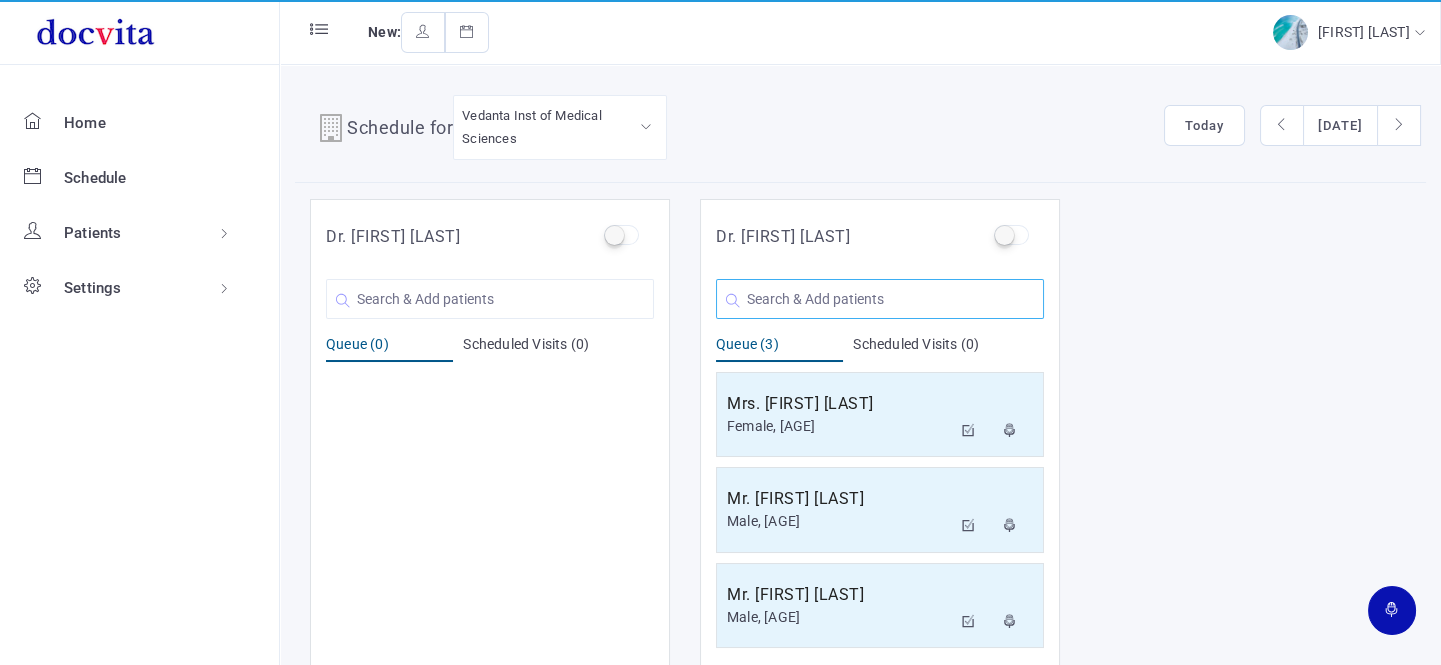 click 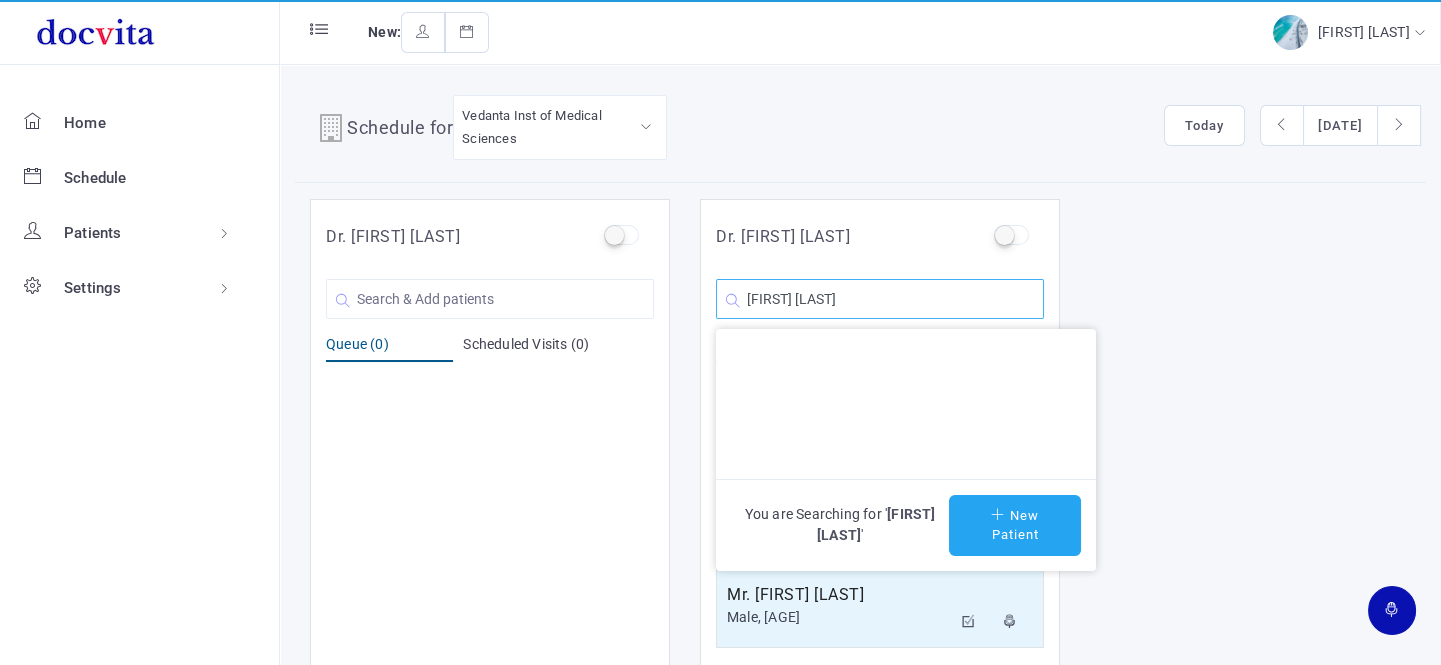 type on "[FIRST] [LAST]" 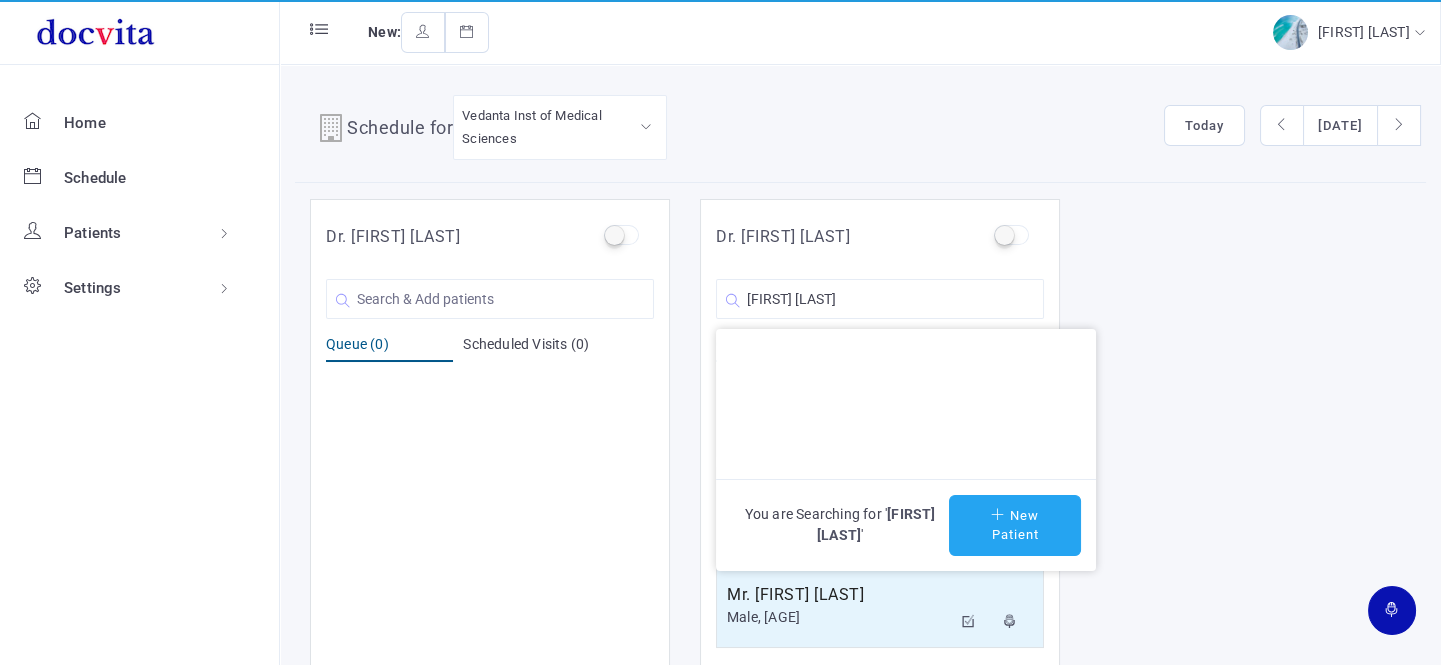 click 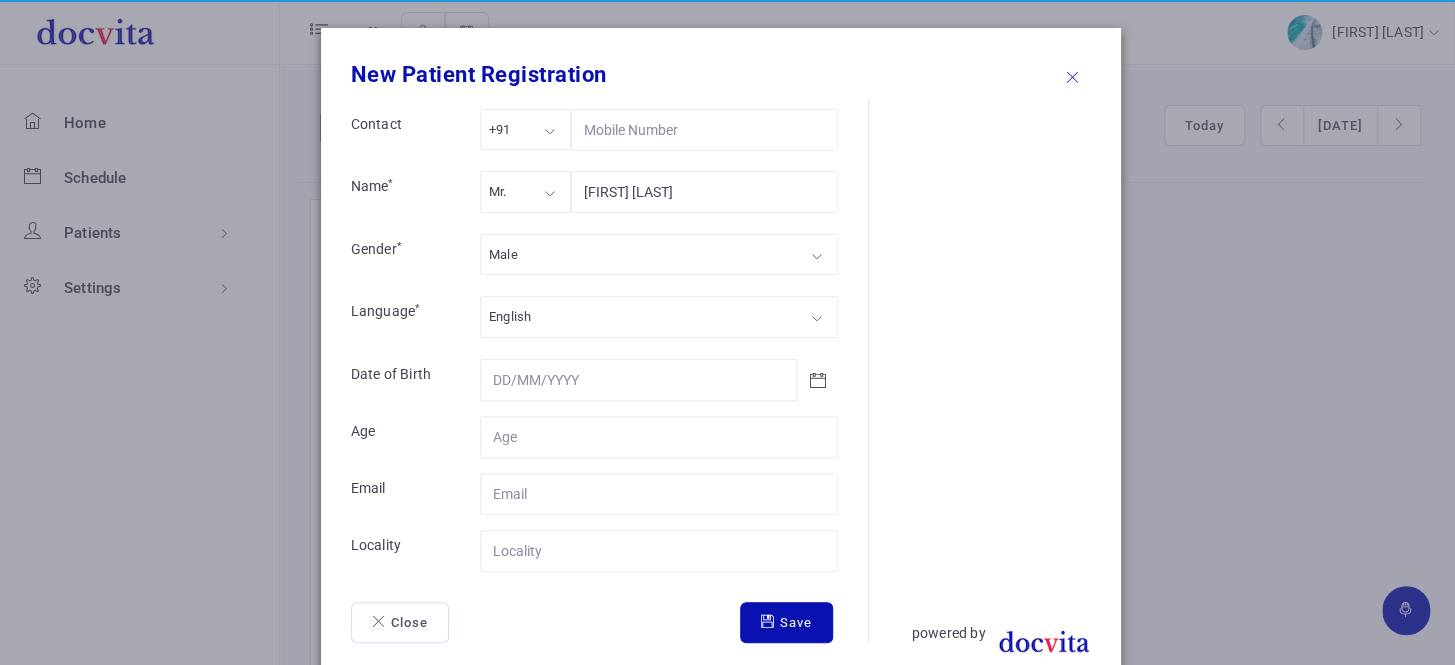 click on "Mr." at bounding box center (525, 191) 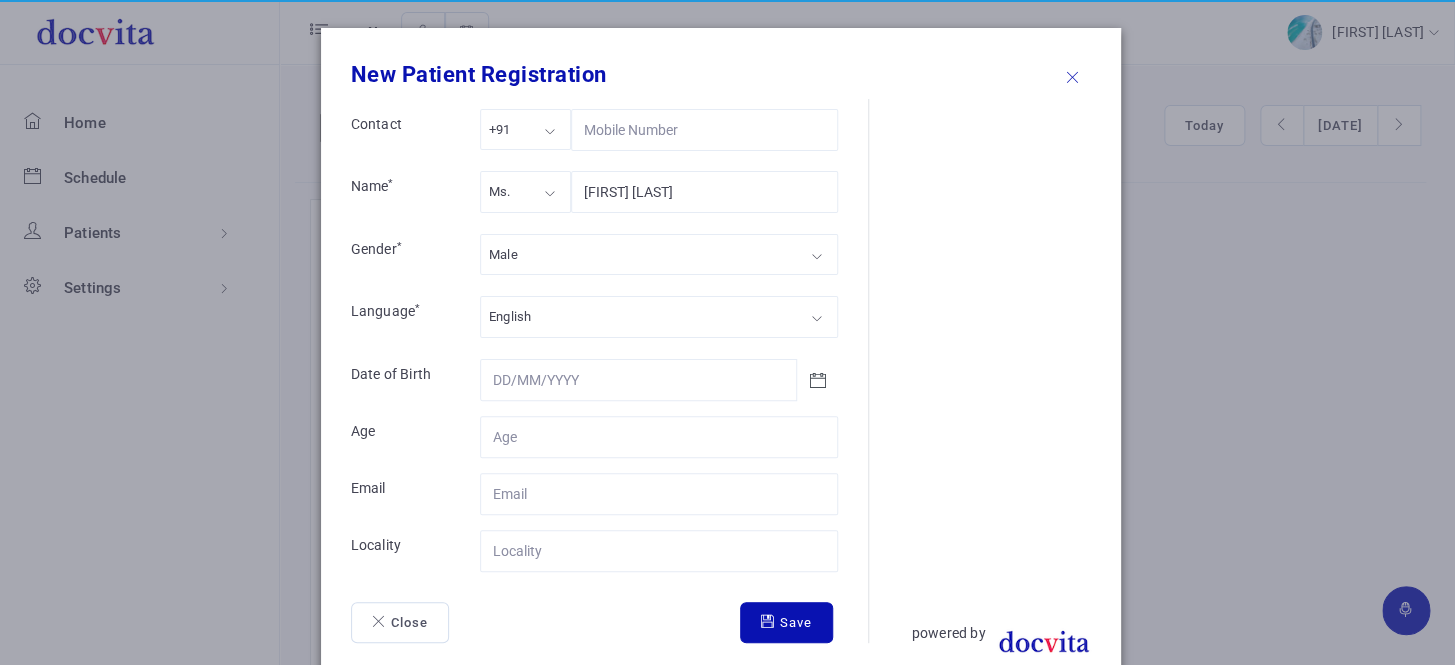 click on "Male" at bounding box center [659, 254] 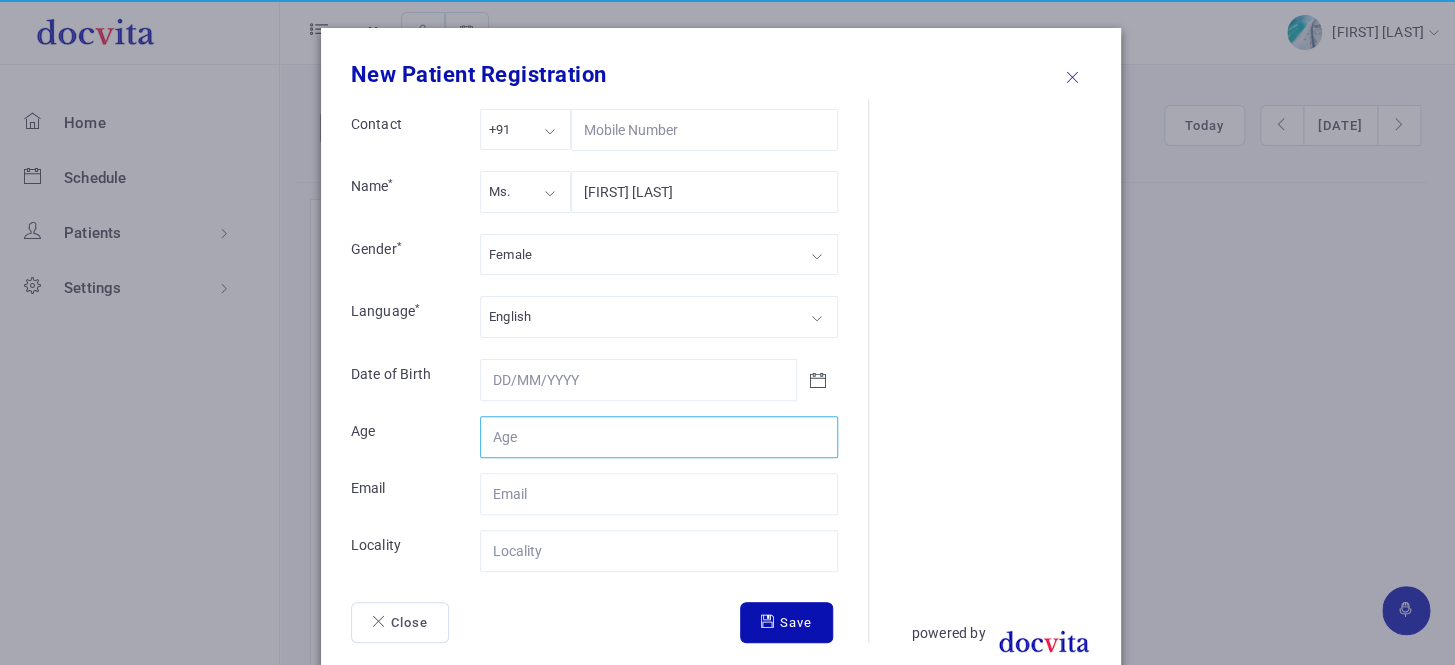 click on "Contact" at bounding box center [659, 437] 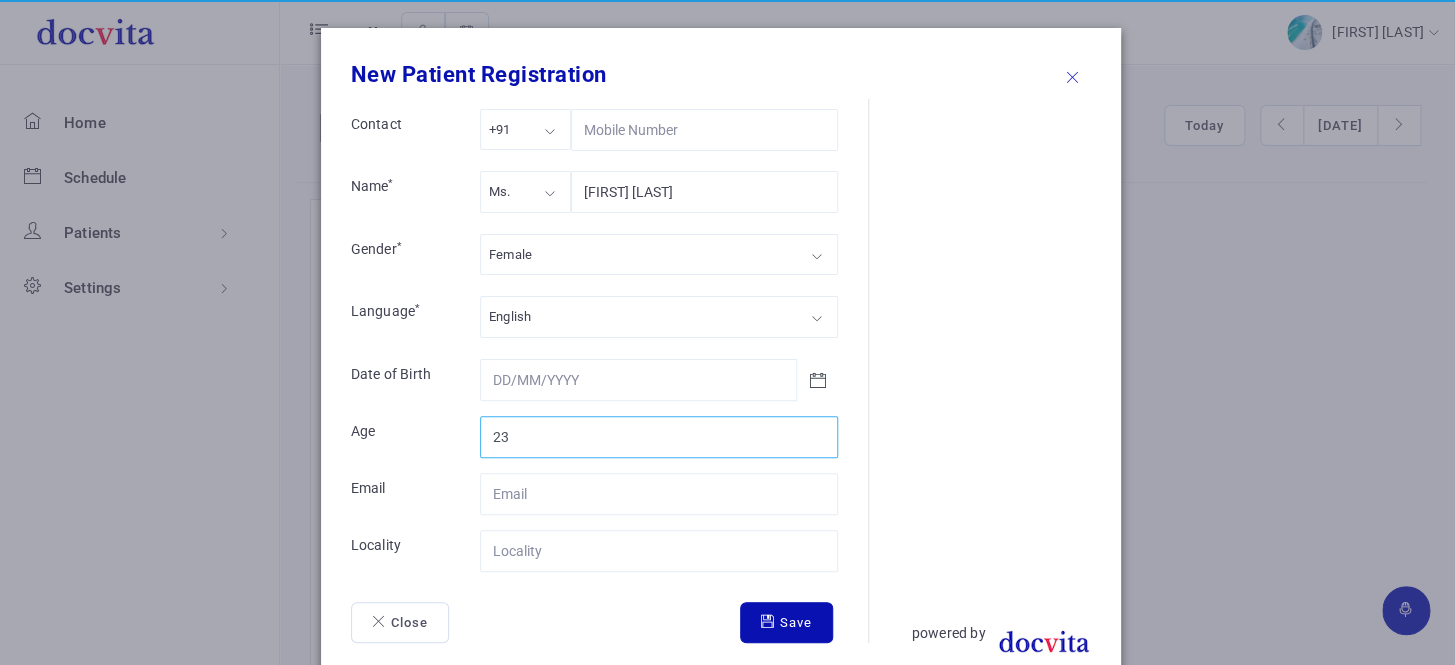 type on "23" 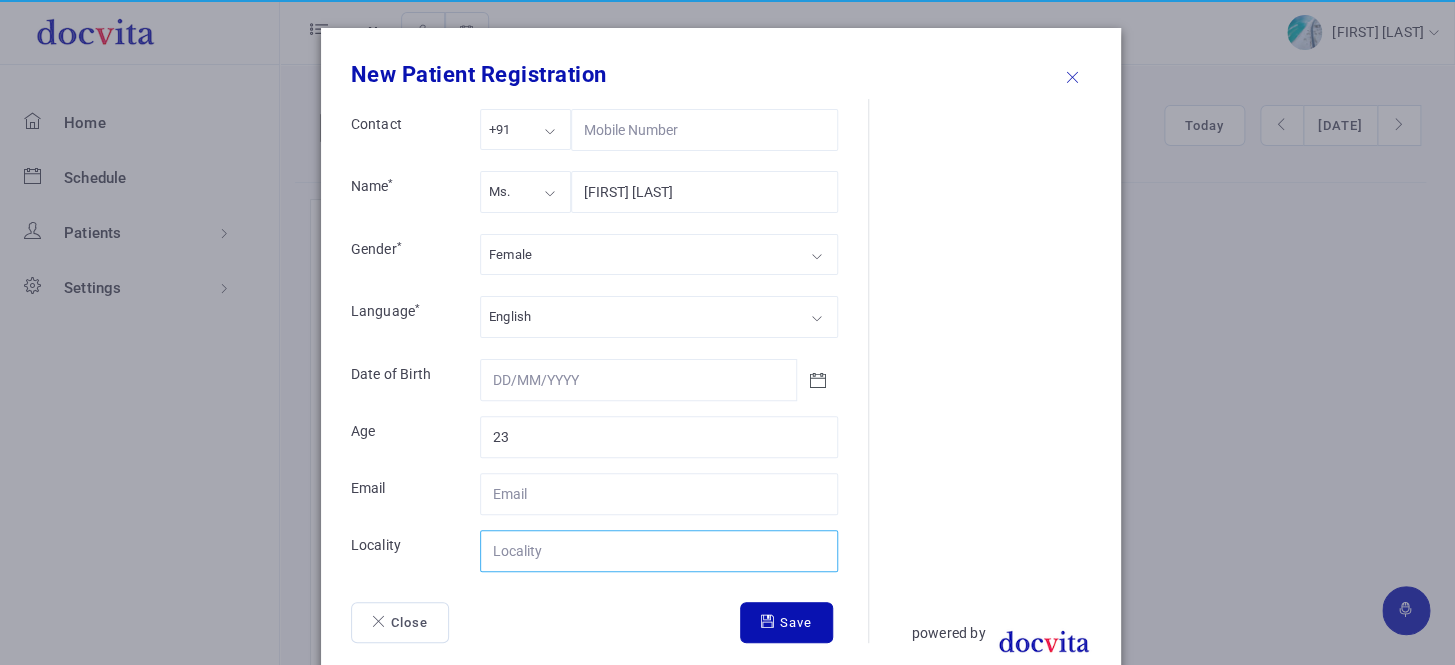 click on "Contact" at bounding box center (659, 551) 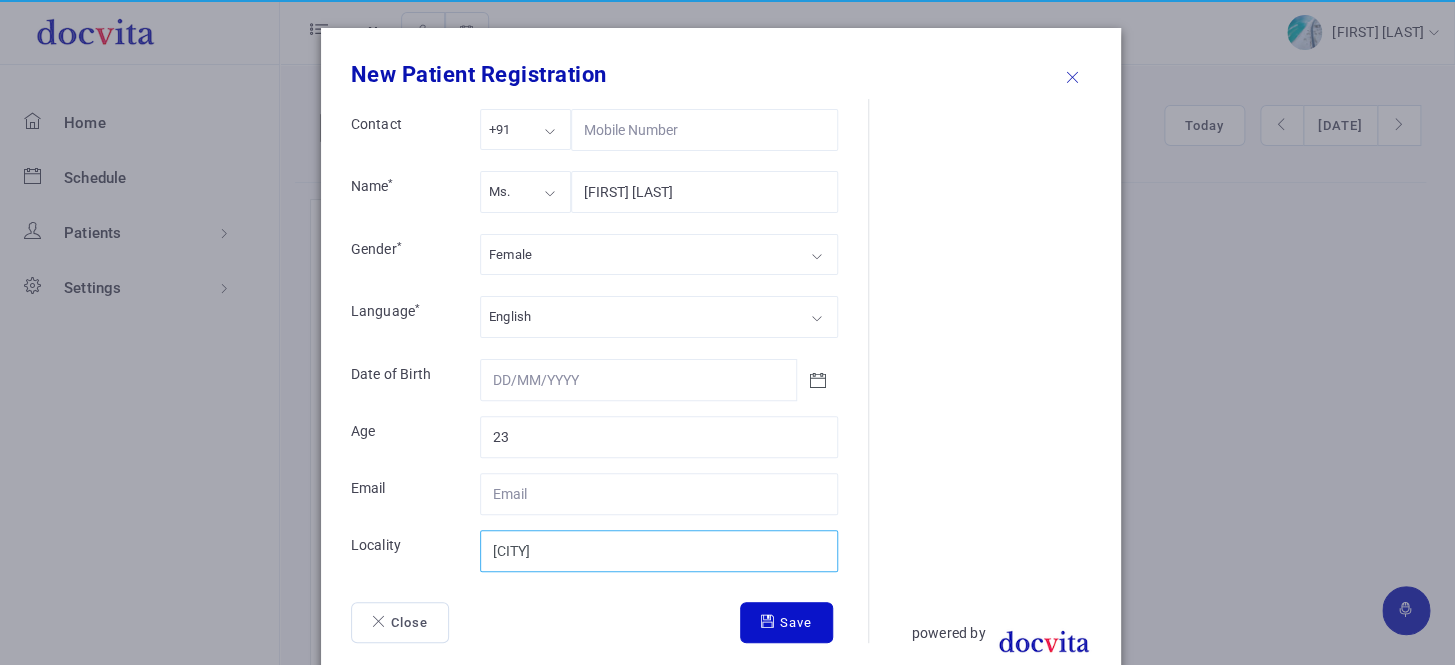 type on "[CITY]" 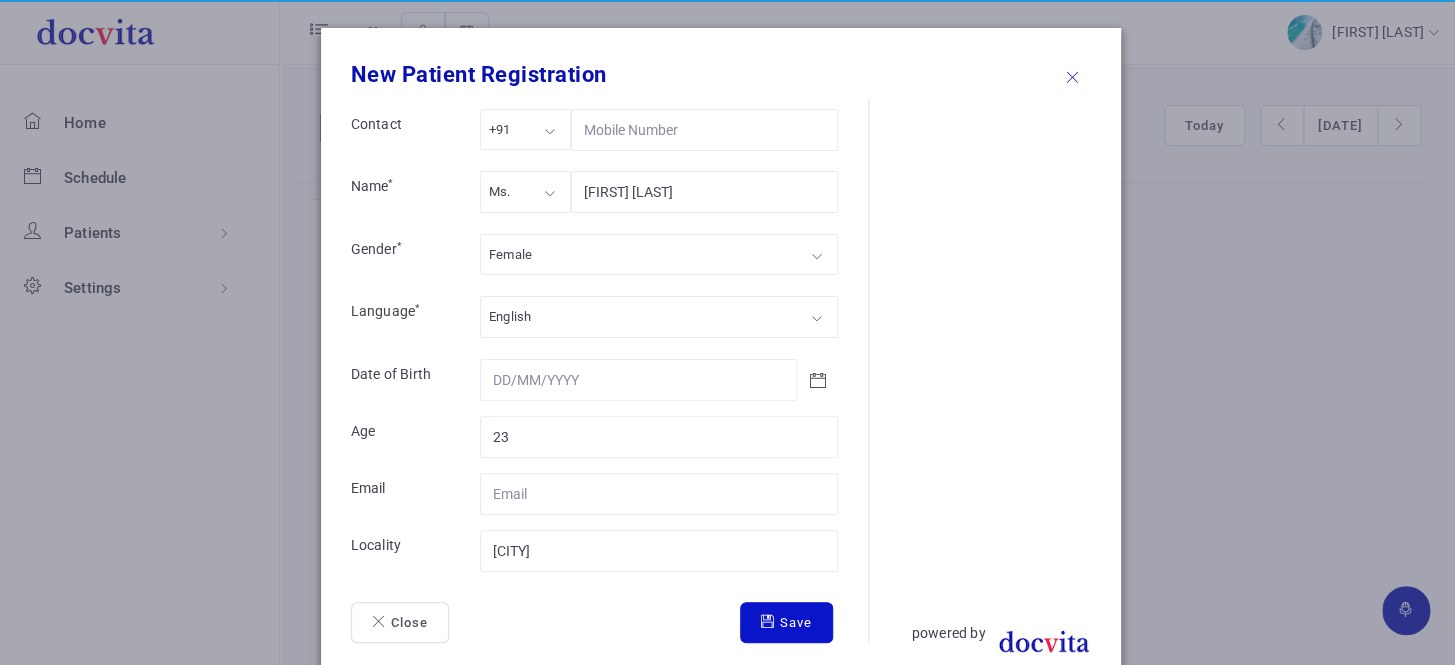 click on "Save" at bounding box center (786, 623) 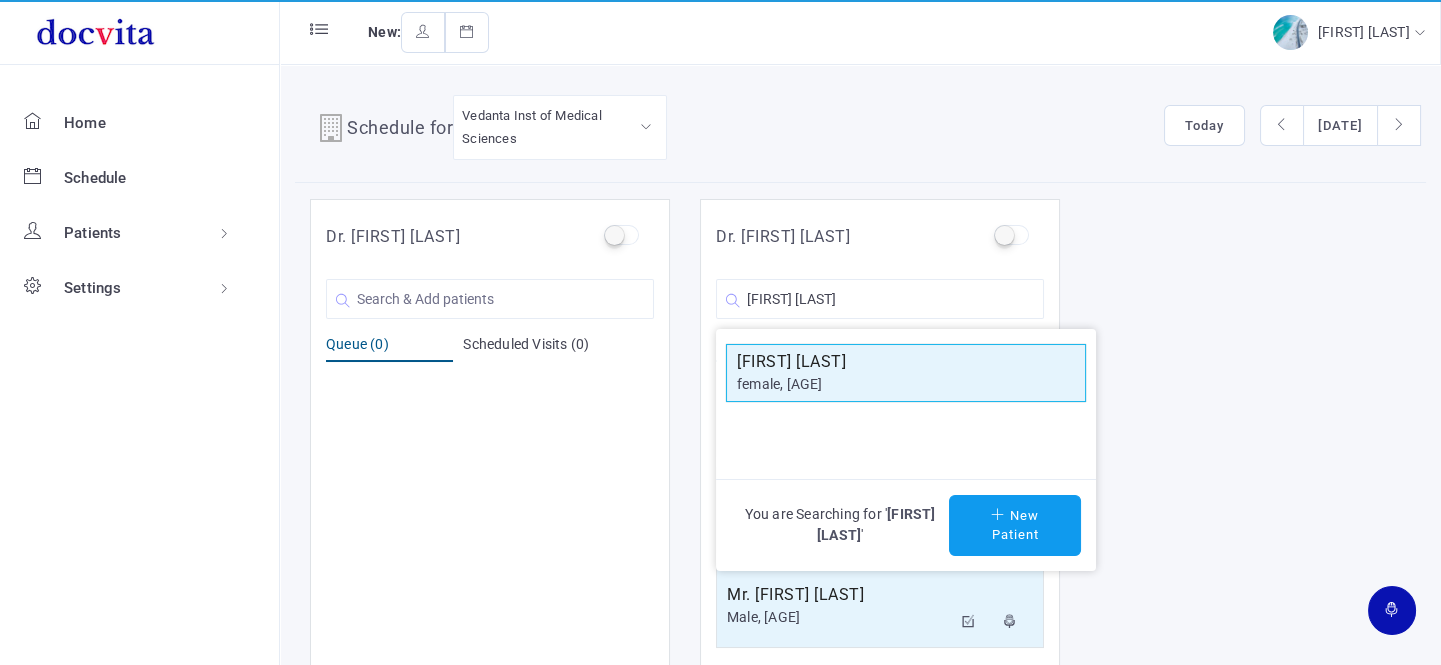 click on "[FIRST] [LAST]" 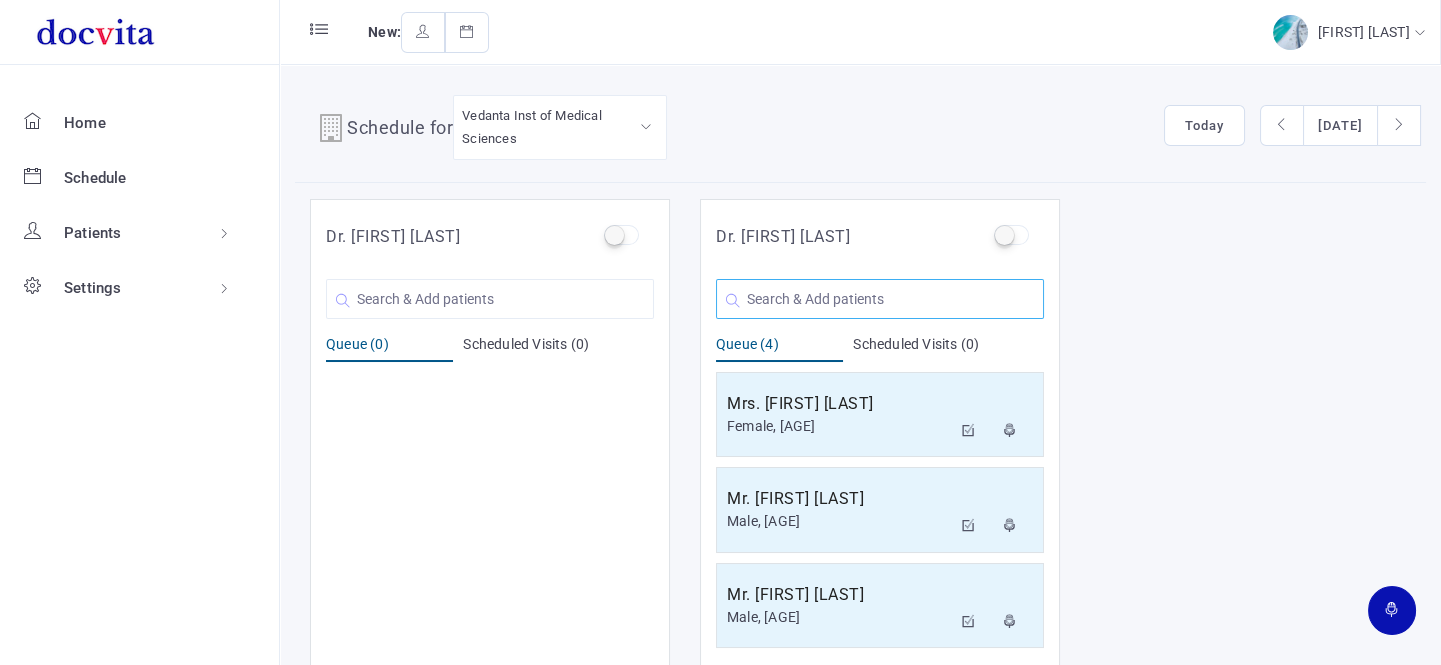 click 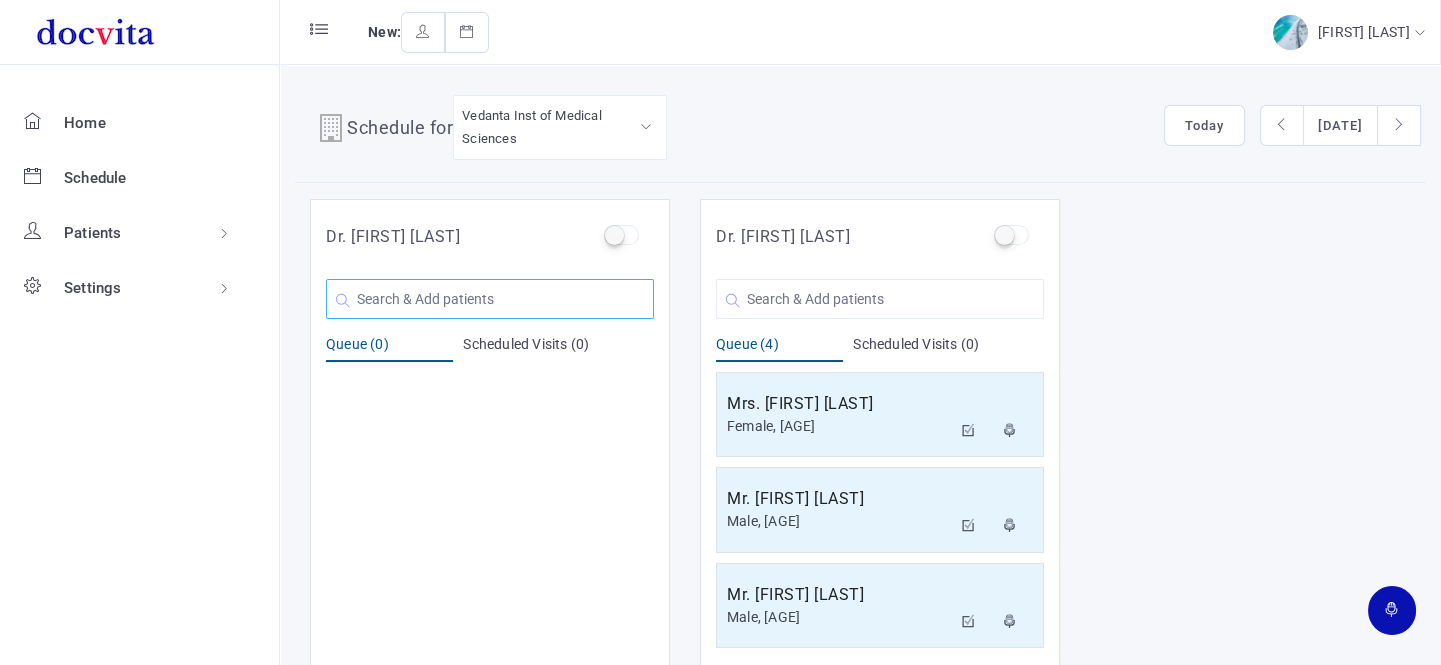 click 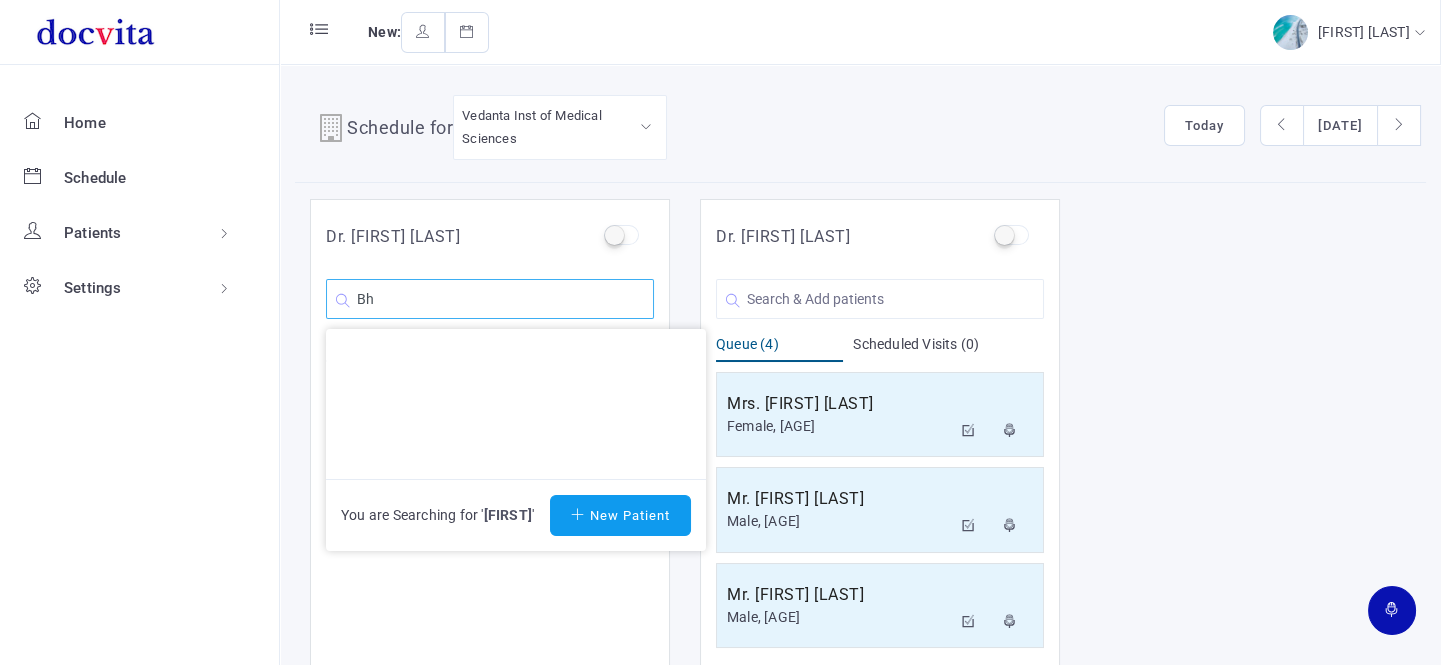 type on "B" 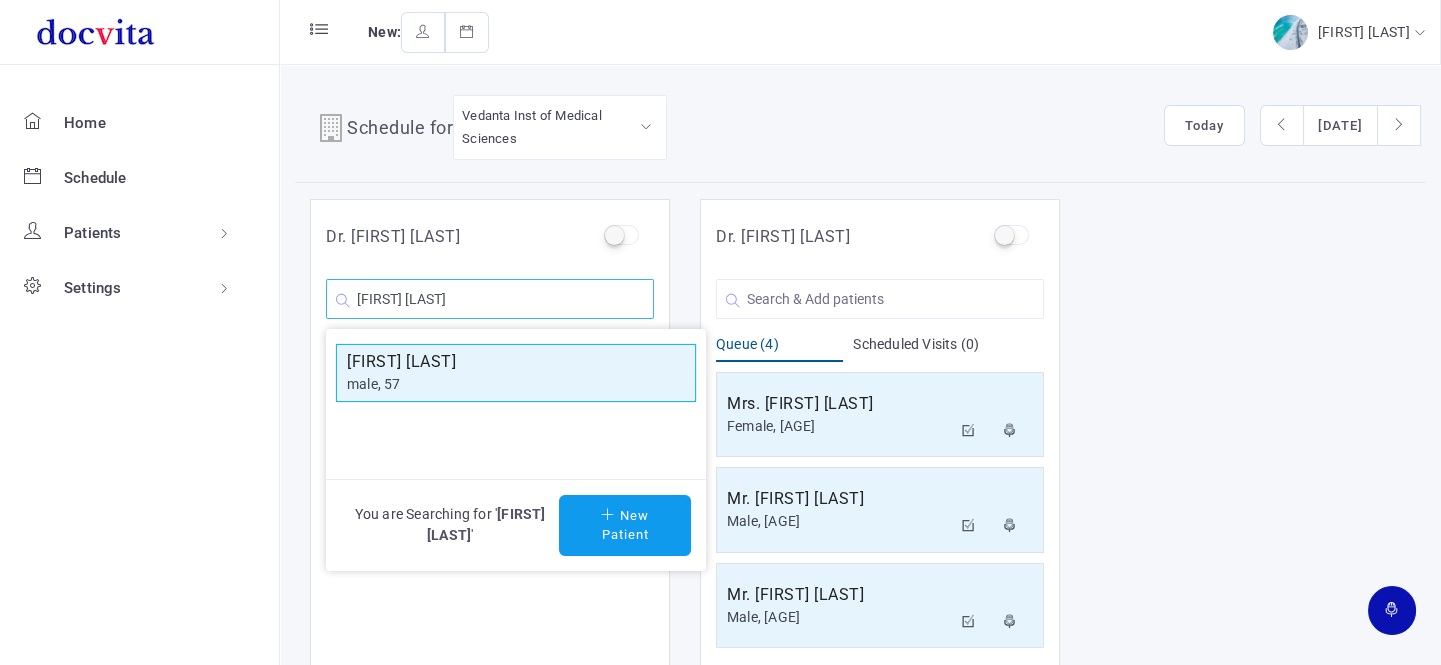 type on "[FIRST] [LAST]" 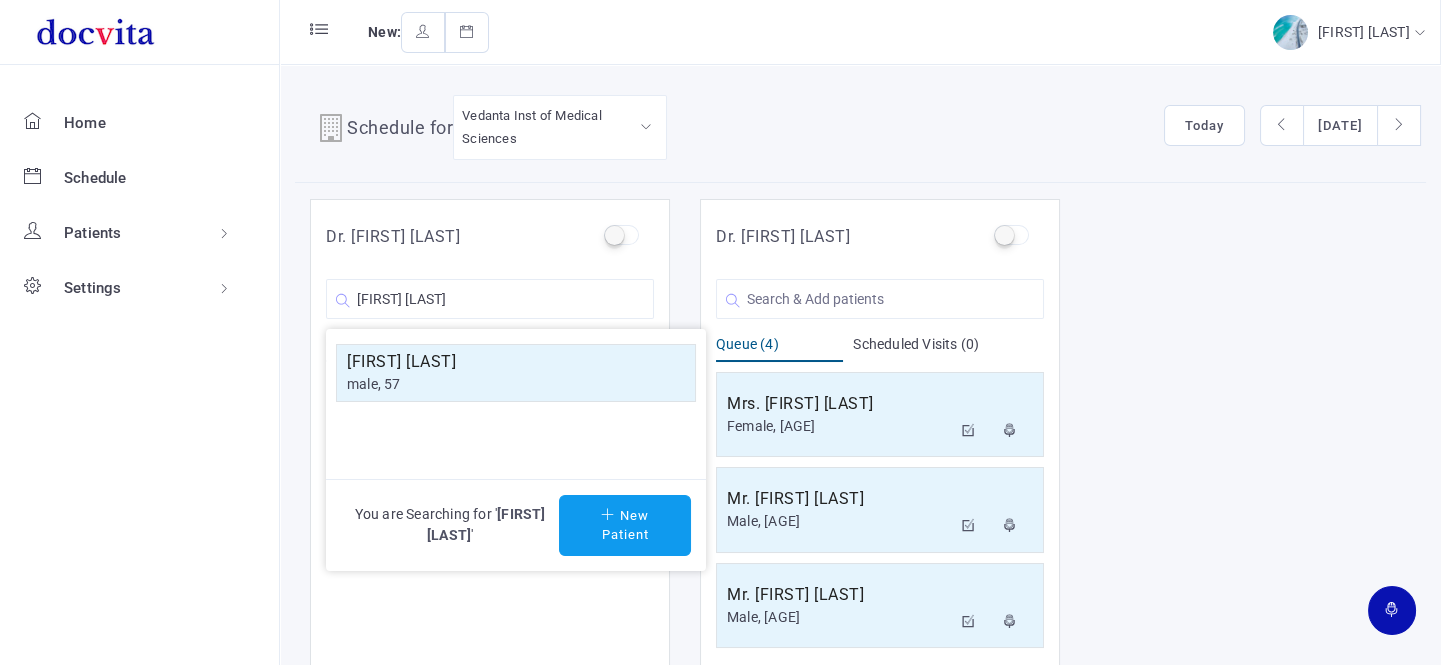 click on "[FIRST] [LAST]" 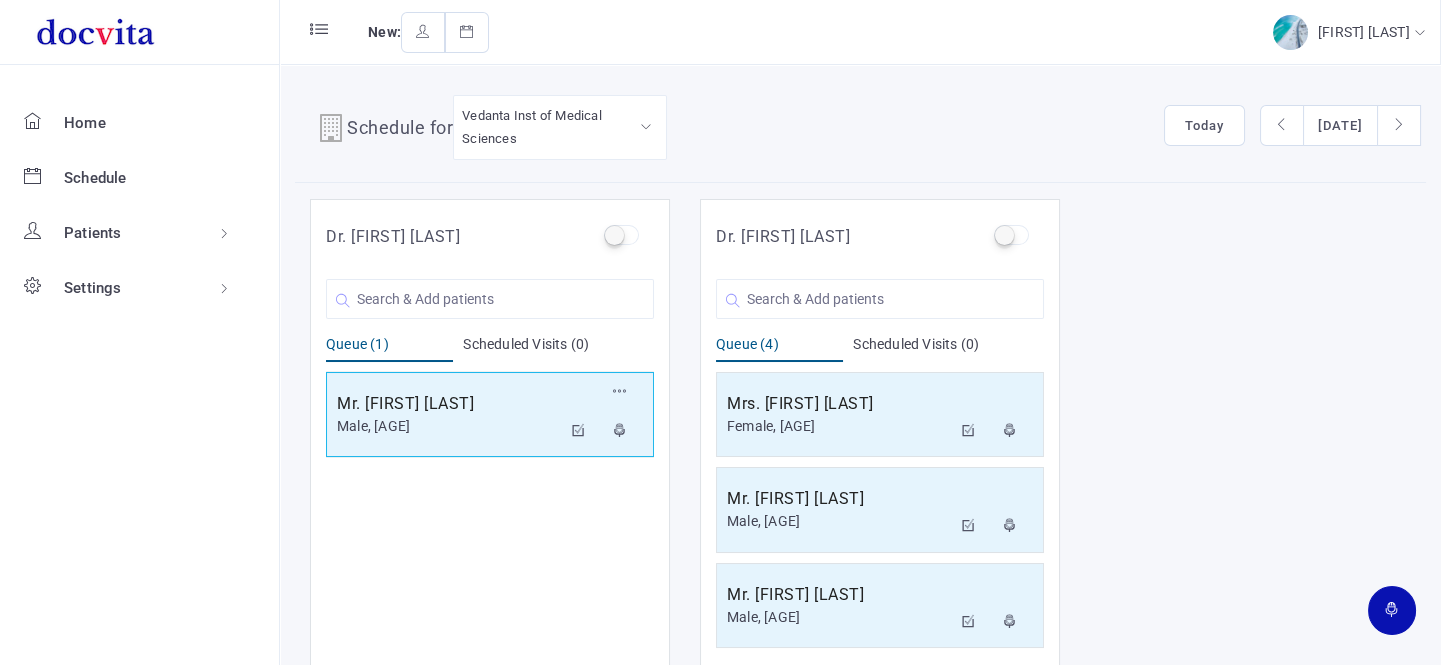 click on "Mr. [FIRST] [LAST]" at bounding box center (449, 404) 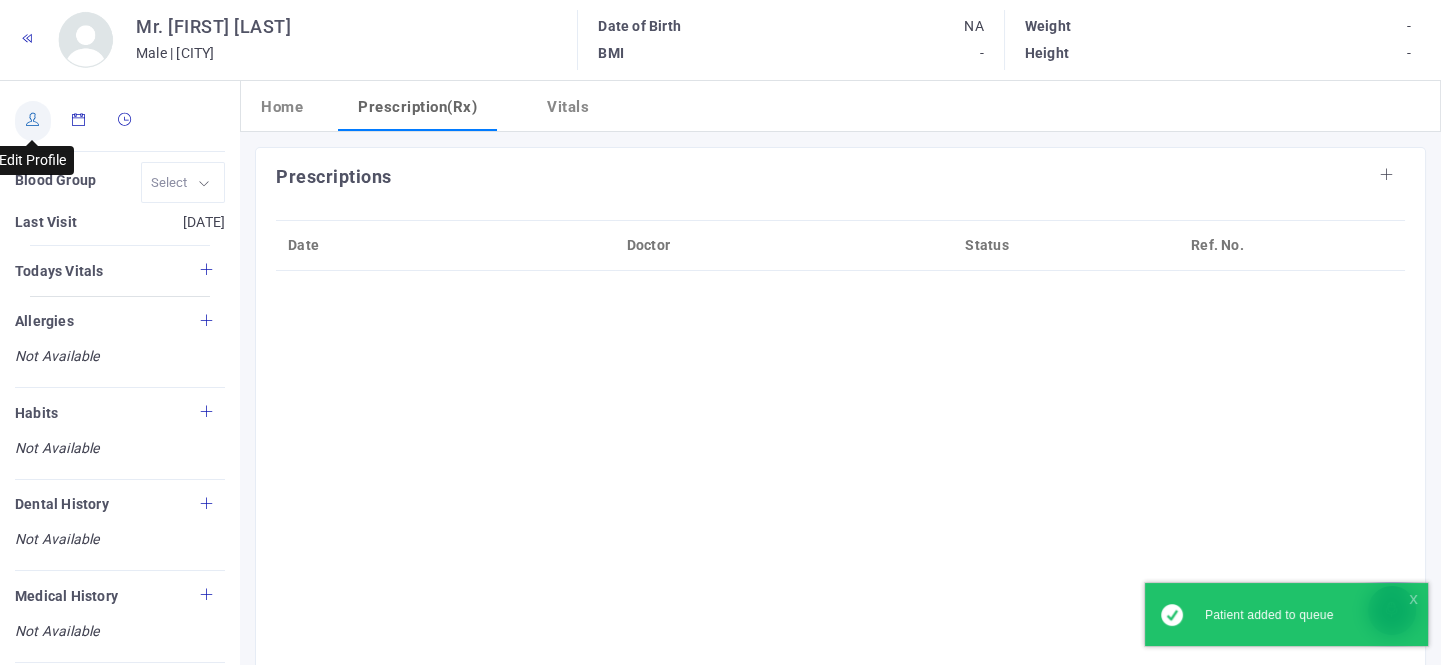 click at bounding box center [33, 121] 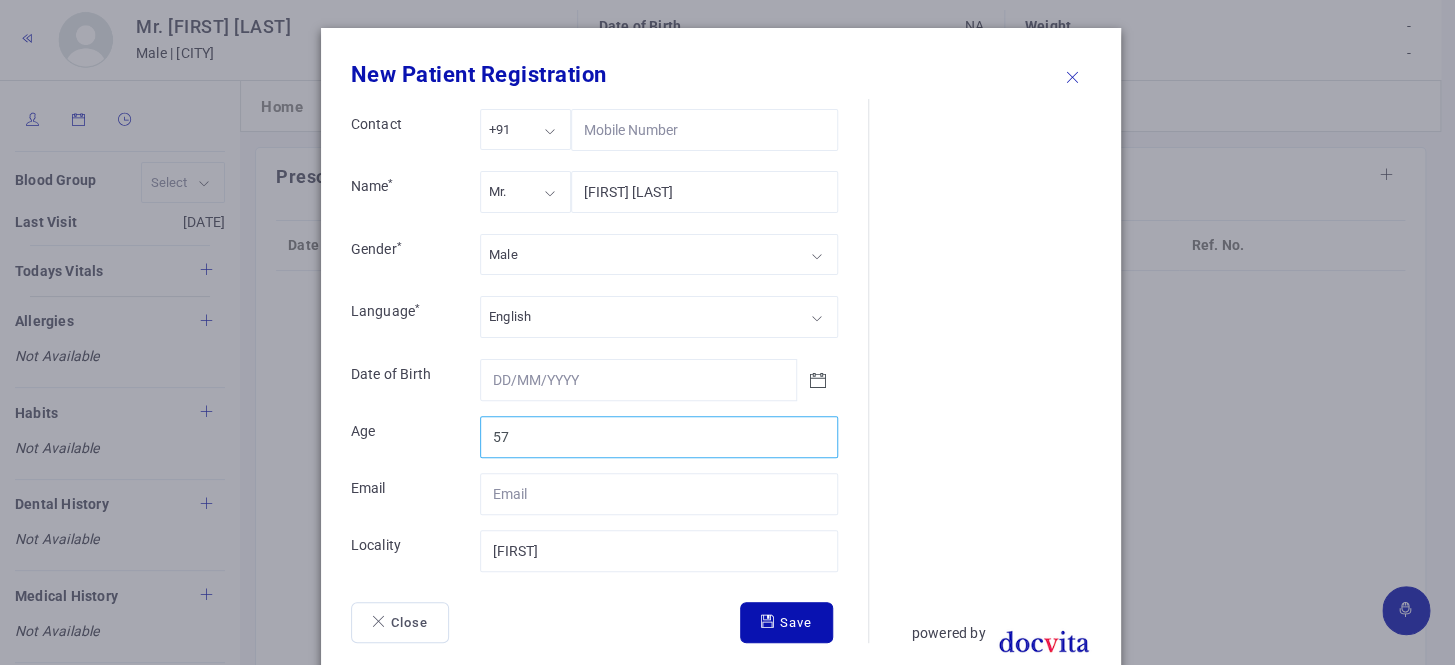 click on "57" at bounding box center (659, 437) 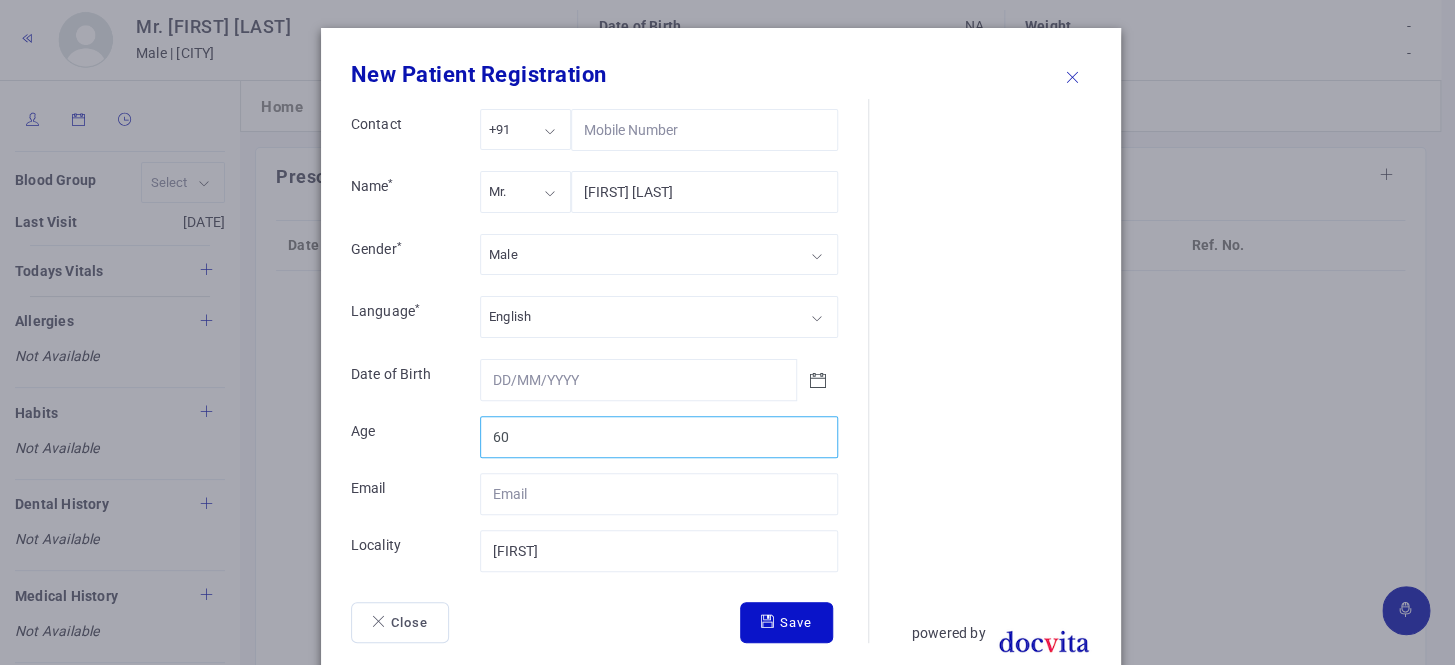 type on "60" 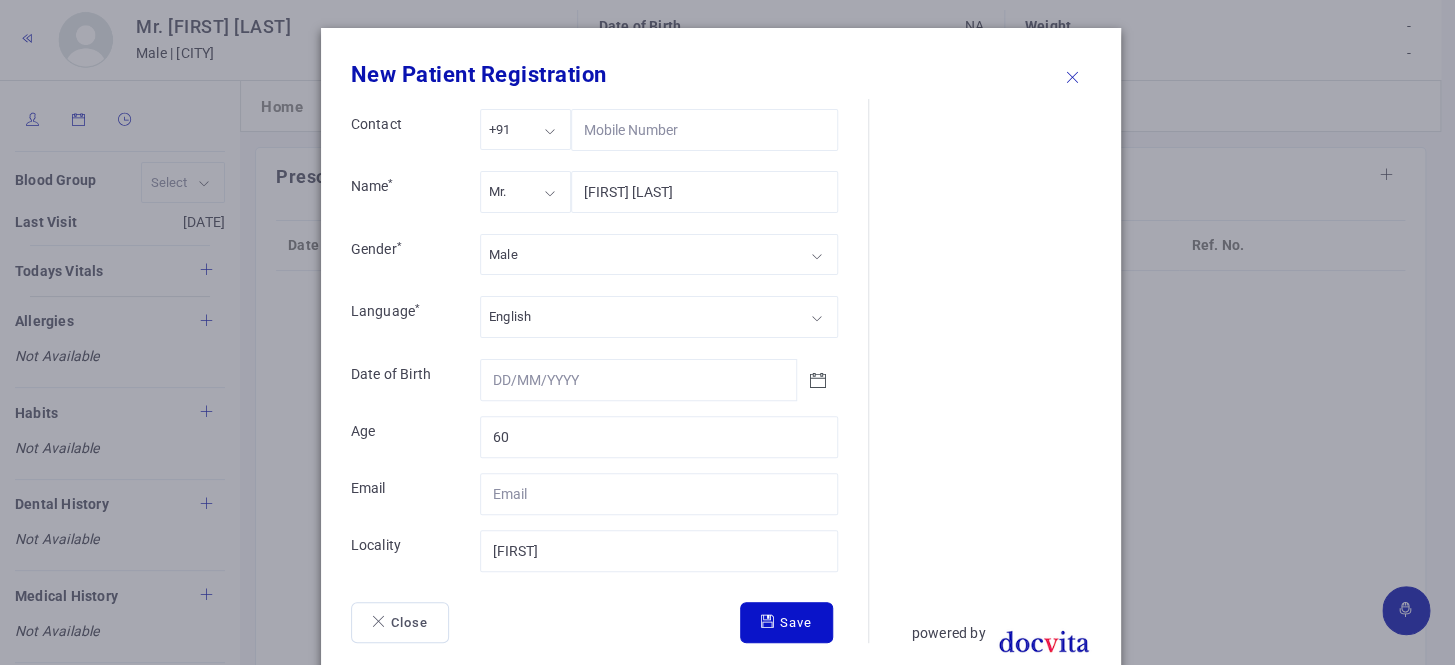 click on "Save" at bounding box center (786, 623) 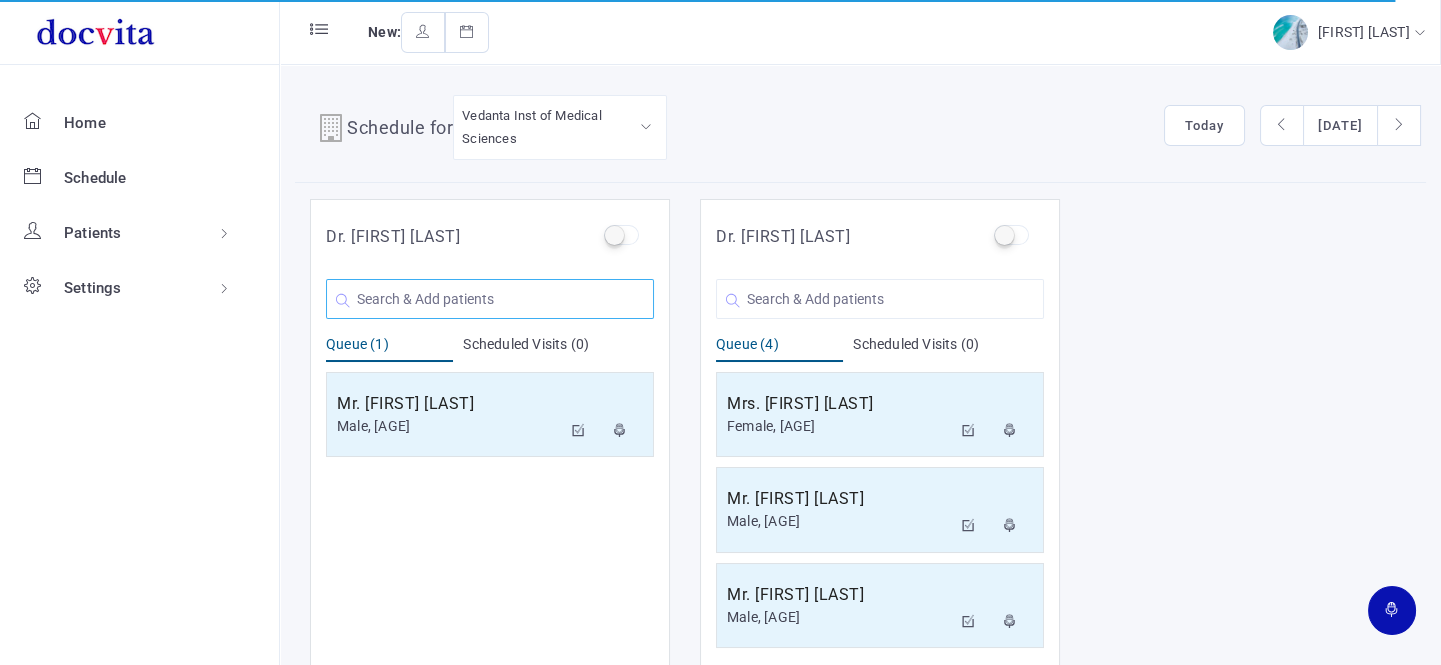 click 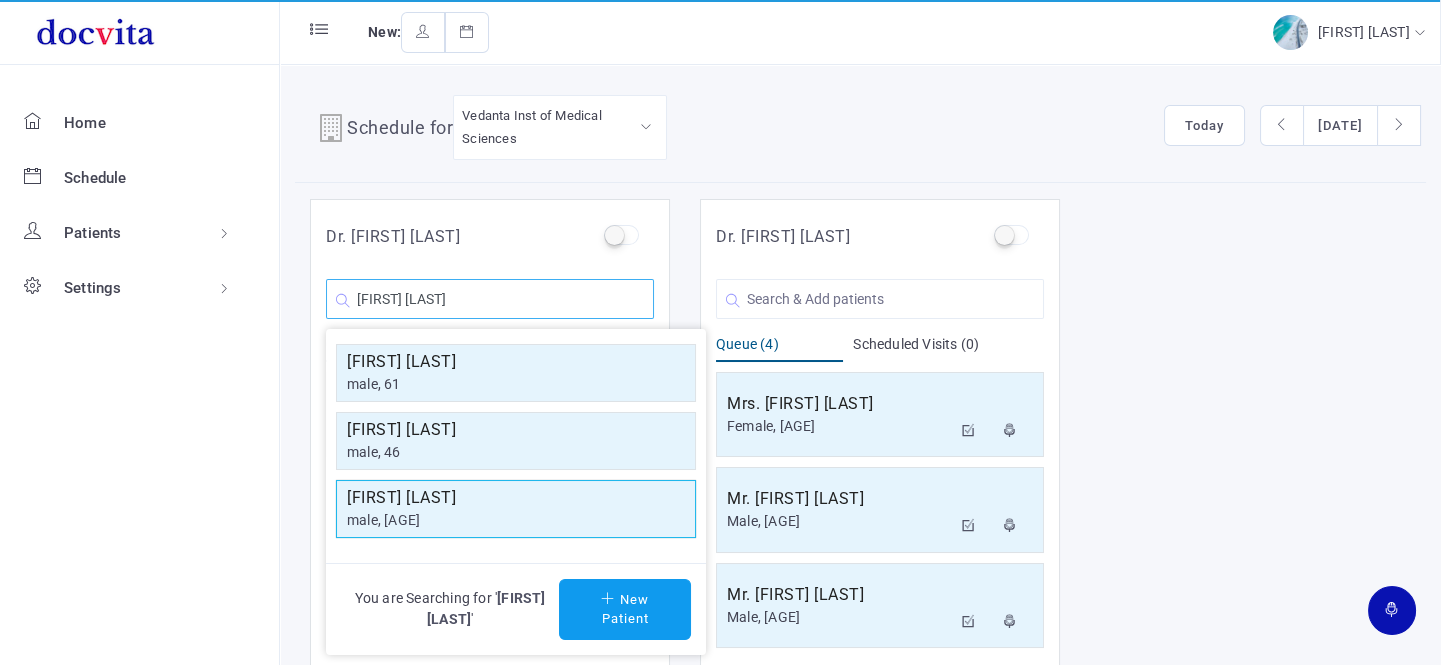 type on "[FIRST] [LAST]" 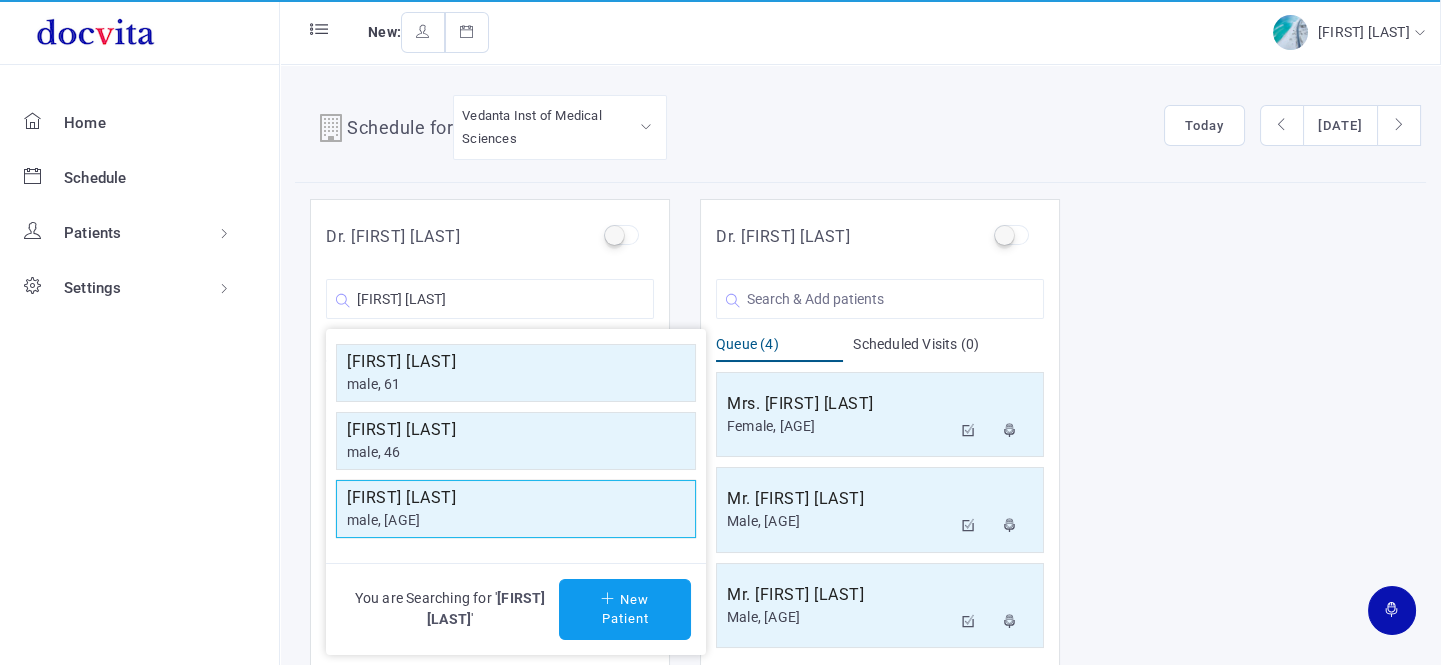 click on "[FIRST] [LAST]" 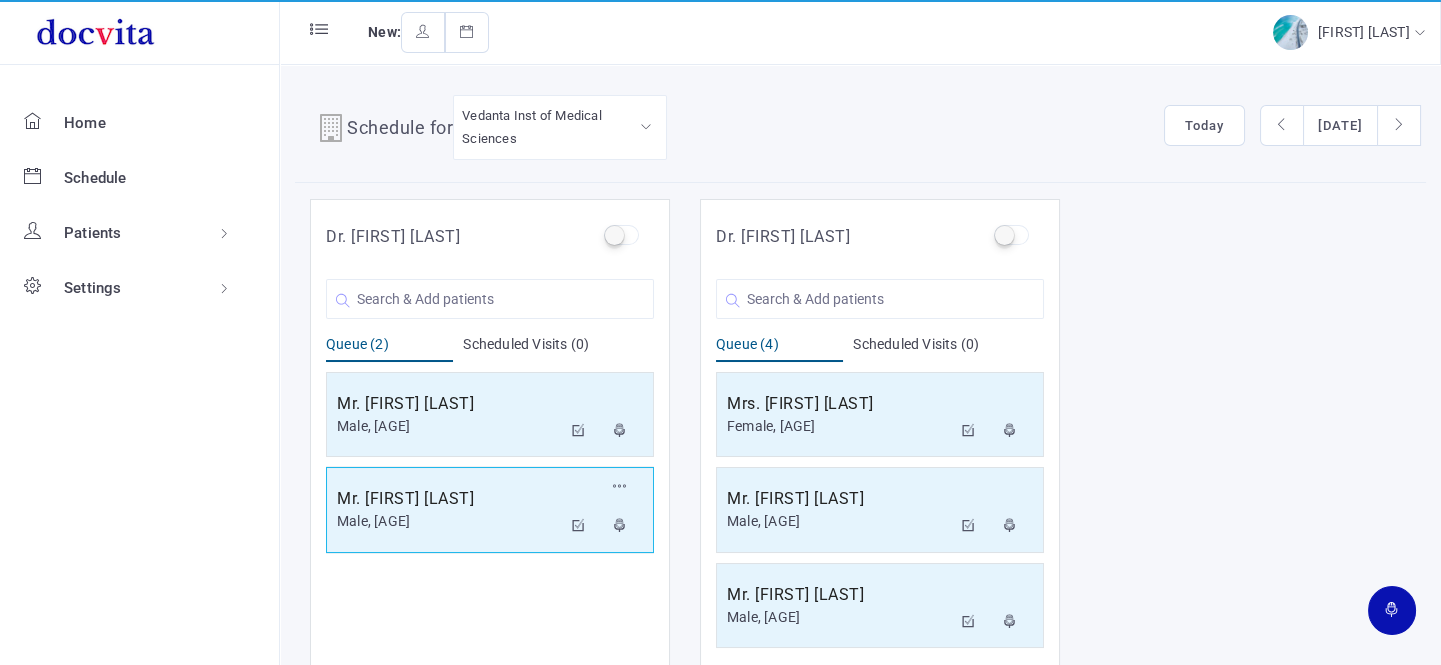 click on "Male, [AGE]" at bounding box center [449, 521] 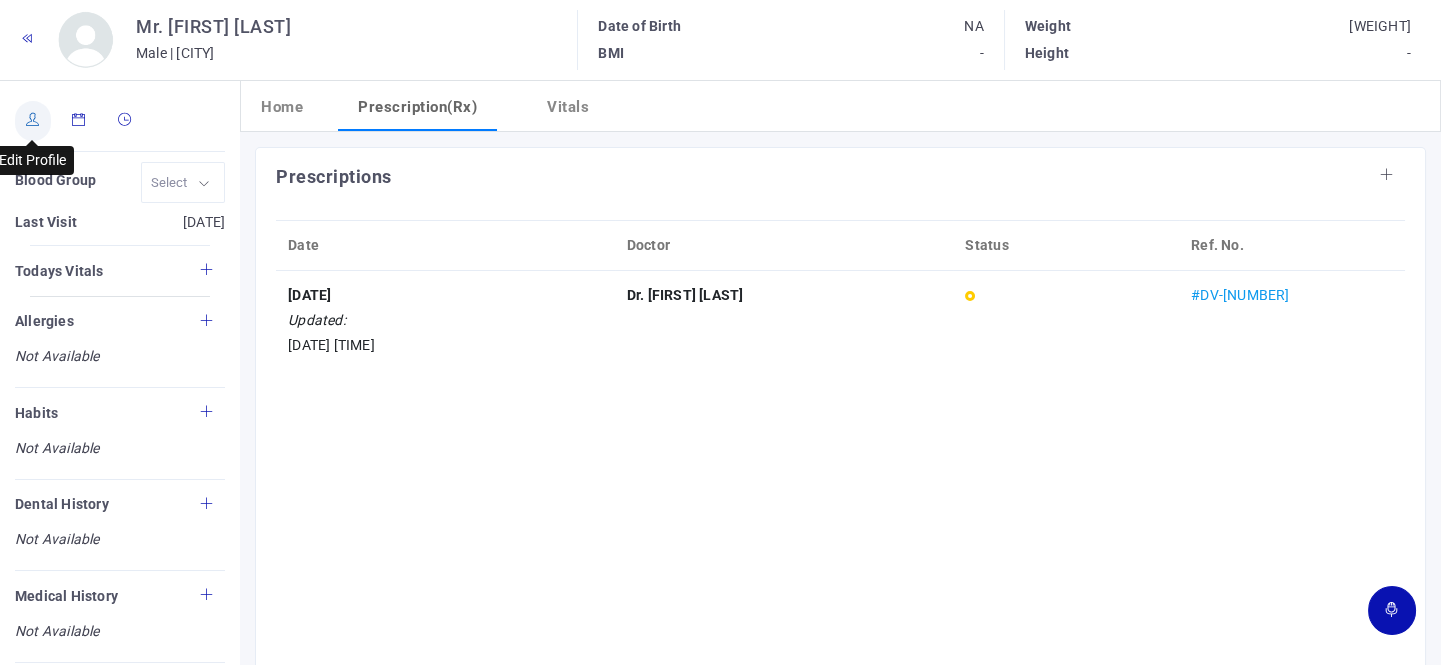 click at bounding box center [33, 121] 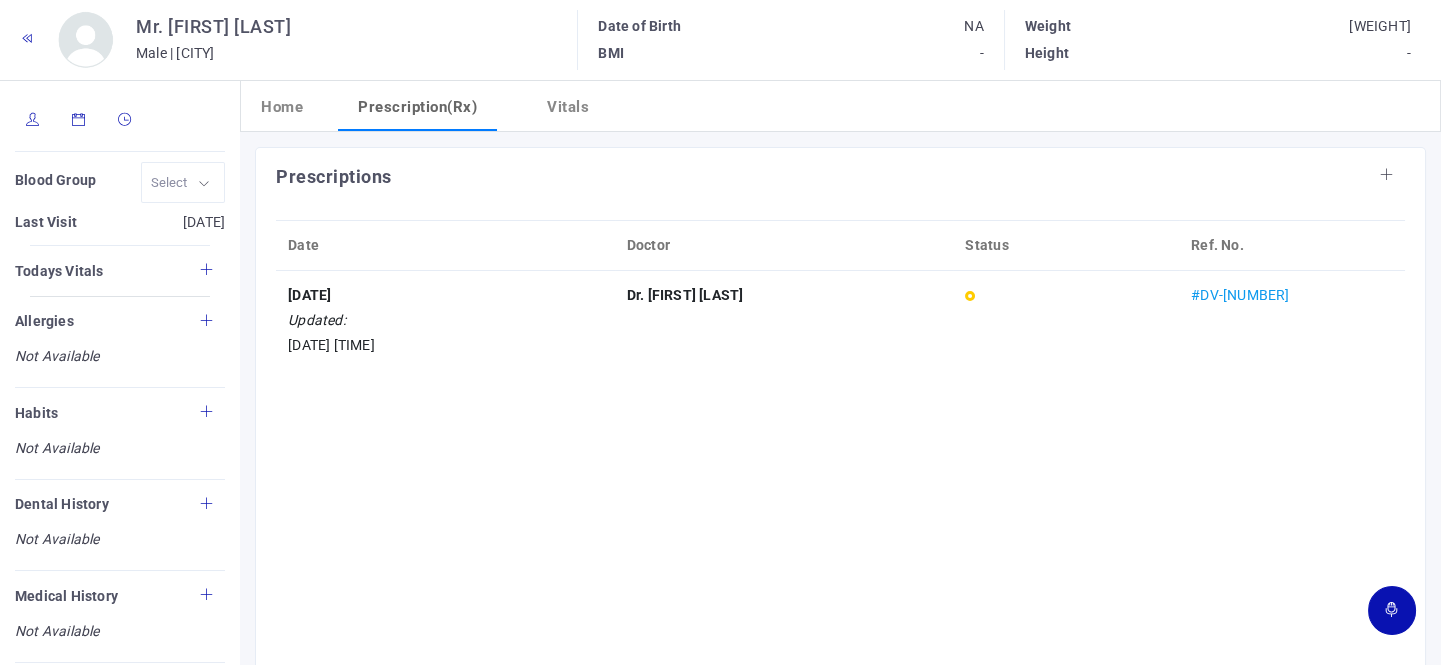 type on "[FIRST] [LAST]" 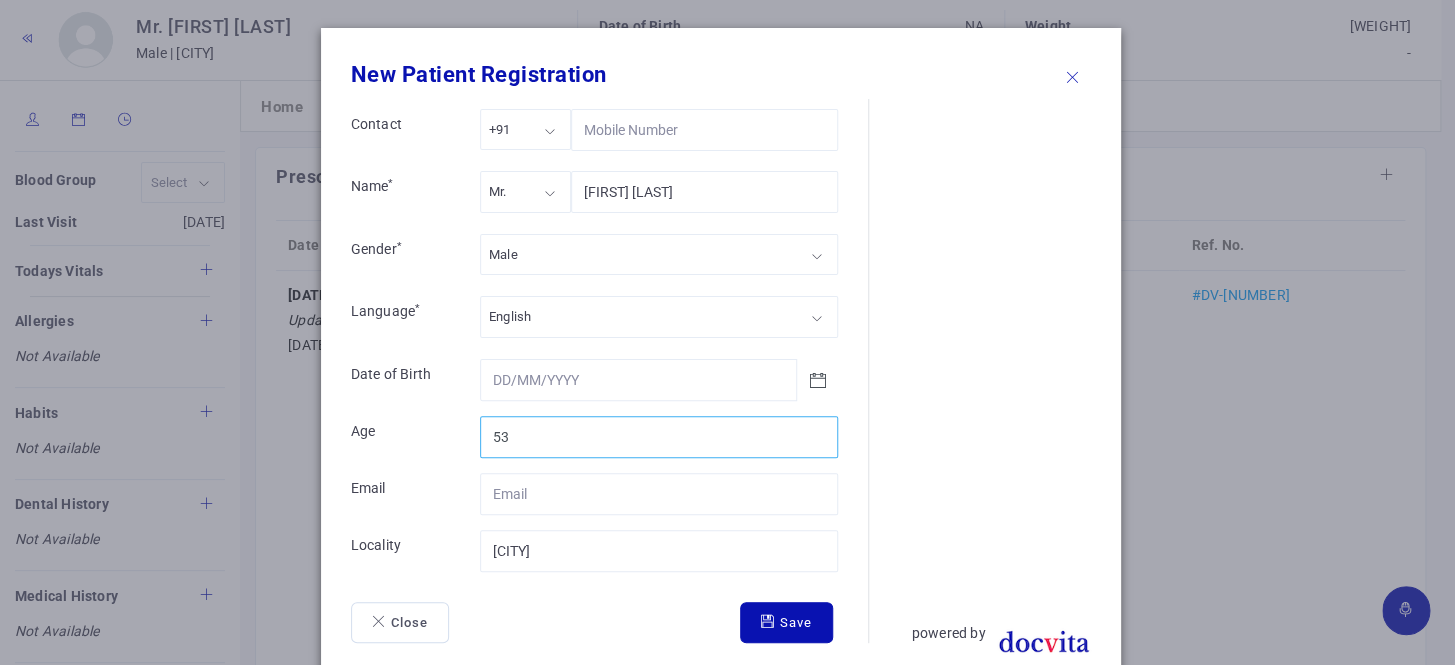 click on "53" at bounding box center [659, 437] 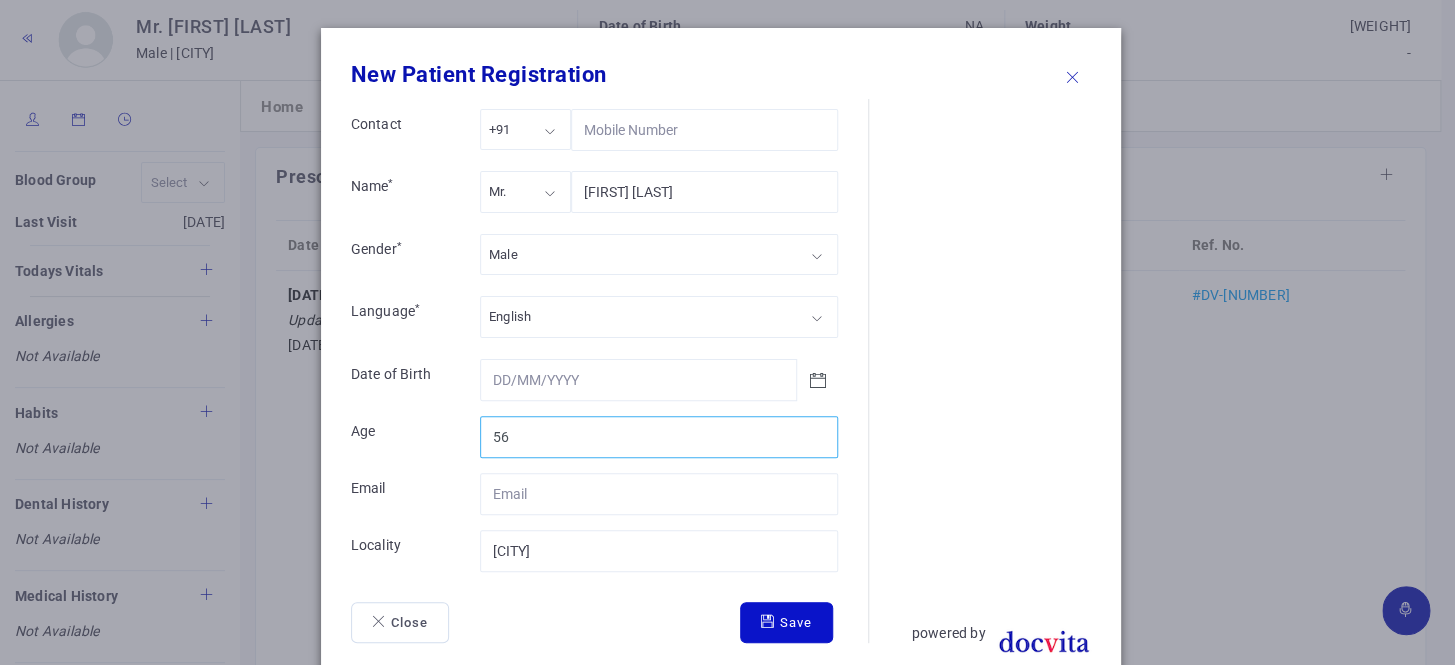 type on "56" 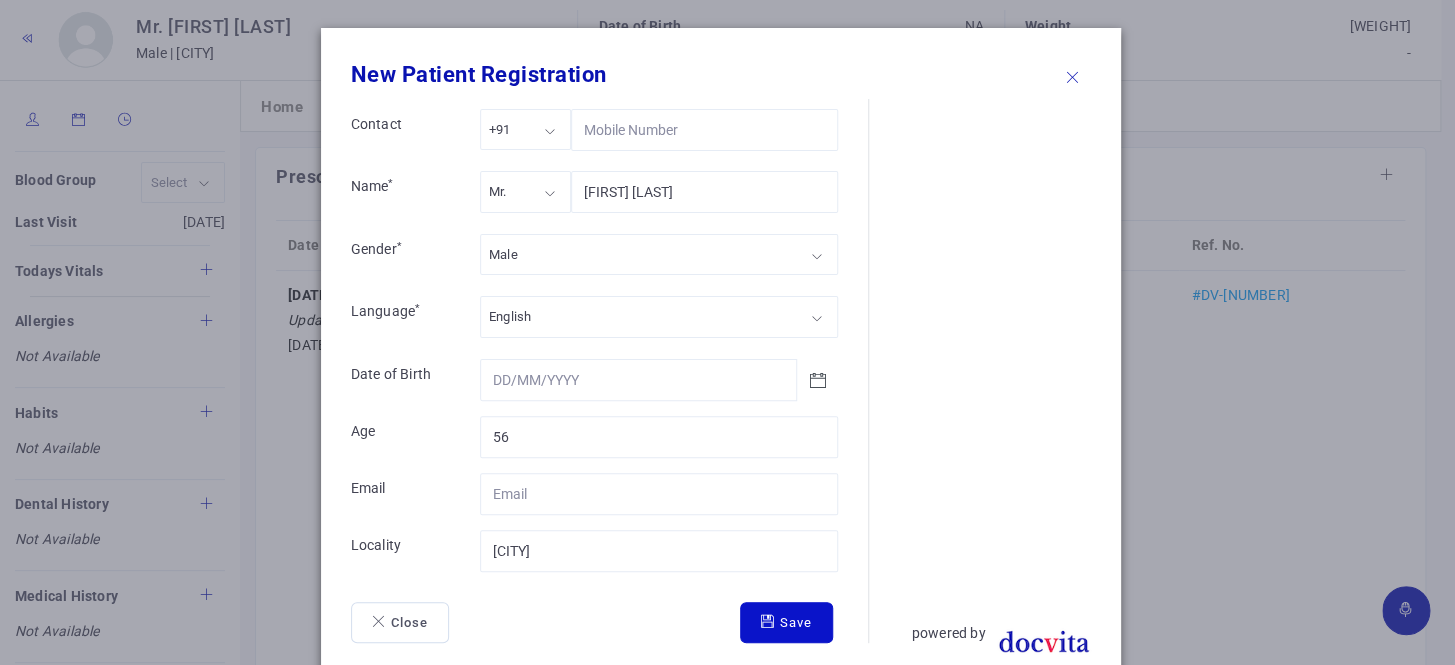 click on "Save" at bounding box center (786, 623) 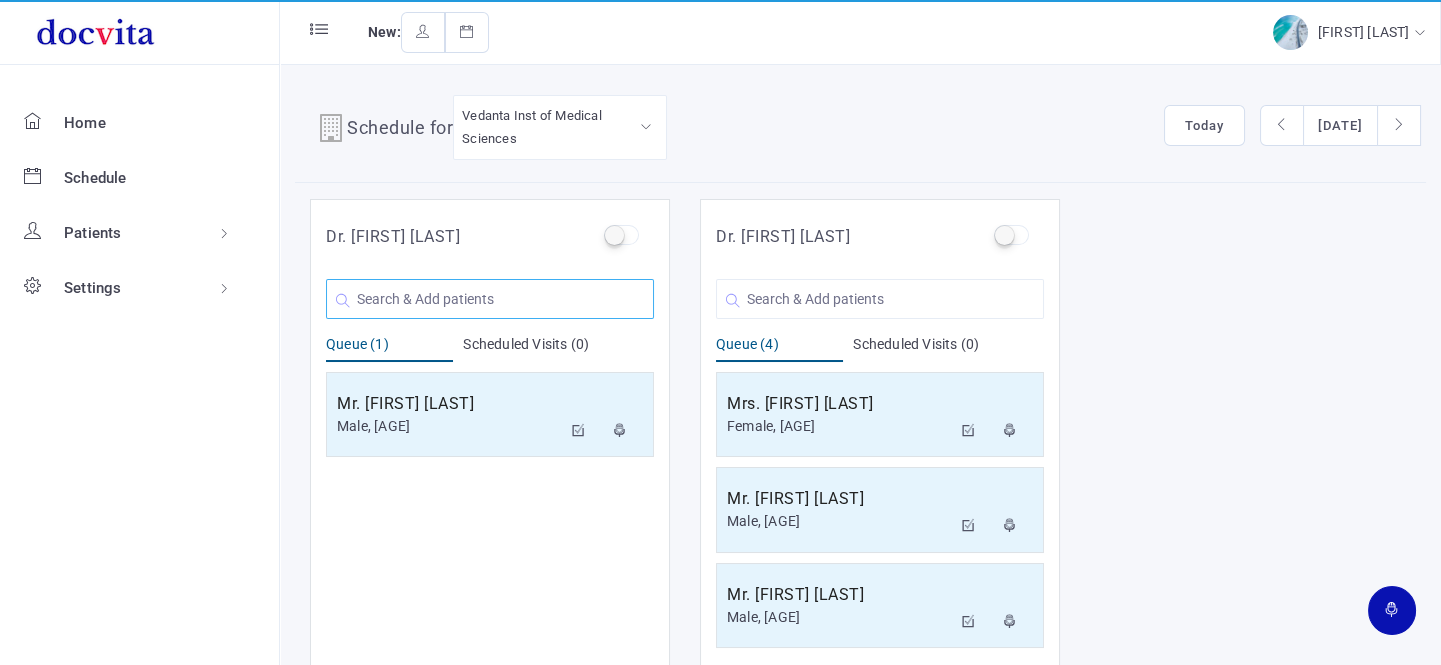 click 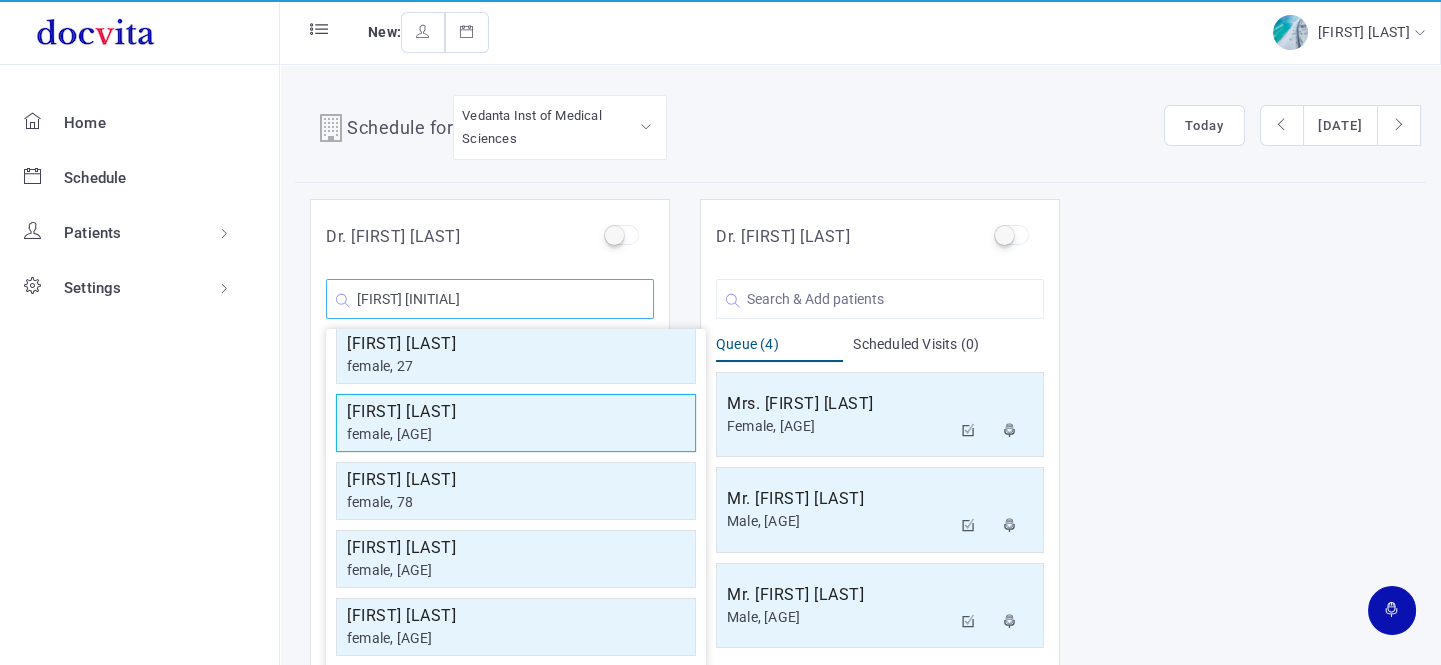 scroll, scrollTop: 0, scrollLeft: 0, axis: both 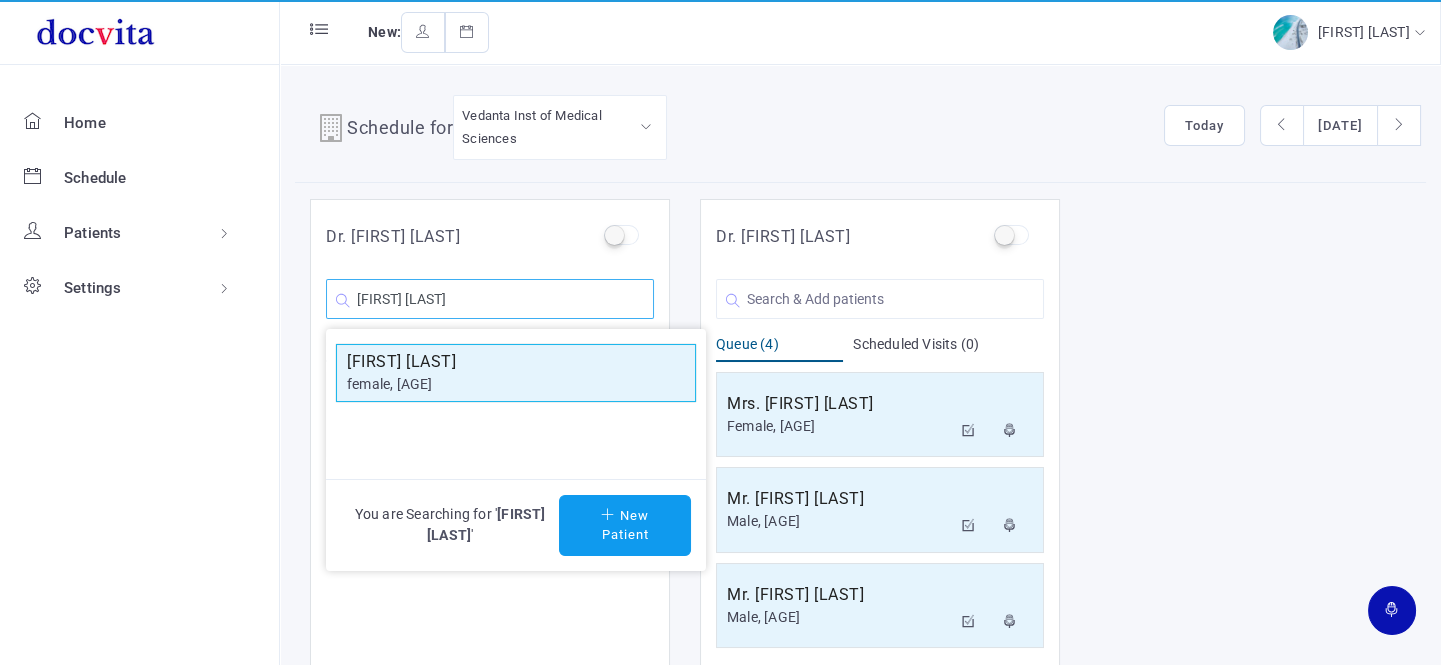 type on "[FIRST] [LAST]" 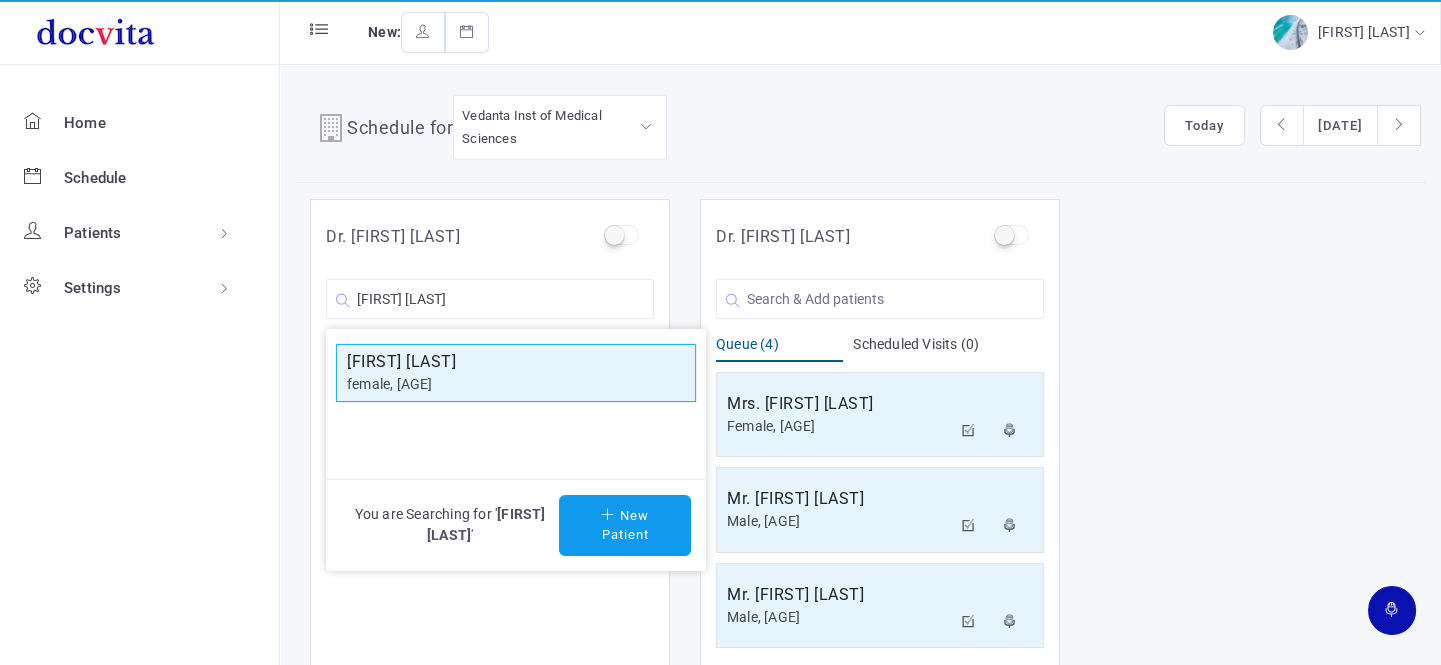 click on "[FIRST] [LAST]" 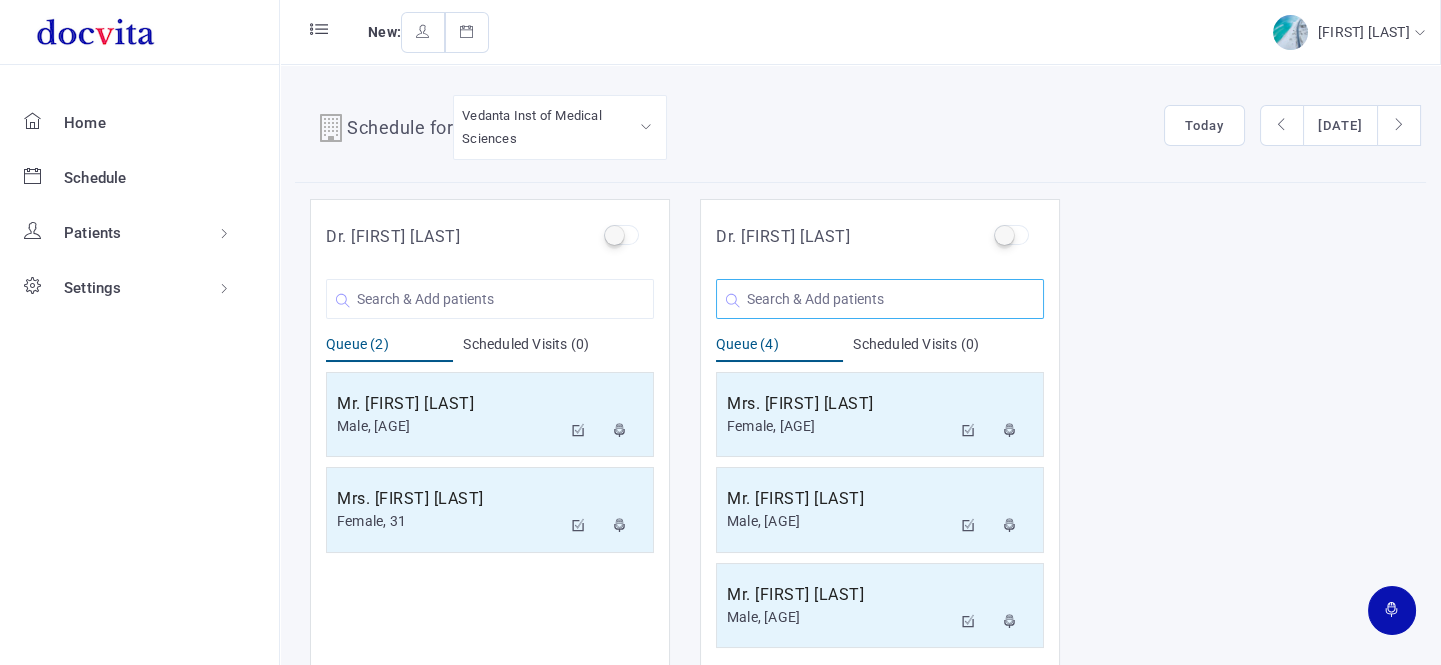 click 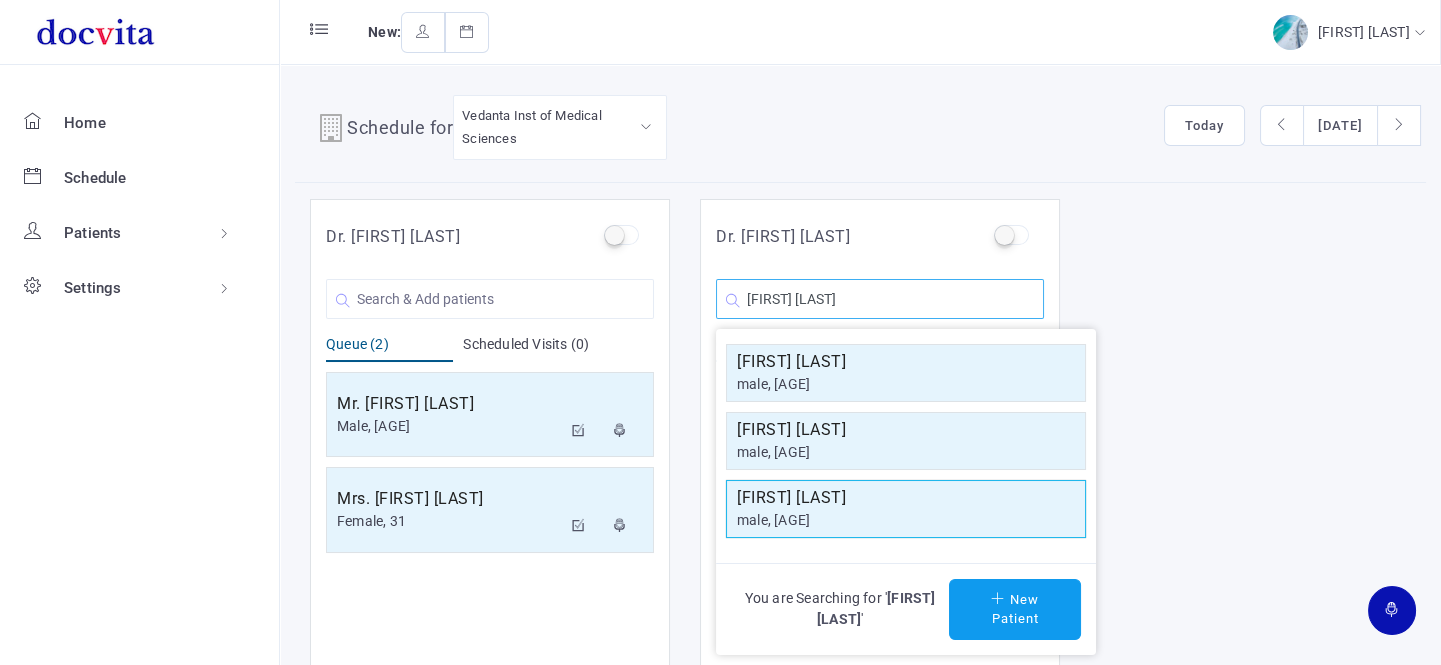 type on "[FIRST] [LAST]" 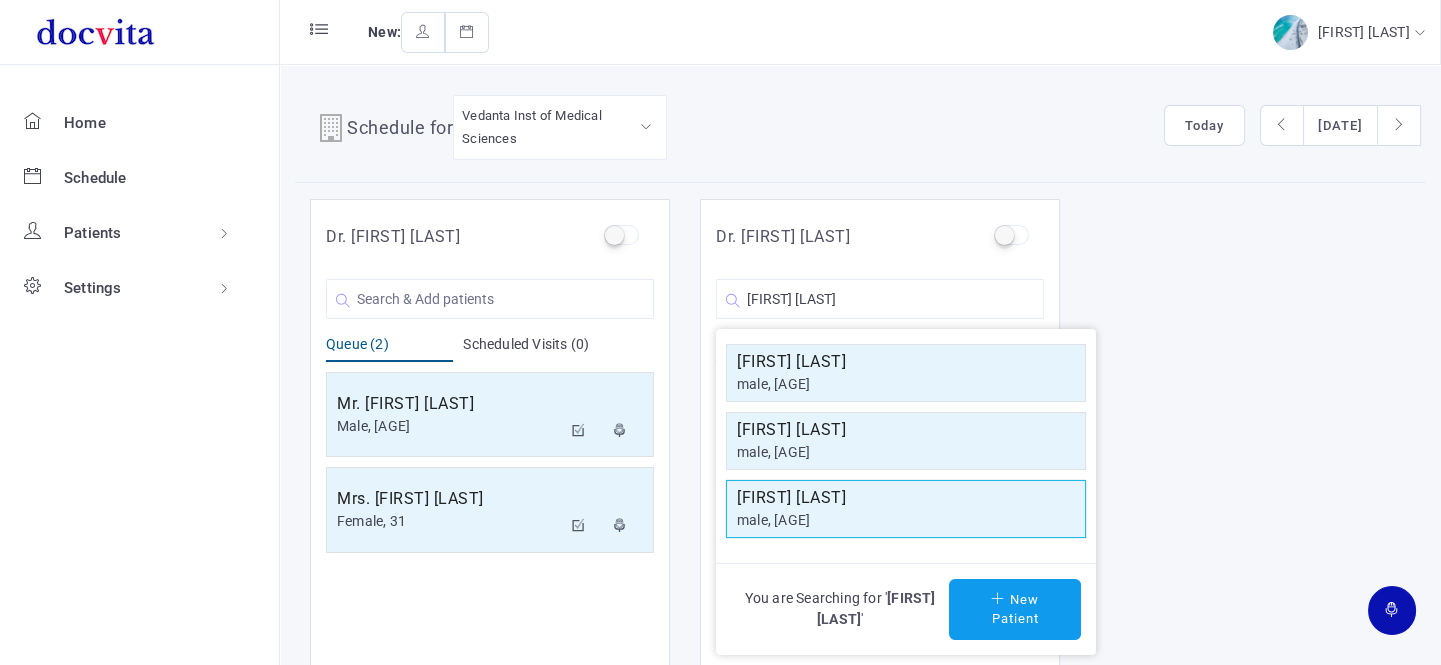 click on "[FIRST] [LAST]" 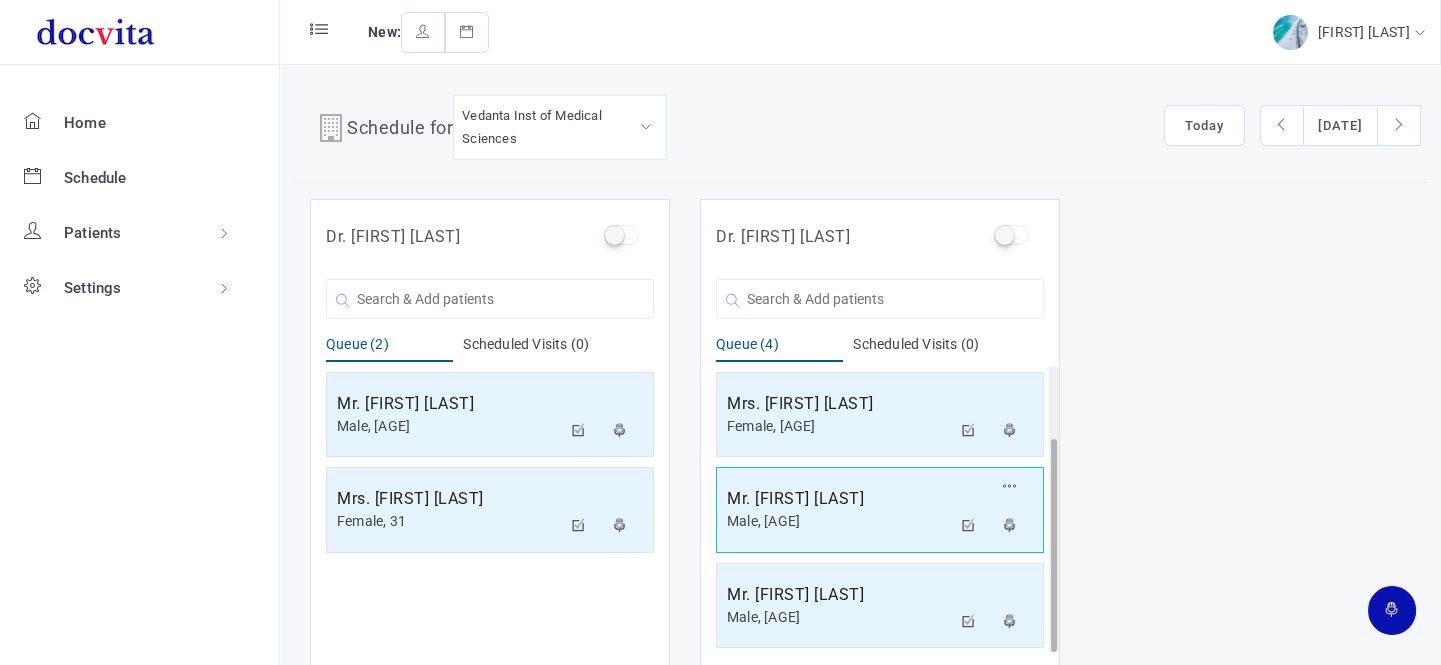 scroll, scrollTop: 10, scrollLeft: 0, axis: vertical 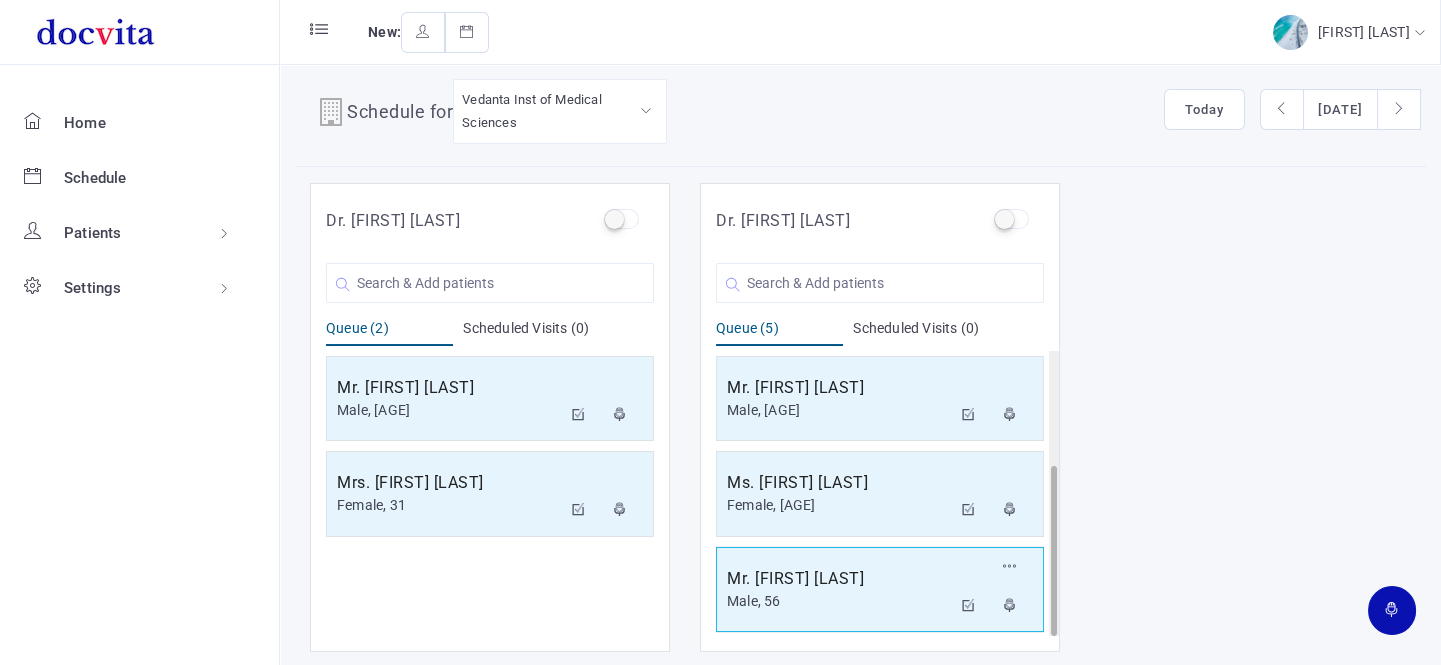 click on "Mr. [FIRST] [LAST]" at bounding box center (839, 579) 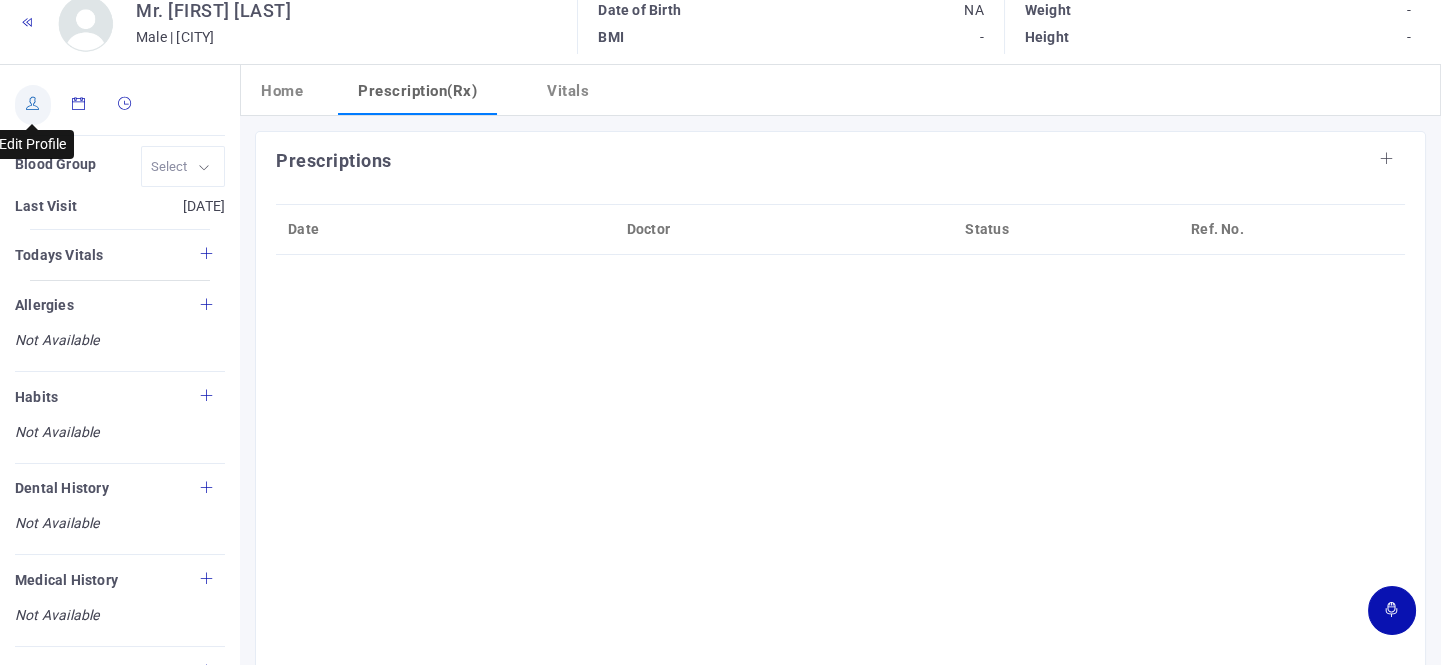 click at bounding box center [33, 103] 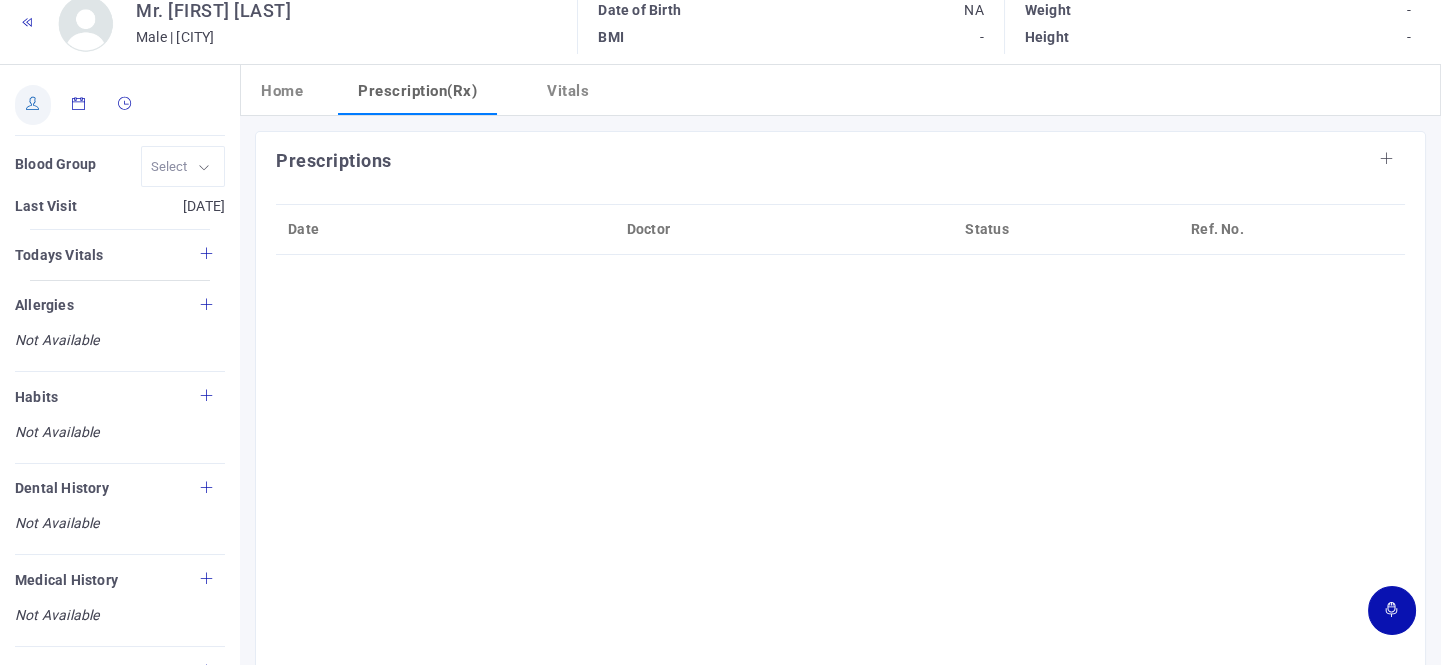 type on "[FIRST] [LAST]" 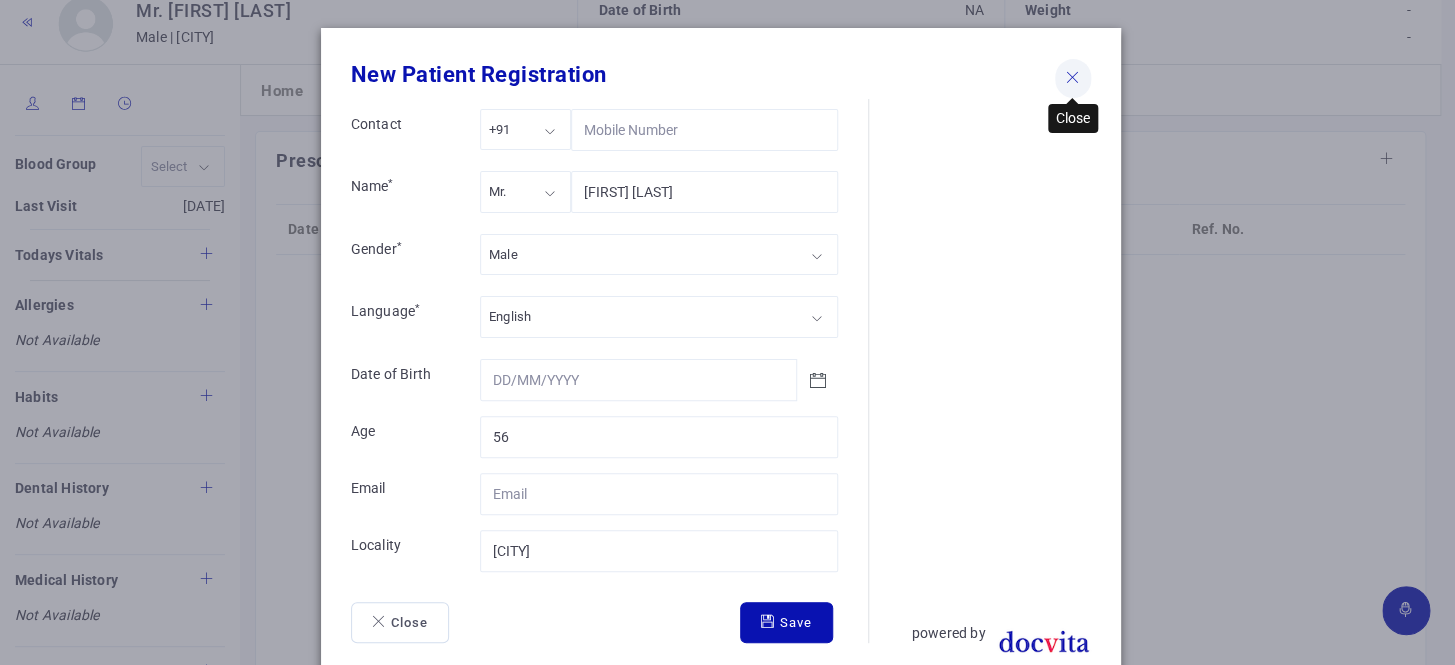 click at bounding box center (1073, 77) 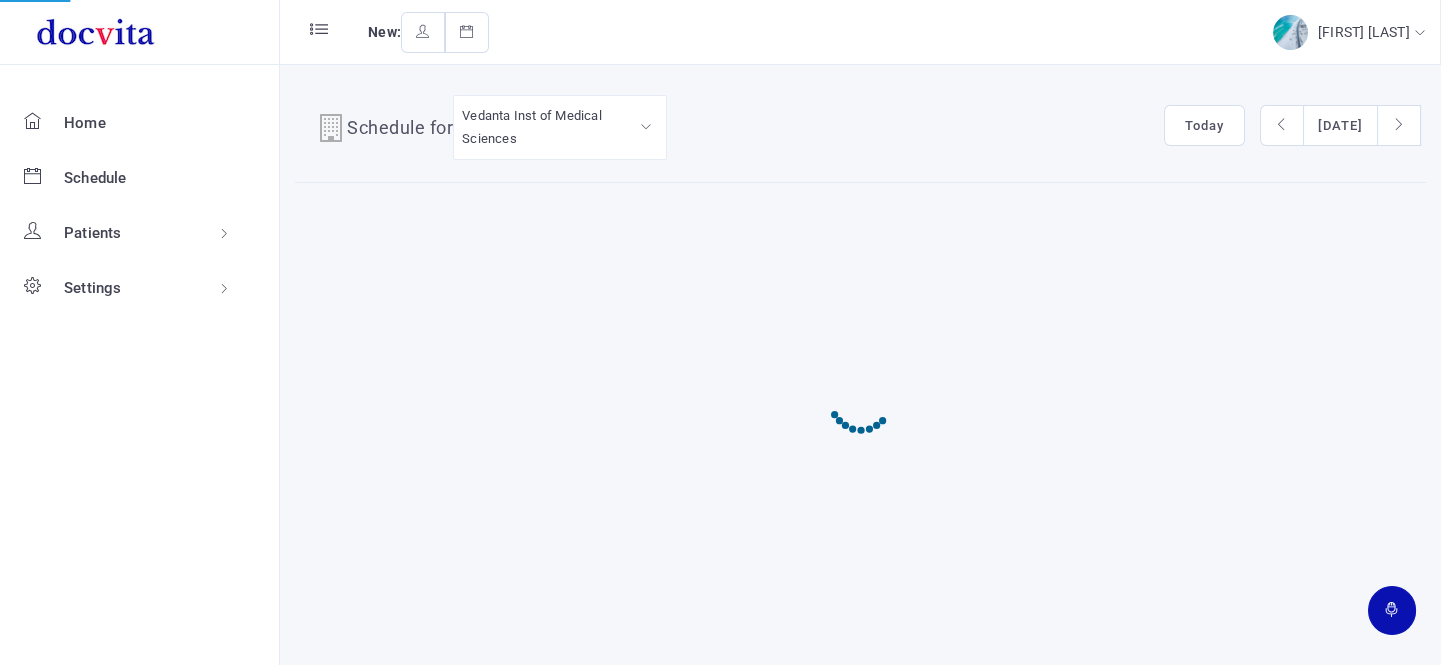 scroll, scrollTop: 0, scrollLeft: 0, axis: both 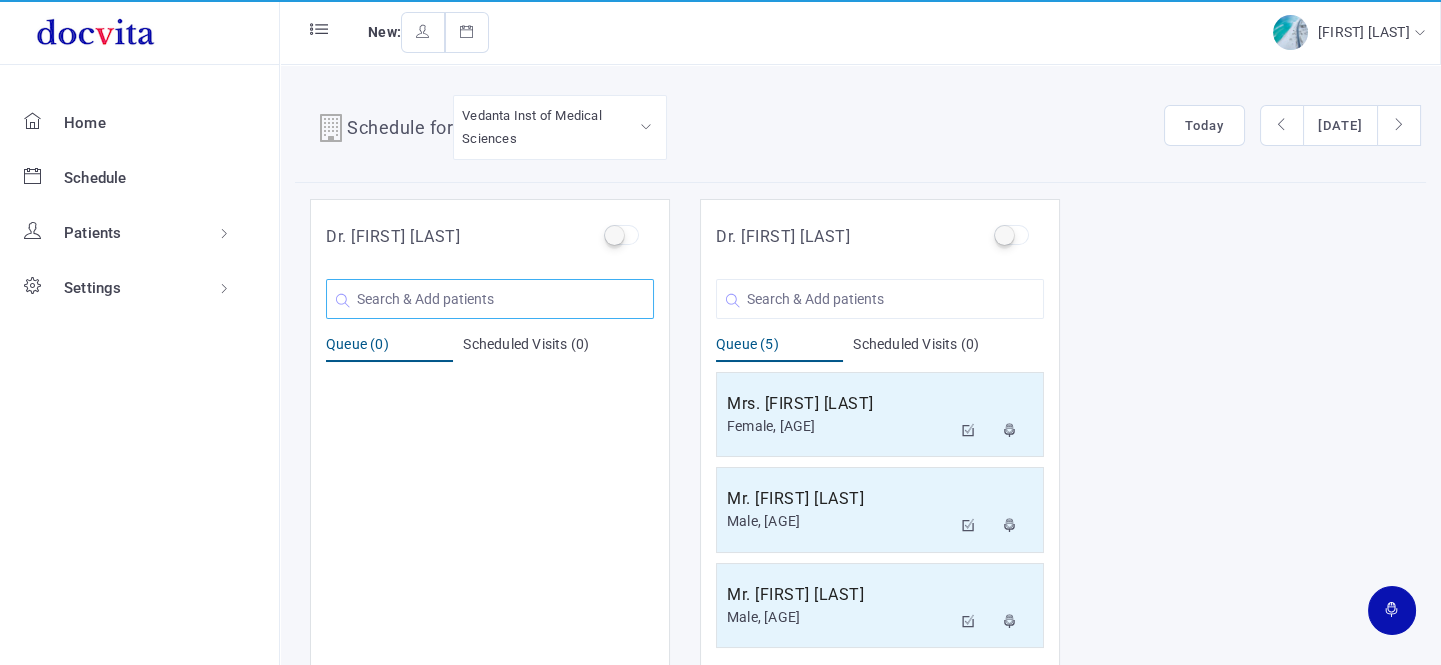 drag, startPoint x: 511, startPoint y: 300, endPoint x: 675, endPoint y: 273, distance: 166.2077 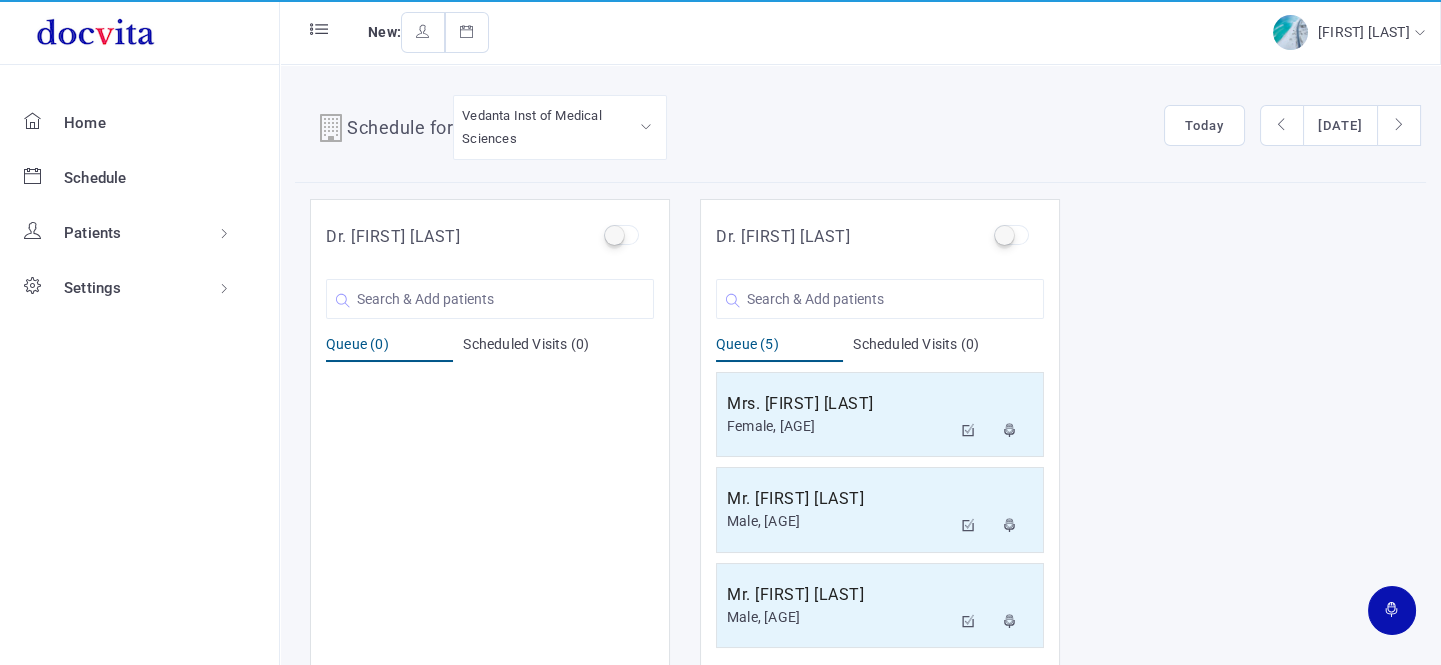 click on "Dr [FIRST] [LAST]    You are Searching for ' '  New Patient   Queue (0)   Scheduled Visits (0)  Dr. [FIRST] [LAST]    You are Searching for ' '  New Patient   Queue (5)   Scheduled Visits (0)   Mrs. [FIRST] [LAST]   Female, [AGE]      Reschedule Cancel  Mr. [FIRST] [LAST]   Male, [AGE]      Reschedule Cancel  Mr. [FIRST] [LAST]   Male, [AGE]      Reschedule Cancel  Ms. [FIRST] [LAST]   Female, [AGE]      Reschedule Cancel  Mr. [FIRST] [LAST]   Male, [AGE]      Reschedule Cancel" 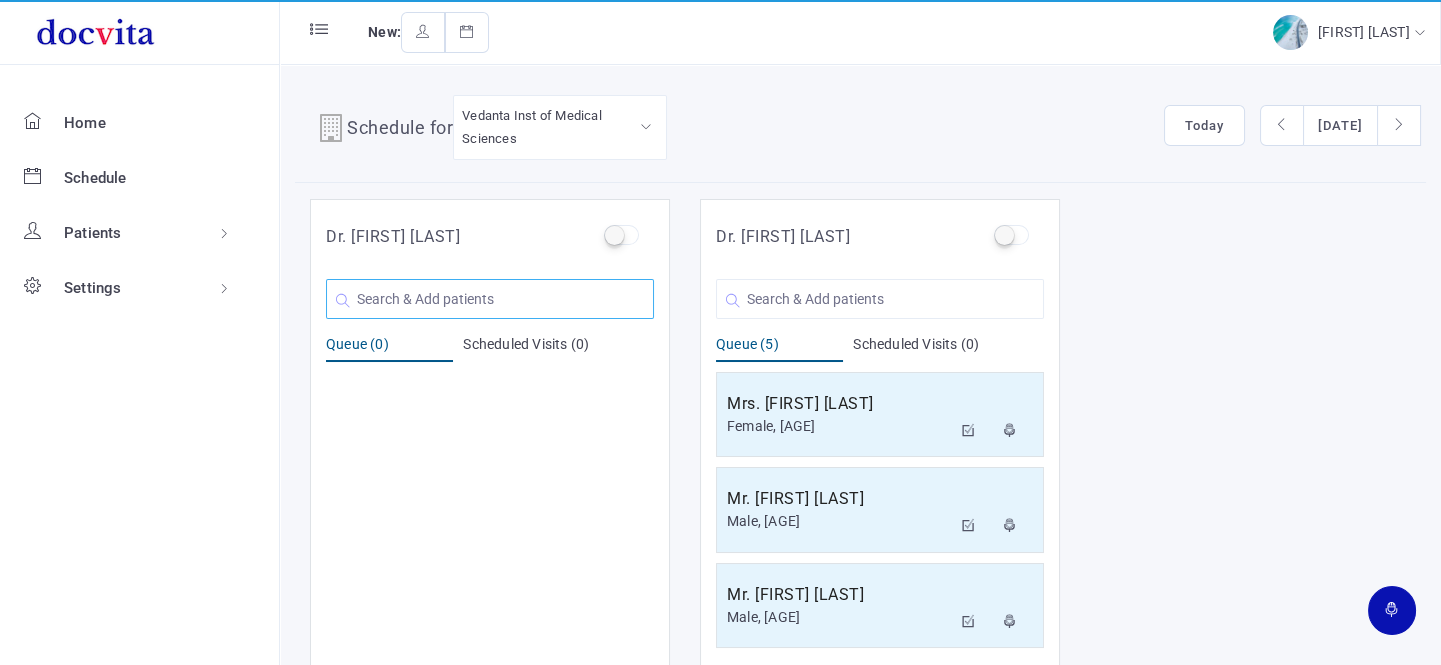 click 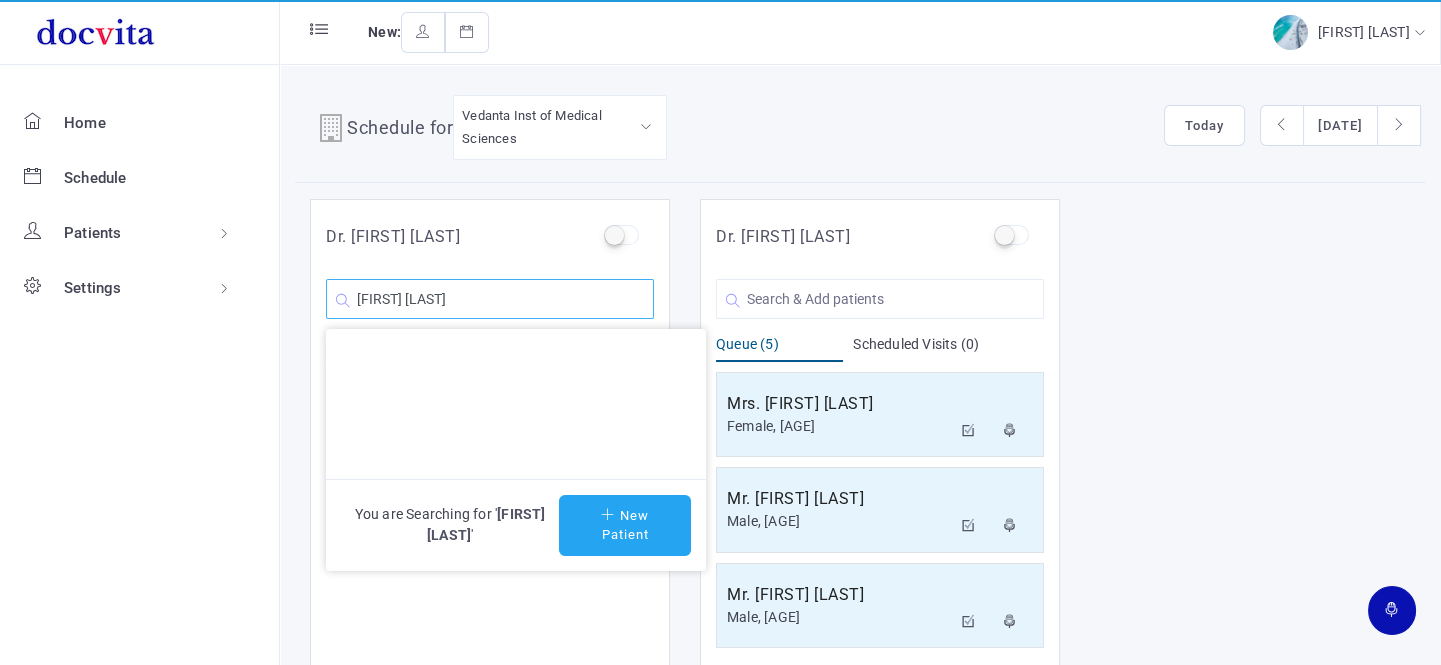 type on "[FIRST] [LAST]" 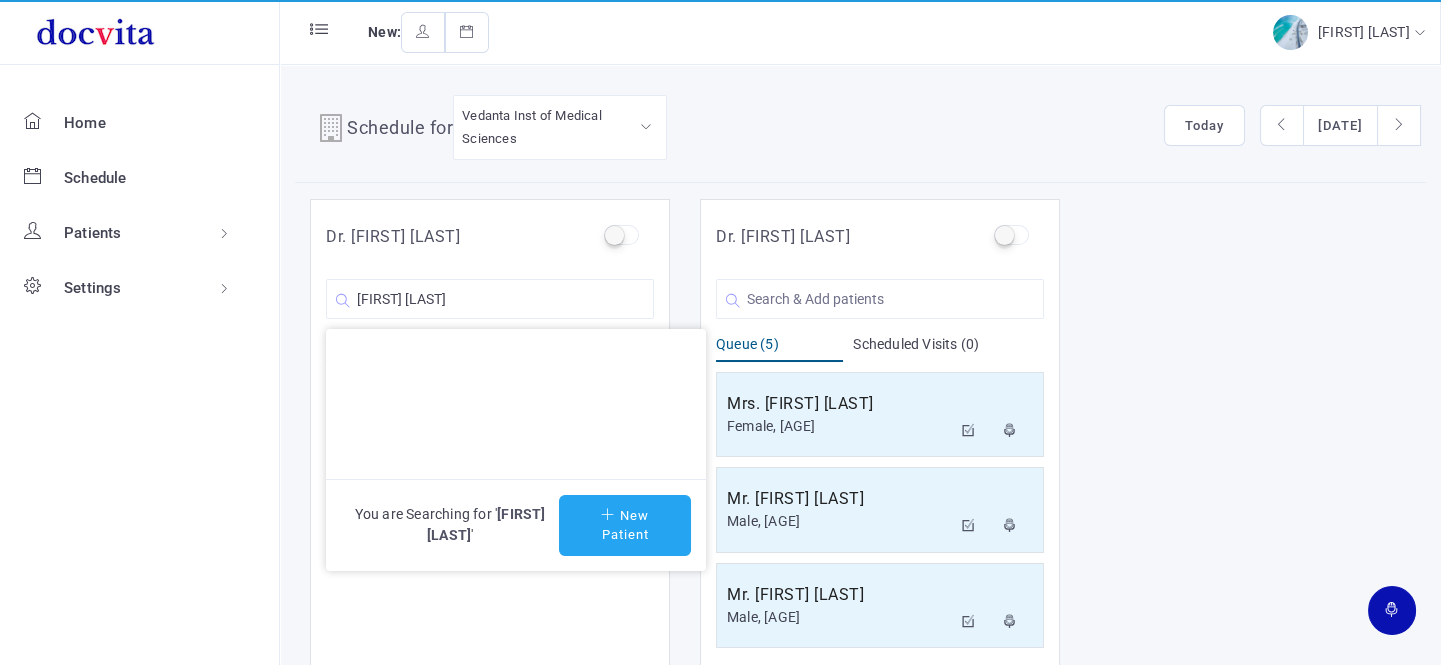 click on "New Patient" 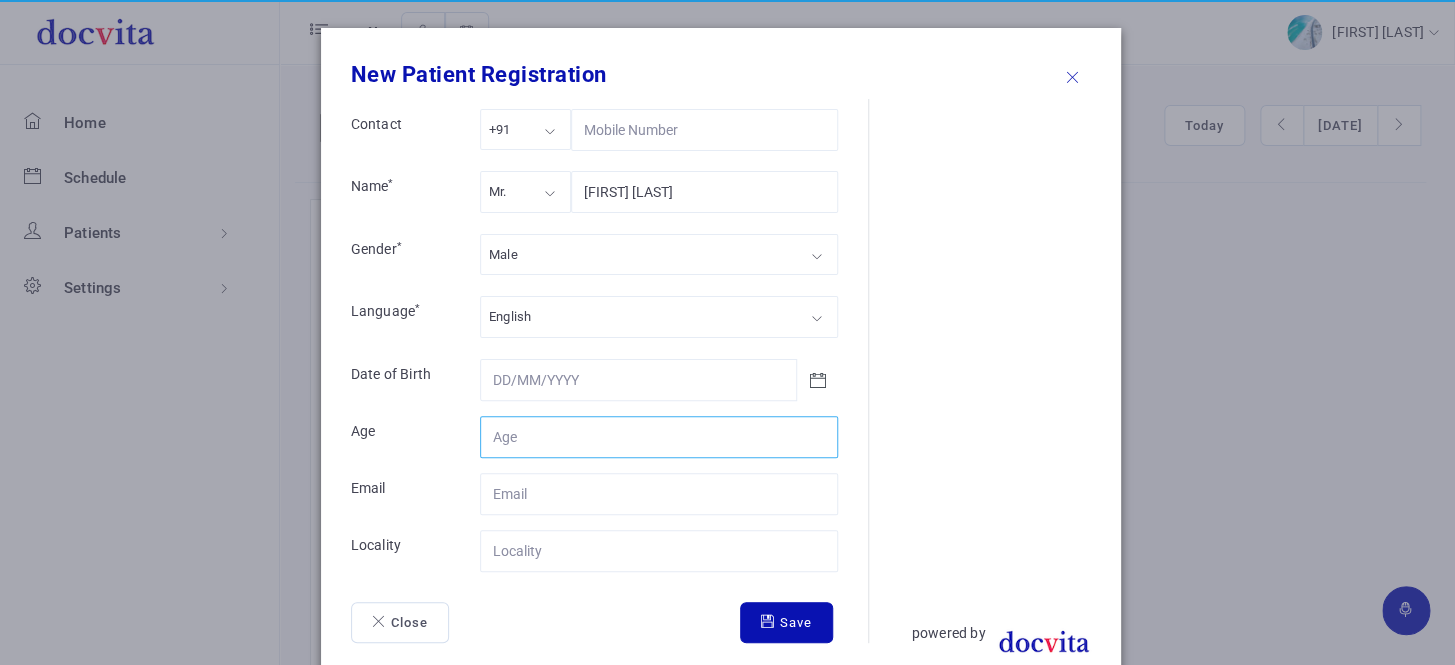 click on "Contact" at bounding box center [659, 437] 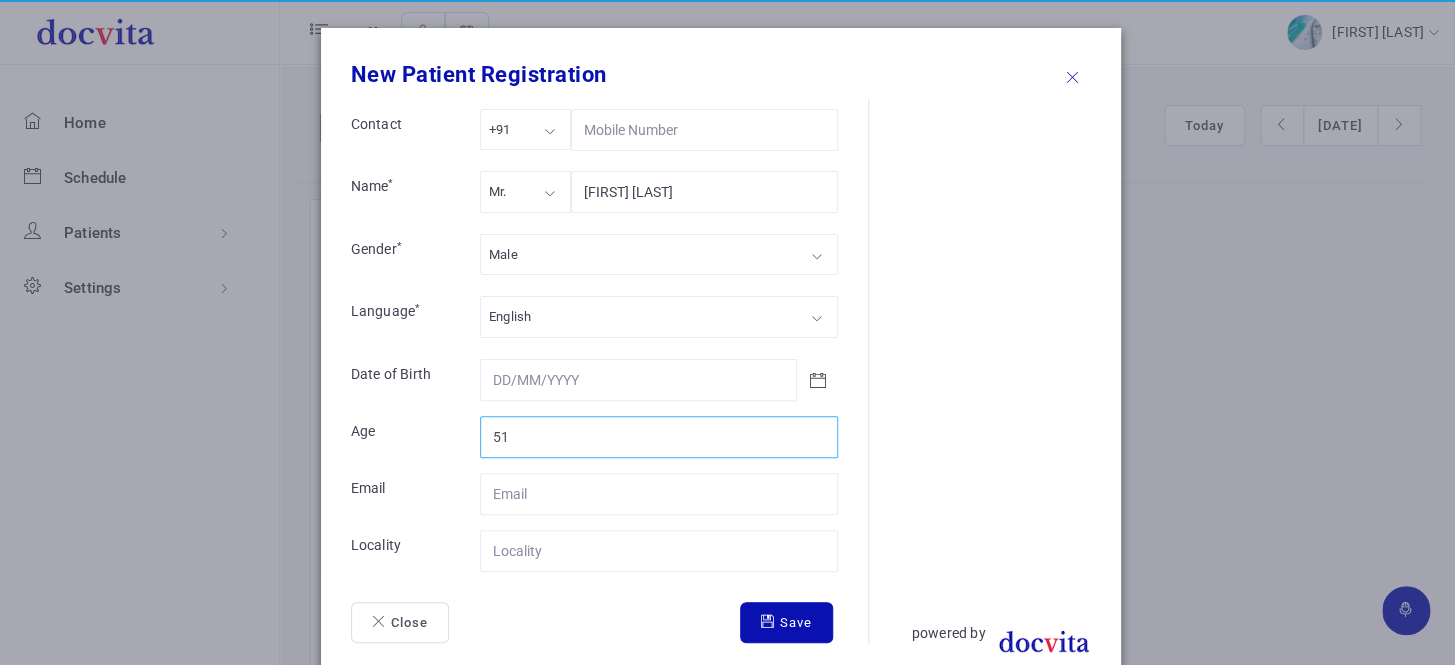 type on "51" 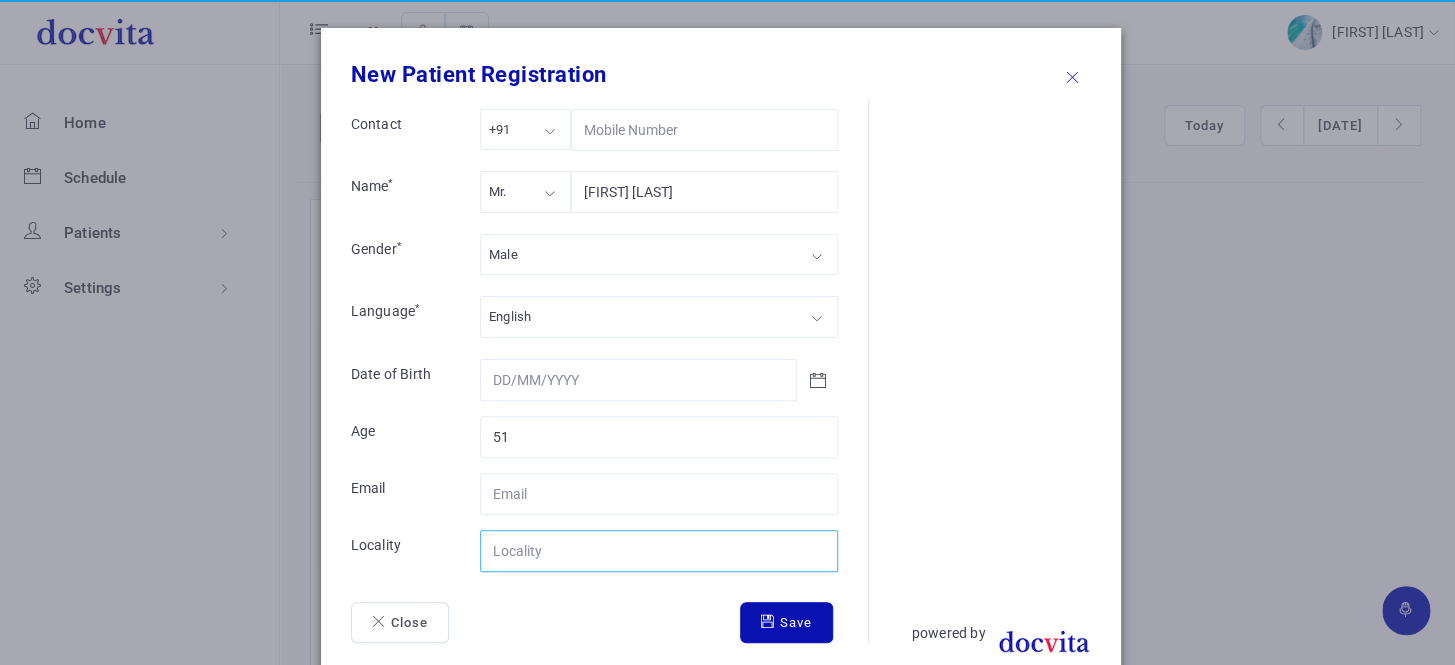 click on "Contact" at bounding box center (659, 551) 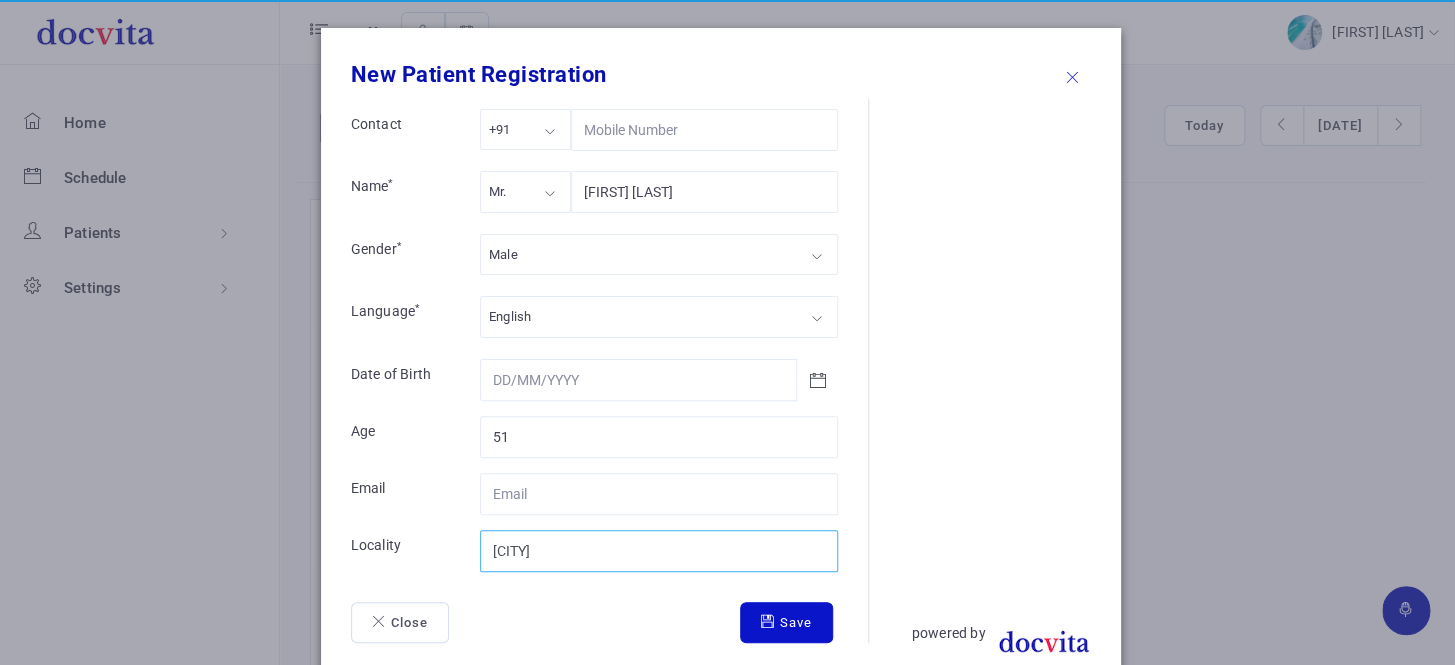type on "[CITY]" 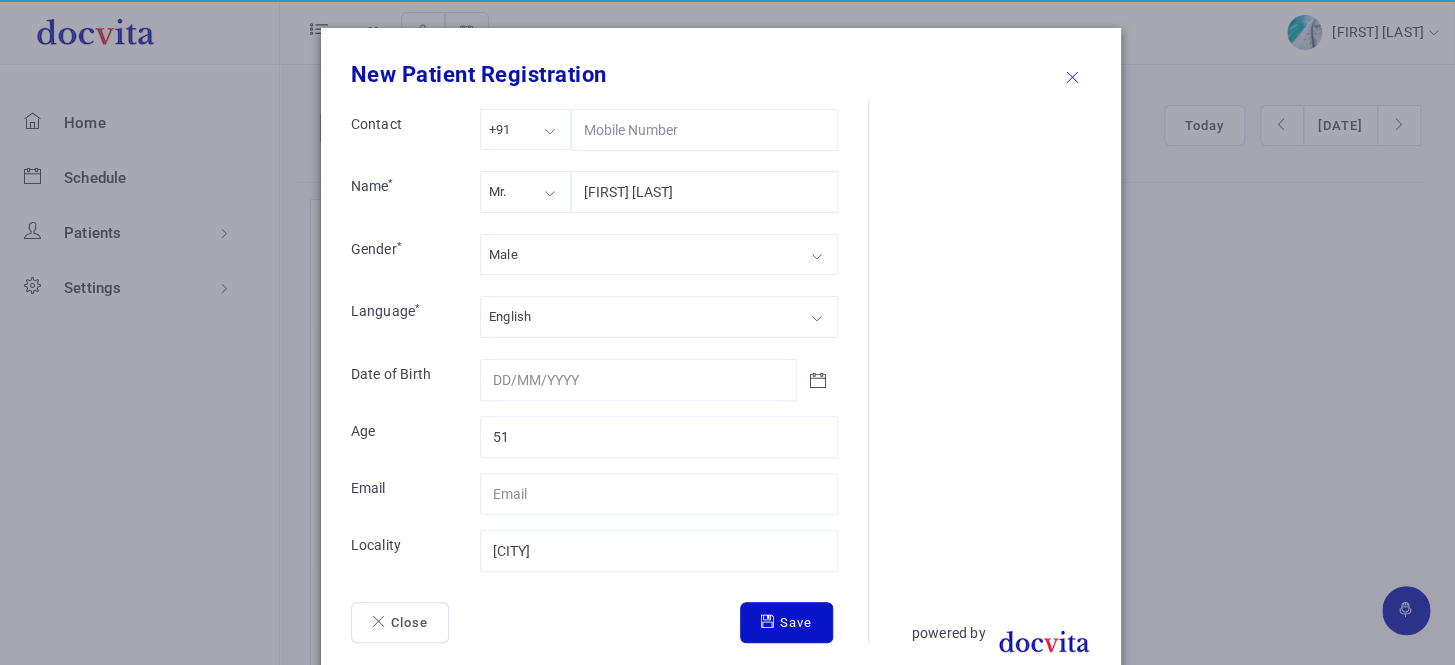 click on "Save" at bounding box center (786, 623) 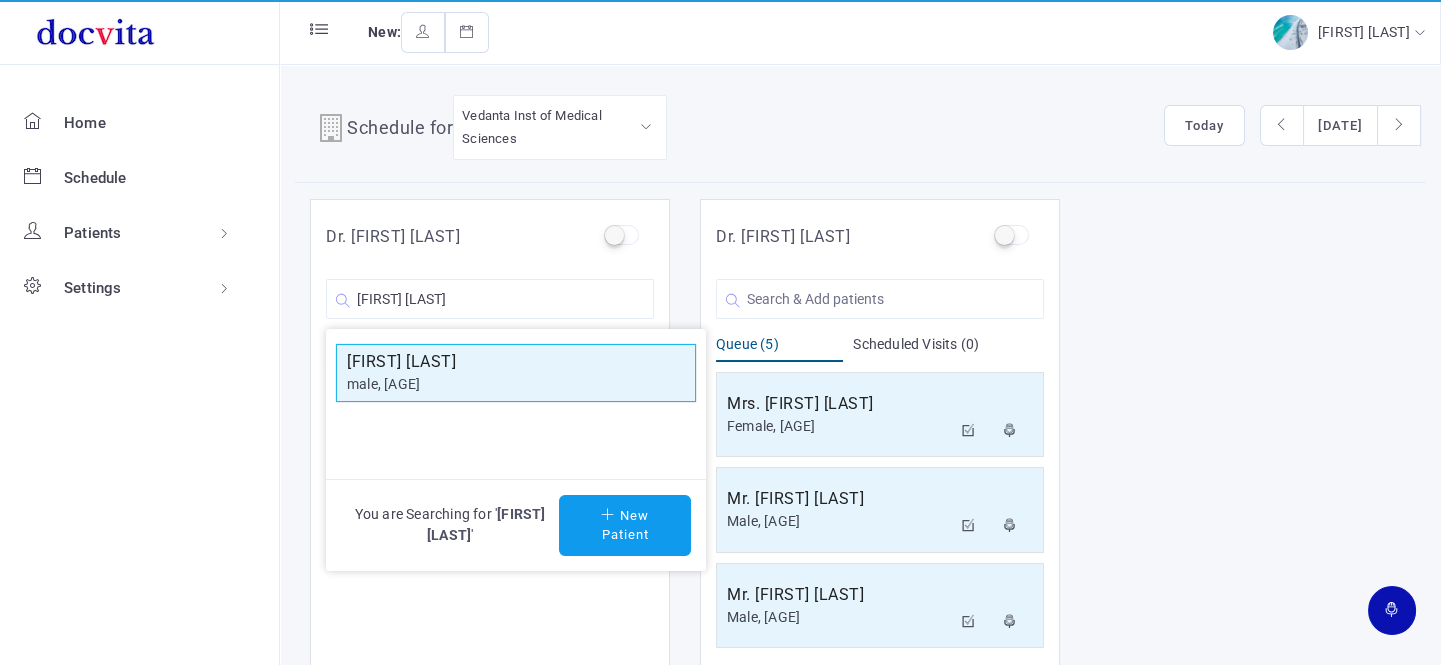 click on "male, [AGE]" 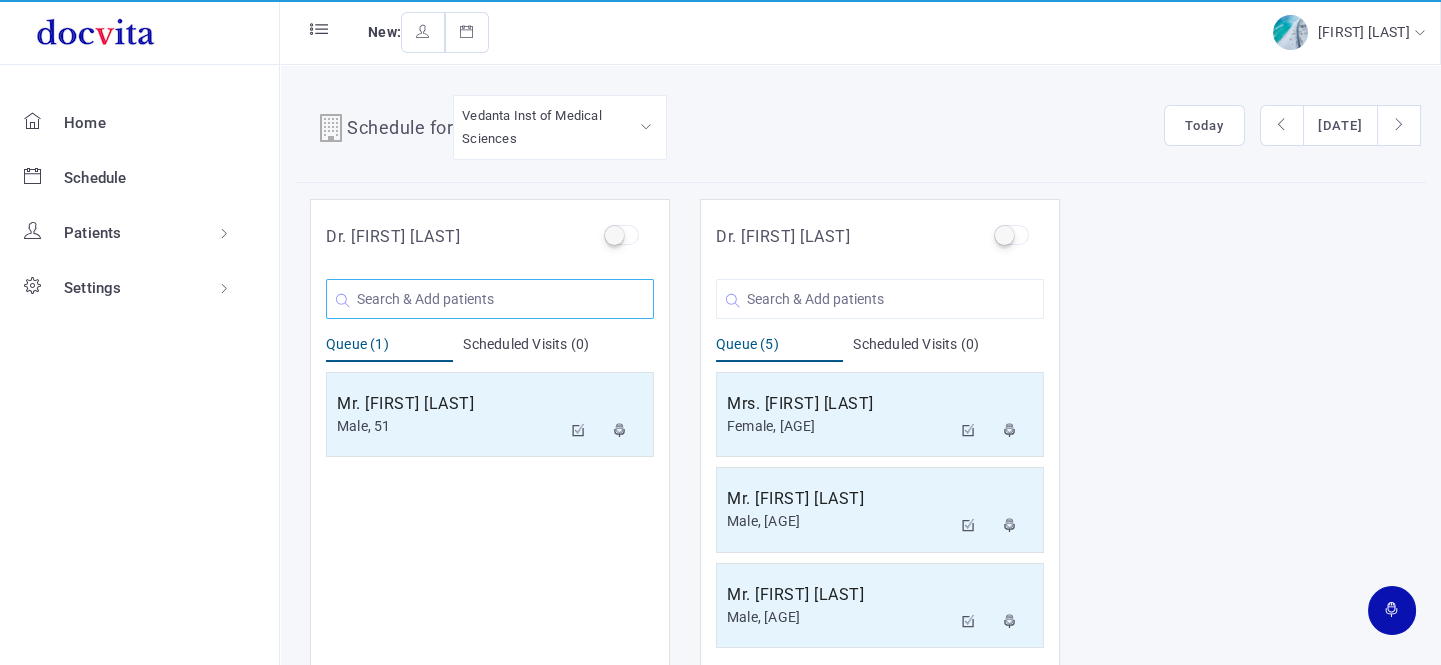 click 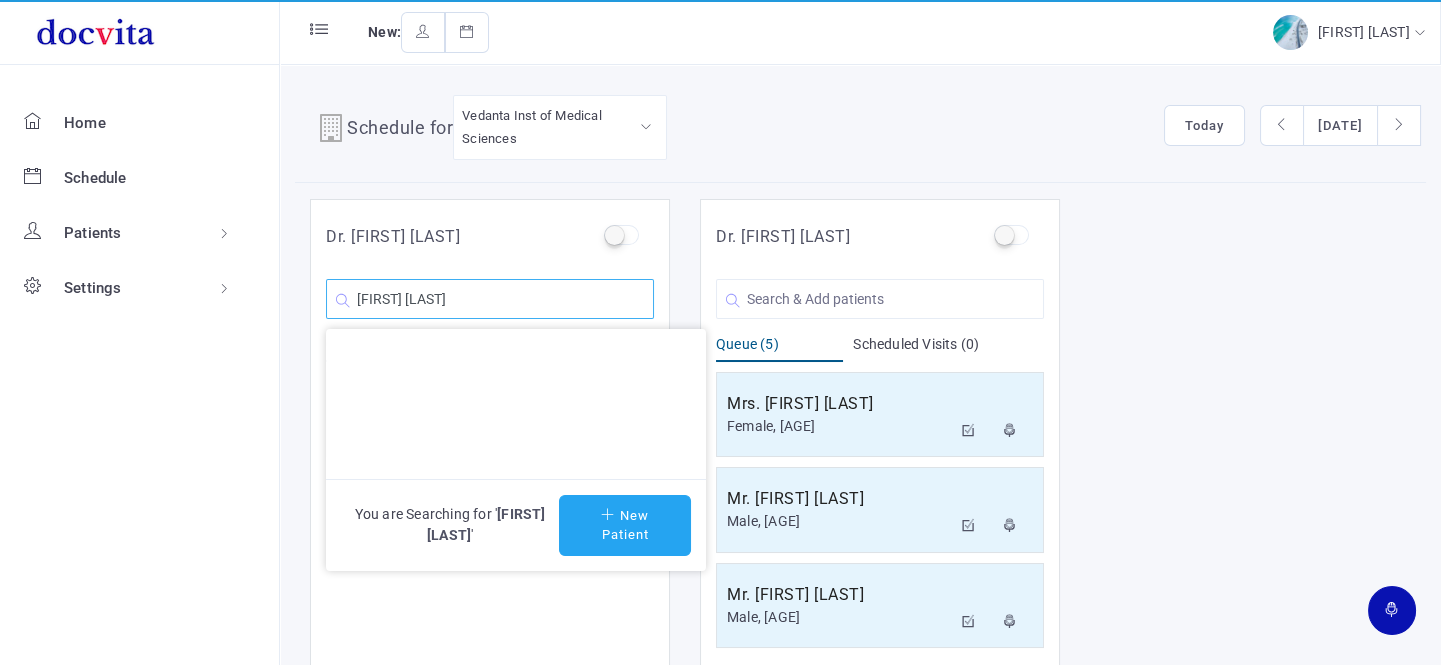 type on "[FIRST] [LAST]" 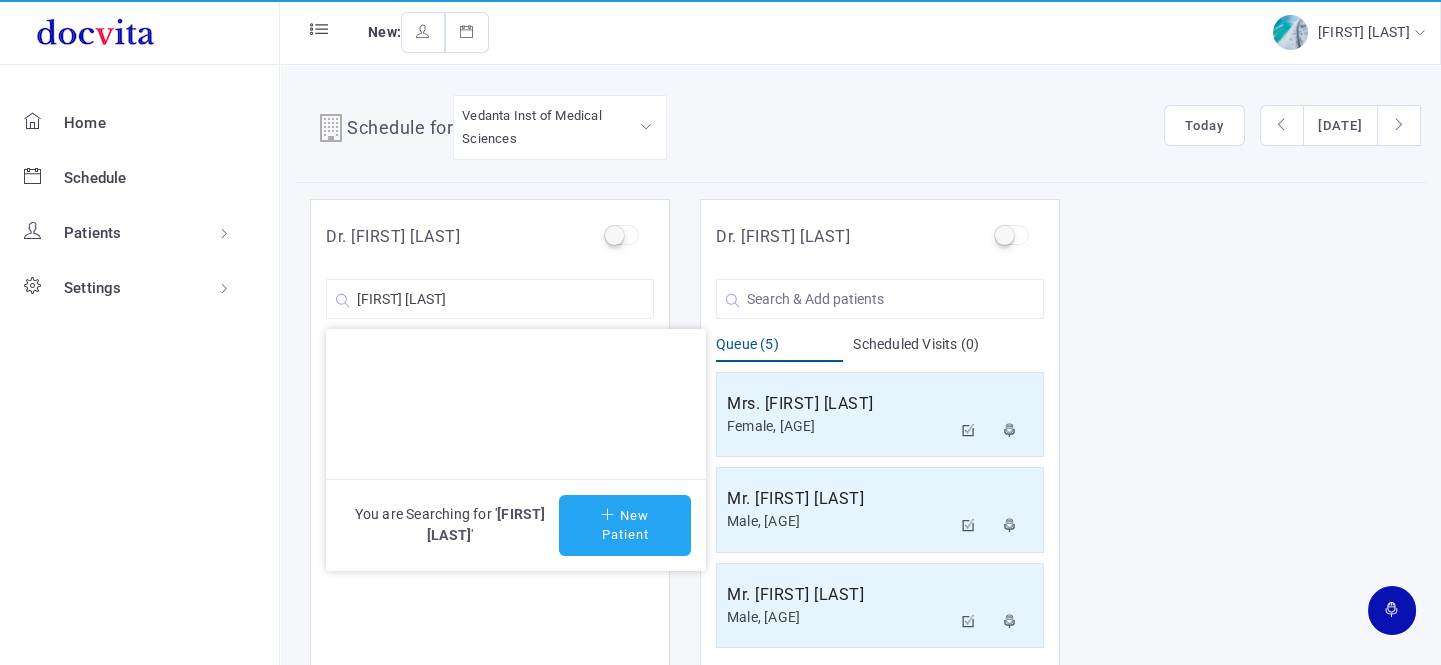 click on "New Patient" 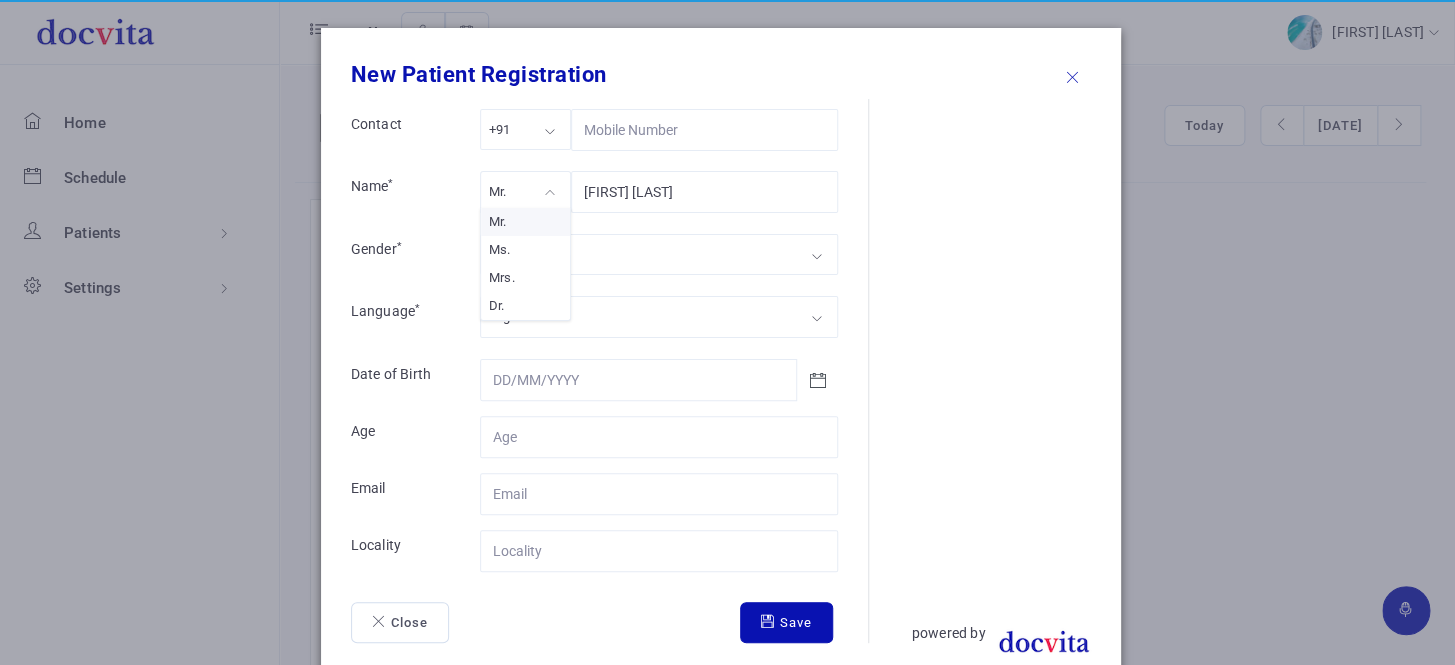 click on "Mr." at bounding box center [525, 191] 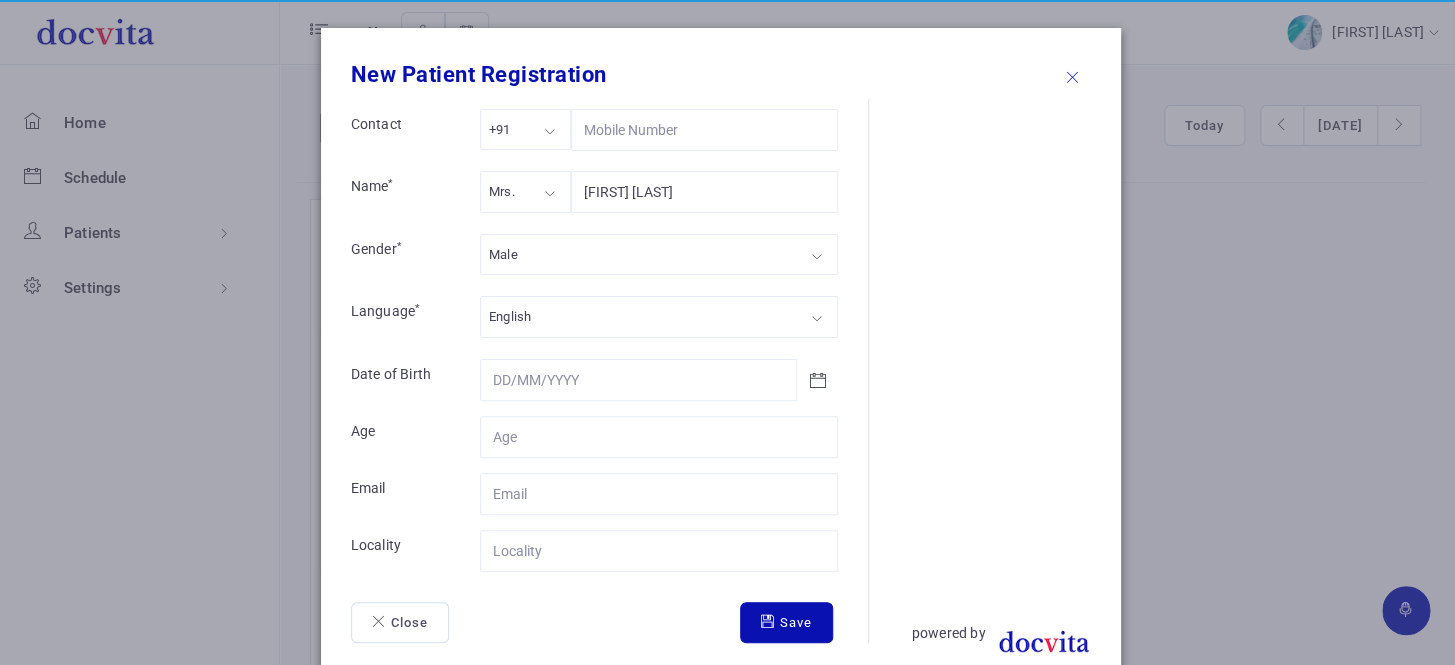 click on "Male" at bounding box center [659, 254] 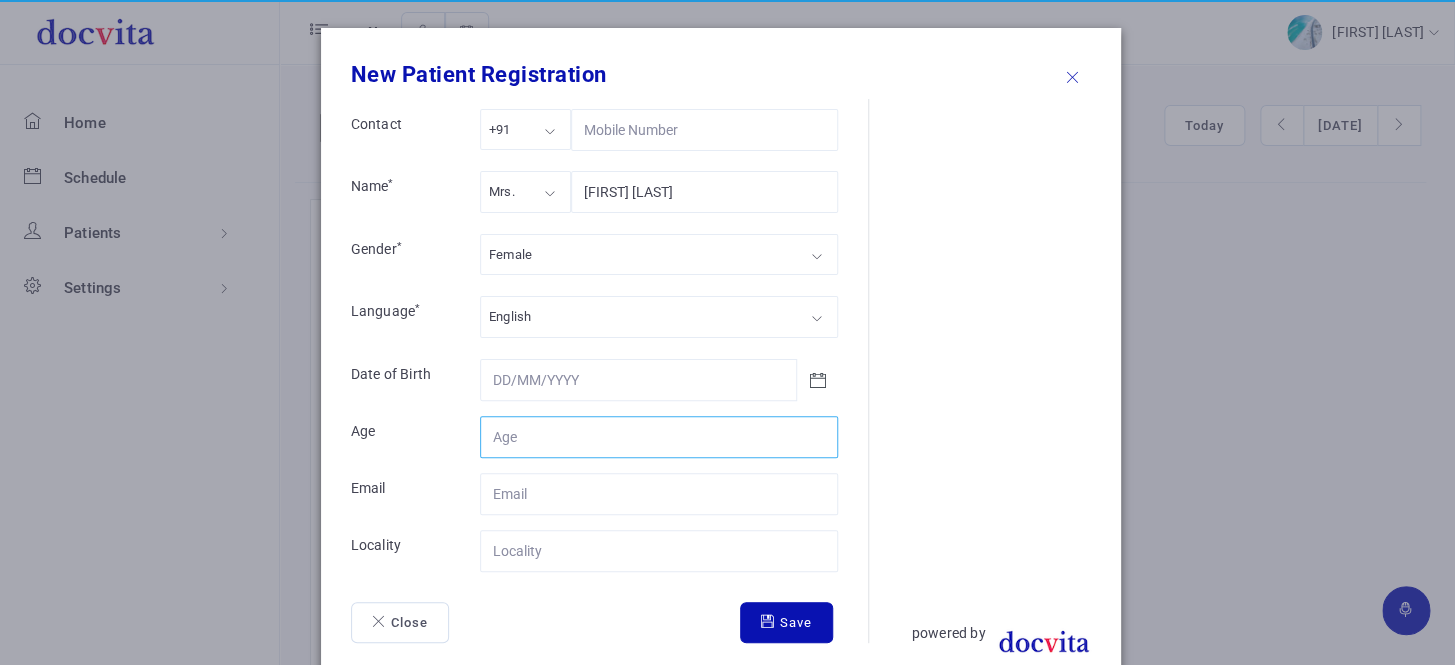 click on "Contact" at bounding box center (659, 437) 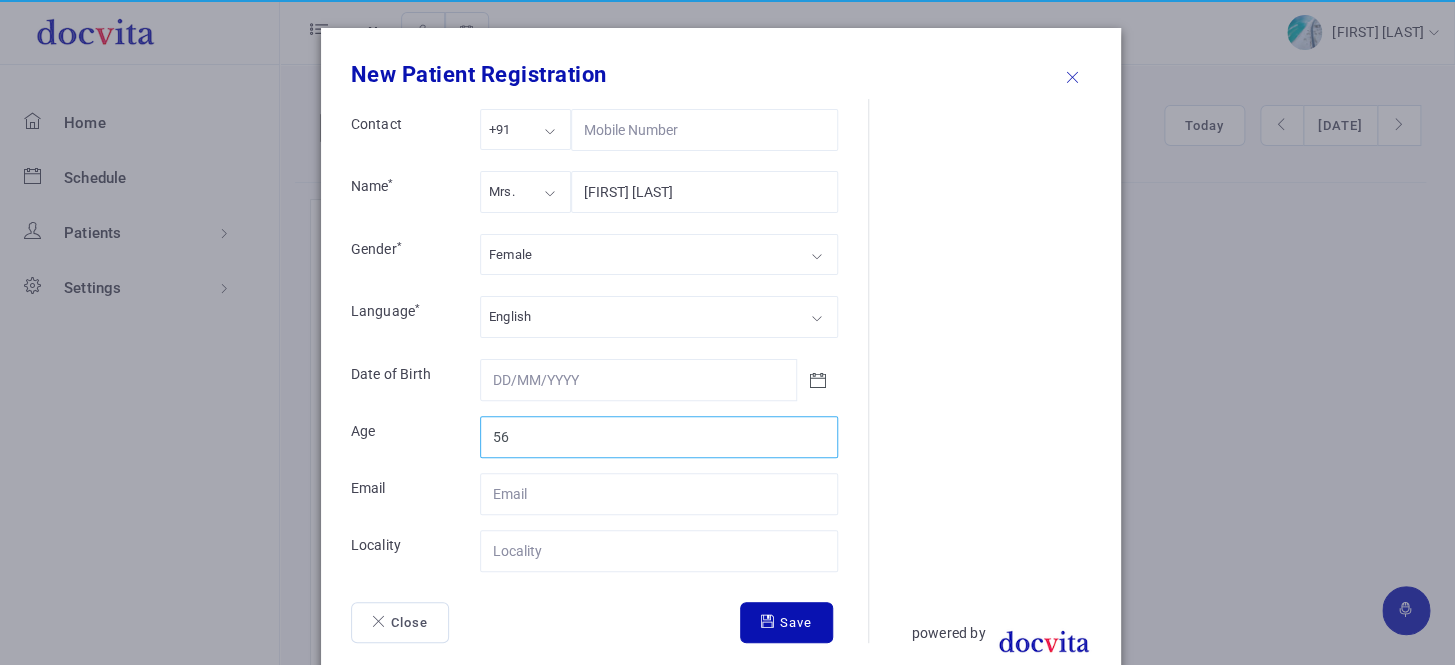 type on "56" 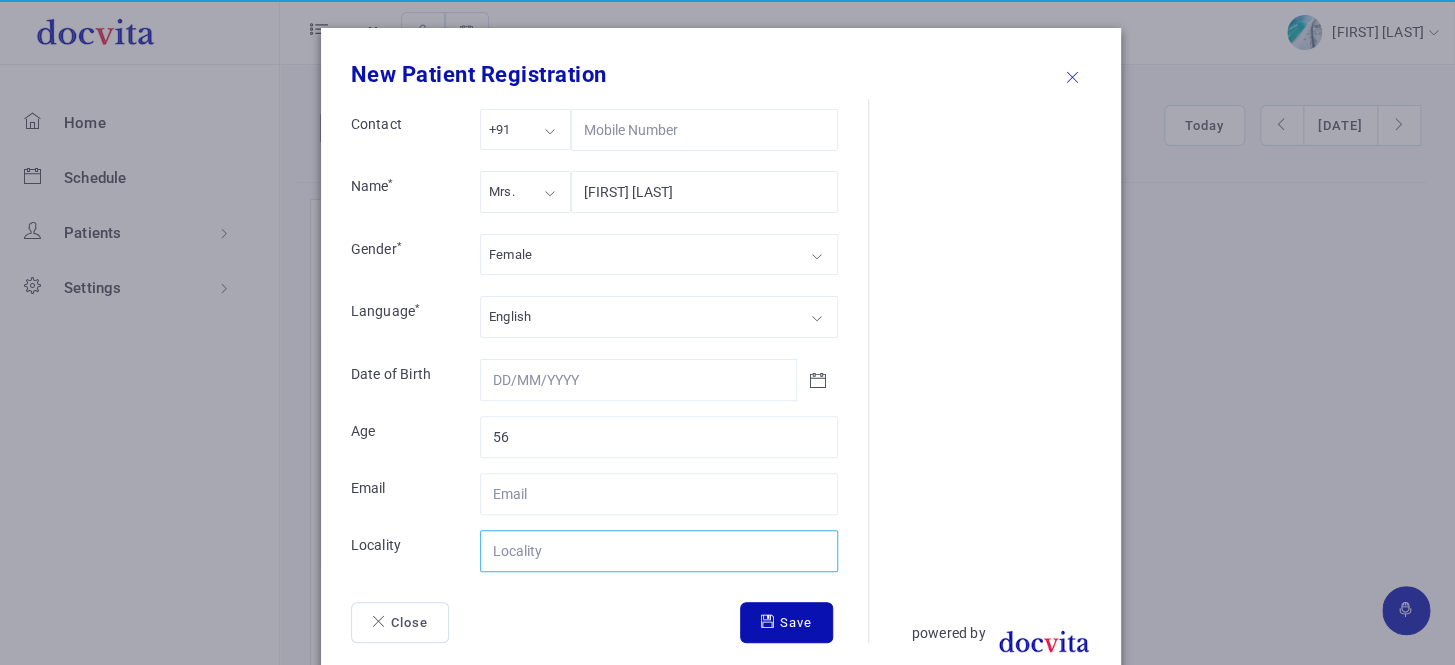 click on "Contact" at bounding box center (659, 551) 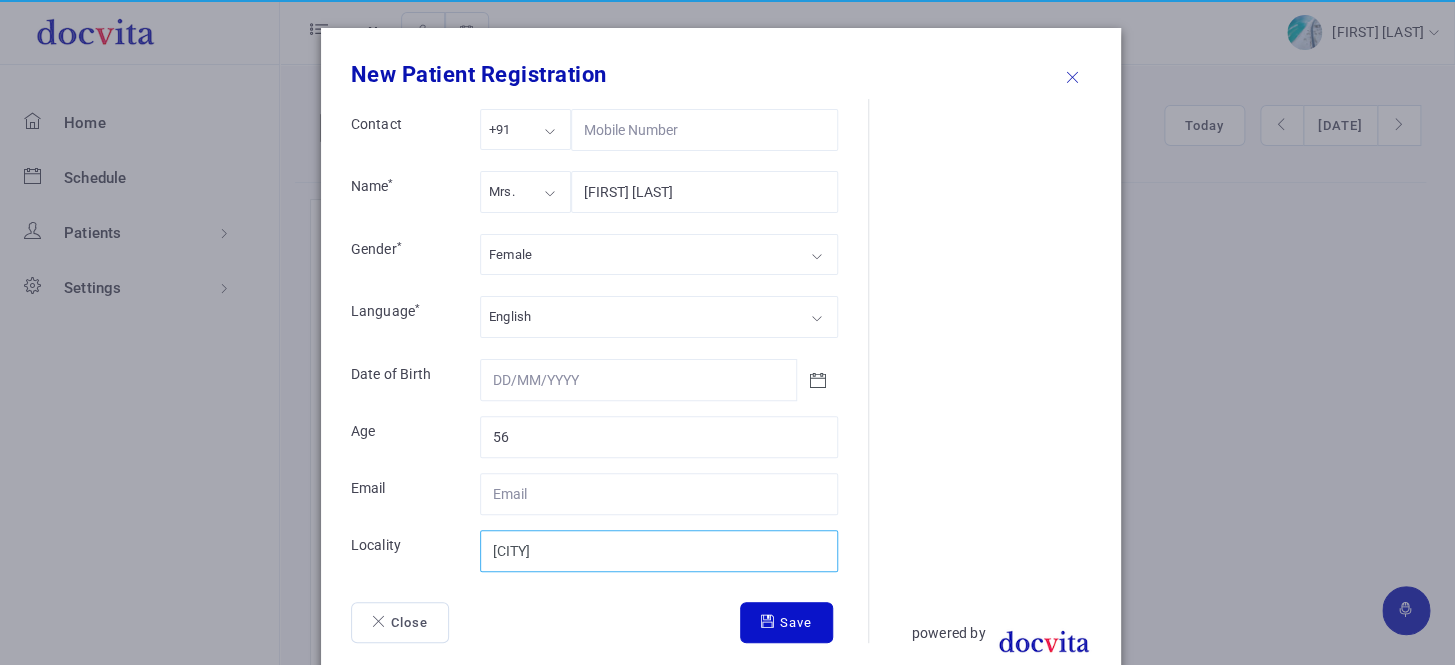 type on "[CITY]" 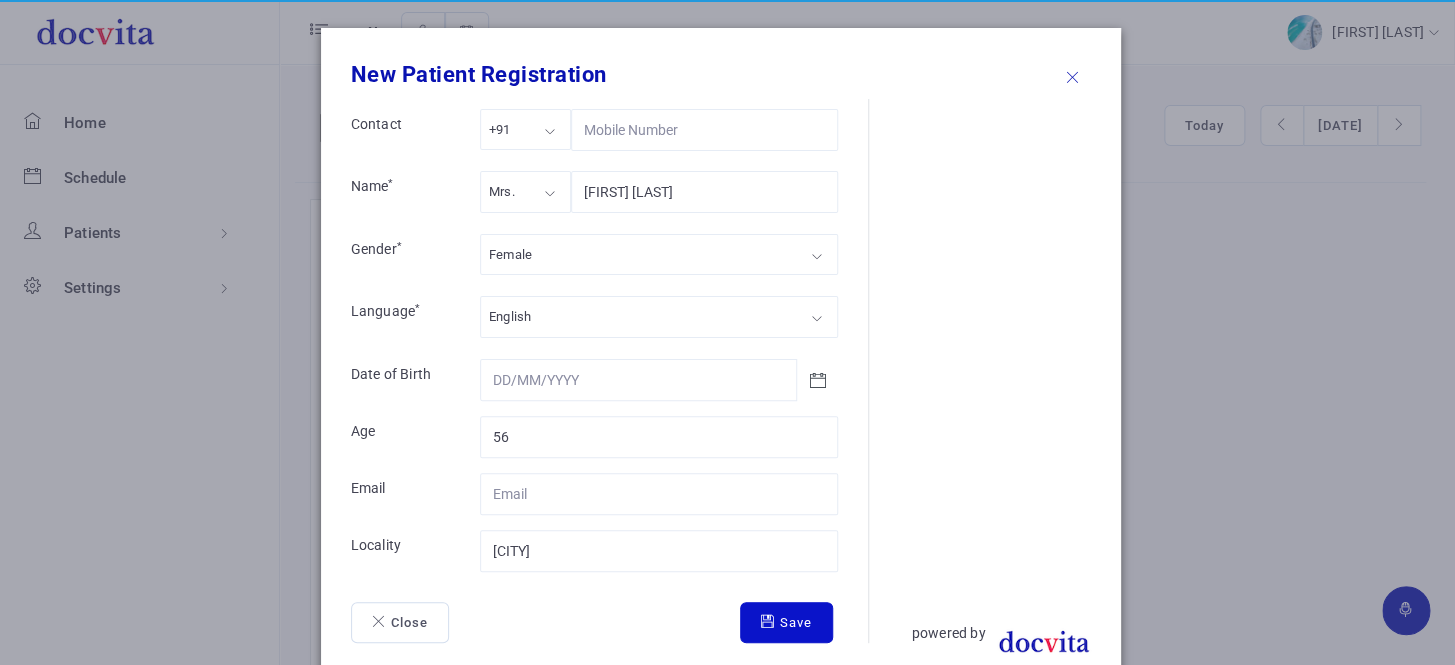click on "Save" at bounding box center (786, 623) 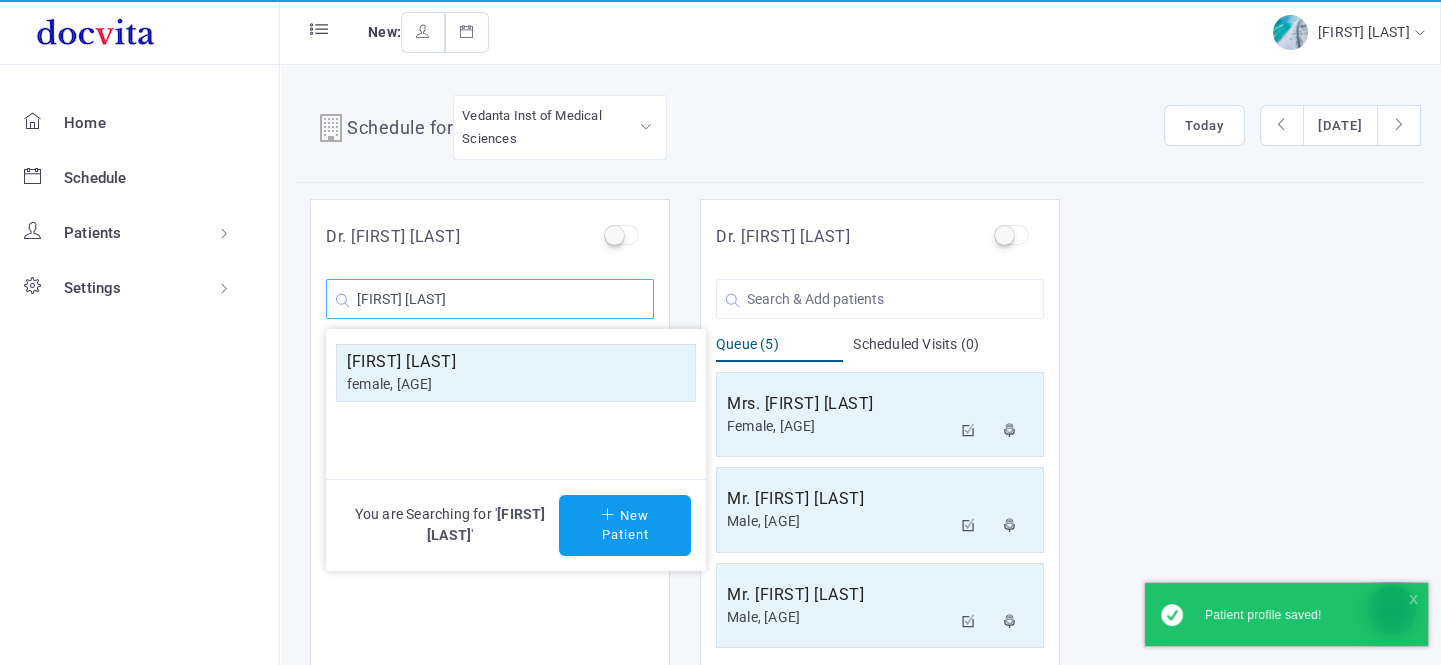 click on "[FIRST] [LAST]" 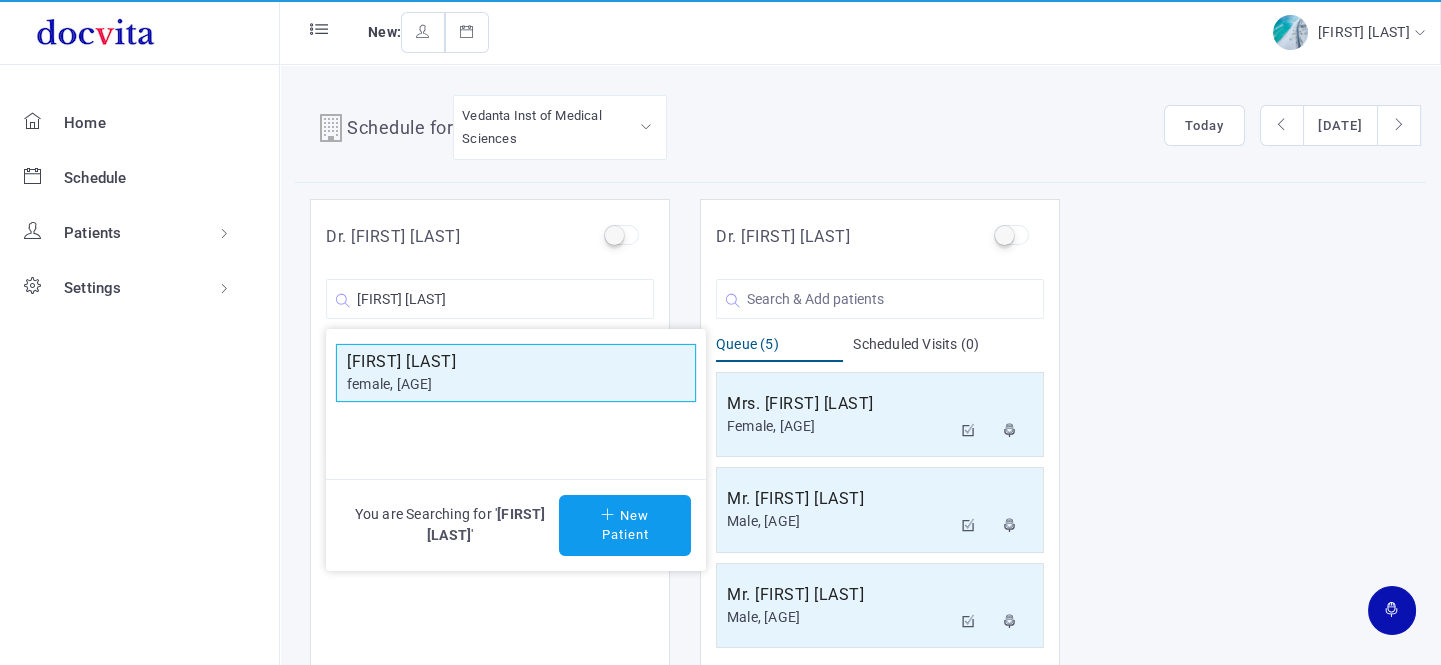 click on "female, [AGE]" 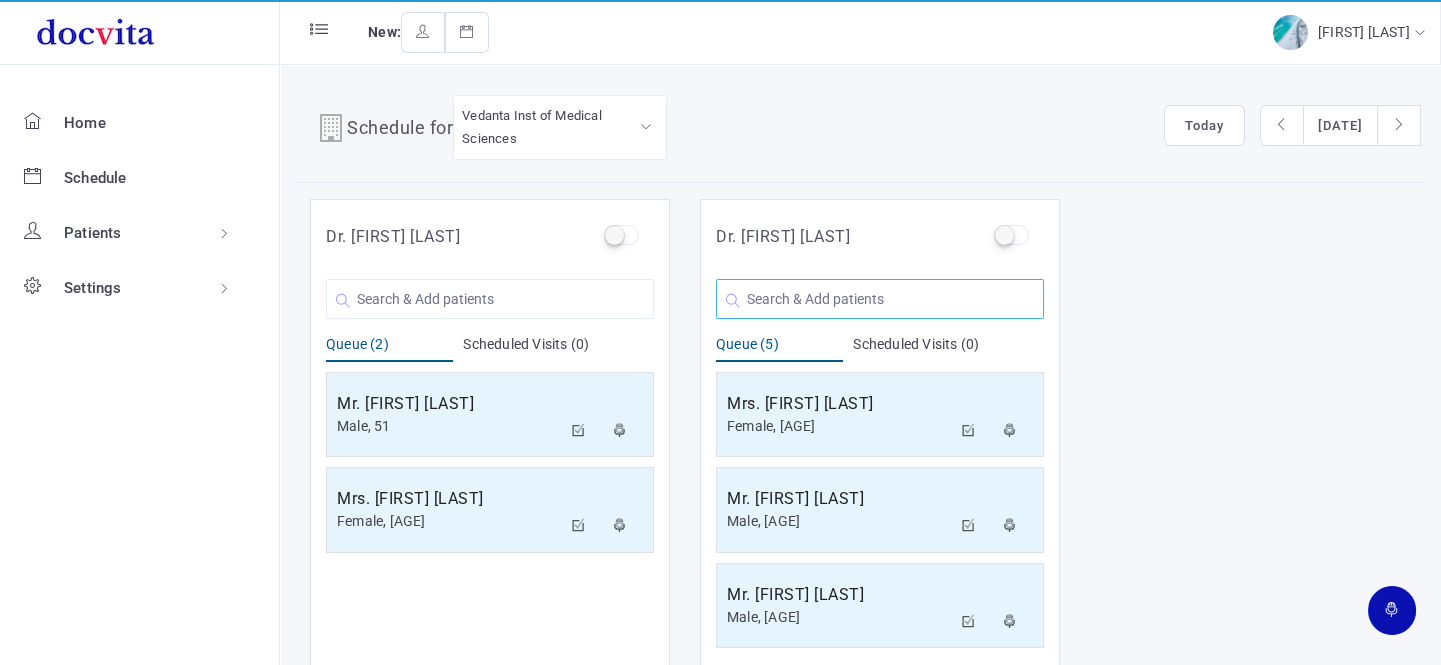 click 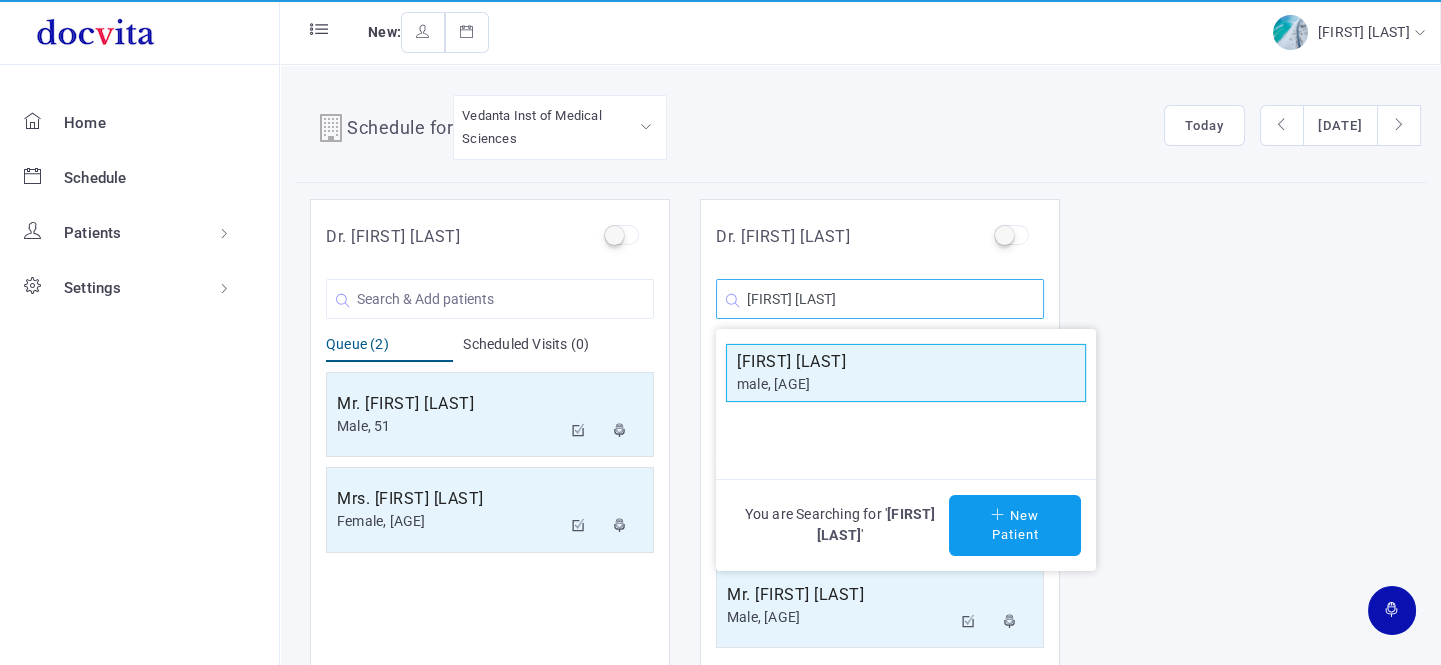 type on "[FIRST] [LAST]" 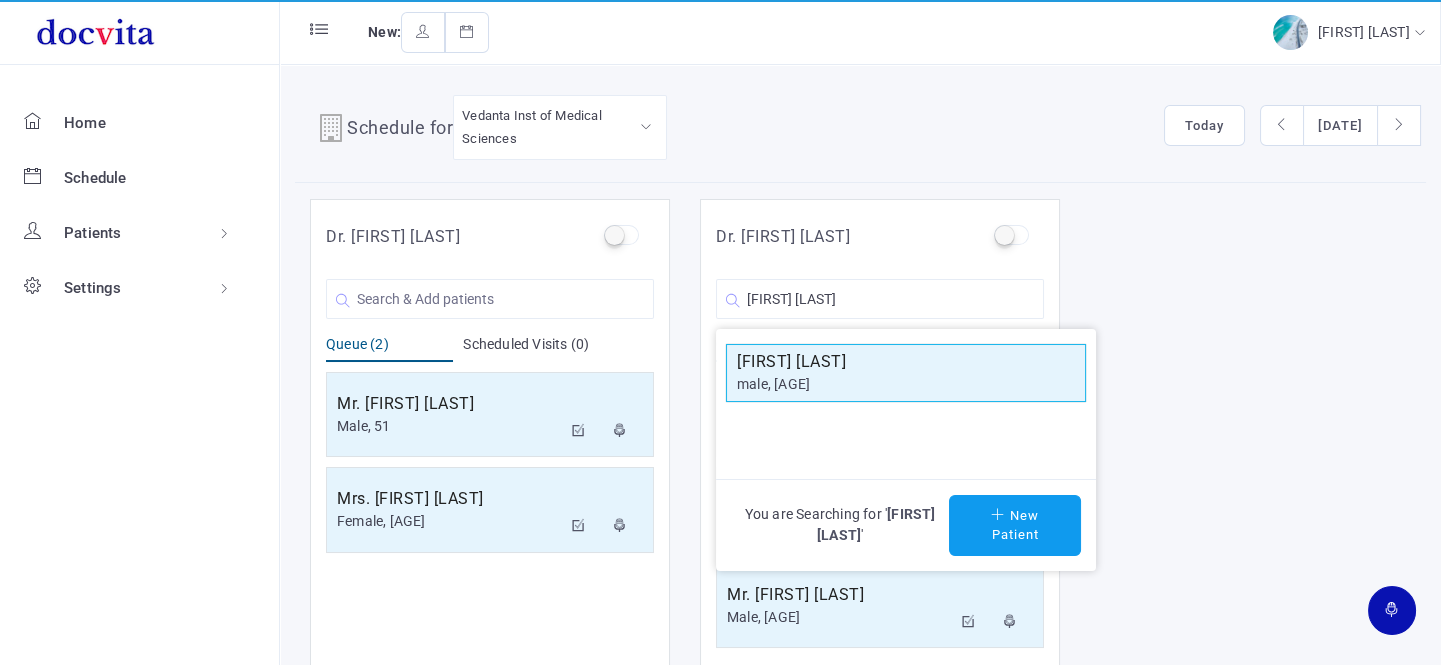 click on "[FIRST] [LAST]" 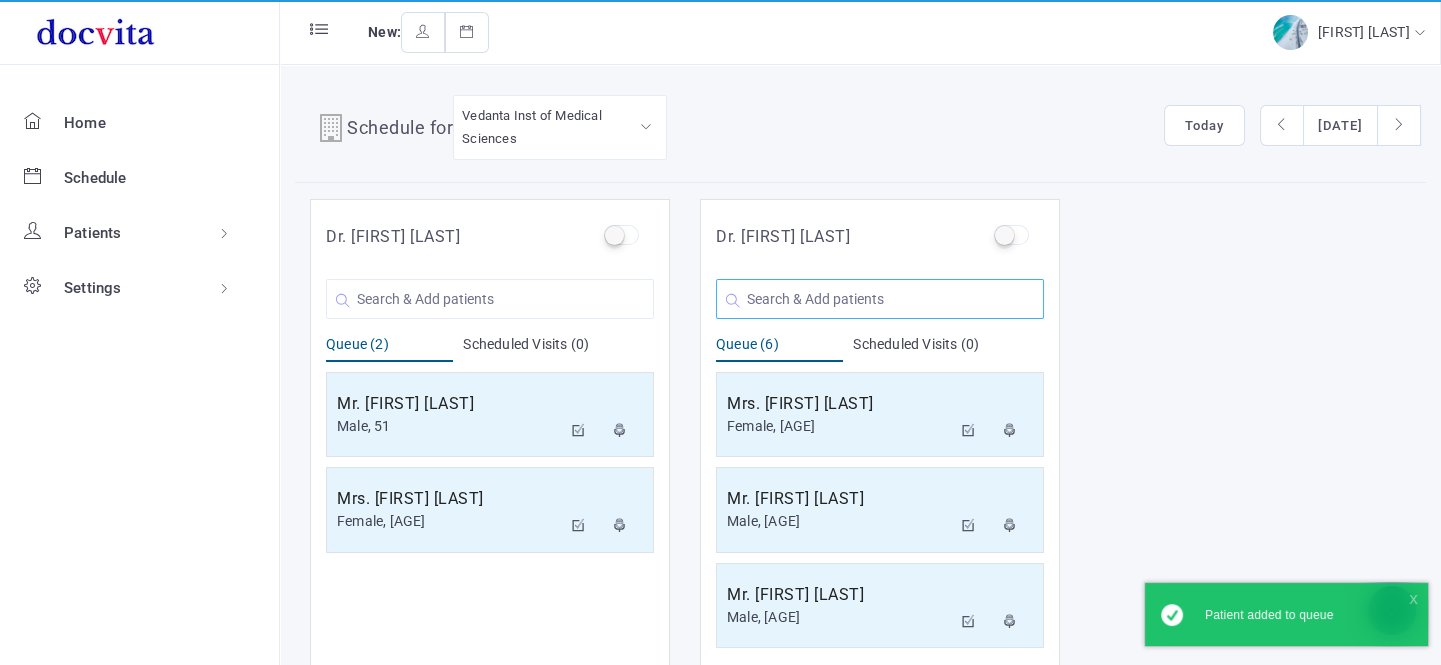 click 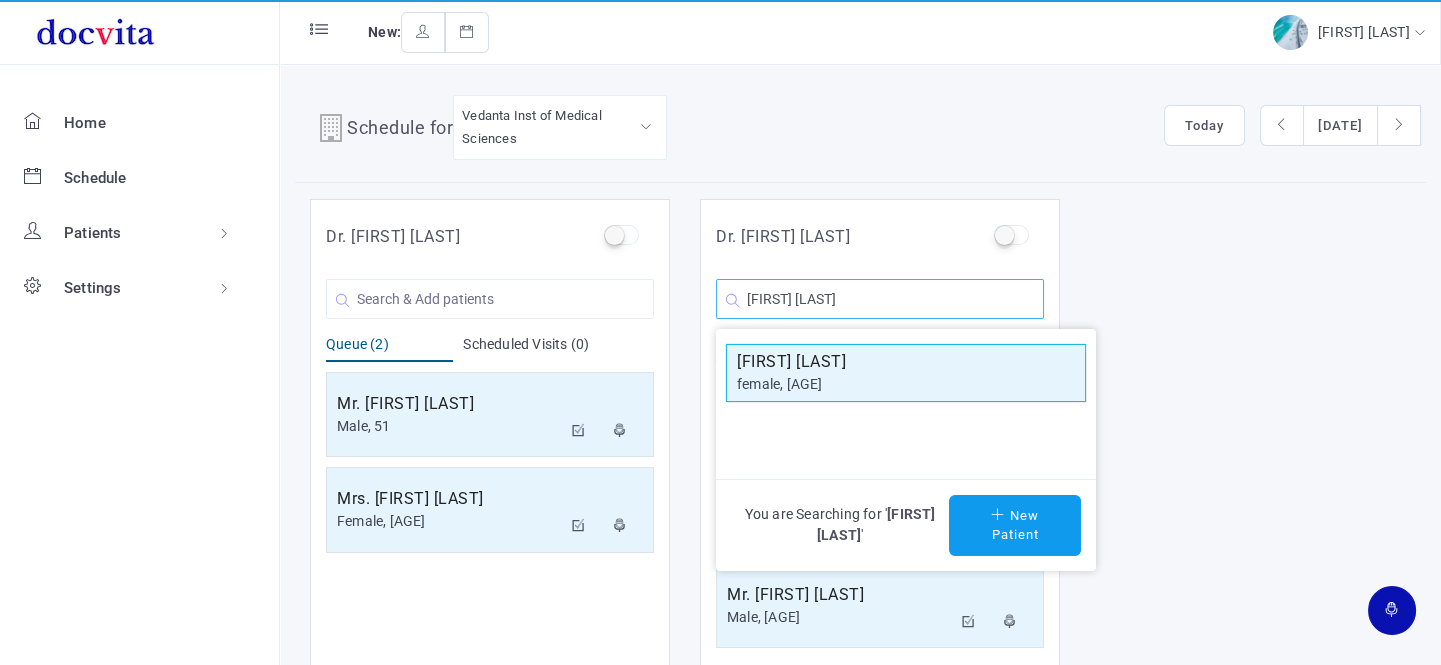 type on "[FIRST] [LAST]" 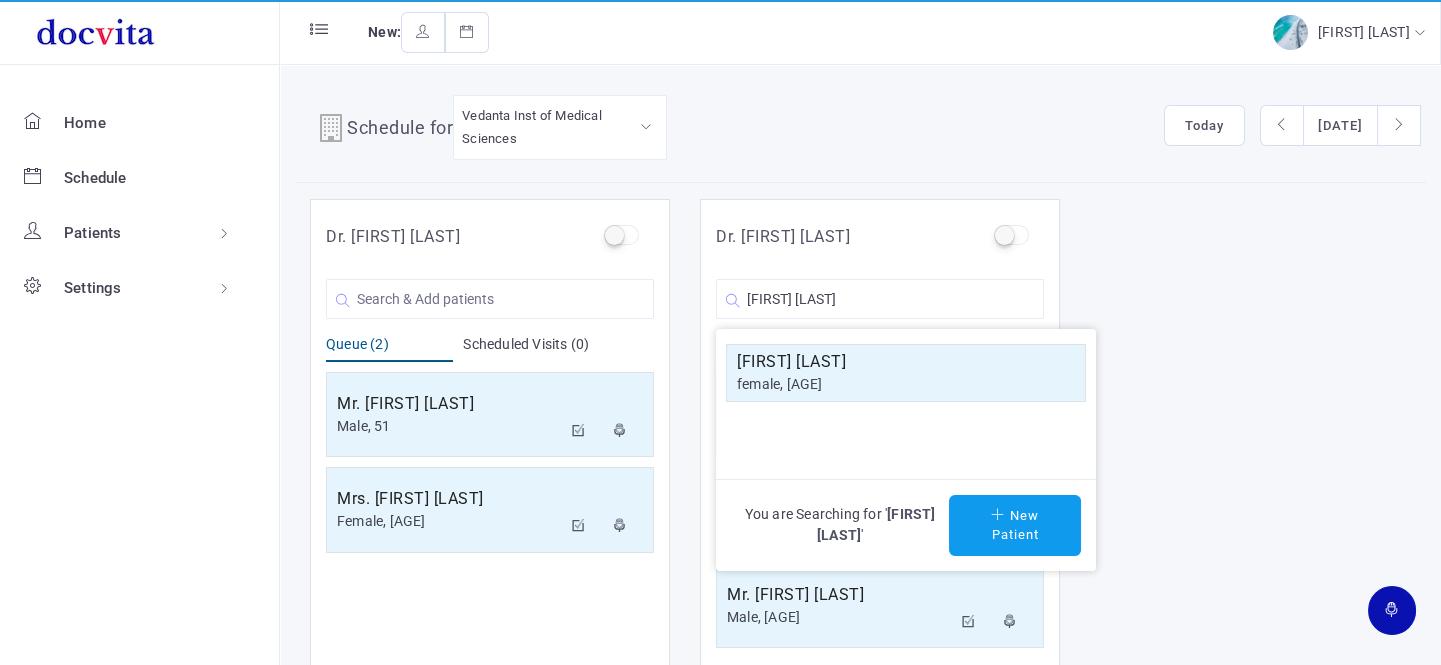 click on "female, [AGE]" 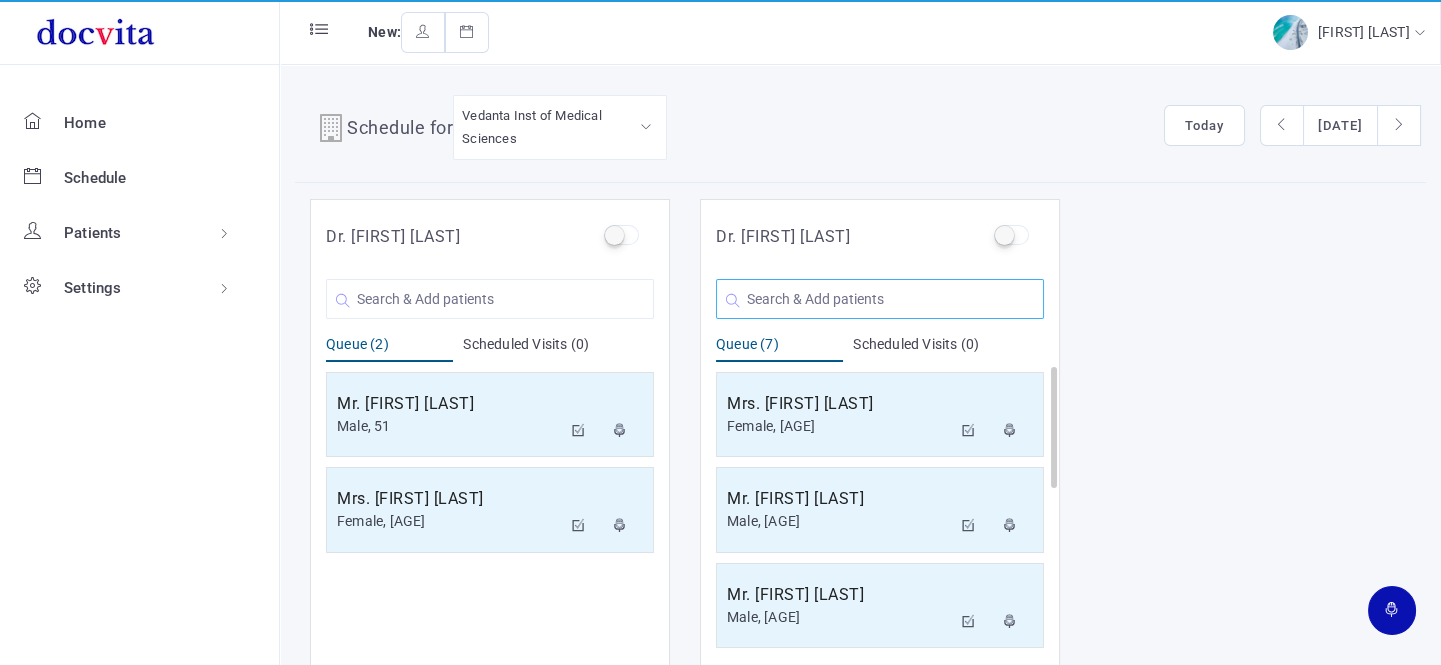 click 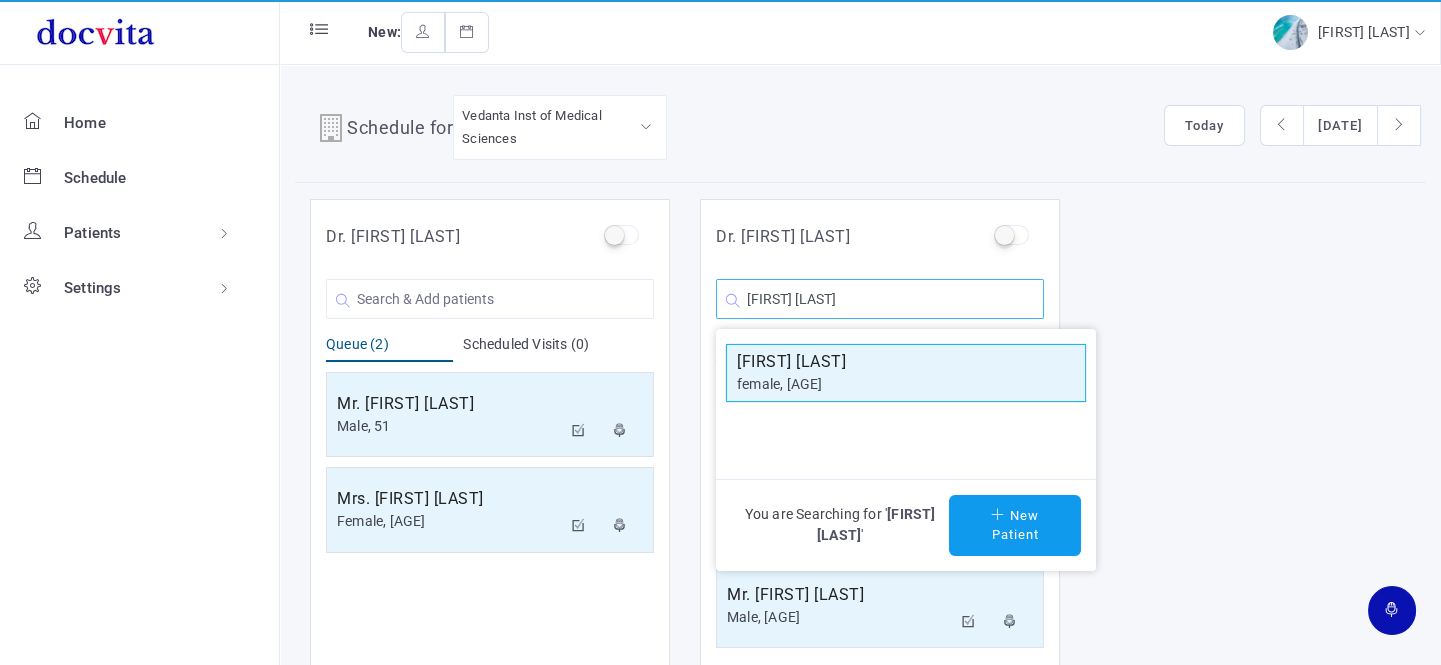 type on "[FIRST] [LAST]" 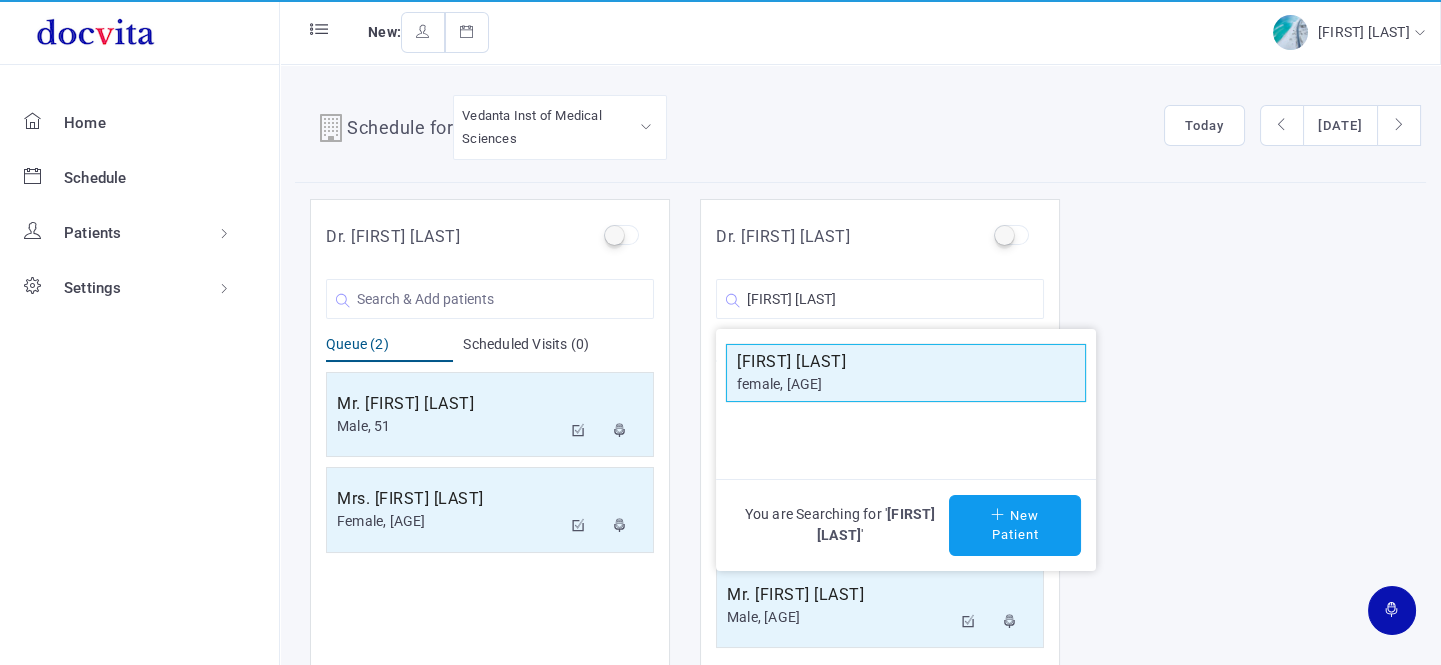 click on "[FIRST] [LAST]" 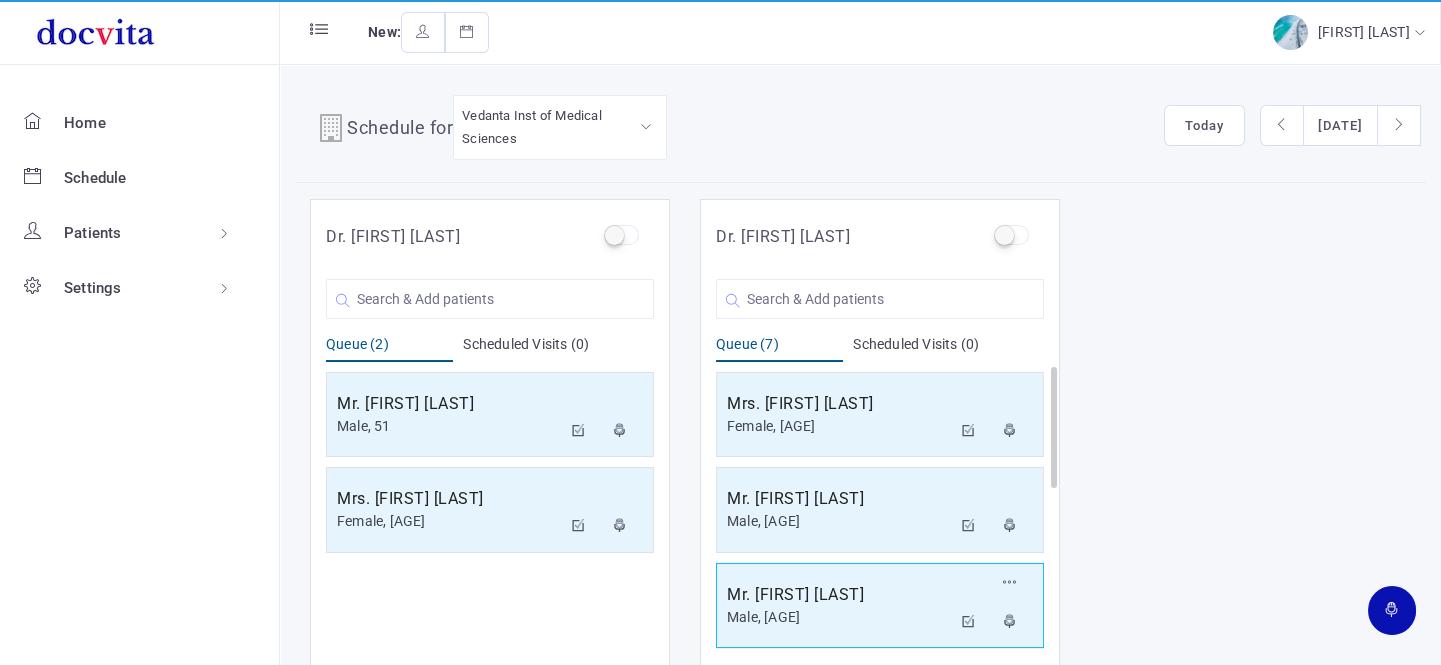 scroll, scrollTop: 478, scrollLeft: 0, axis: vertical 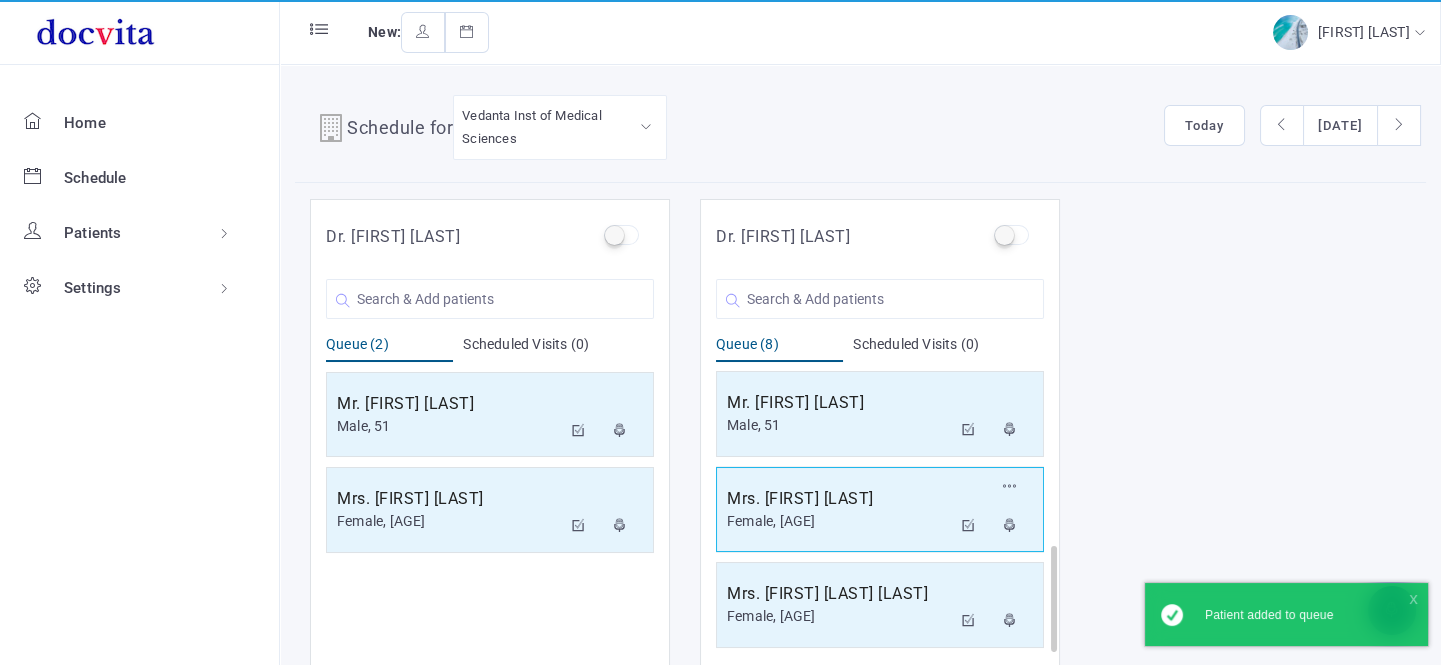 click on "Mrs. [FIRST] [LAST]" at bounding box center (839, 499) 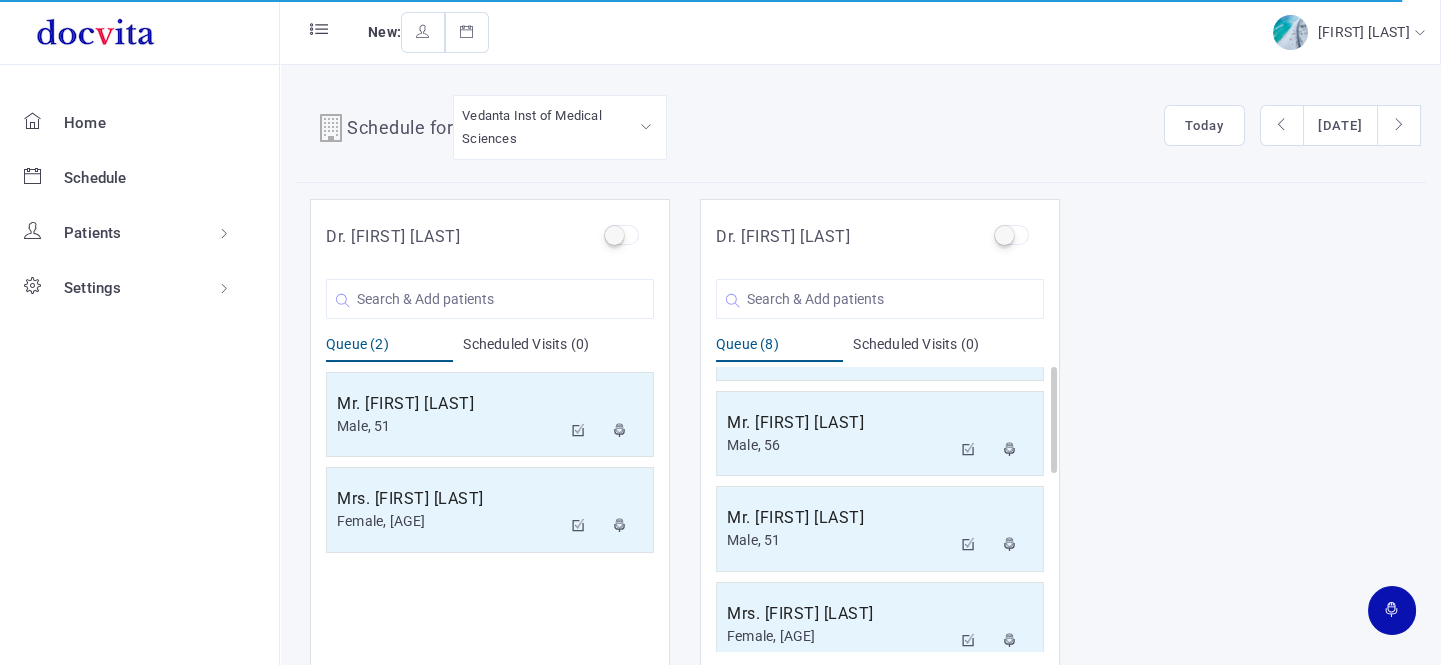 scroll, scrollTop: 478, scrollLeft: 0, axis: vertical 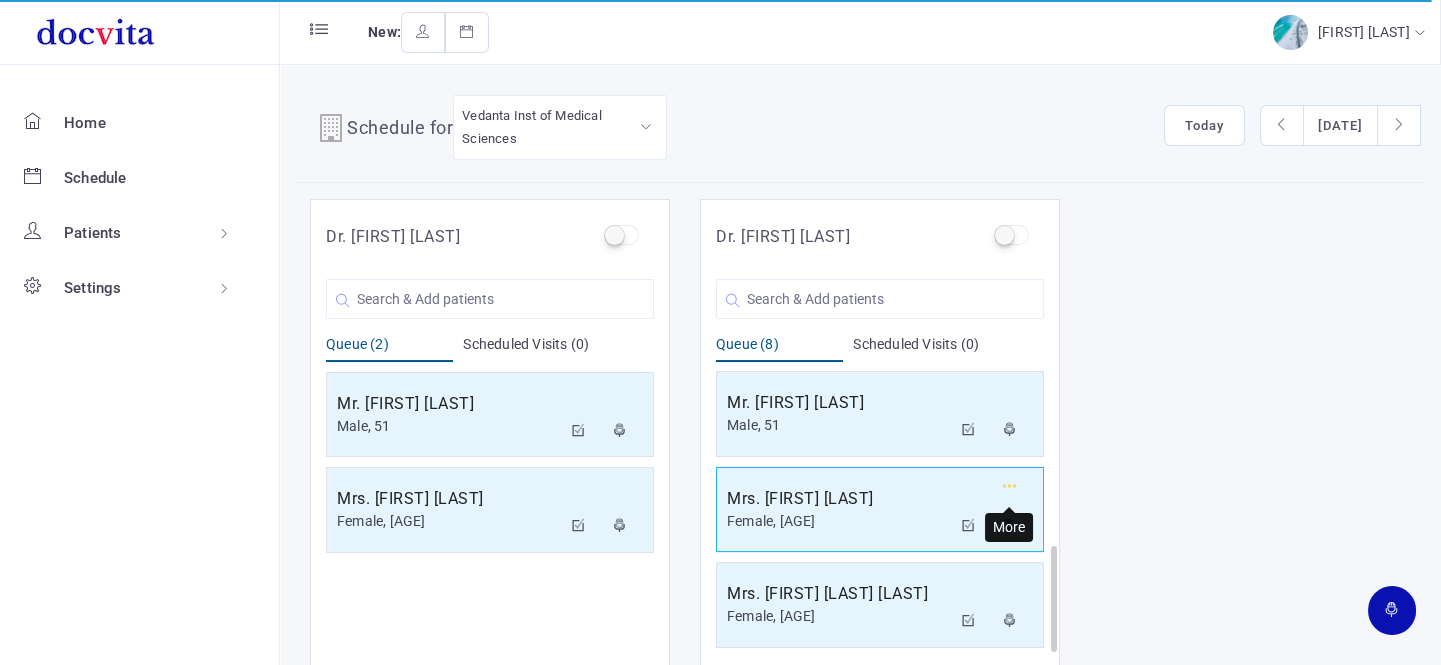 click at bounding box center (1010, 486) 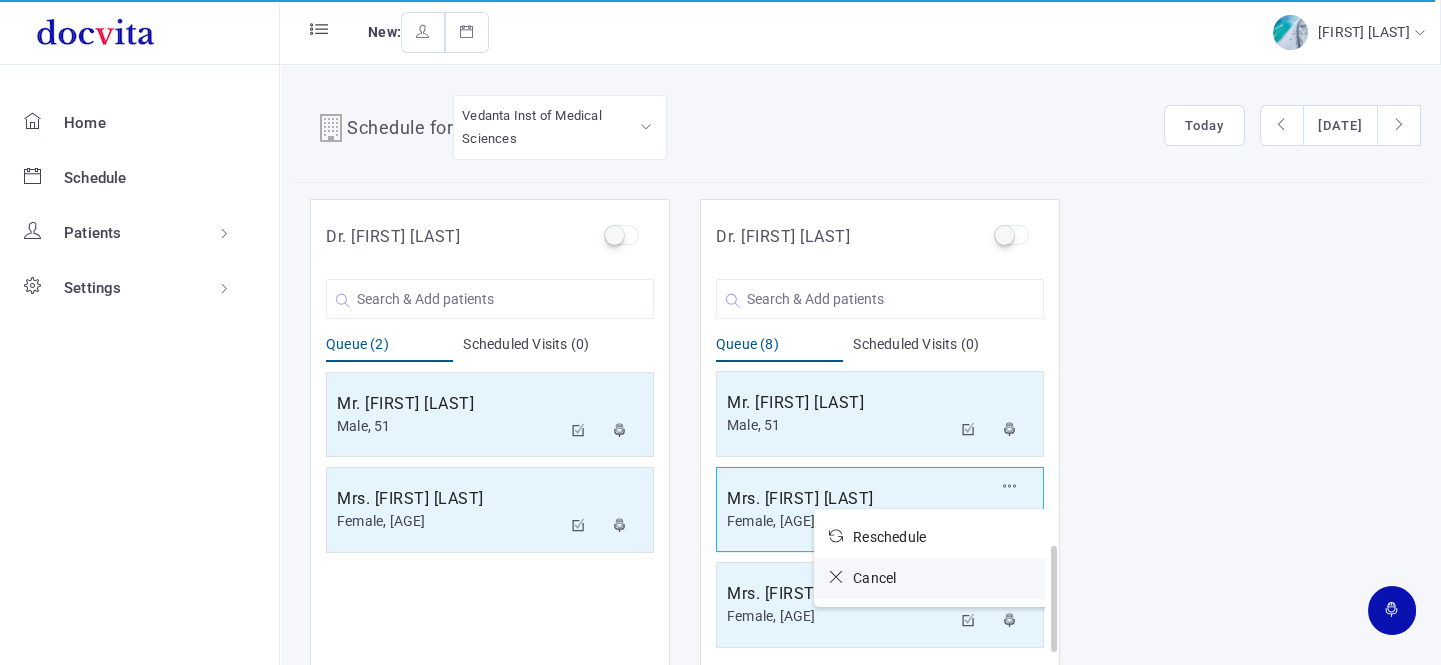 click at bounding box center [841, 577] 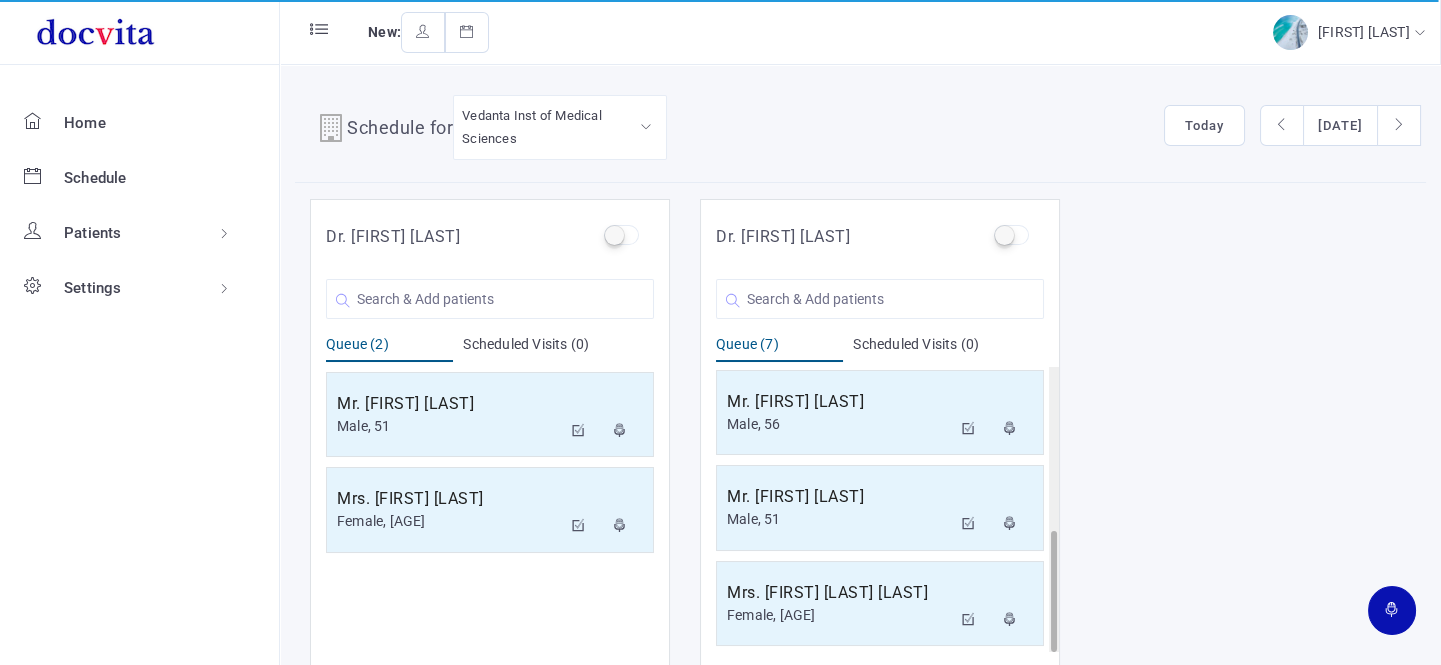 scroll, scrollTop: 382, scrollLeft: 0, axis: vertical 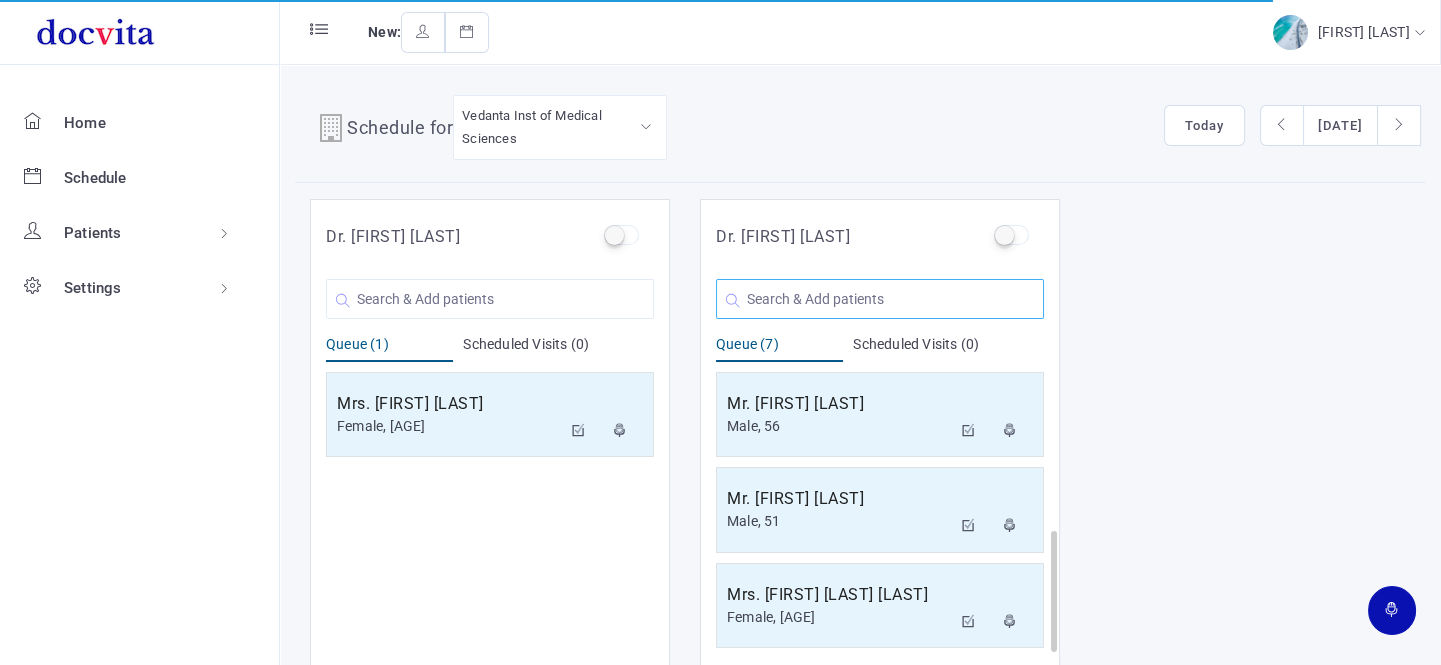 click 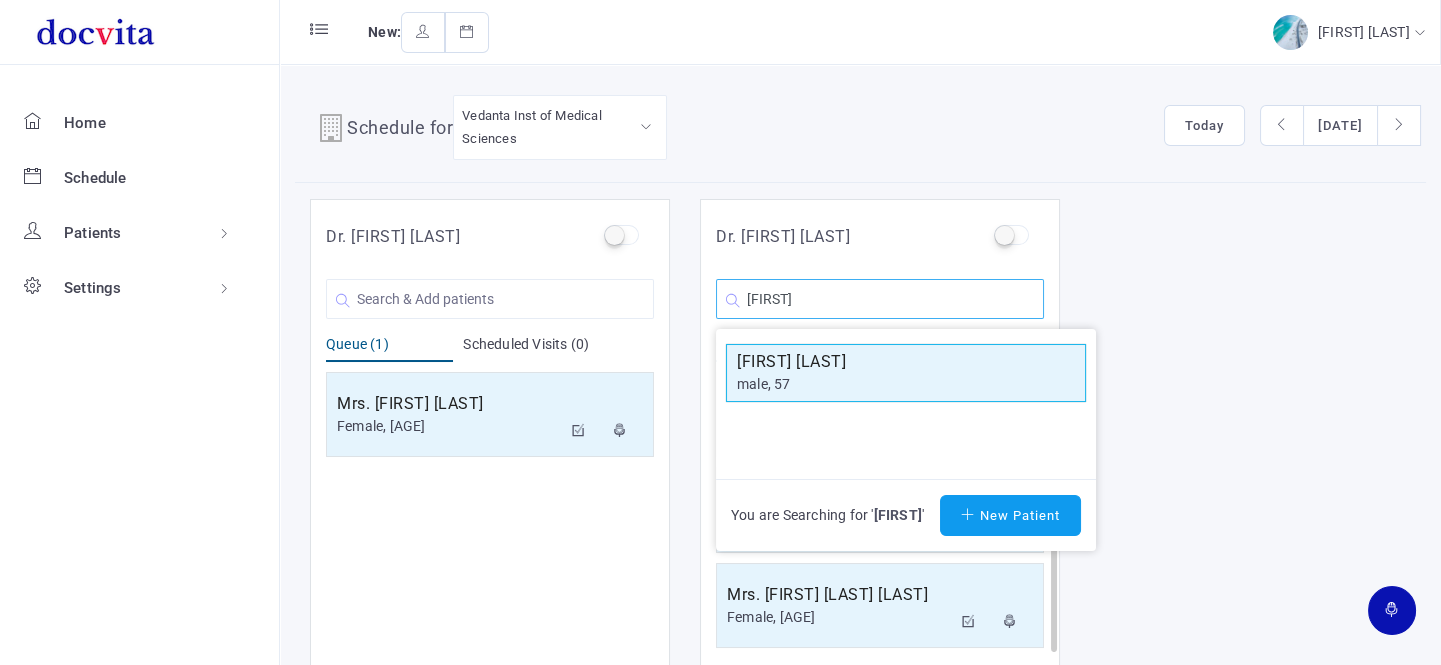 type on "[FIRST]" 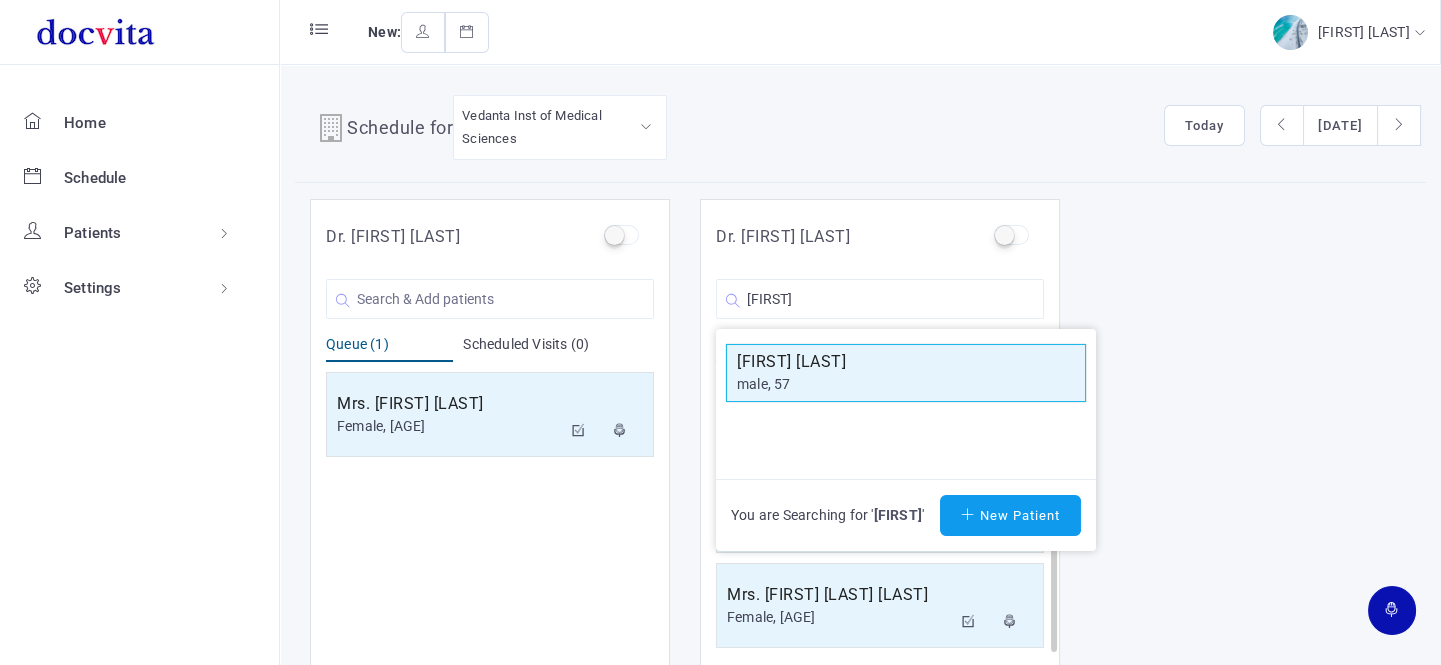 click on "[FIRST] [LAST]" 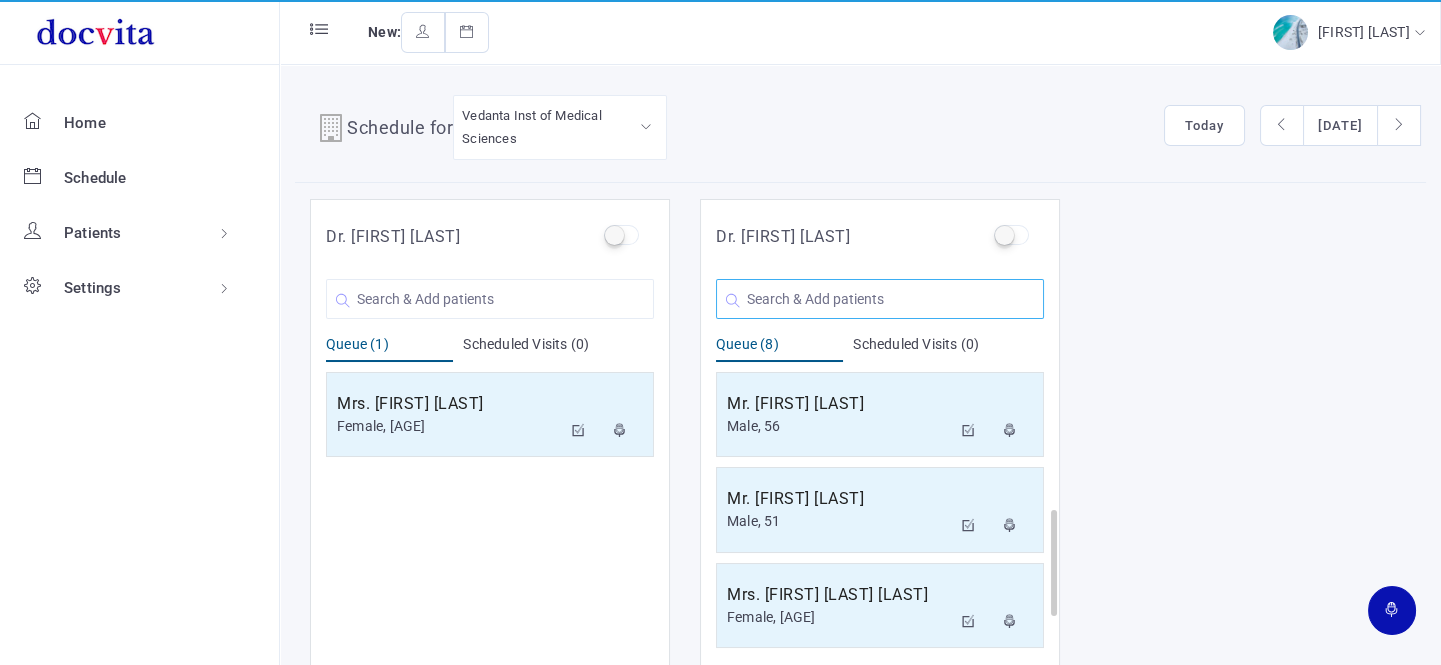 click 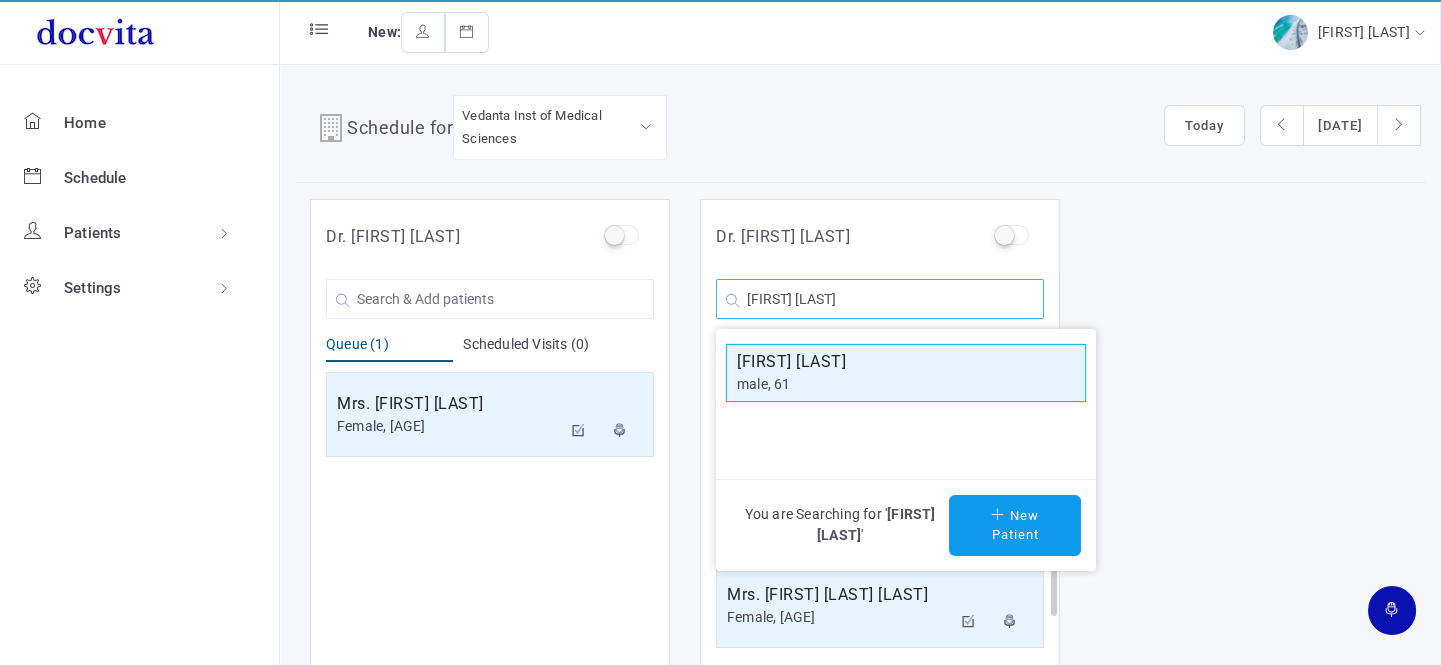 type on "[FIRST] [LAST]" 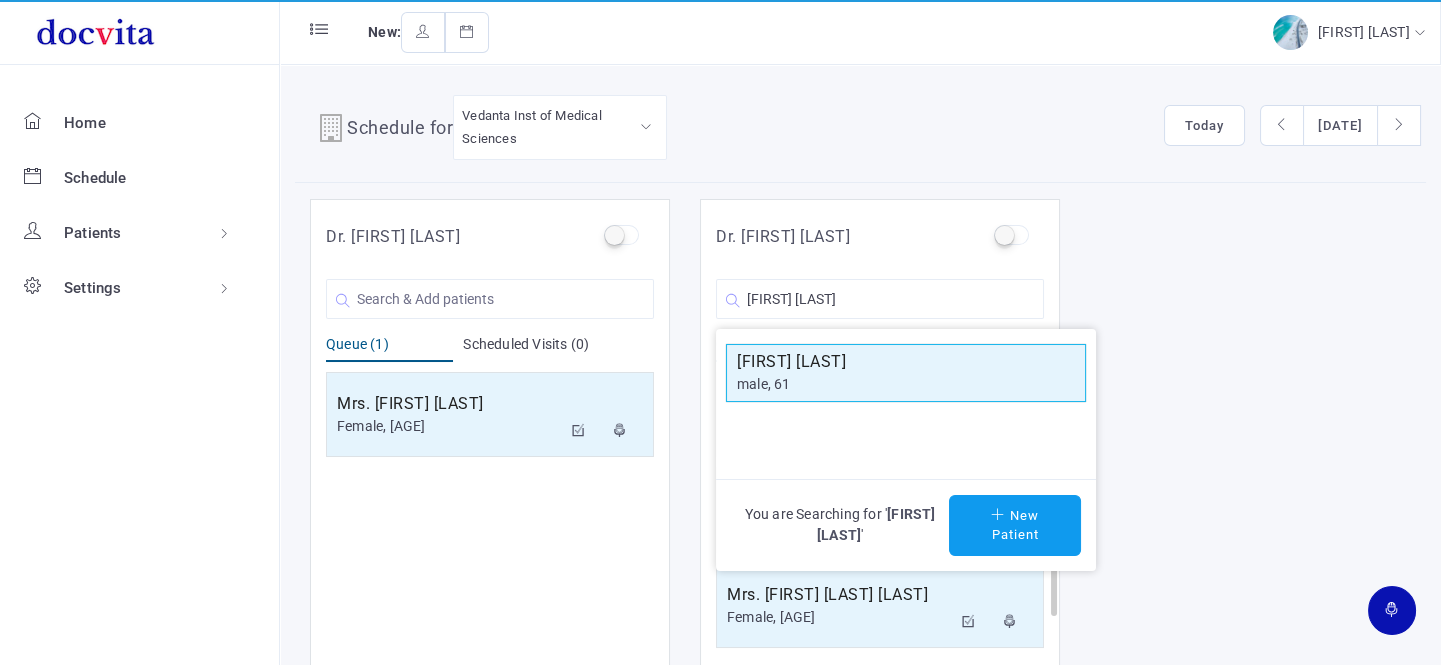click on "[FIRST] [LAST]" 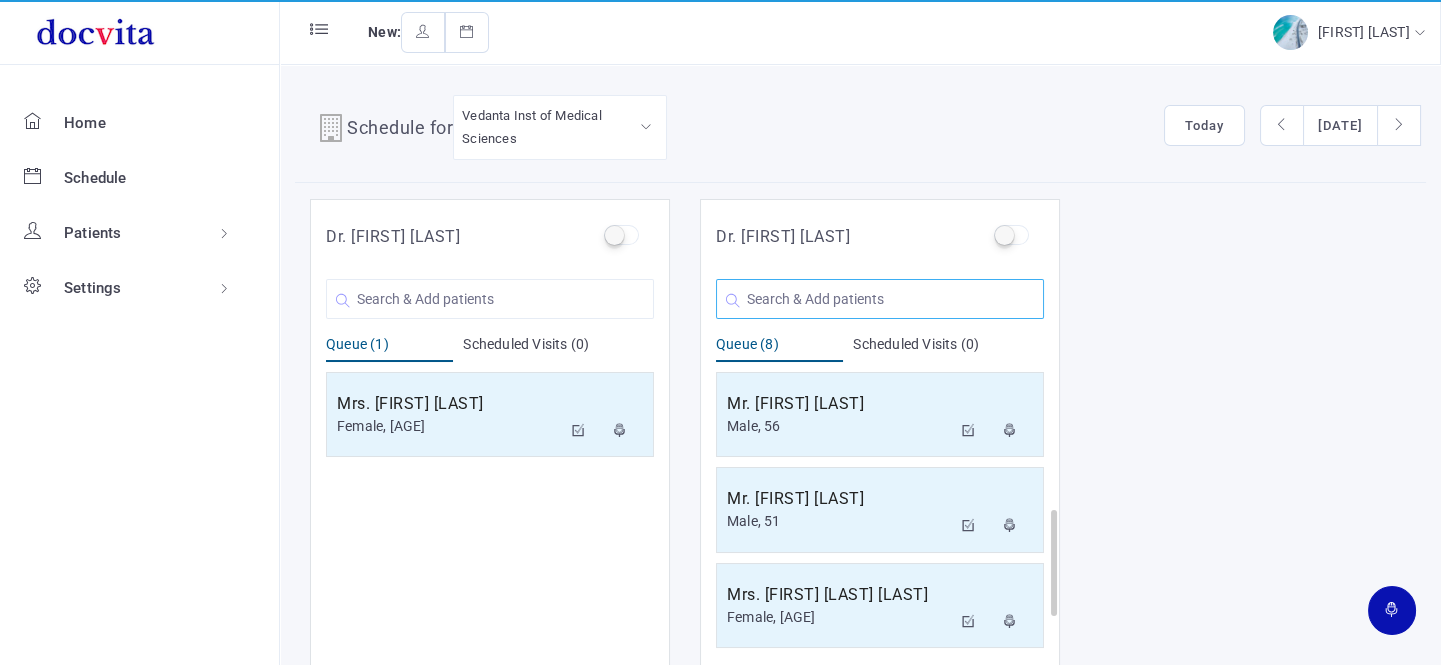 click 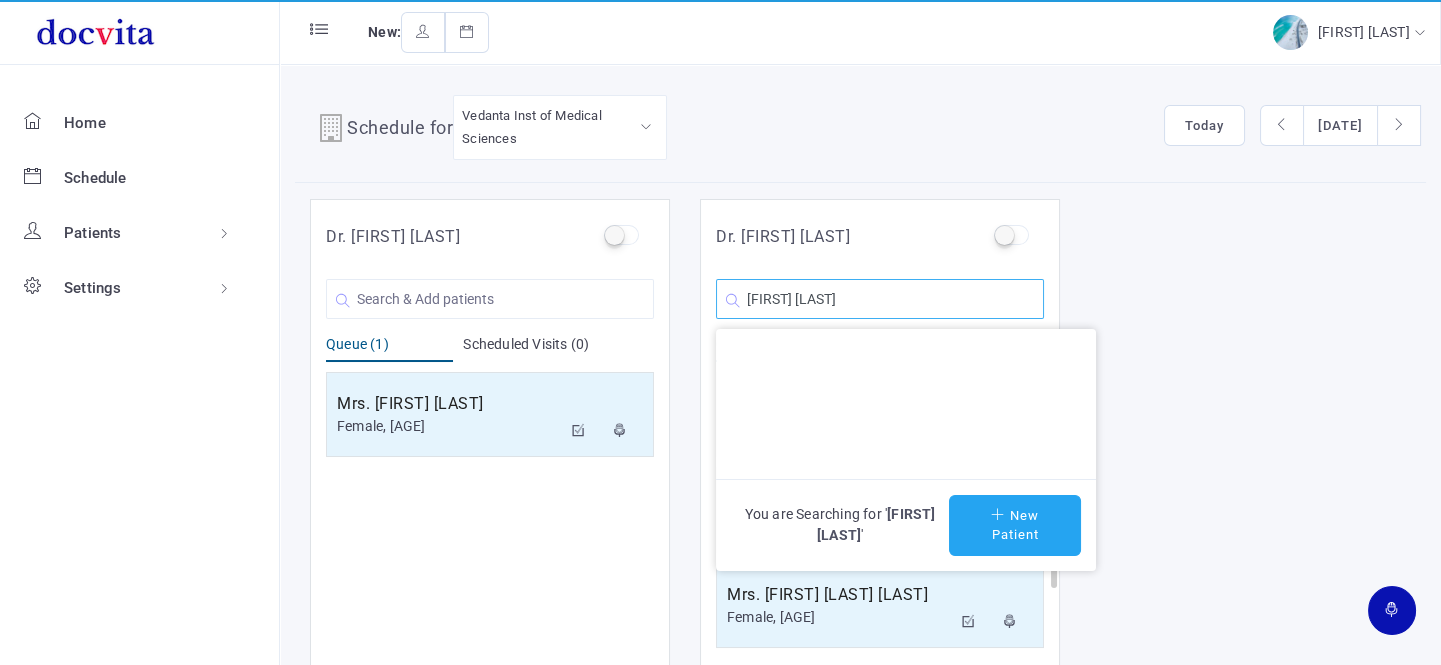 type on "[FIRST] [LAST]" 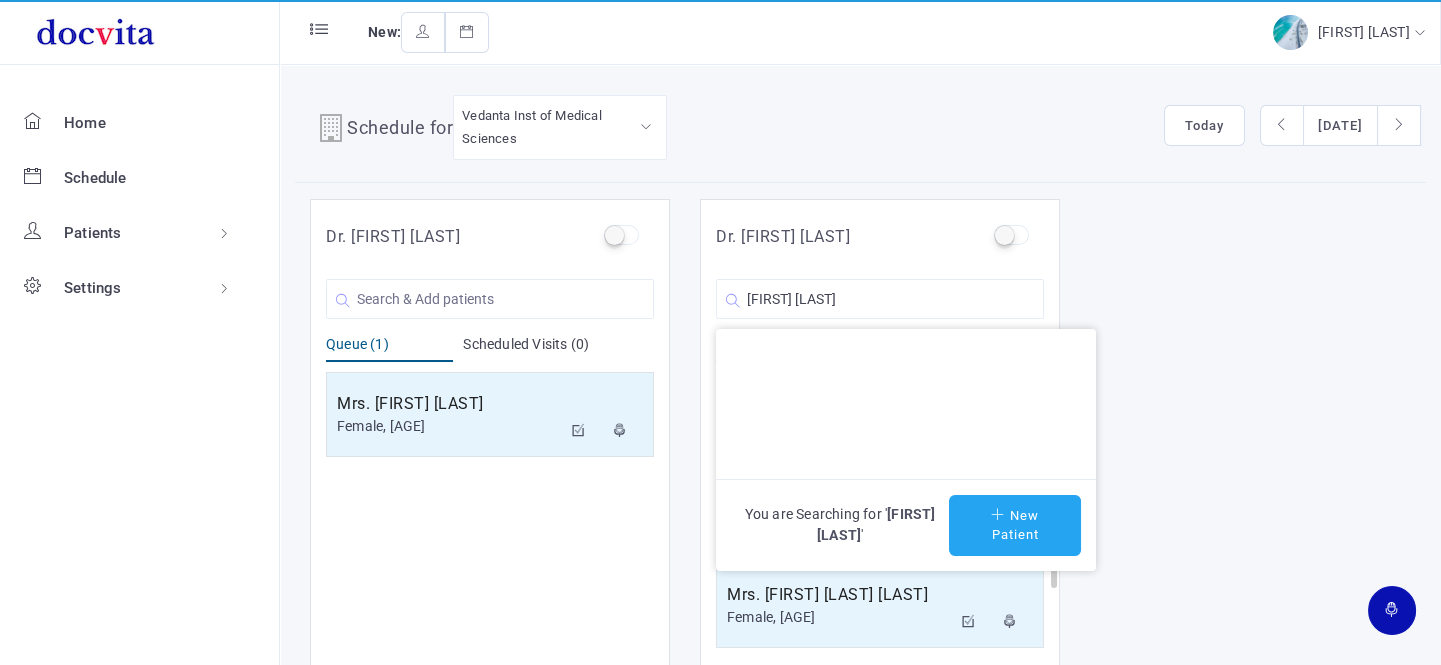 click on "New Patient" 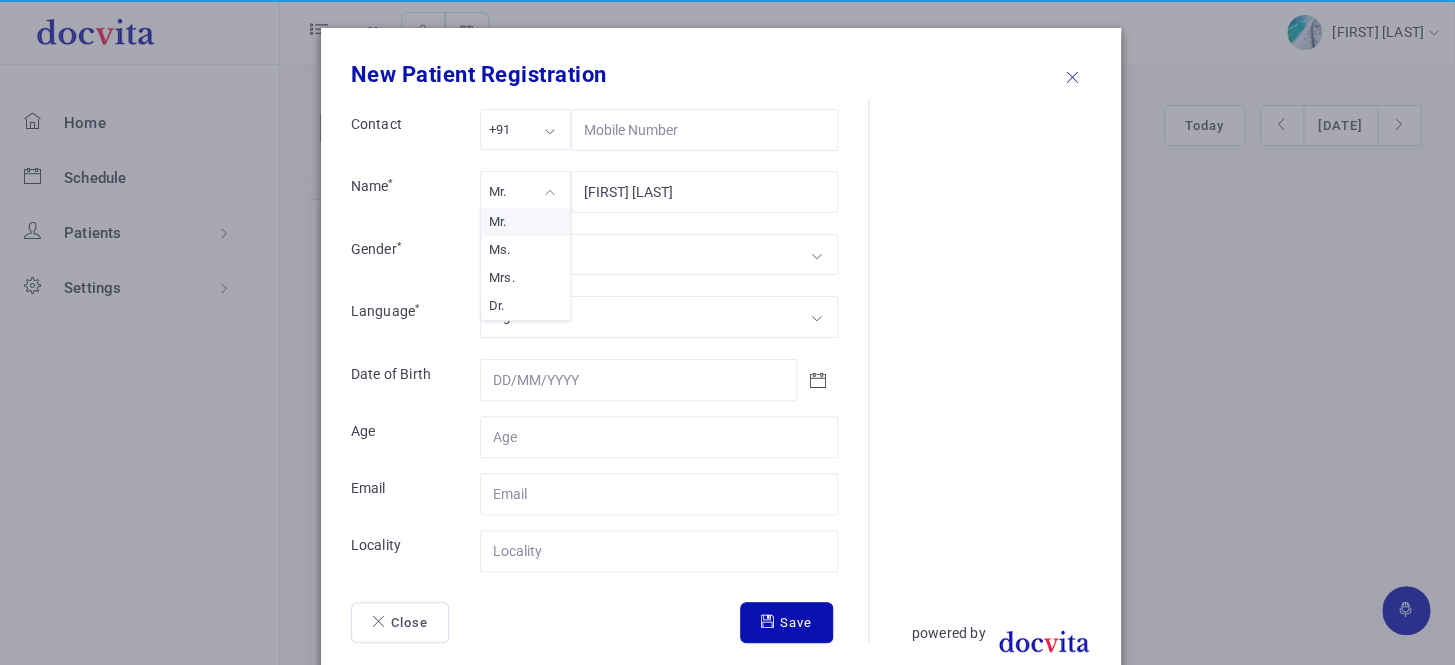click on "Mr." at bounding box center [525, 191] 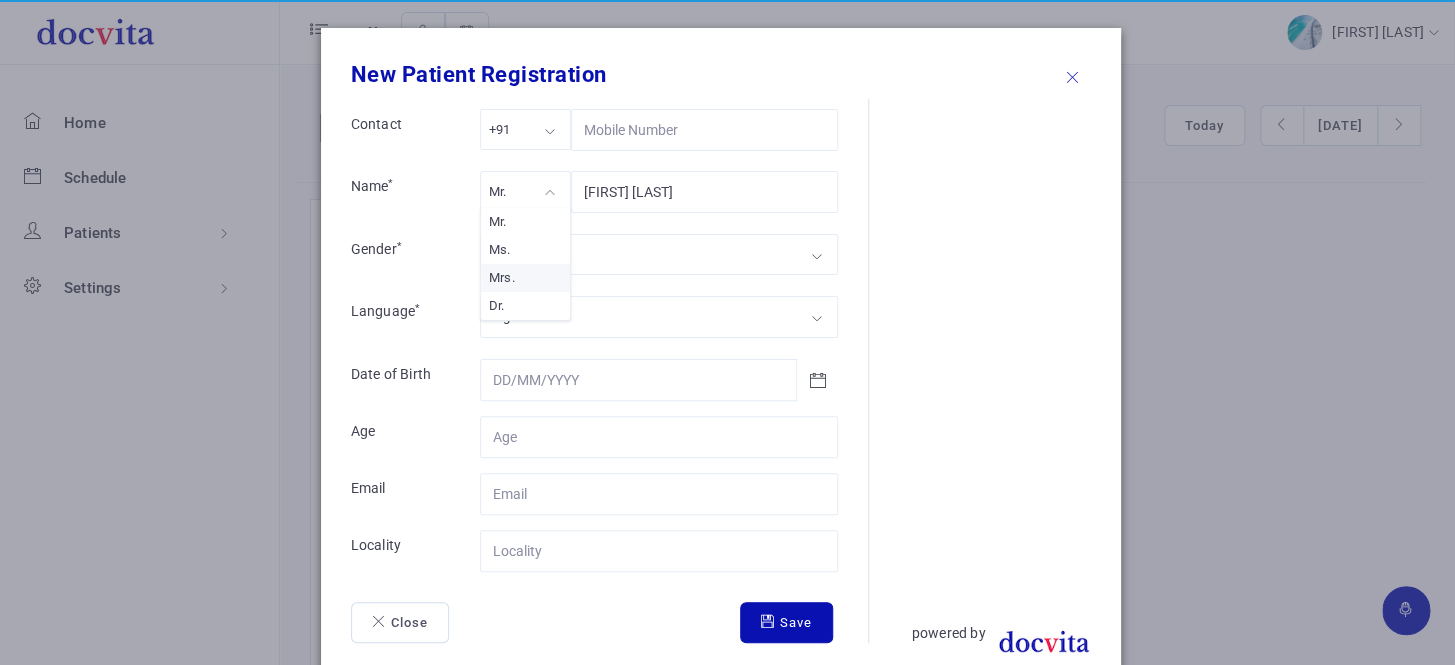 drag, startPoint x: 525, startPoint y: 282, endPoint x: 542, endPoint y: 274, distance: 18.788294 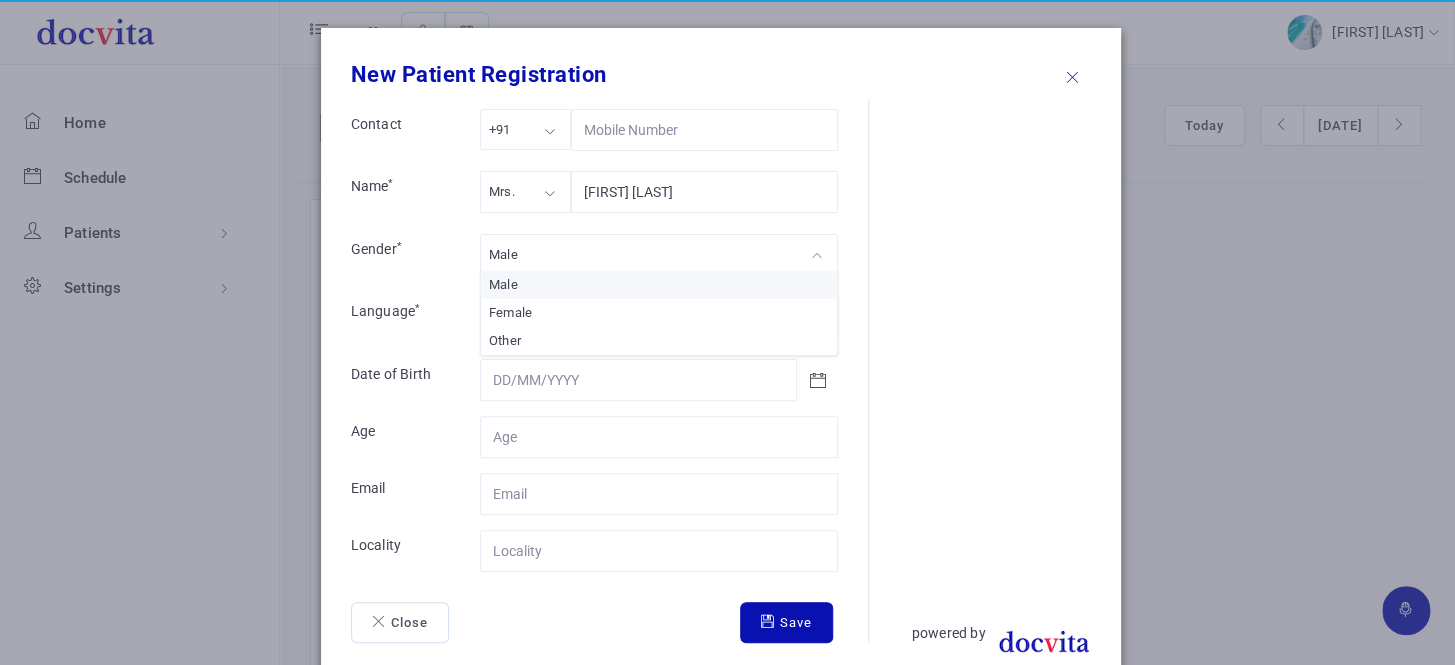click on "Male" at bounding box center (659, 254) 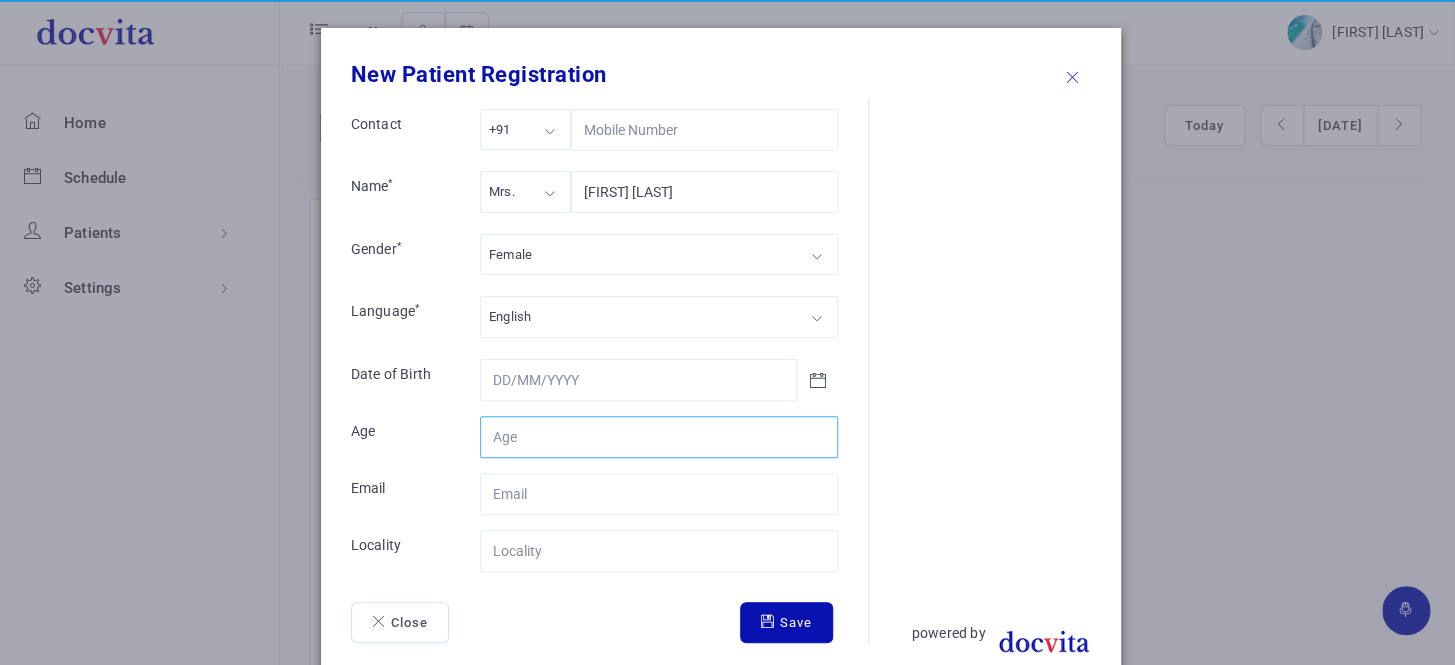 click on "Contact" at bounding box center [659, 437] 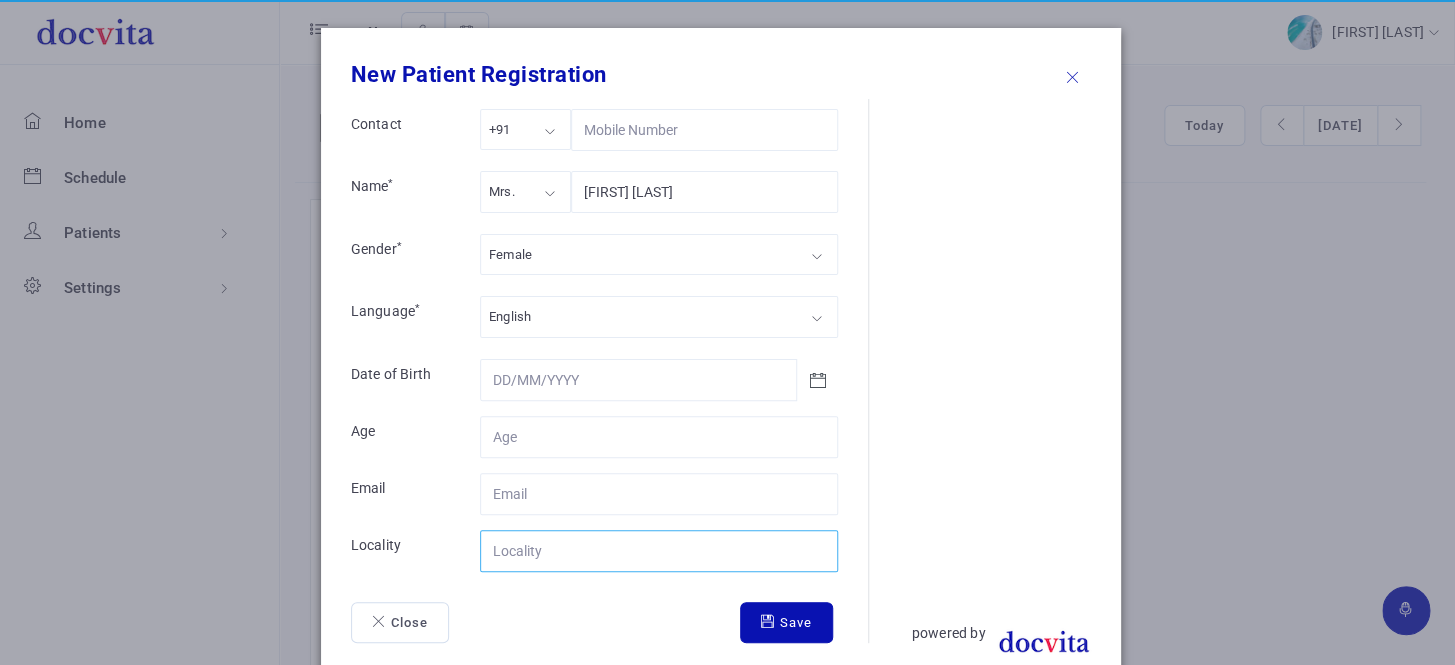 click on "Contact" at bounding box center [659, 551] 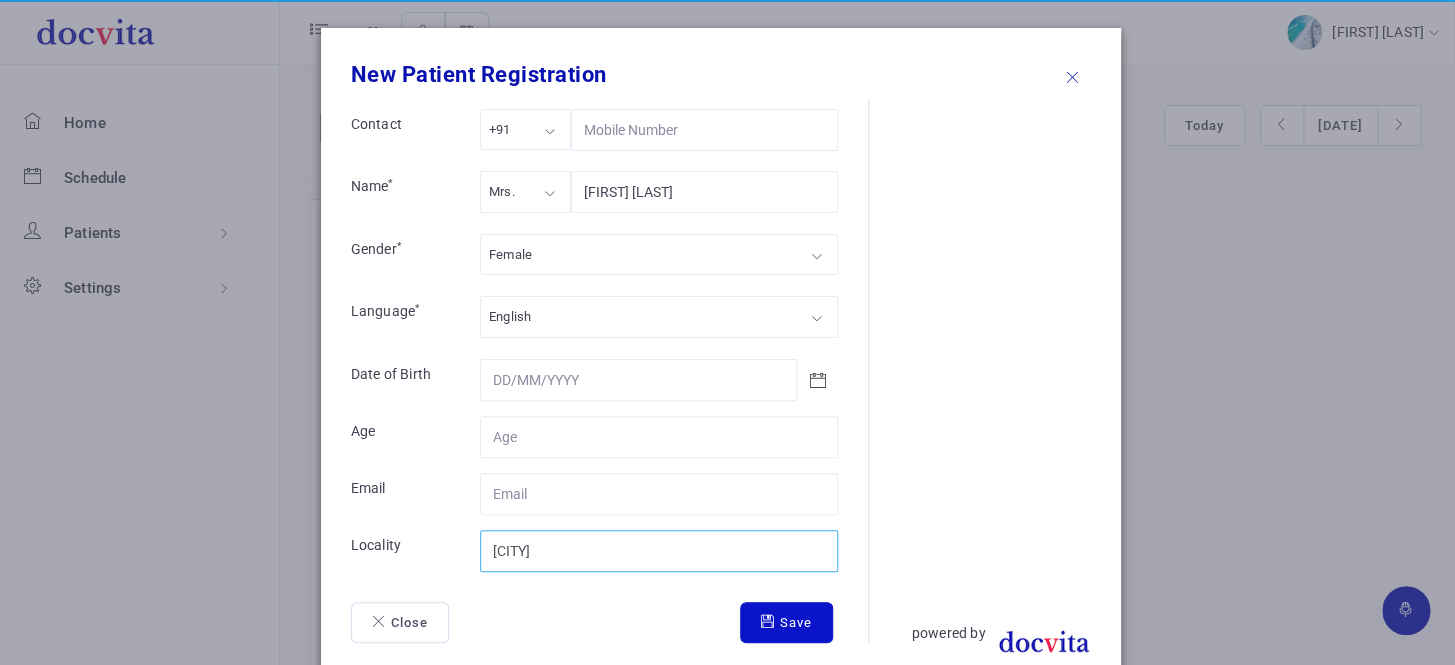 type on "[CITY]" 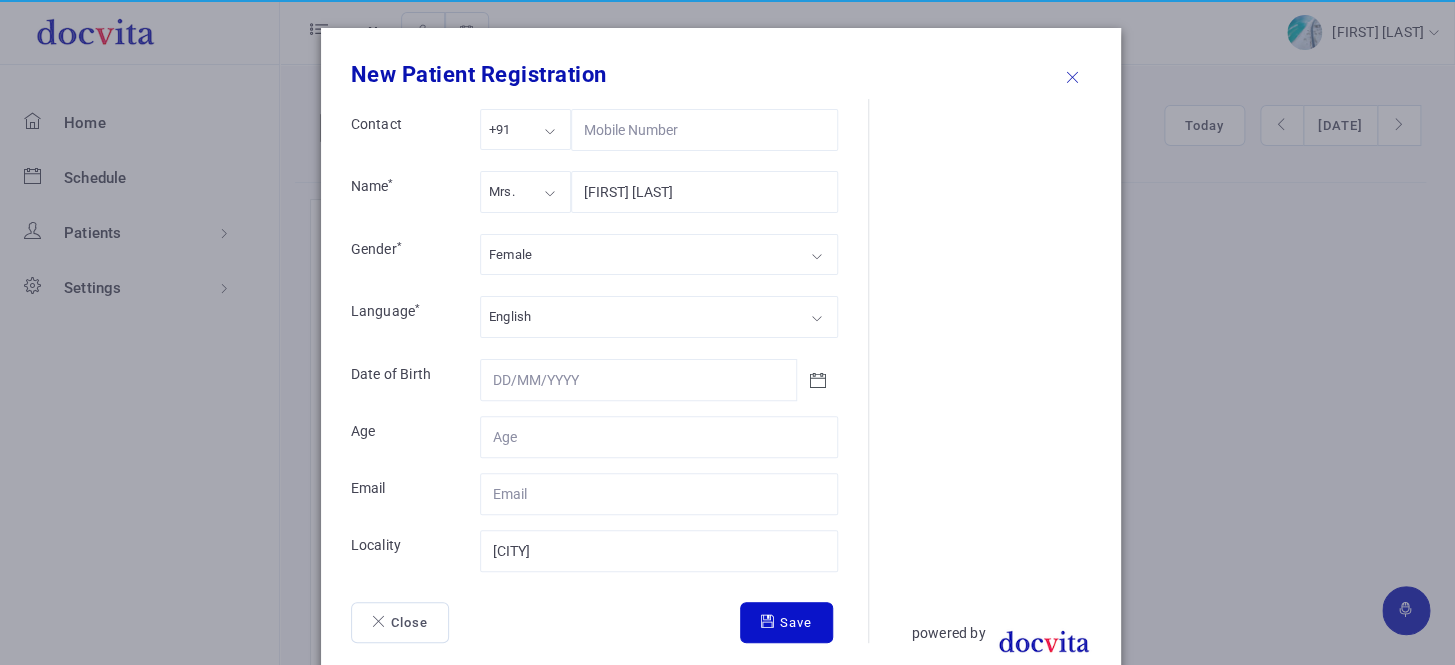 click on "Save" at bounding box center (786, 623) 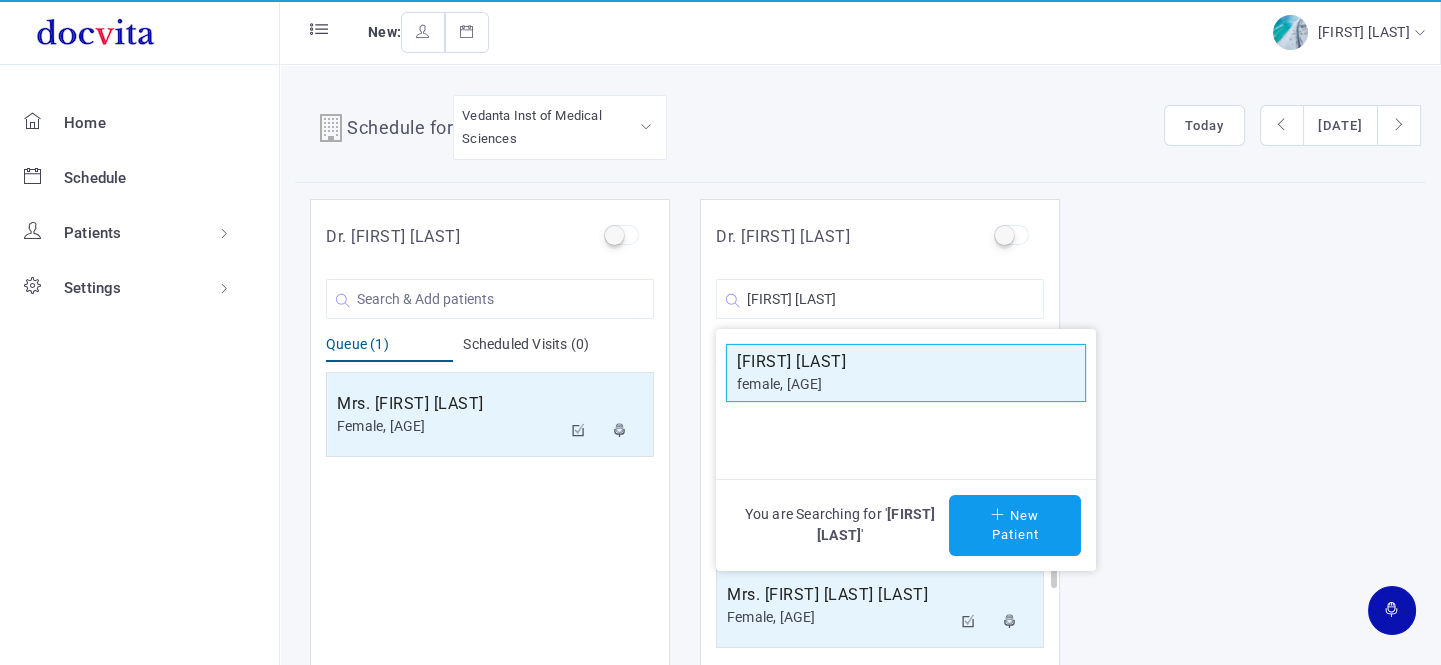 click on "female, [AGE]" 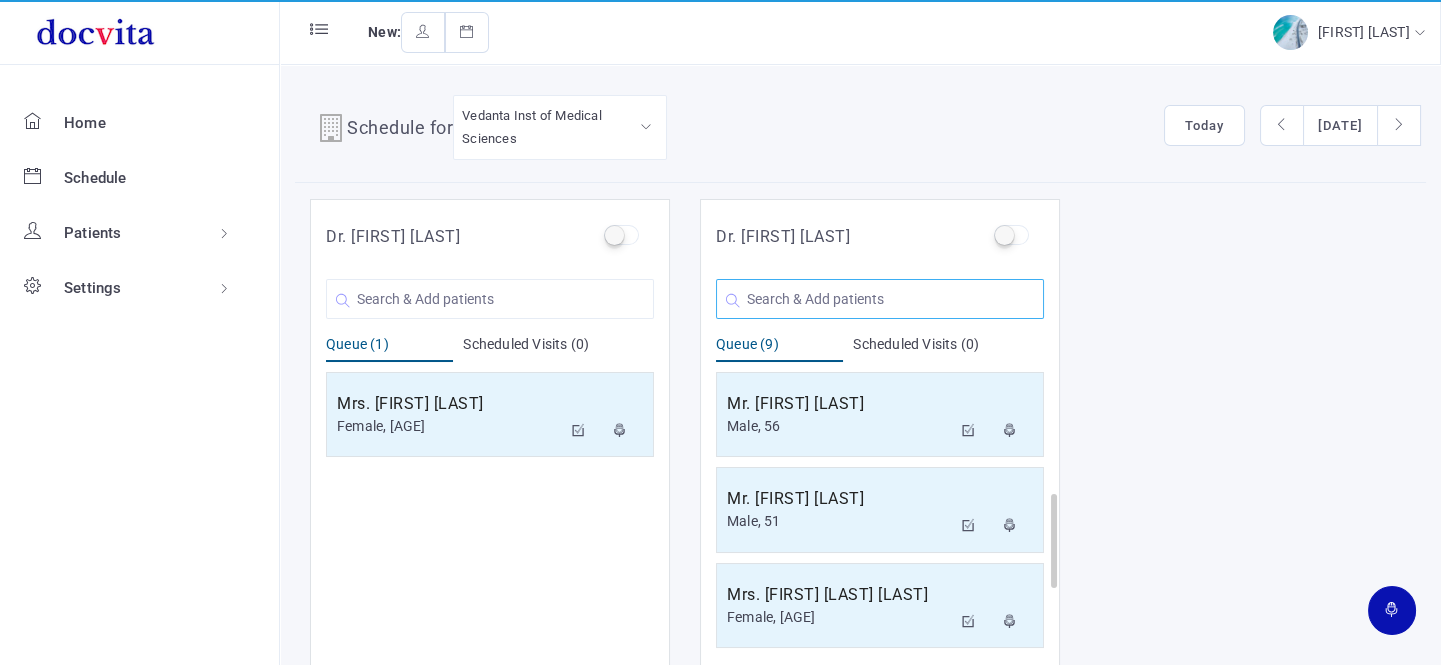 click 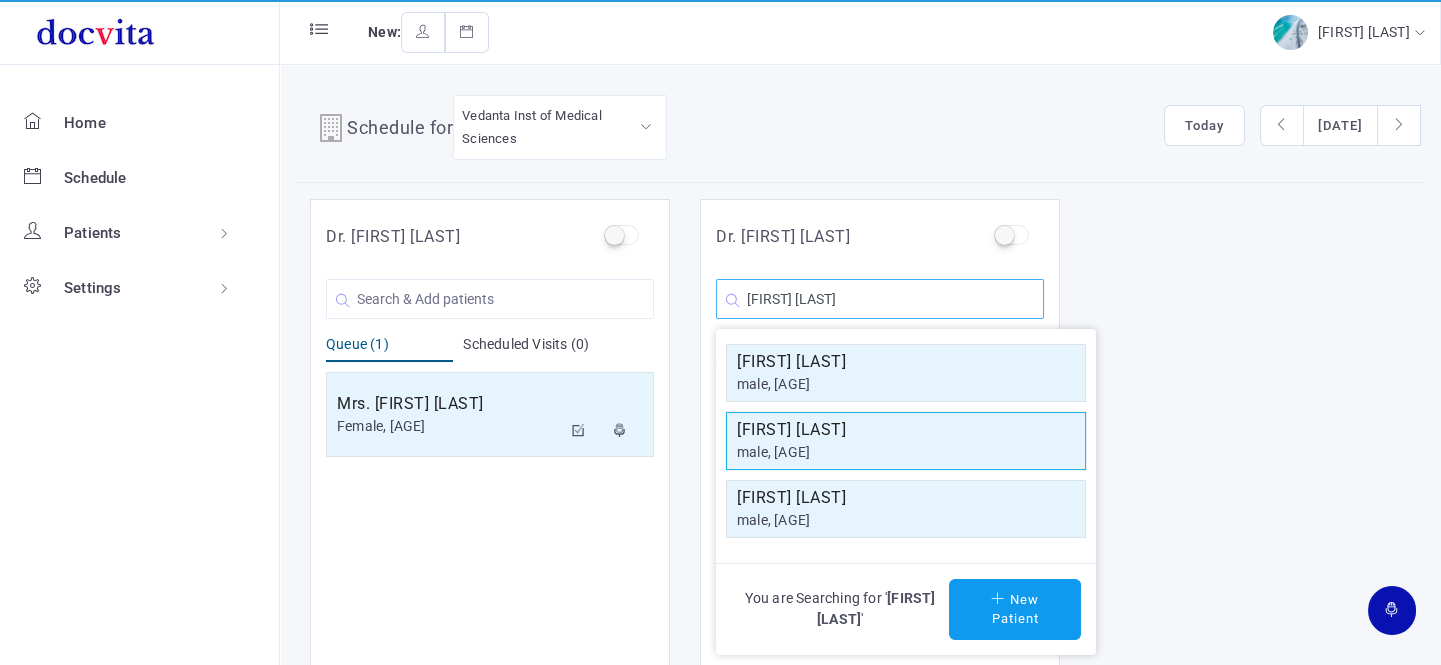 type on "[FIRST] [LAST]" 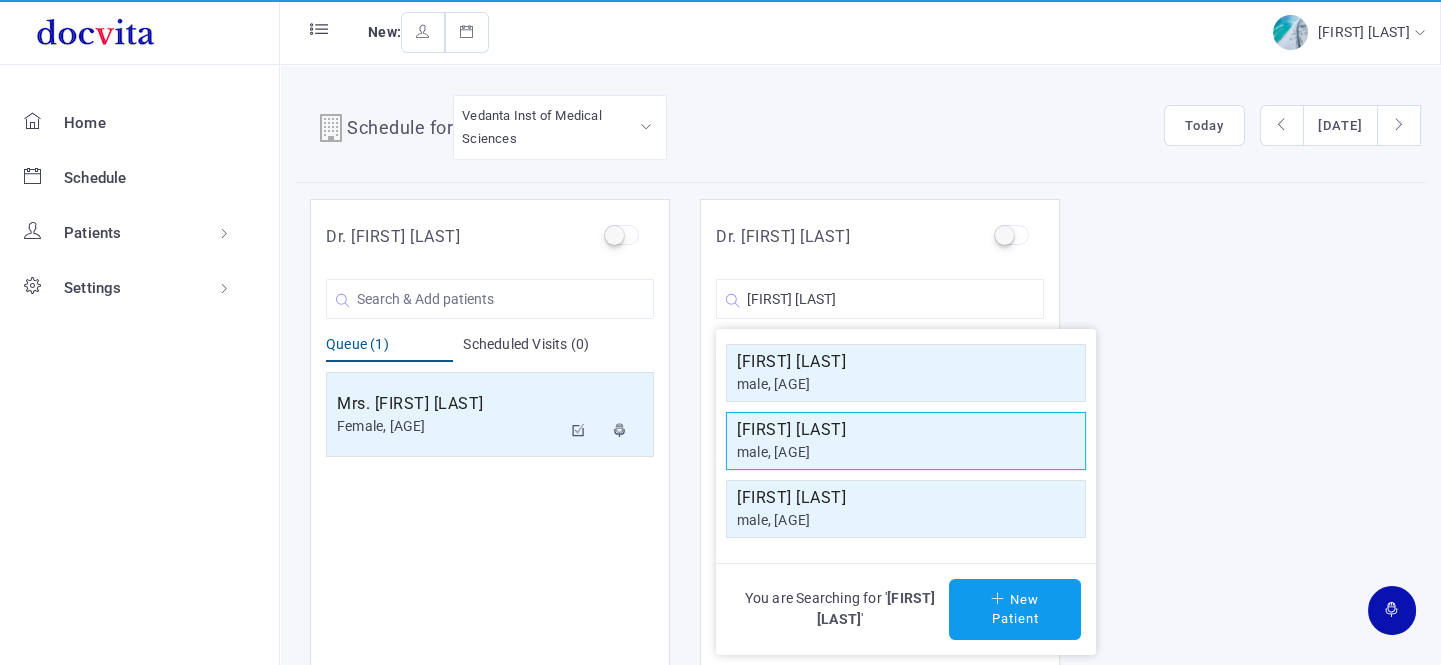 click on "[FIRST] [LAST]" 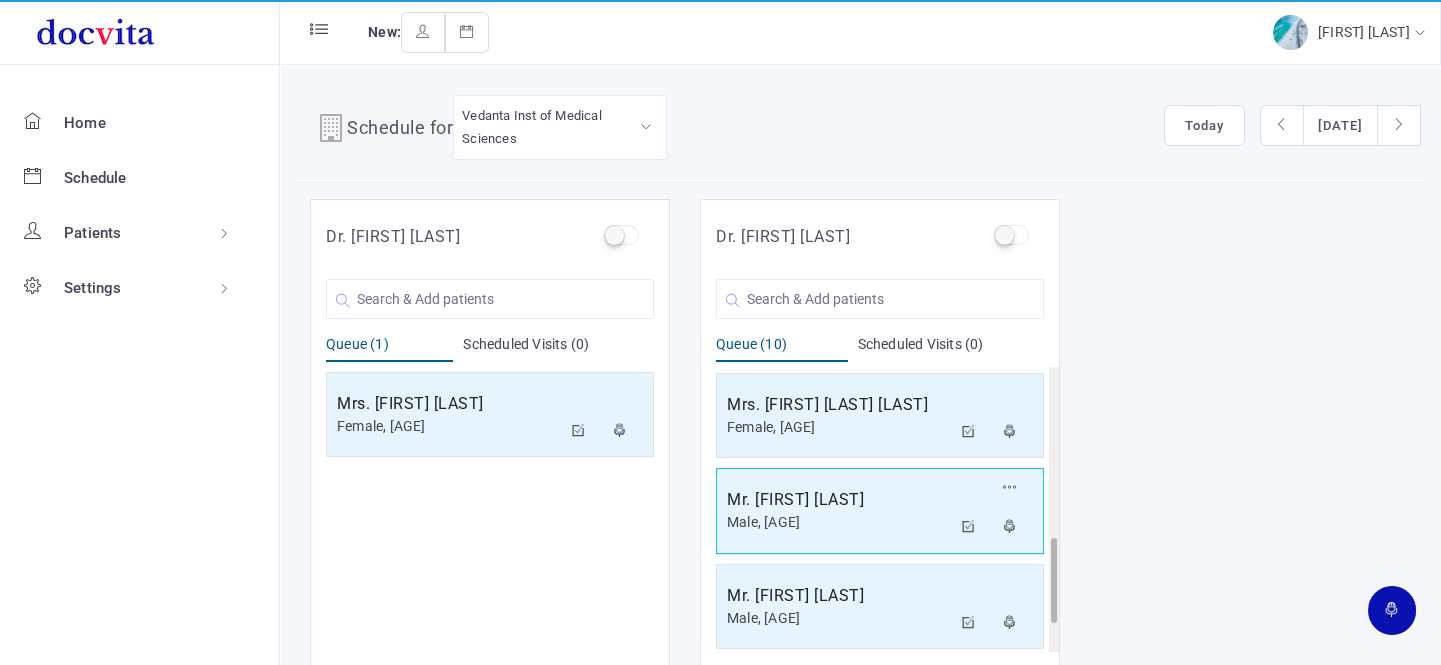 scroll, scrollTop: 668, scrollLeft: 0, axis: vertical 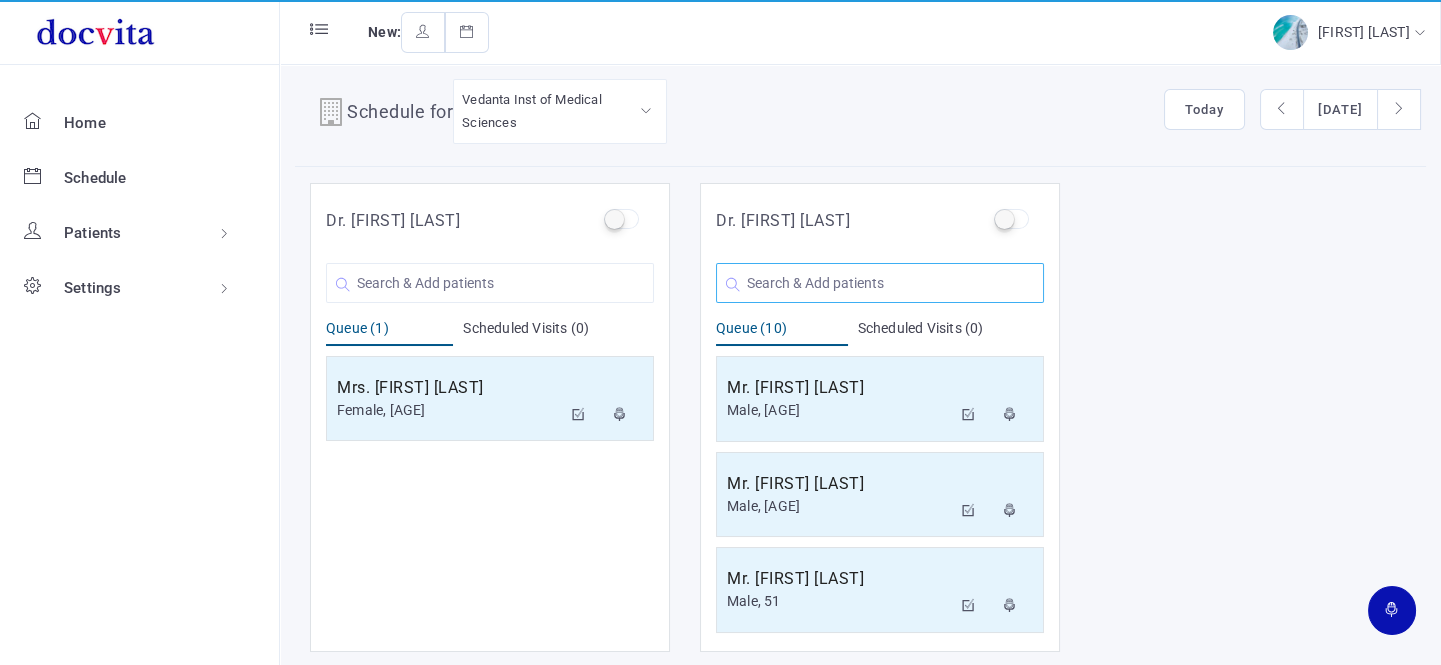 click 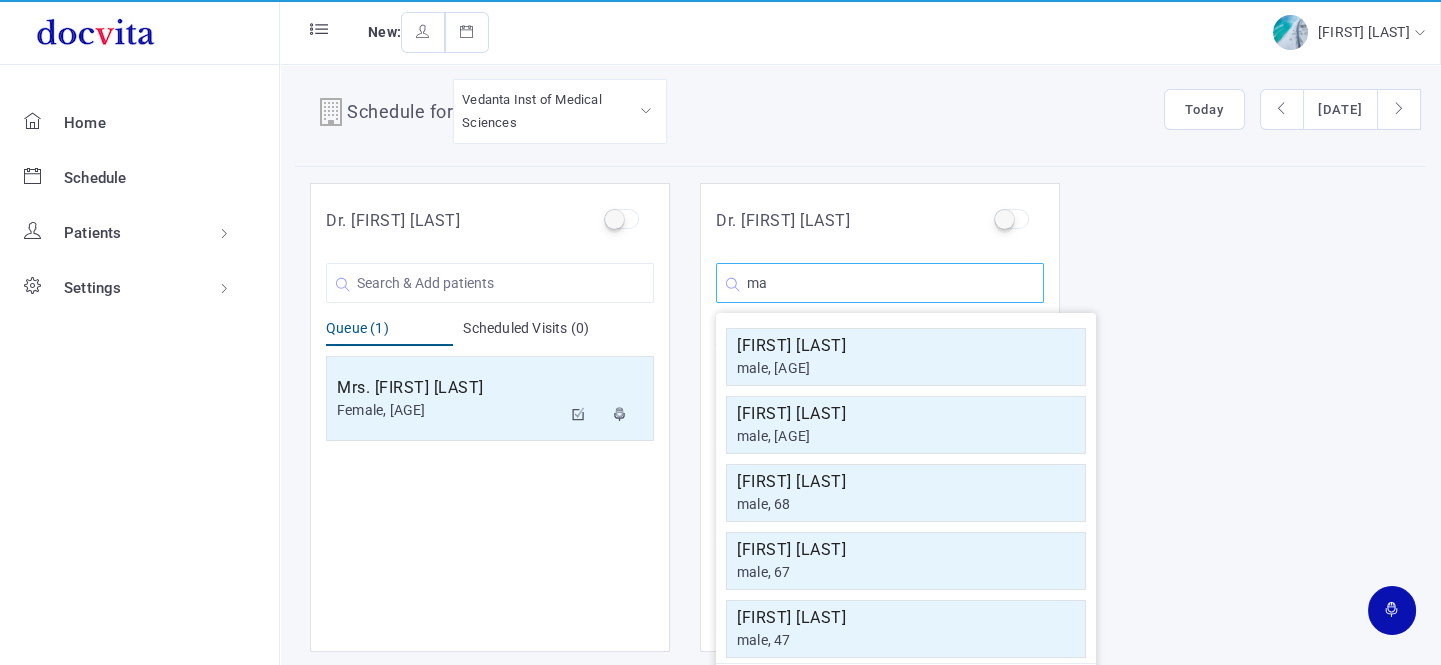 type on "[FIRST]" 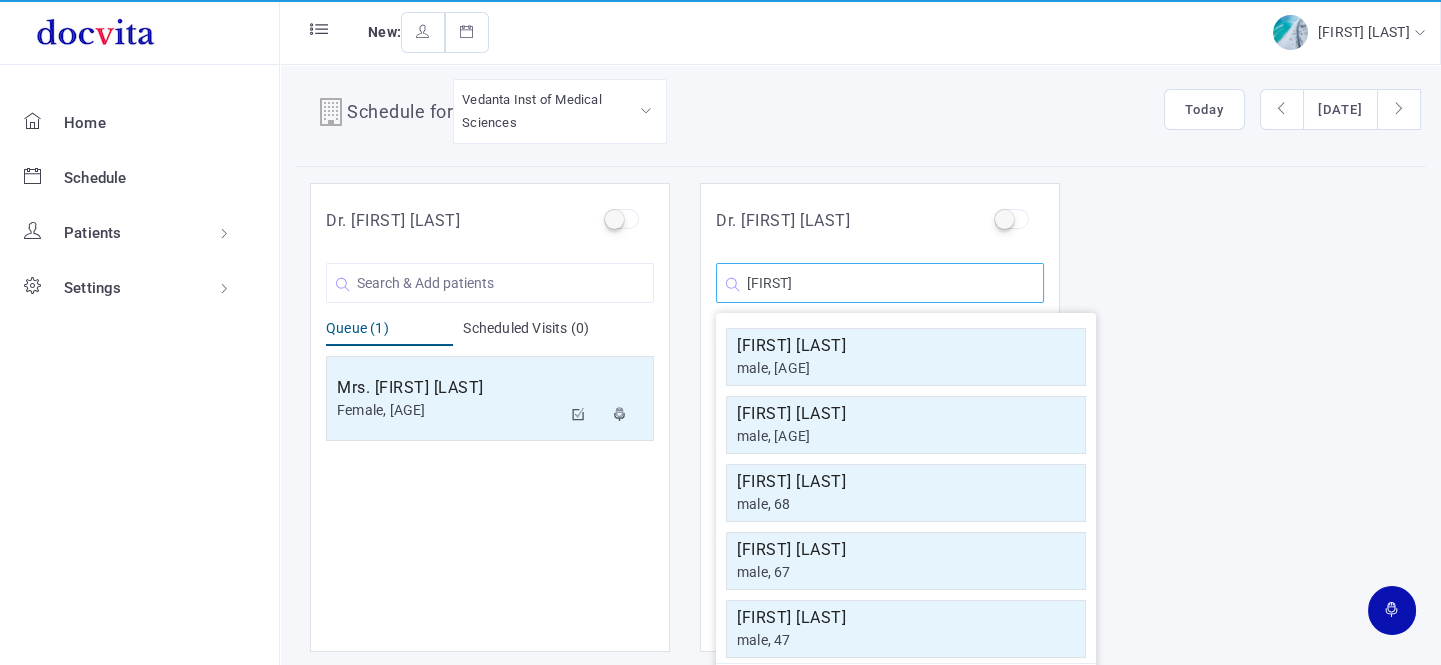 type 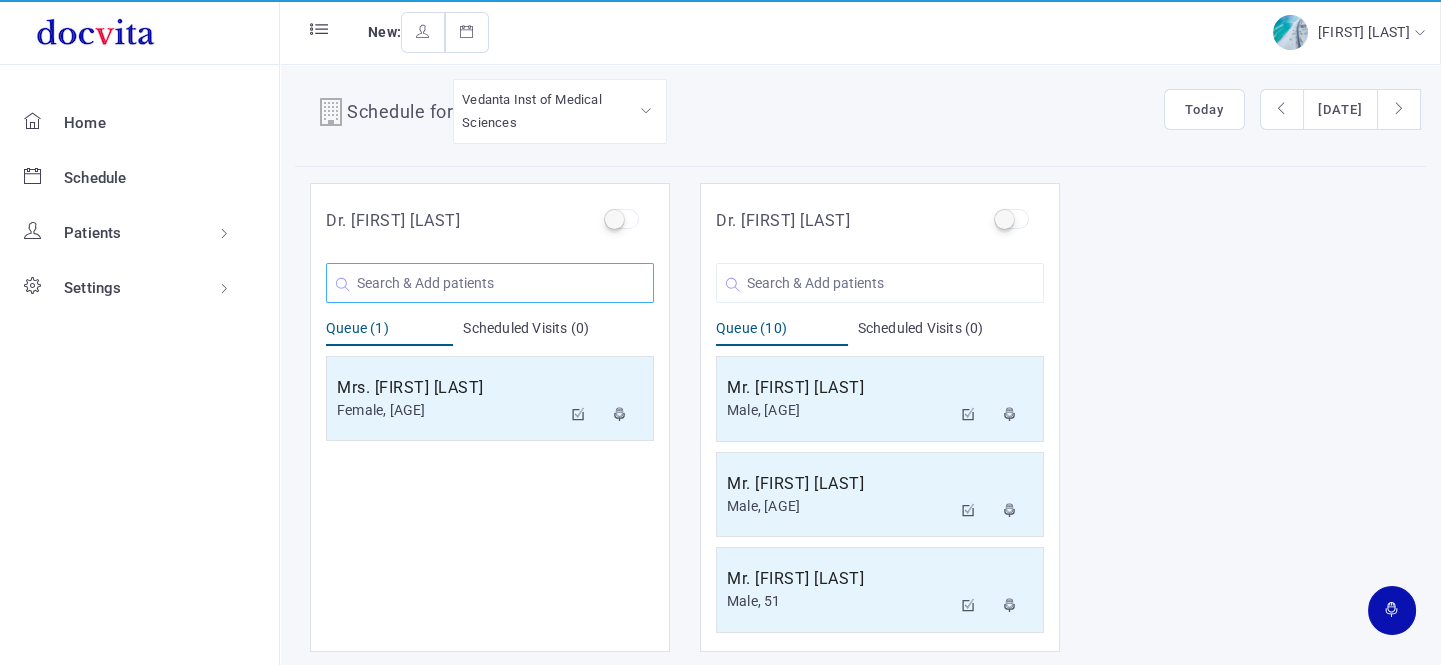 click 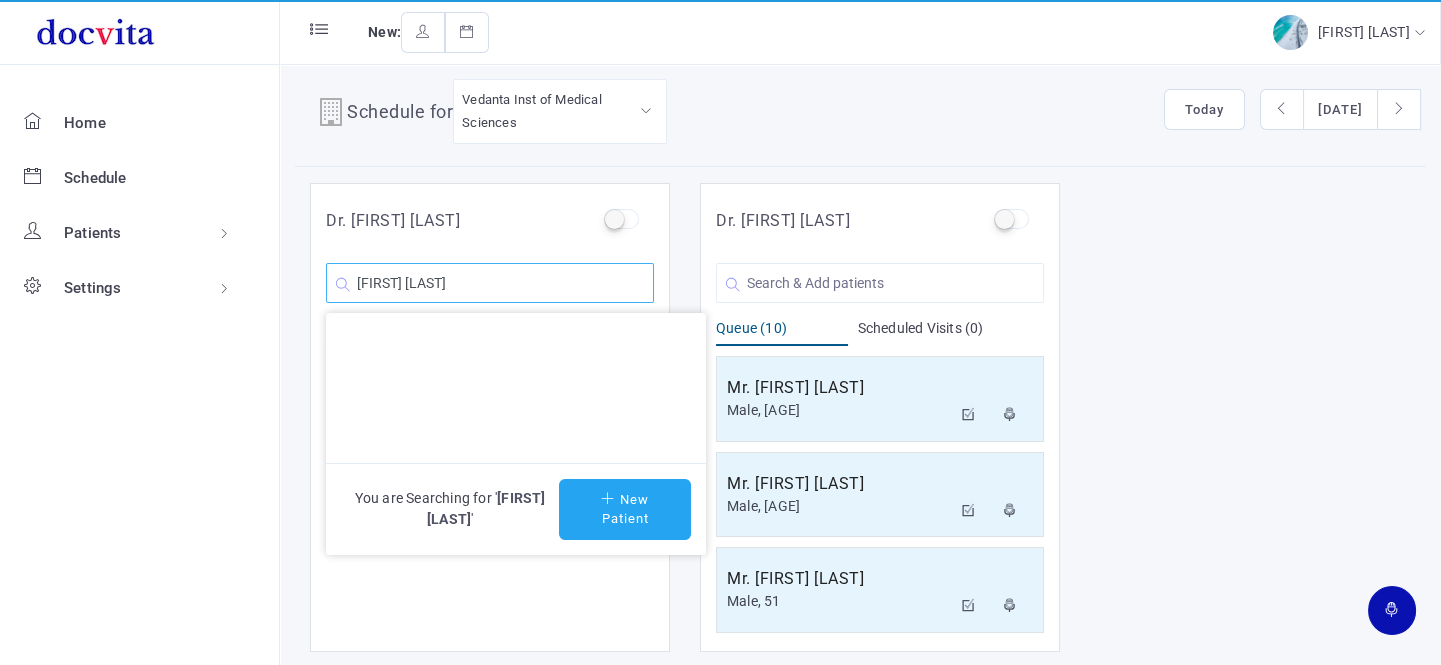 type on "[FIRST] [LAST]" 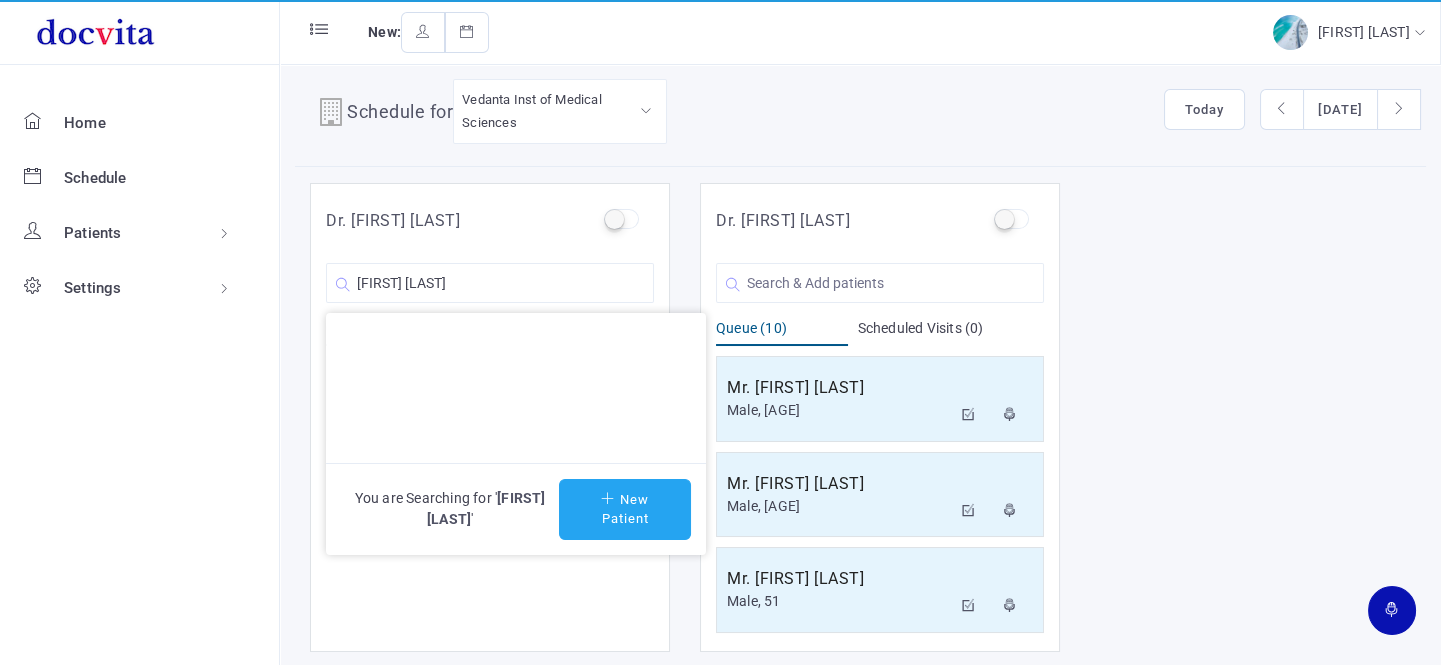 click 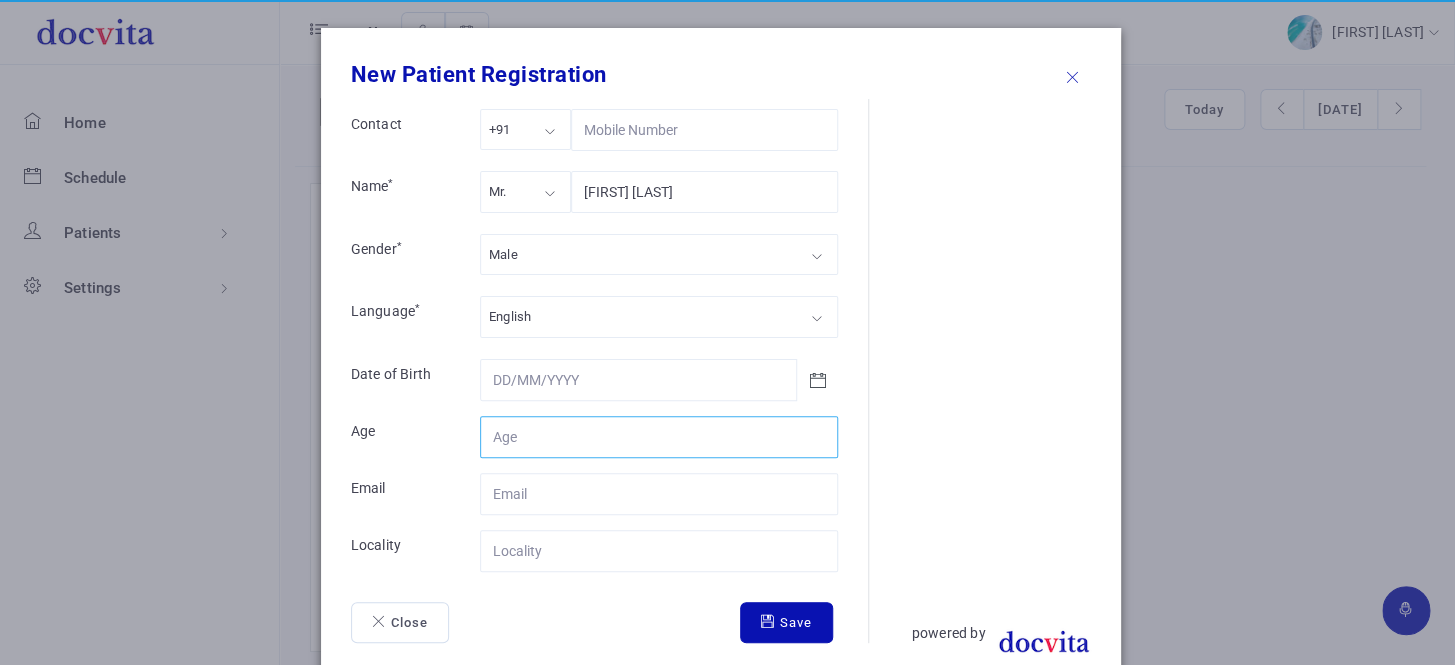 click on "Contact" at bounding box center [659, 437] 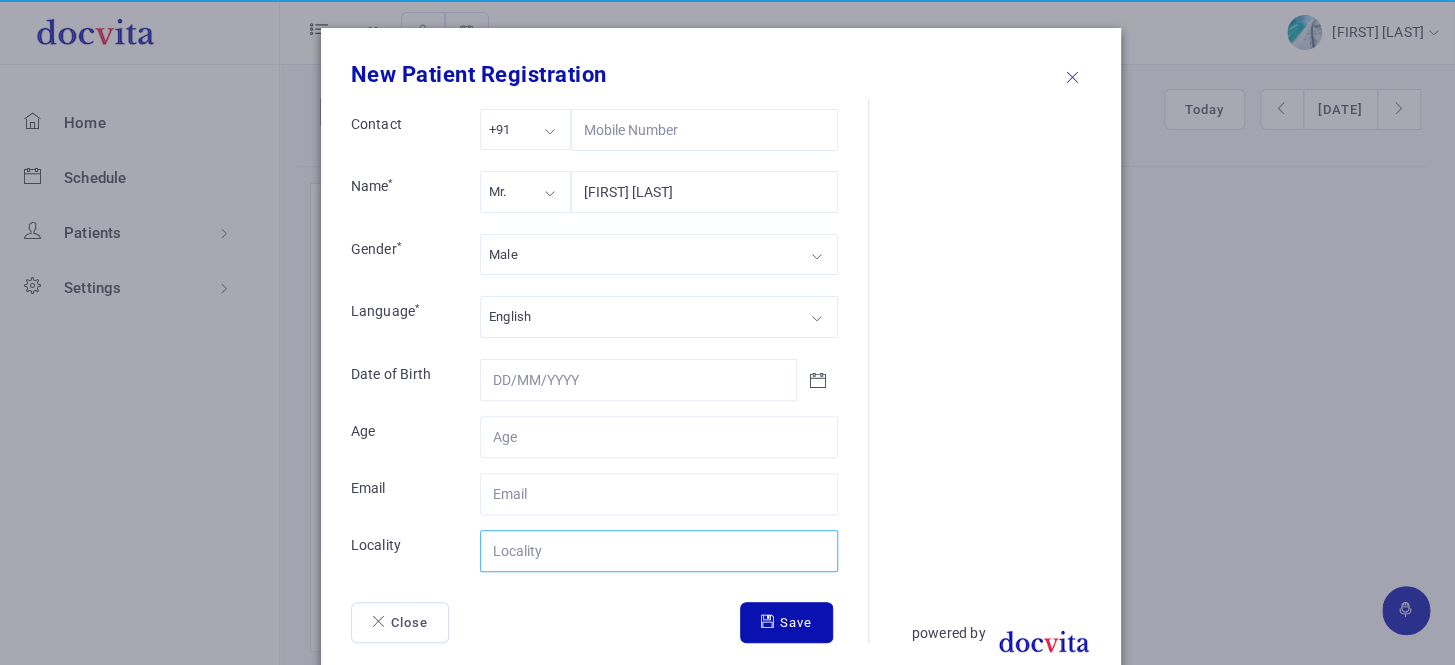 click on "Contact" at bounding box center (659, 551) 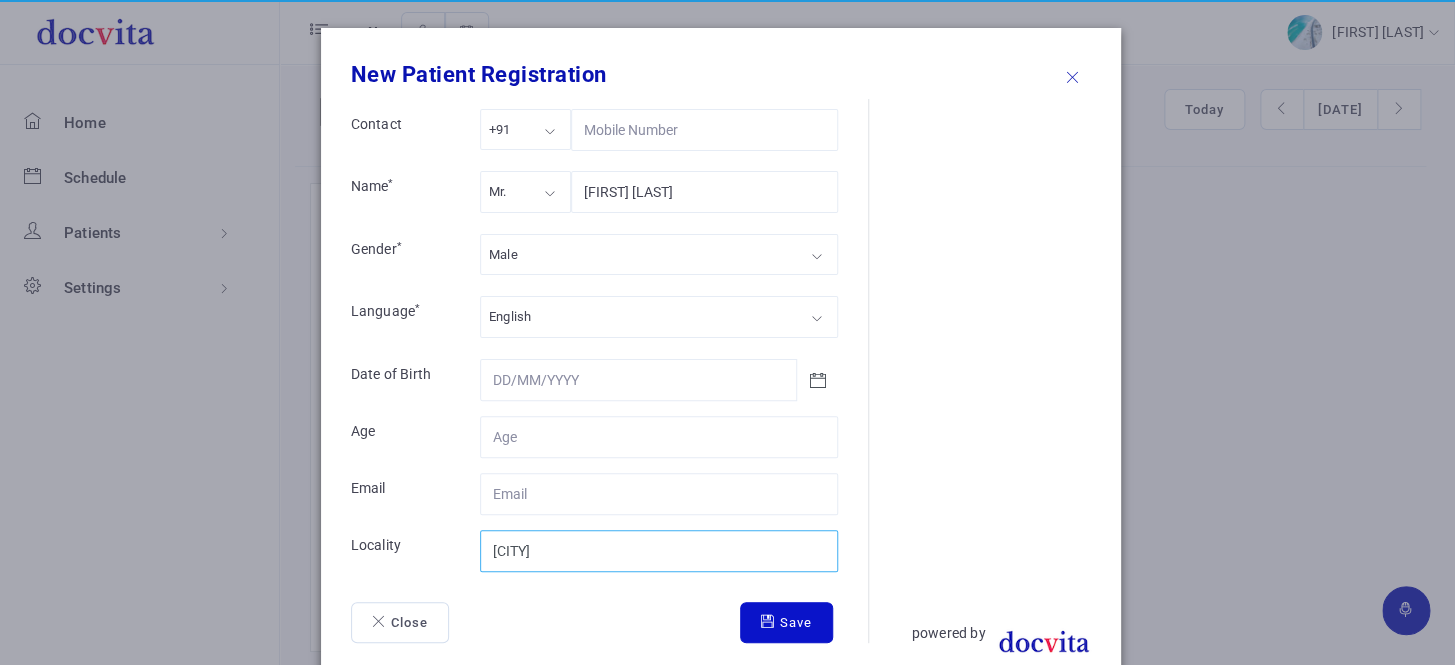 type on "[CITY]" 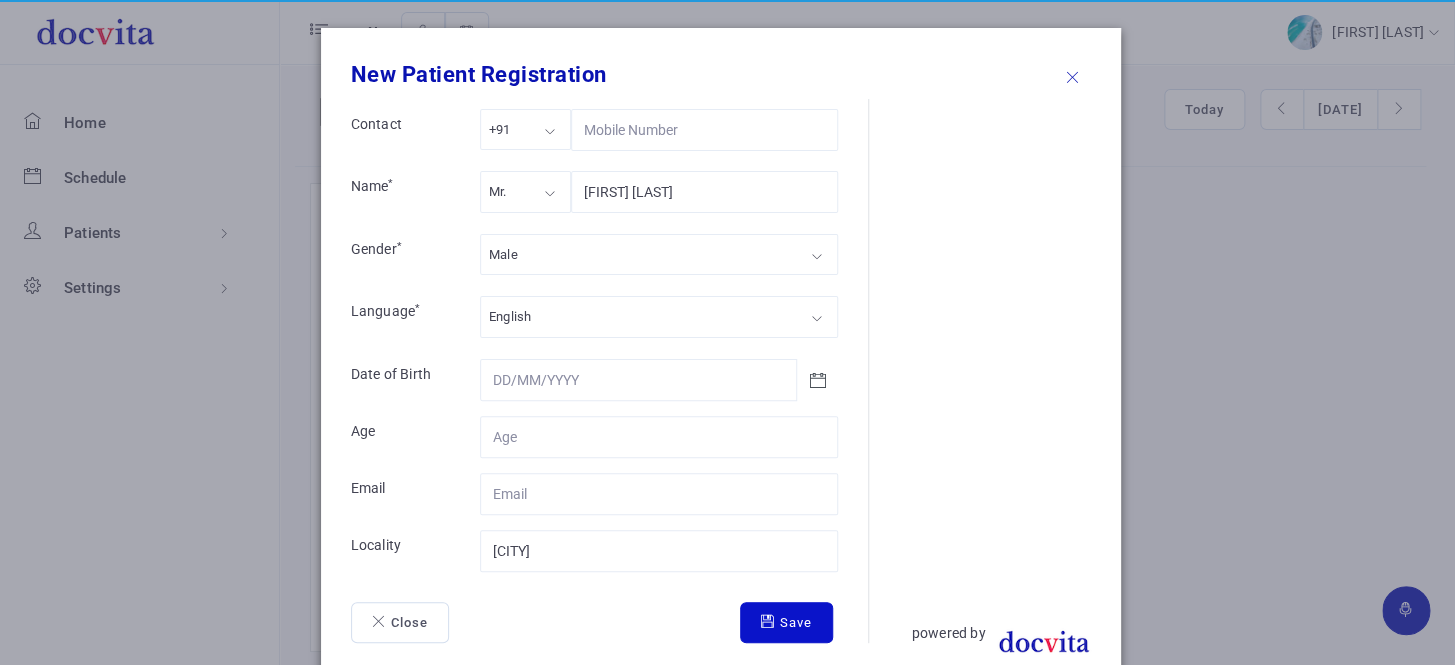 click on "Save" at bounding box center [786, 623] 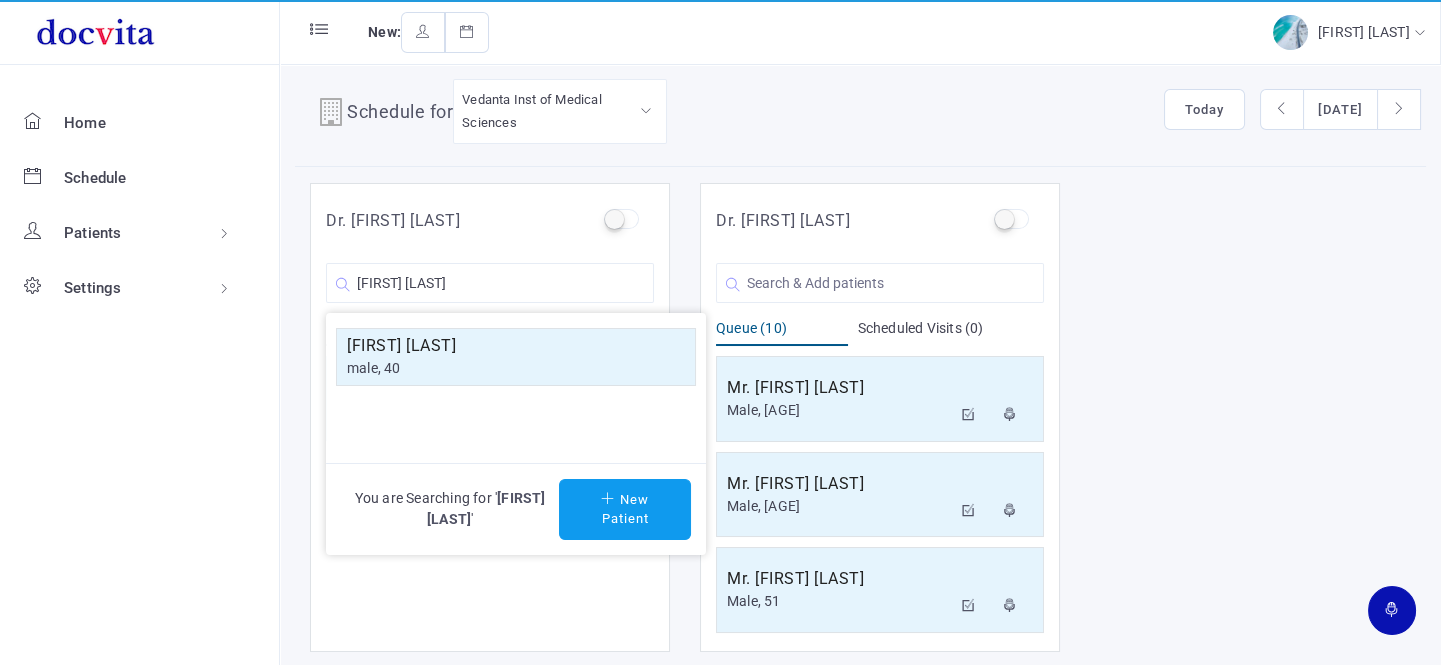 drag, startPoint x: 498, startPoint y: 360, endPoint x: 584, endPoint y: 377, distance: 87.66413 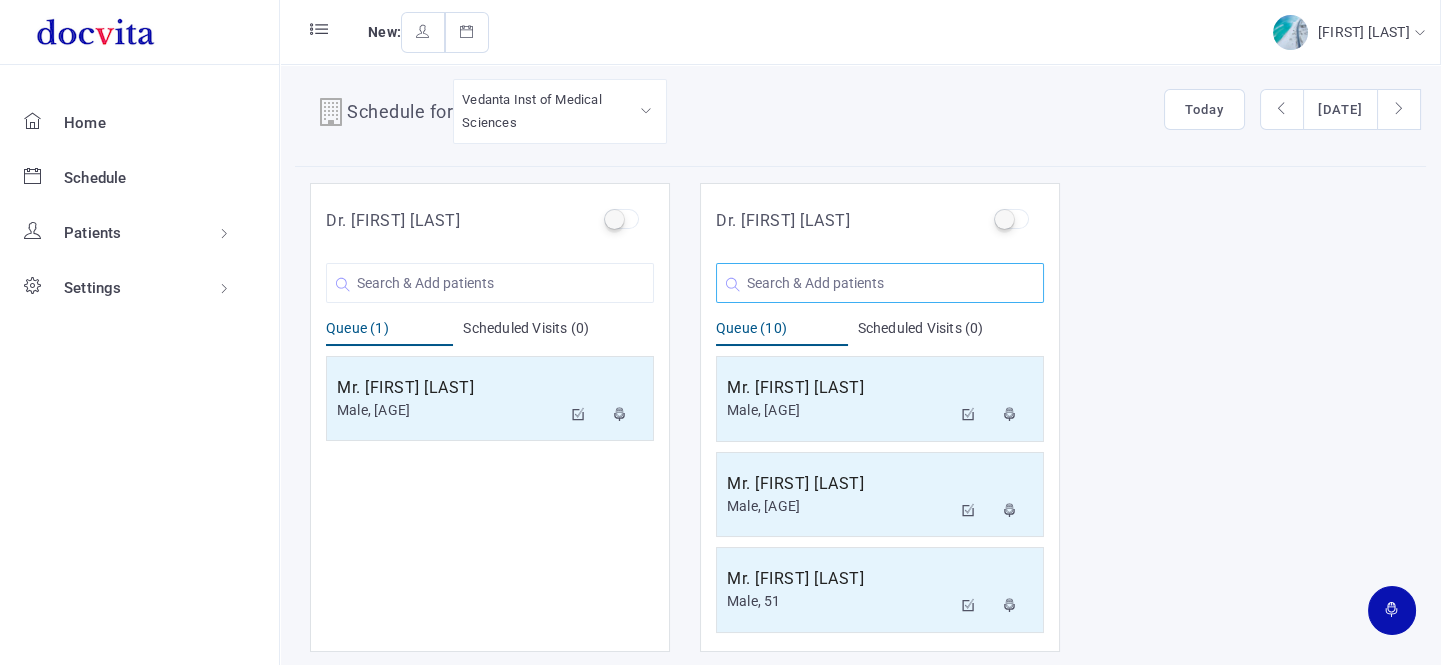 click 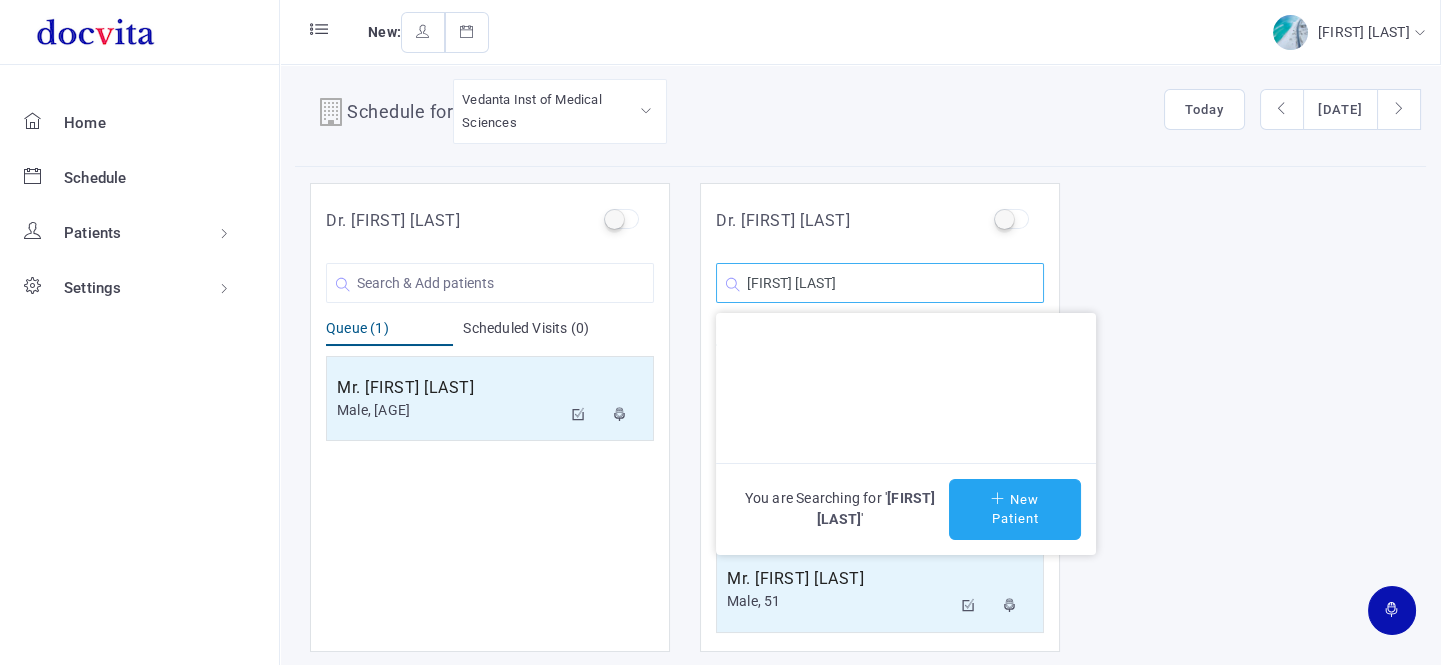 type on "[FIRST] [LAST]" 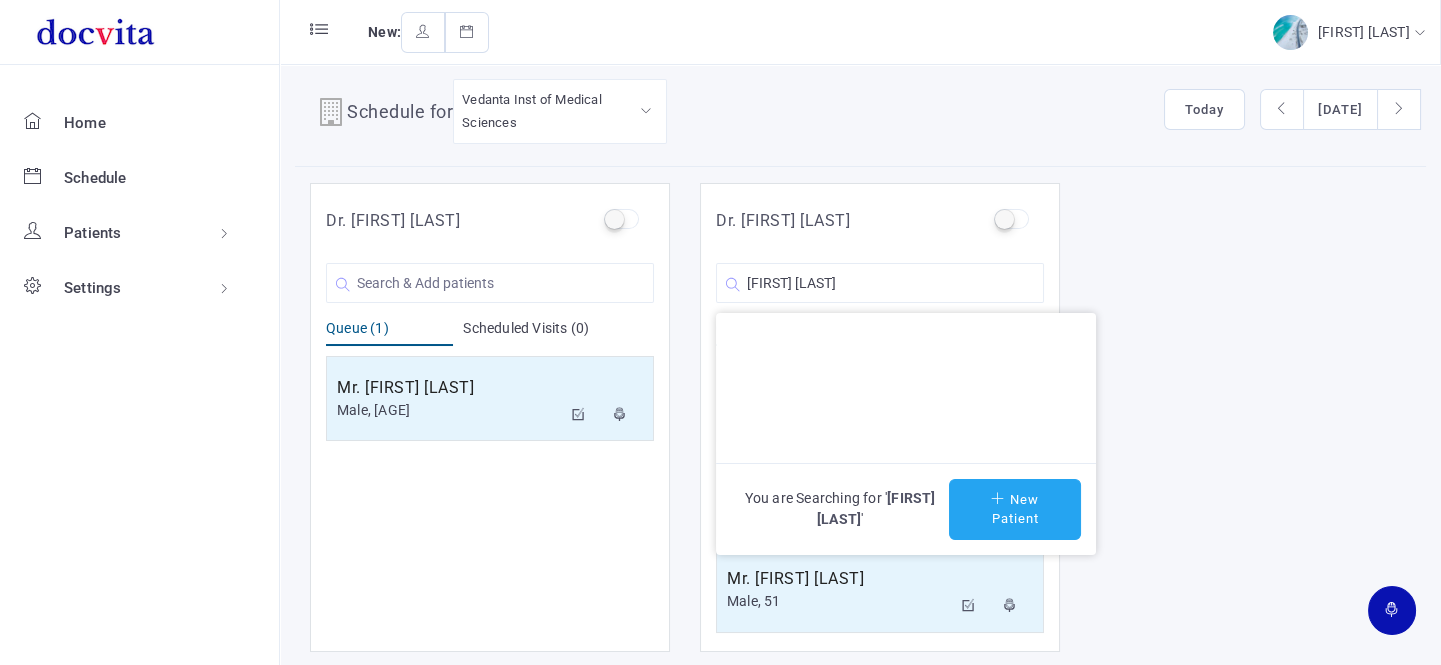 click on "New Patient" 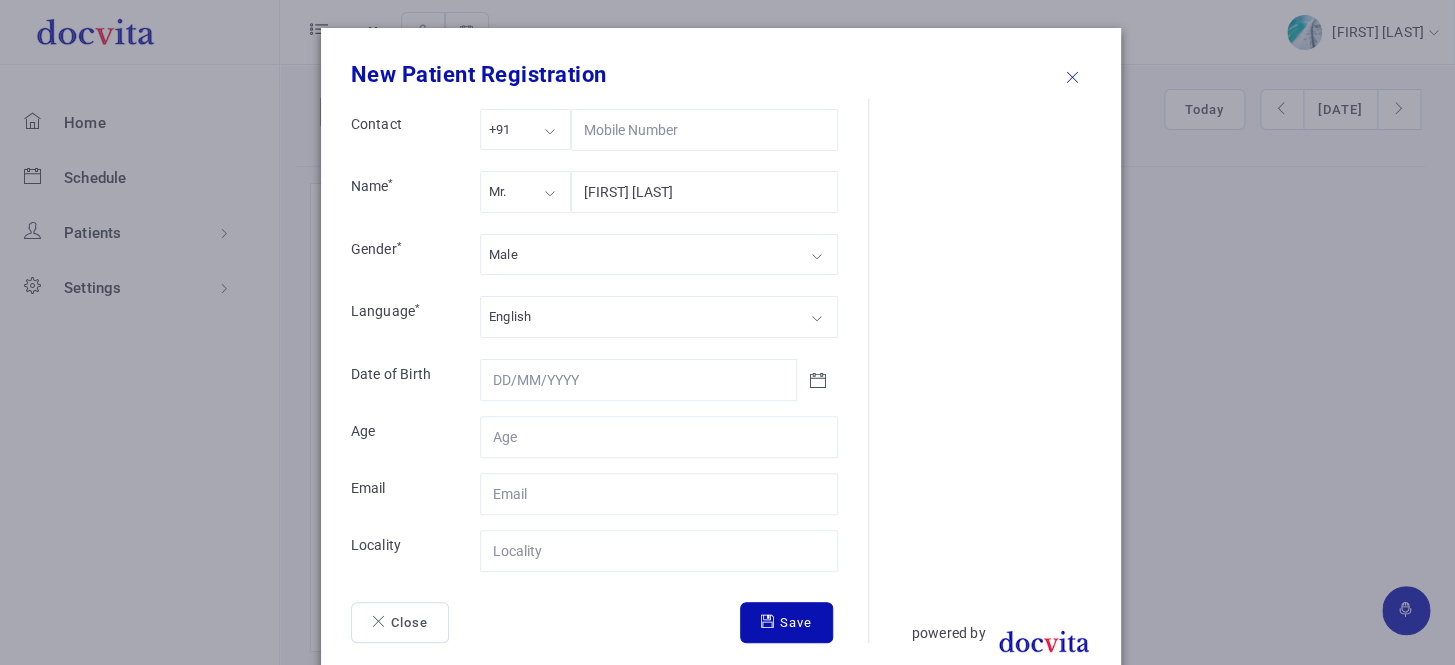 click on "Mr." at bounding box center (525, 191) 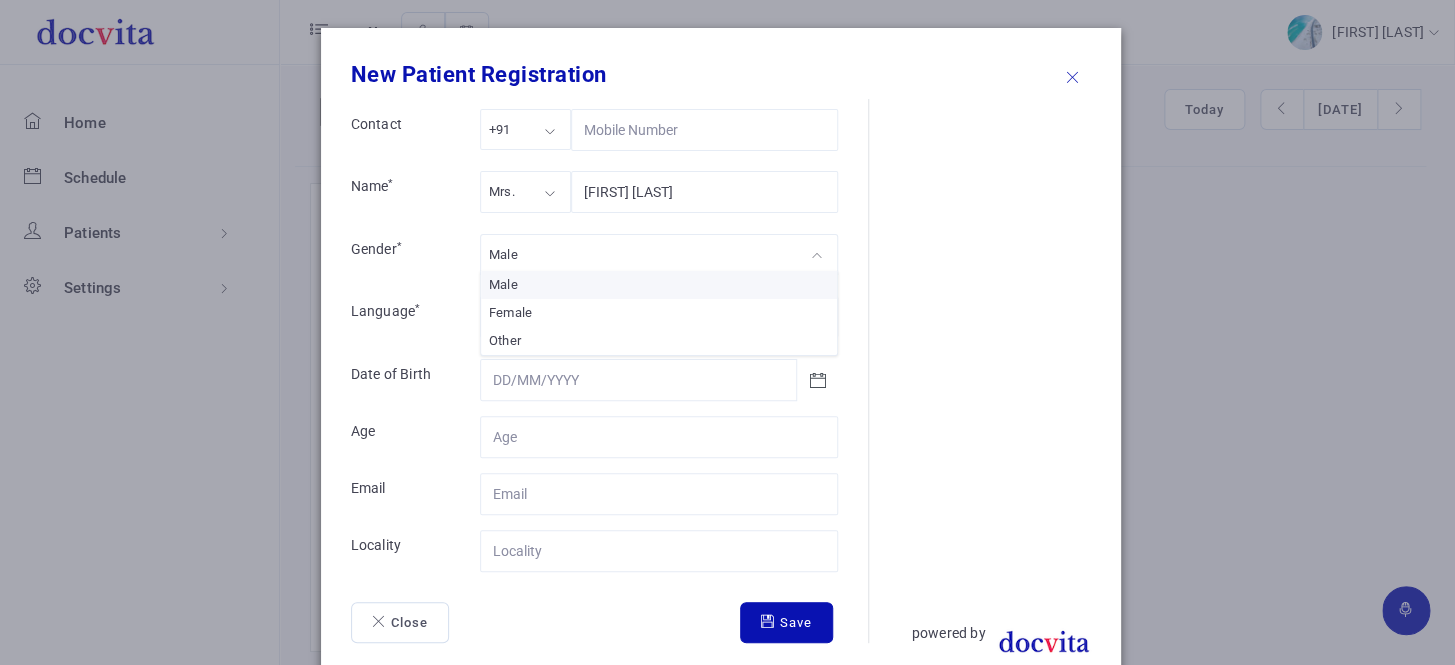 click on "Male" at bounding box center (659, 254) 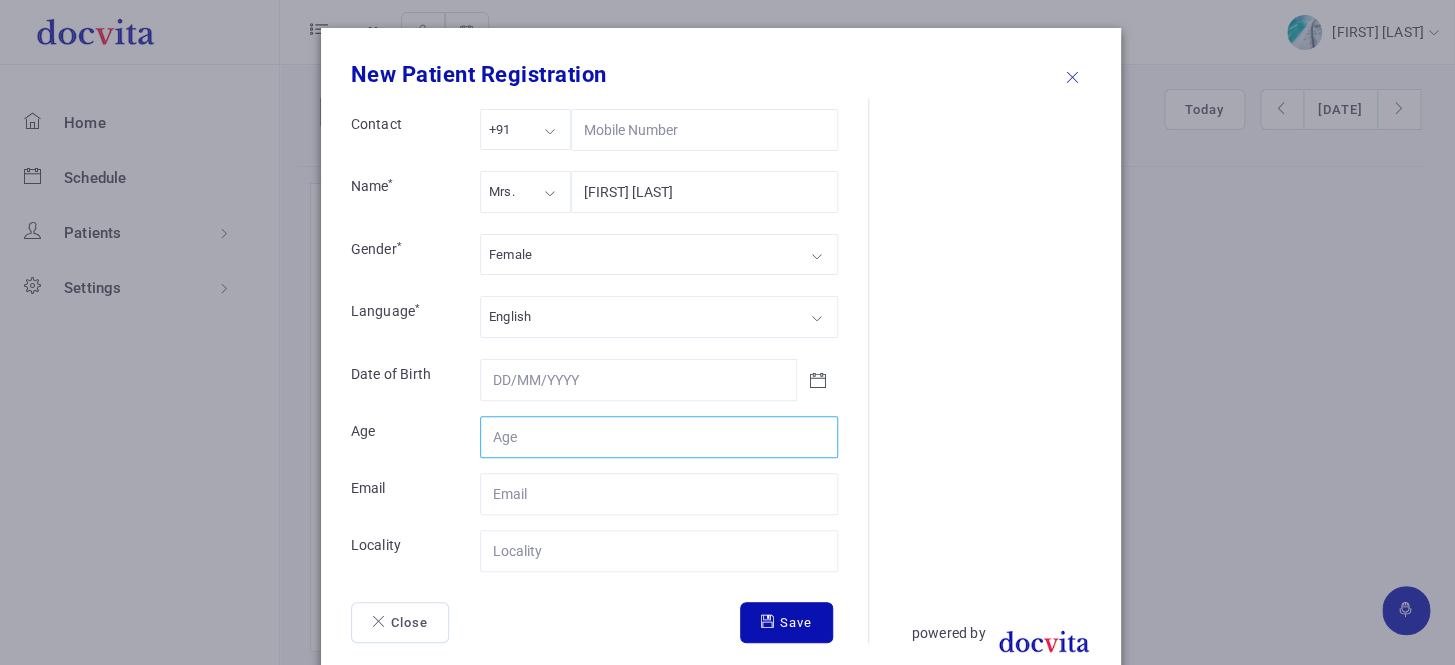 click on "Contact" at bounding box center [659, 437] 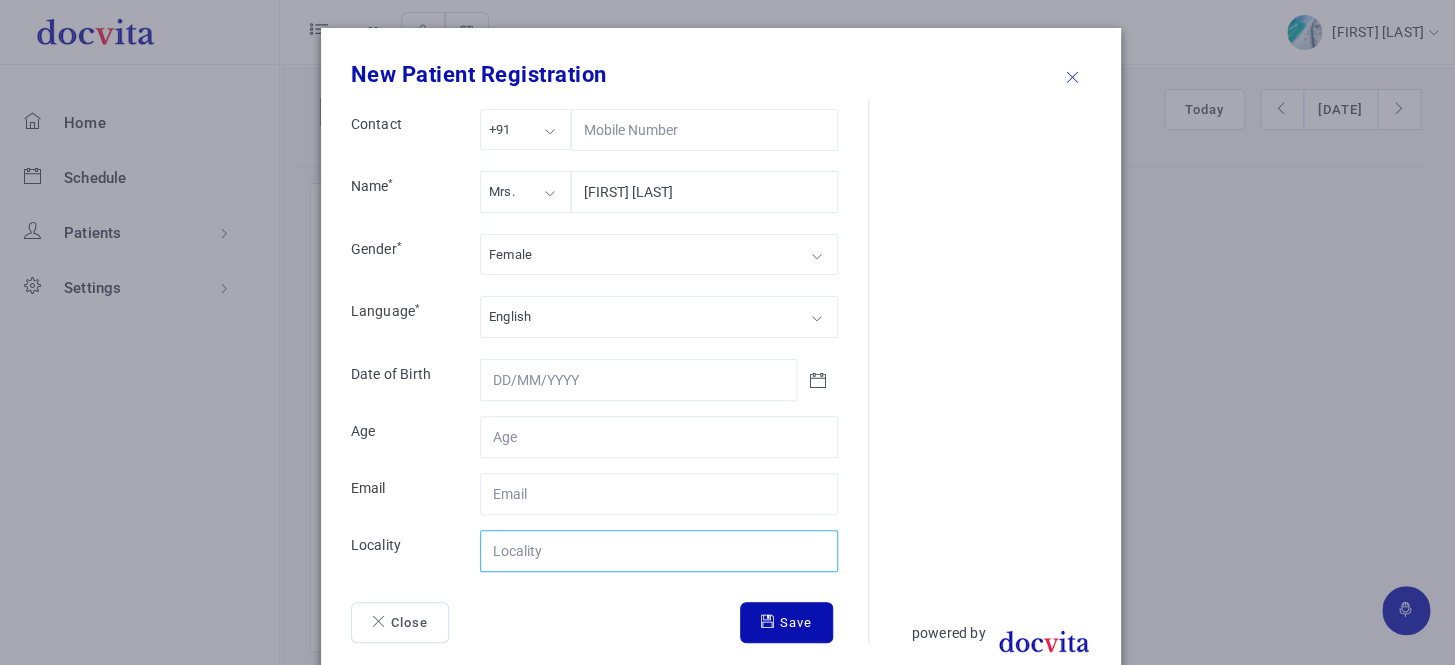 click on "Contact" at bounding box center (659, 551) 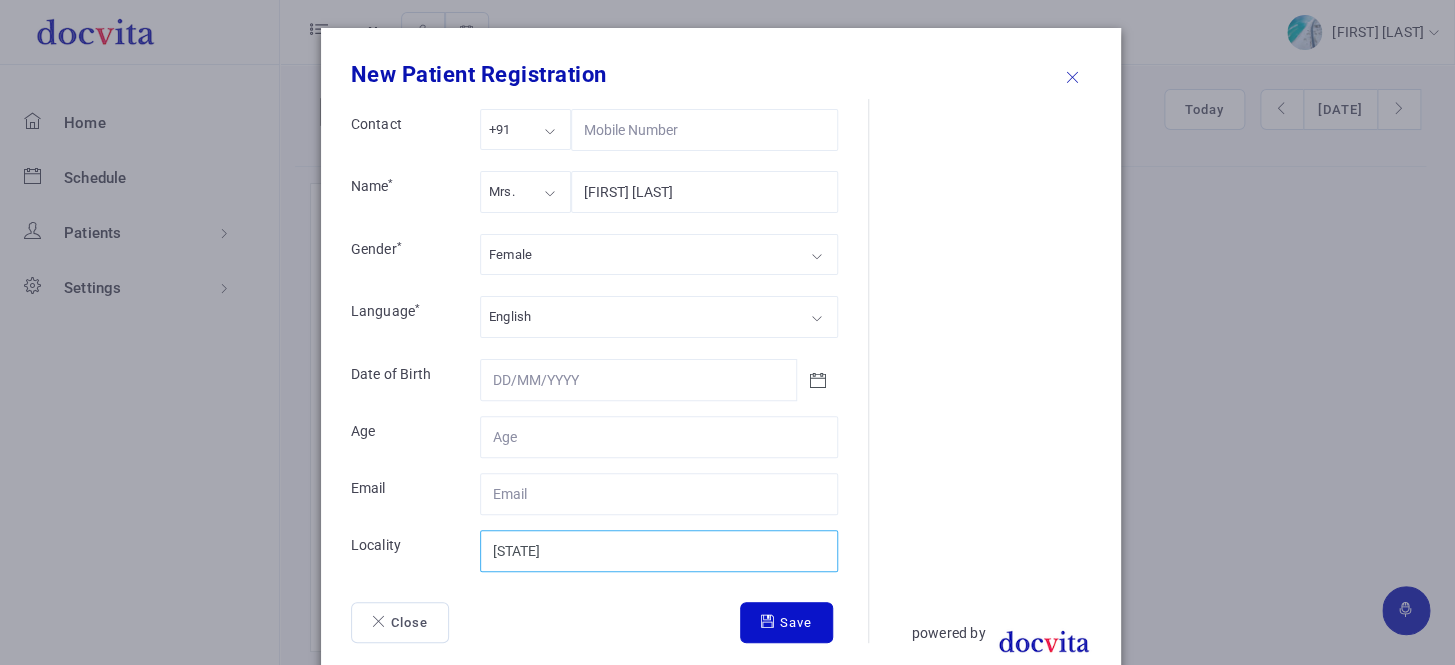 type on "[STATE]" 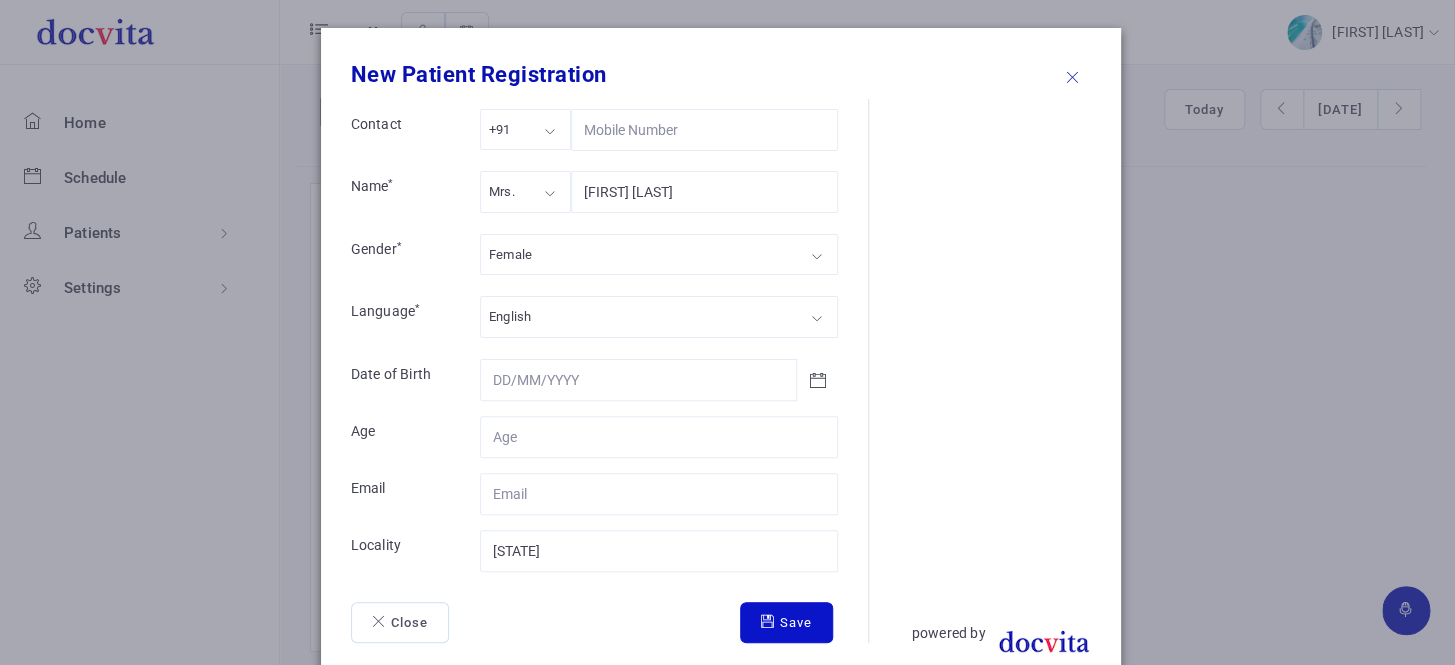 click on "Save" at bounding box center [786, 623] 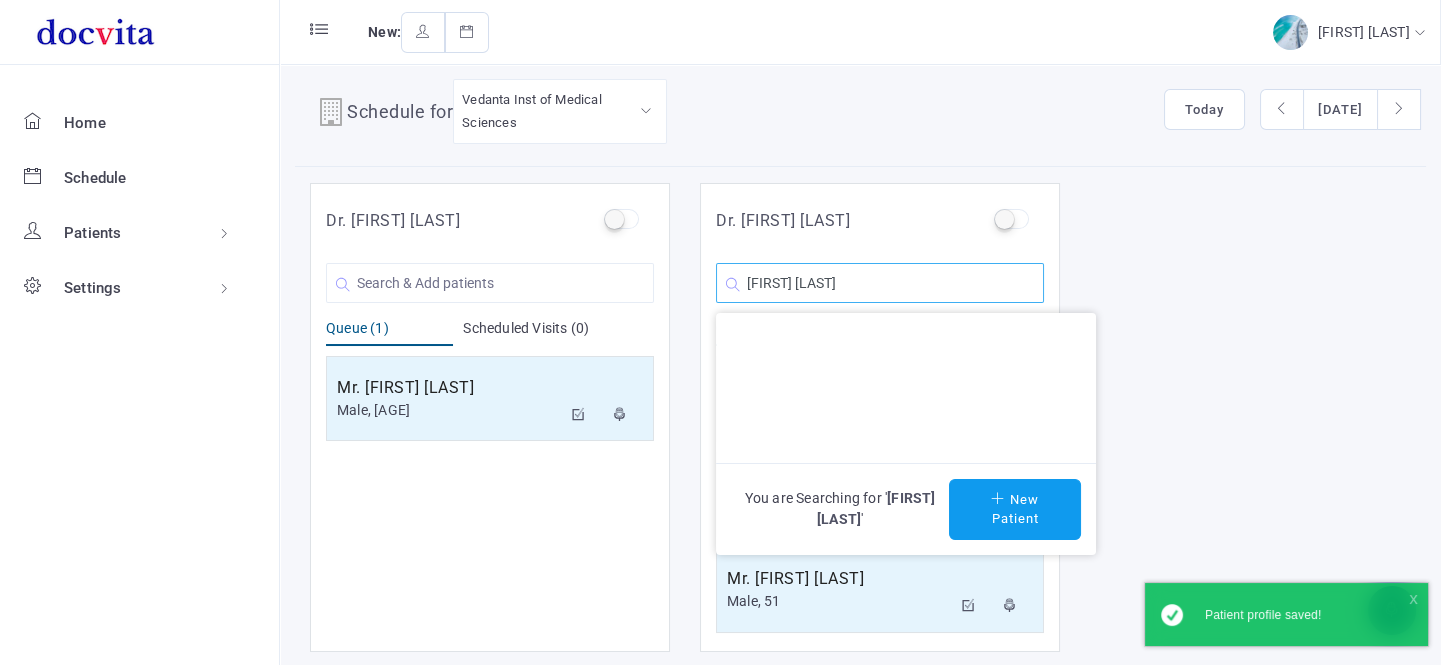 click on "[FIRST] [LAST]" 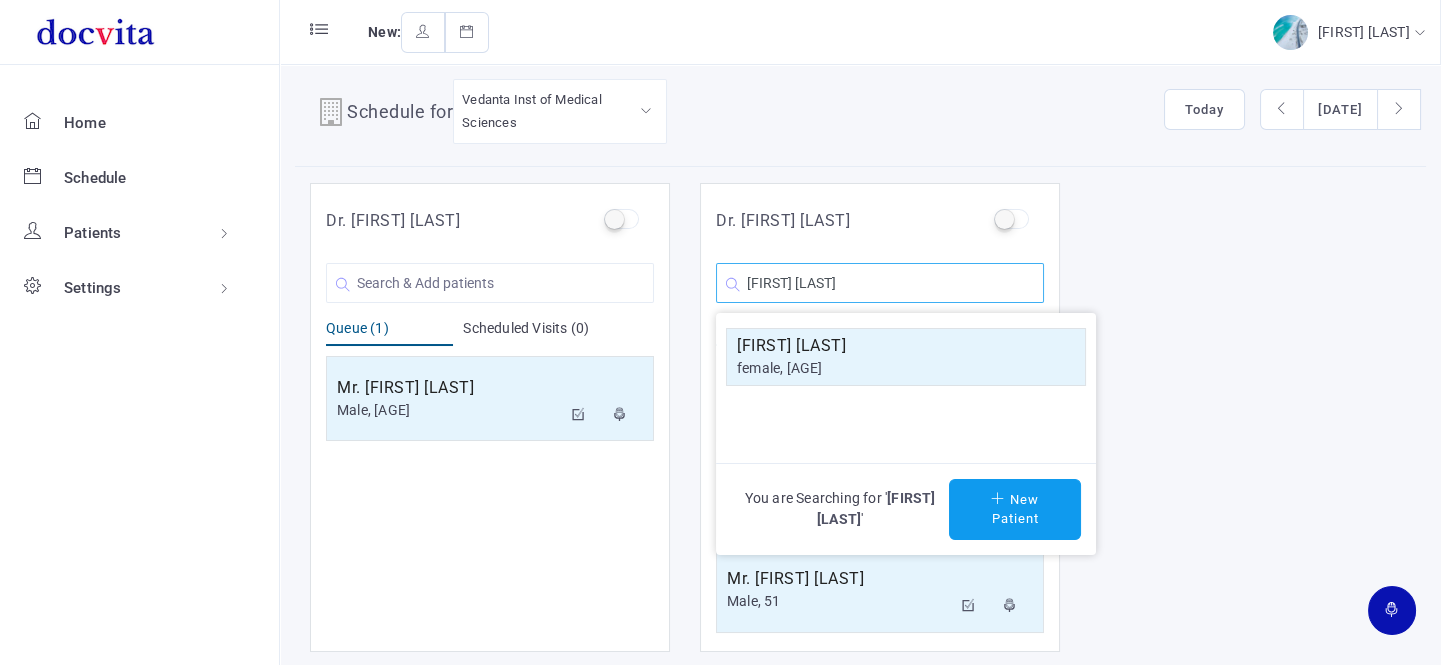 type on "[FIRST] [LAST]" 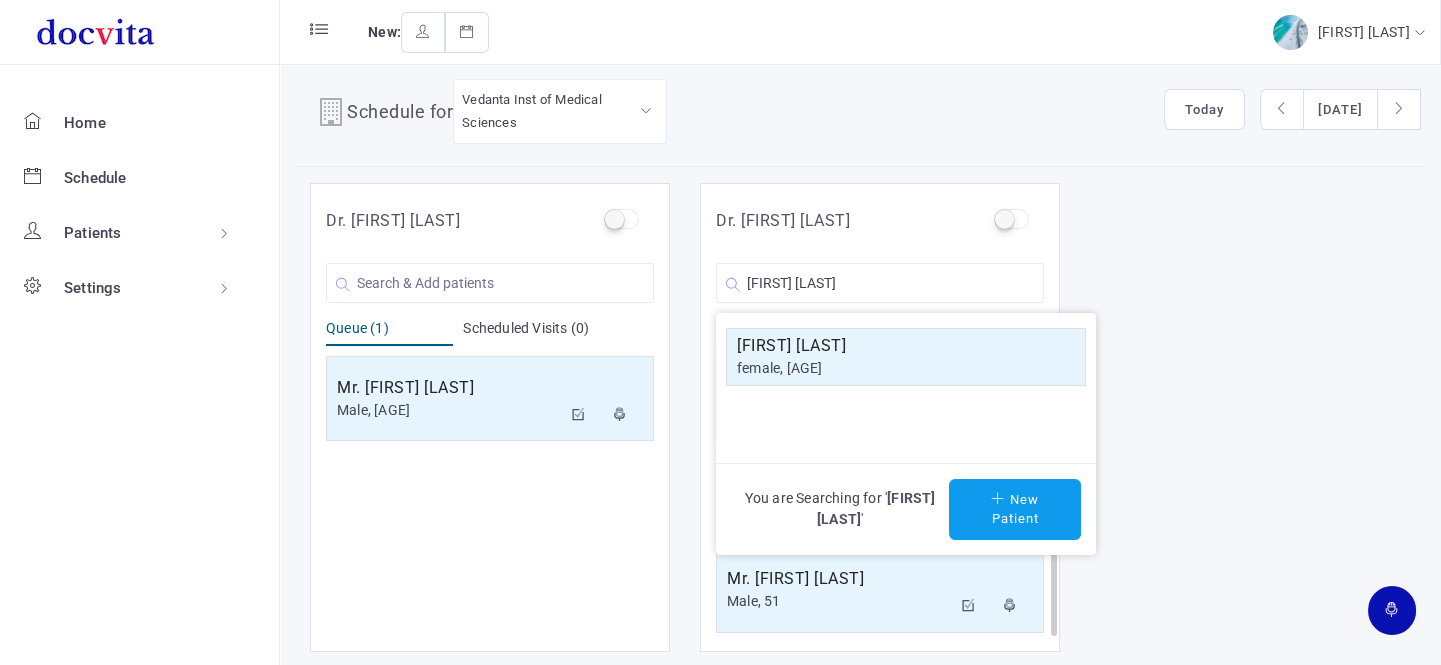 click on "female, [AGE]" 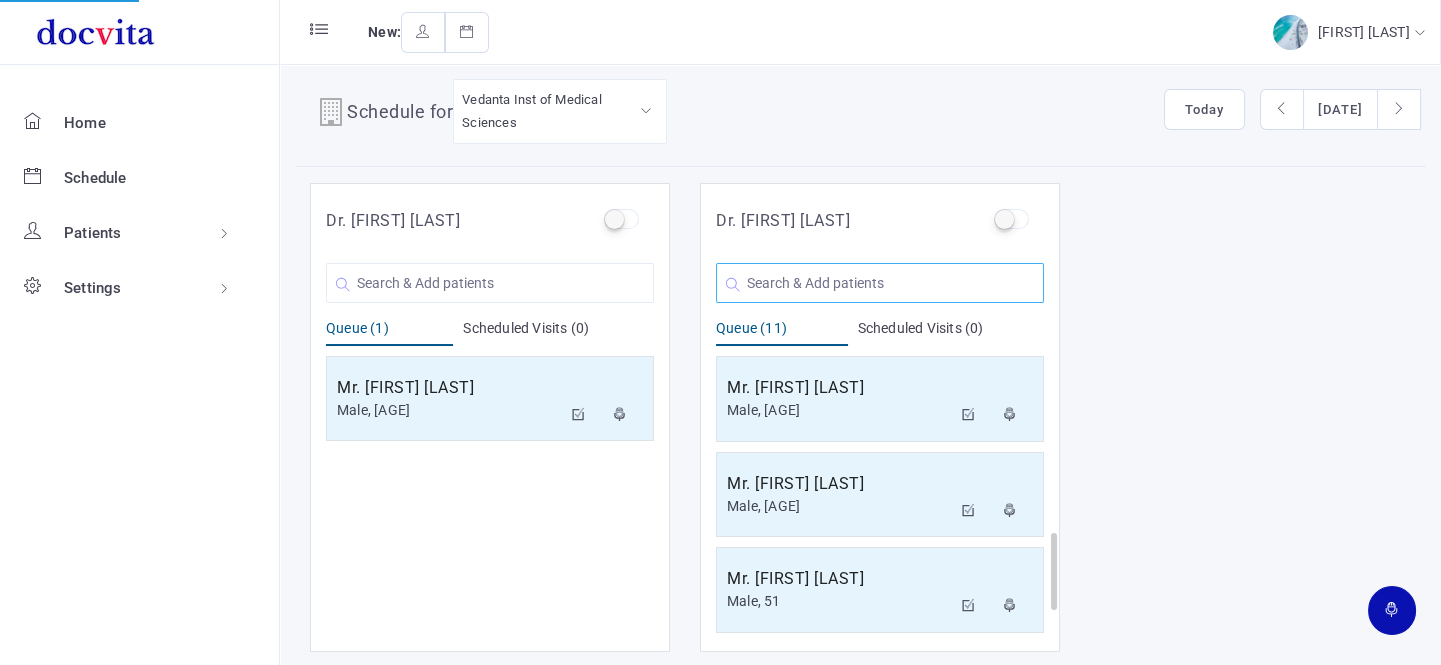 click 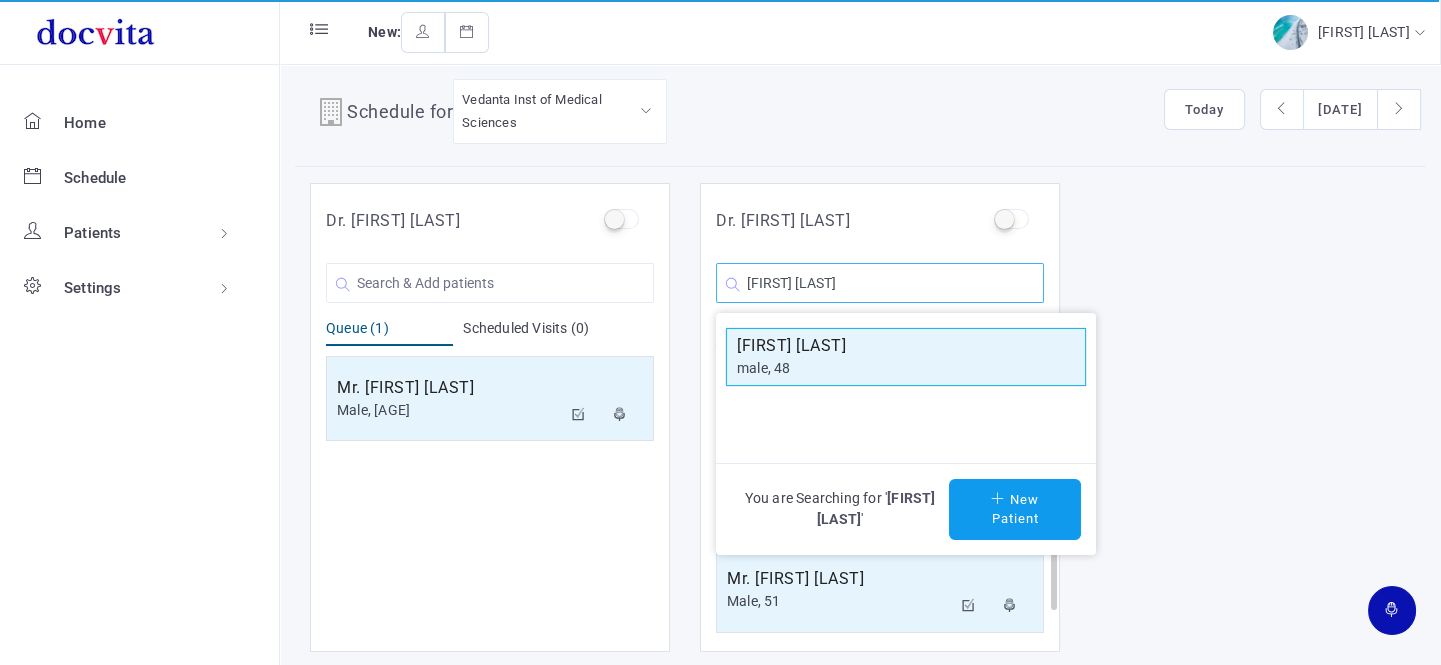type on "[FIRST] [LAST]" 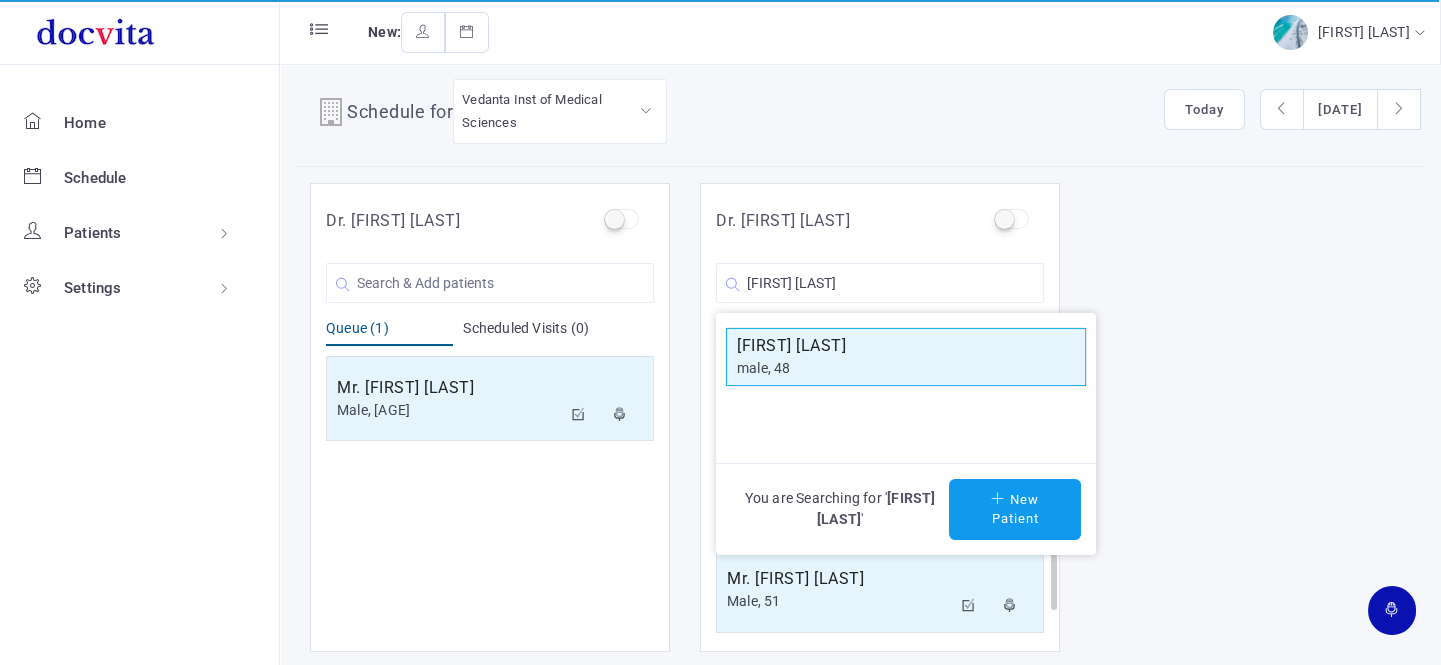click on "[FIRST] [LAST]" 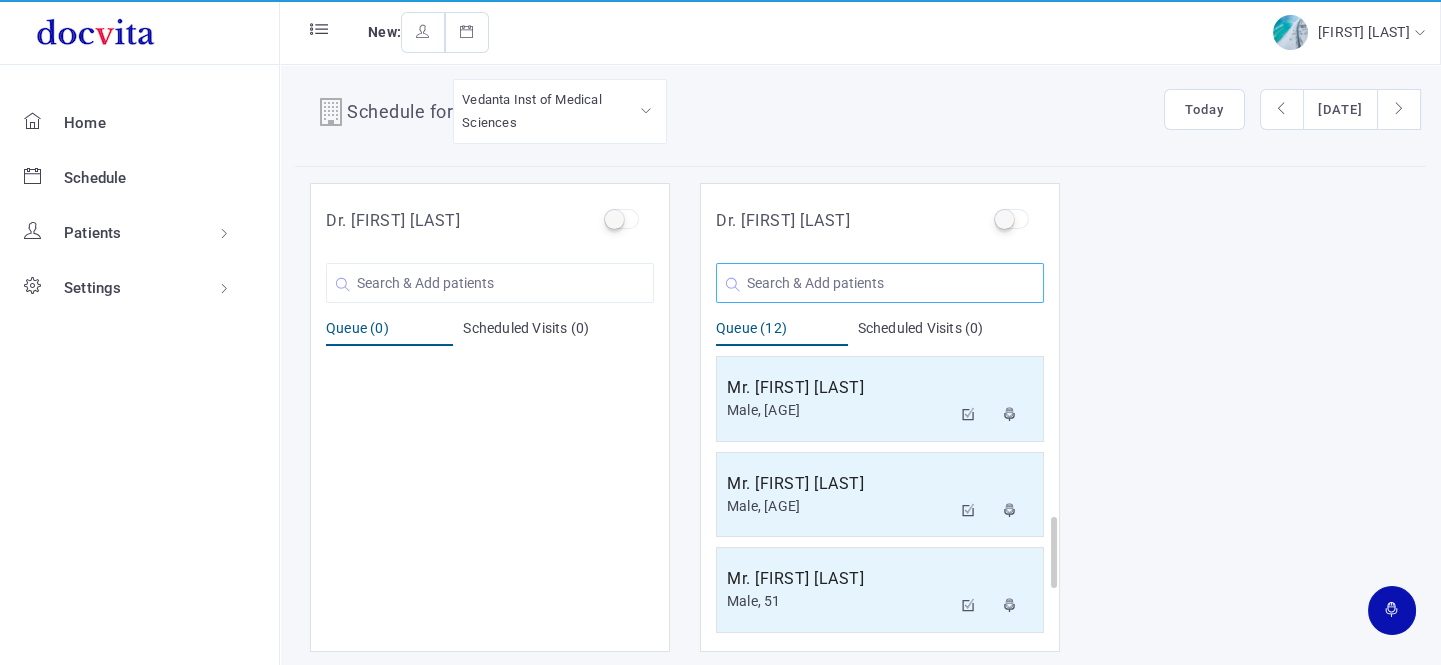 click 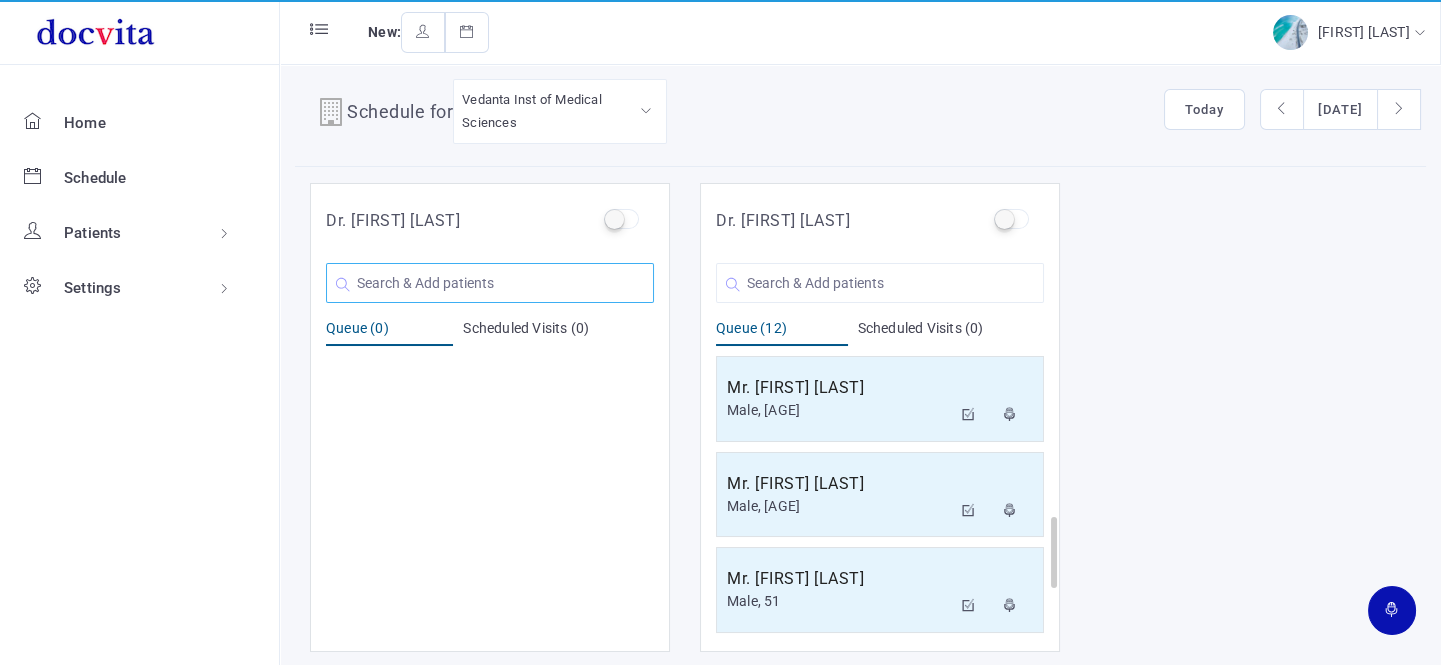 click 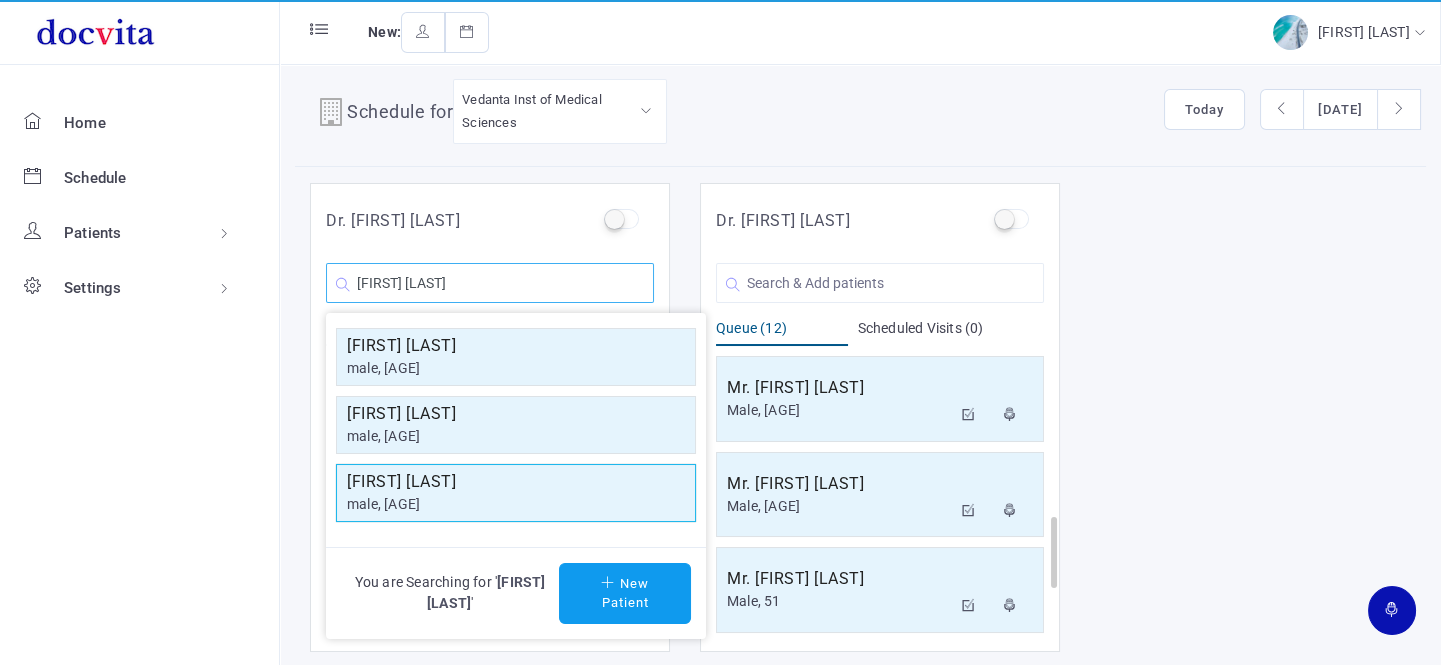 type on "[FIRST] [LAST]" 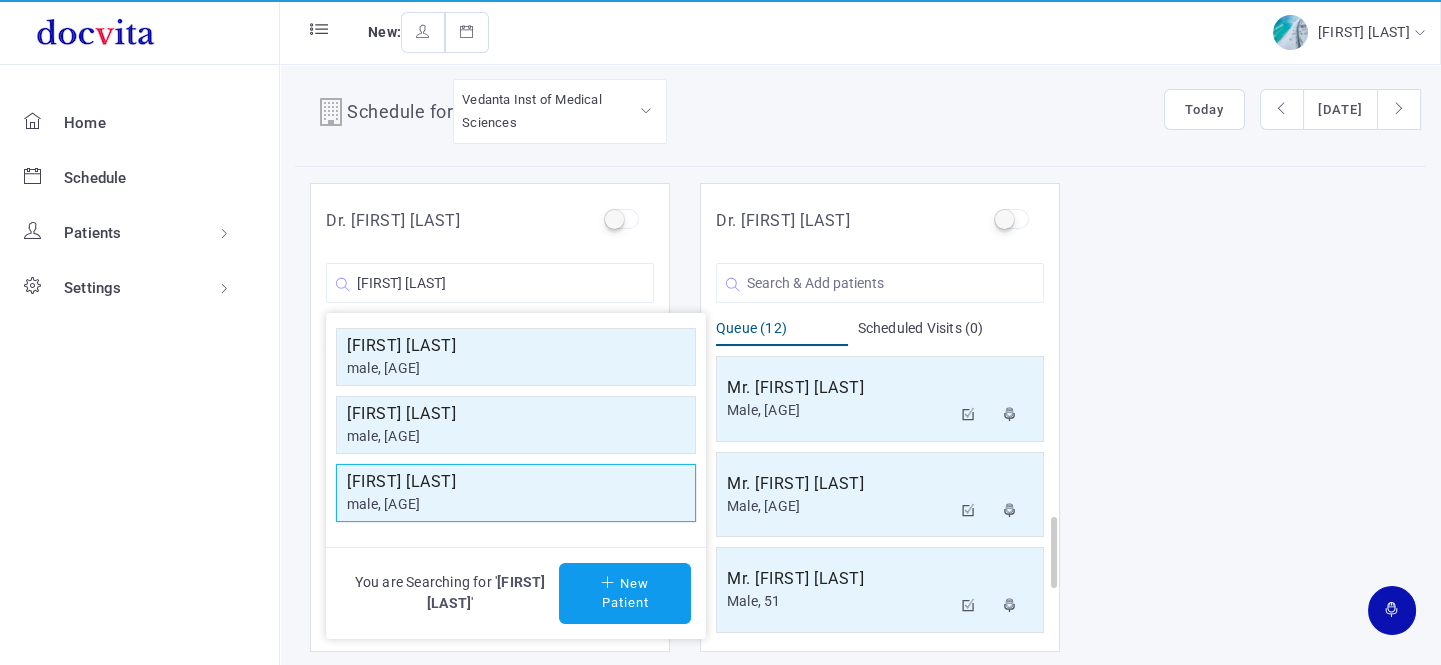 click on "[FIRST] [LAST]" 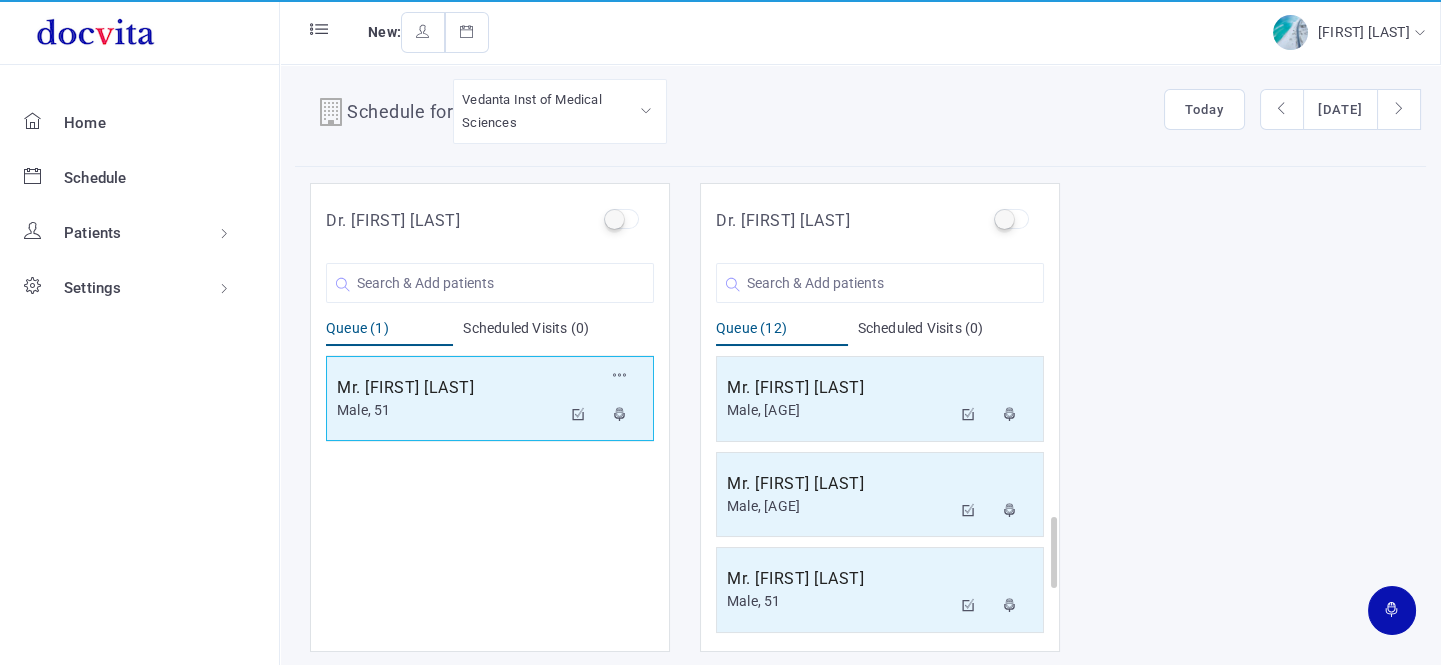click on "Male, 51" at bounding box center (449, 410) 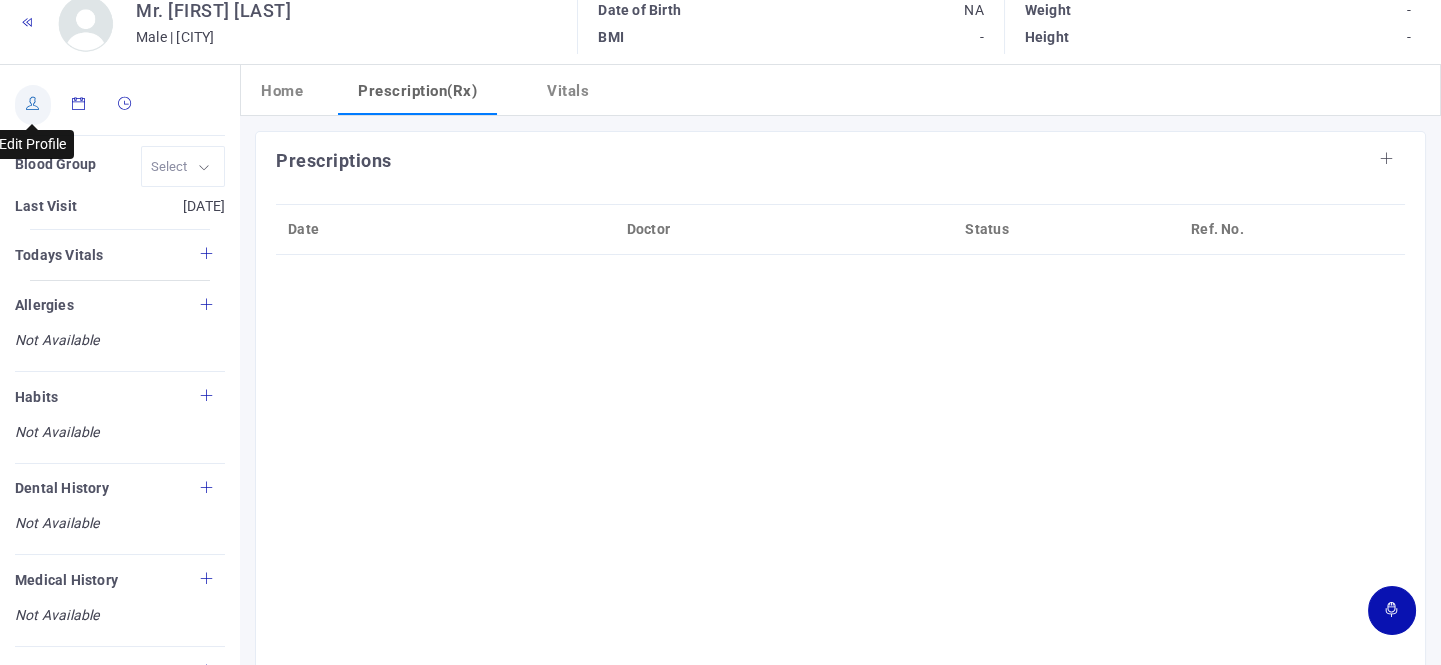 click at bounding box center (33, 103) 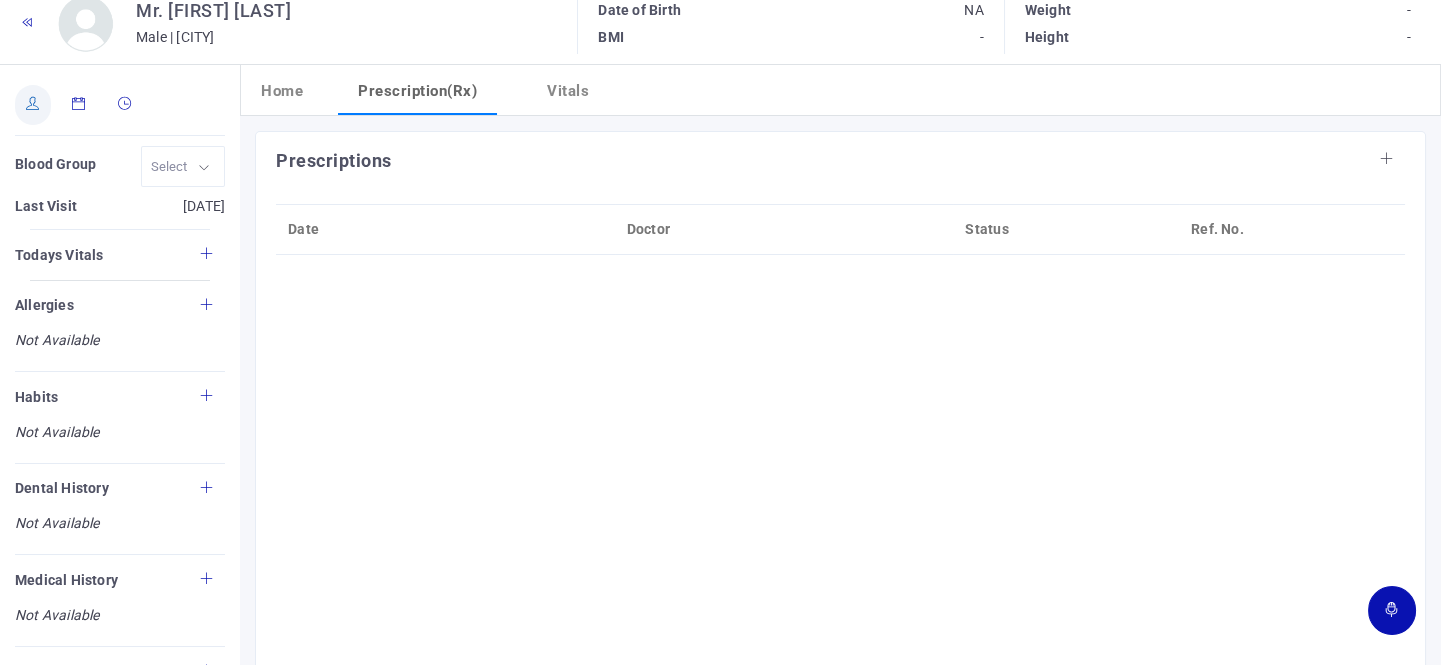 type on "[FIRST] [LAST]" 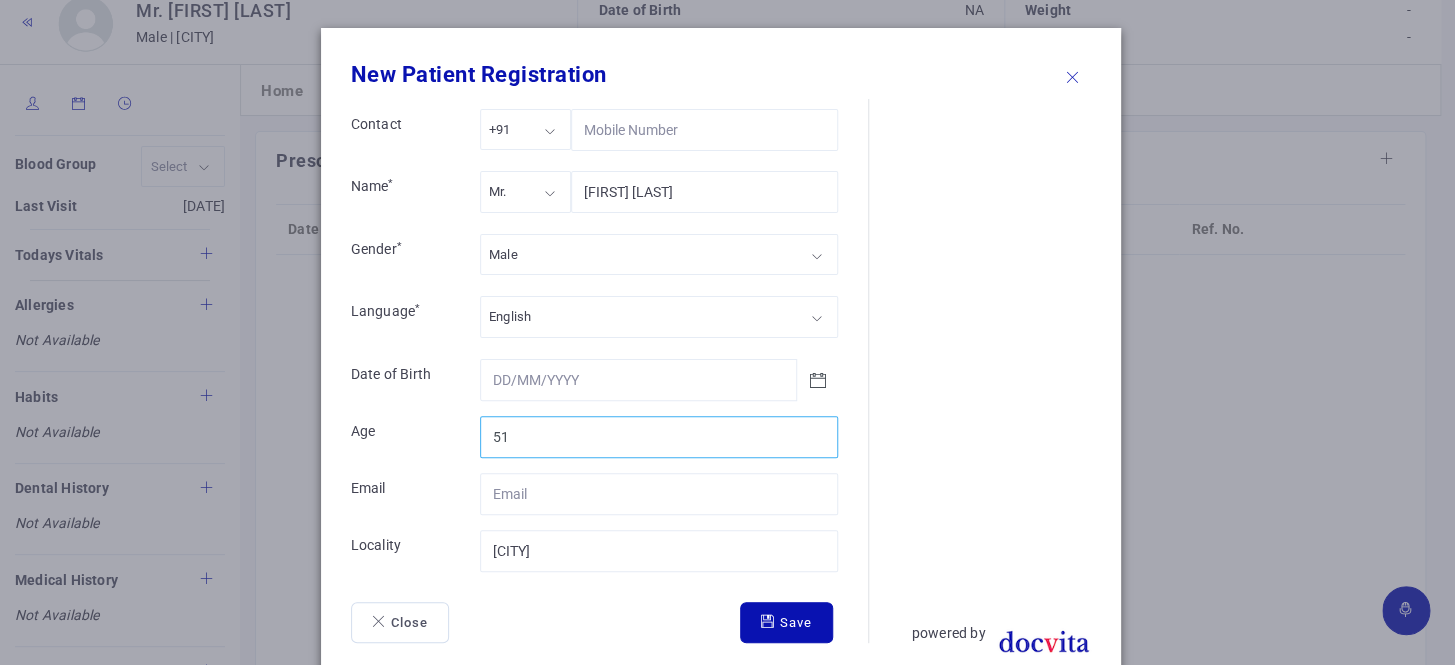 click on "51" at bounding box center [659, 437] 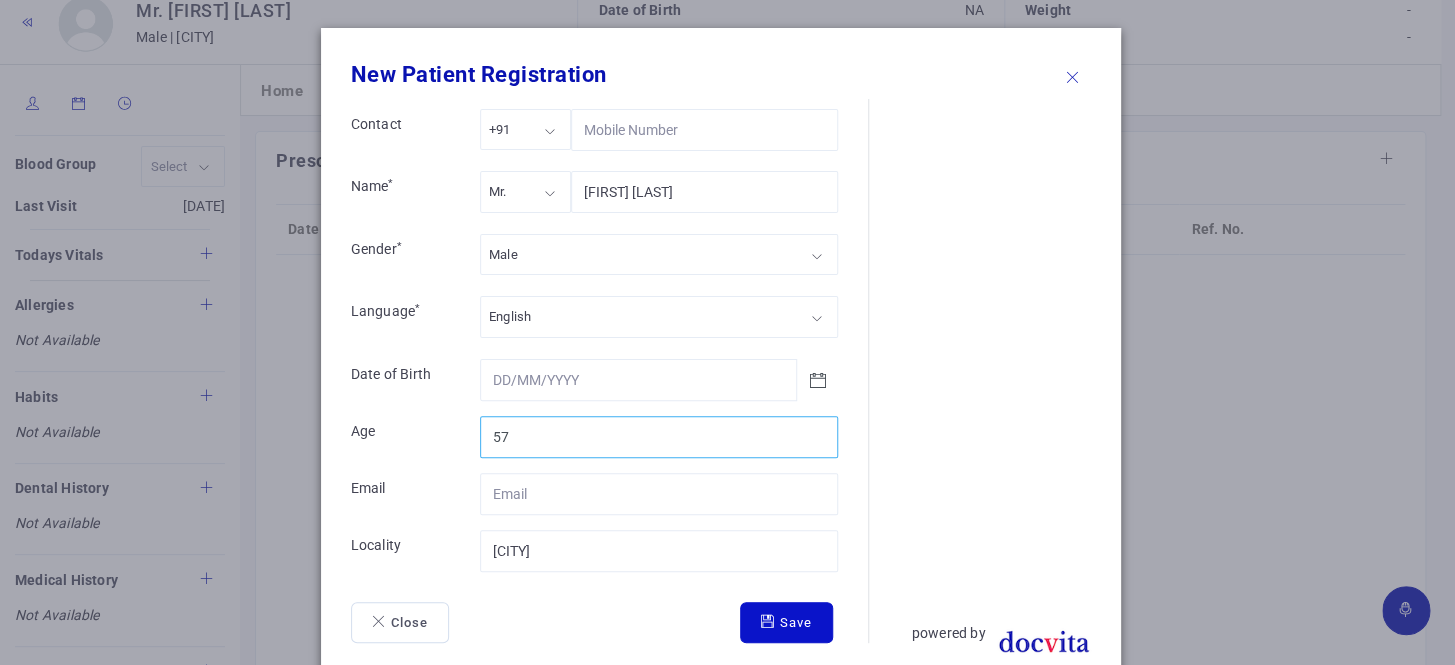type on "57" 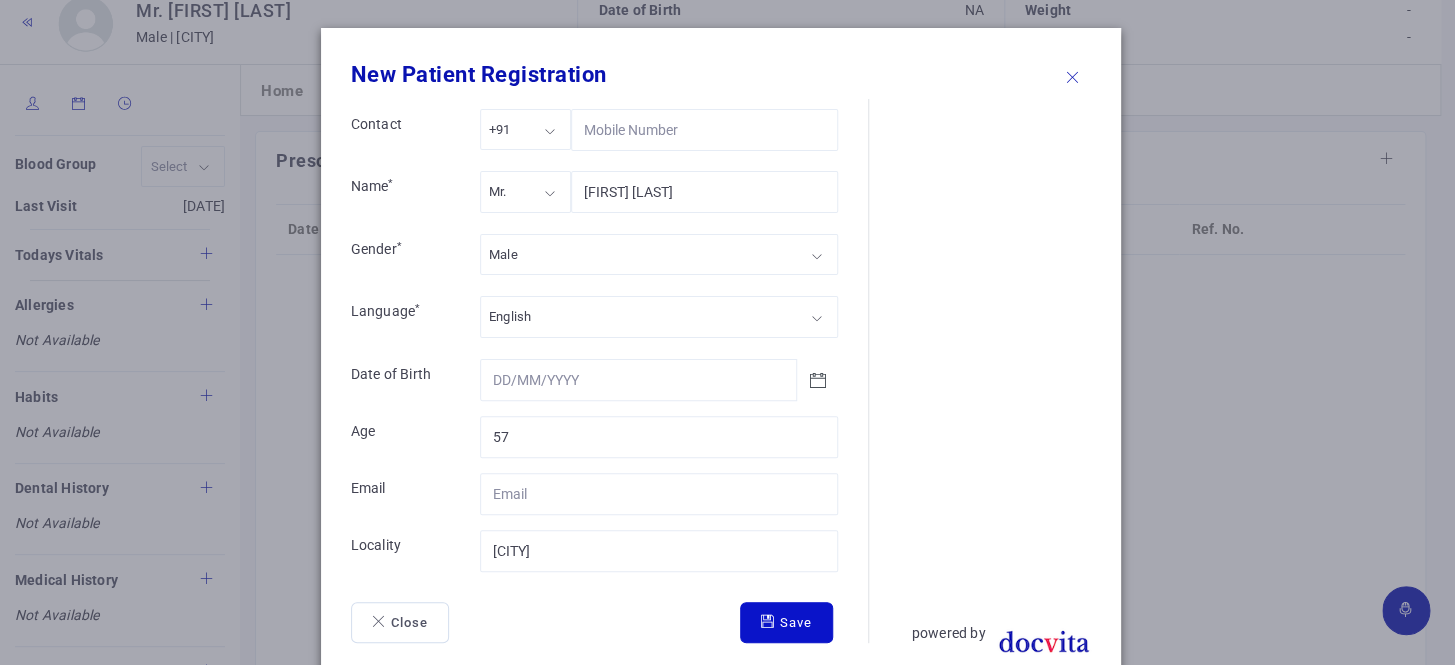 click on "Save" at bounding box center (786, 623) 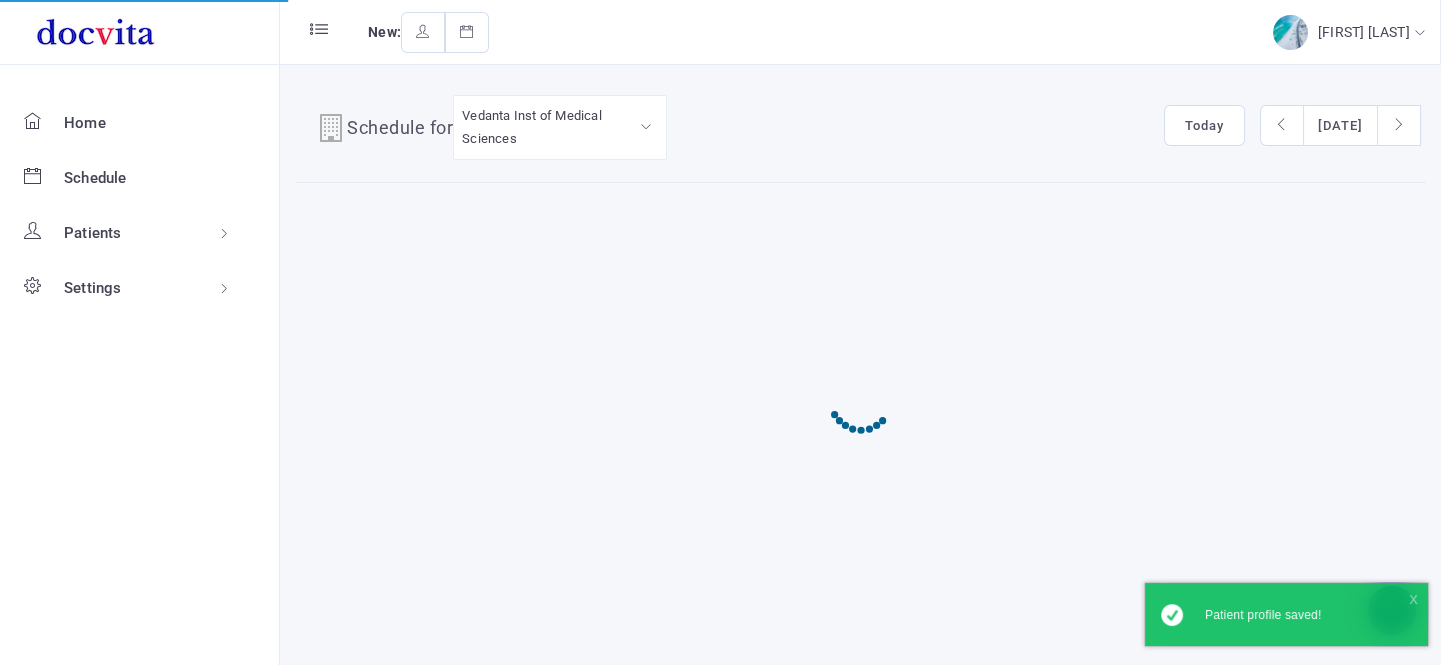 scroll, scrollTop: 0, scrollLeft: 0, axis: both 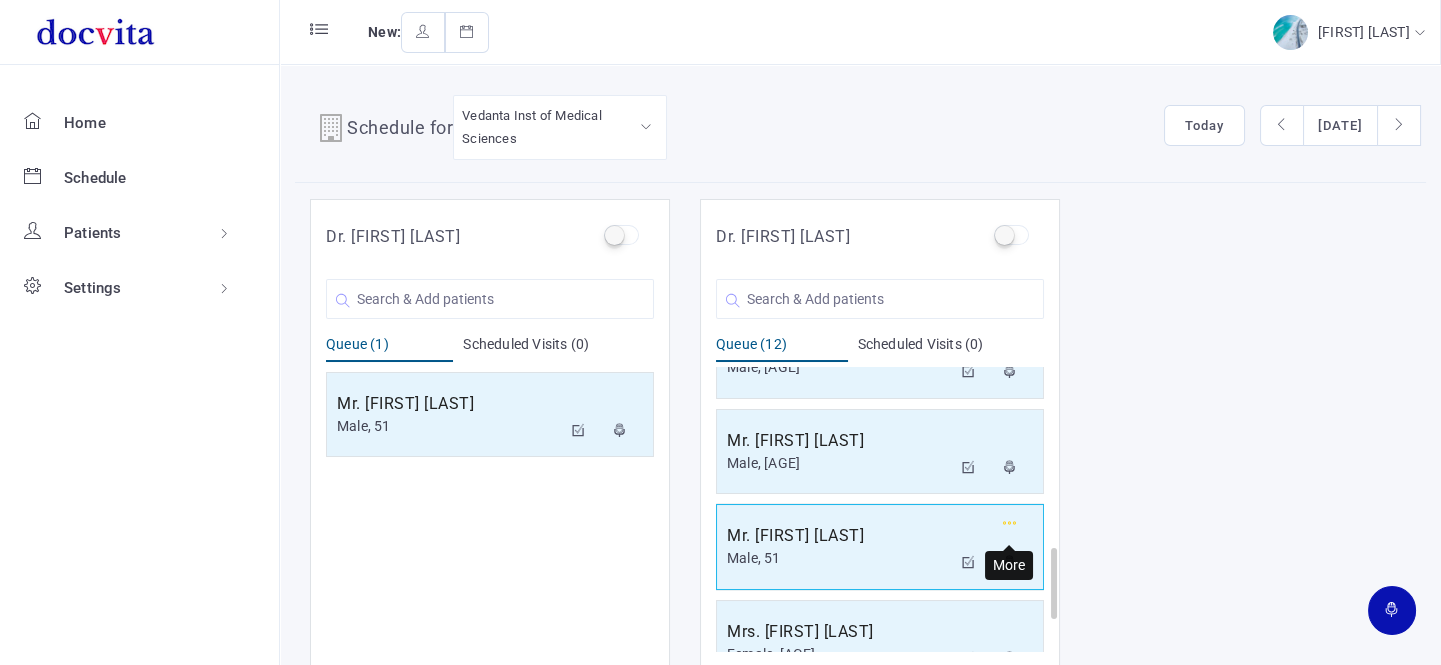 click at bounding box center [1010, 523] 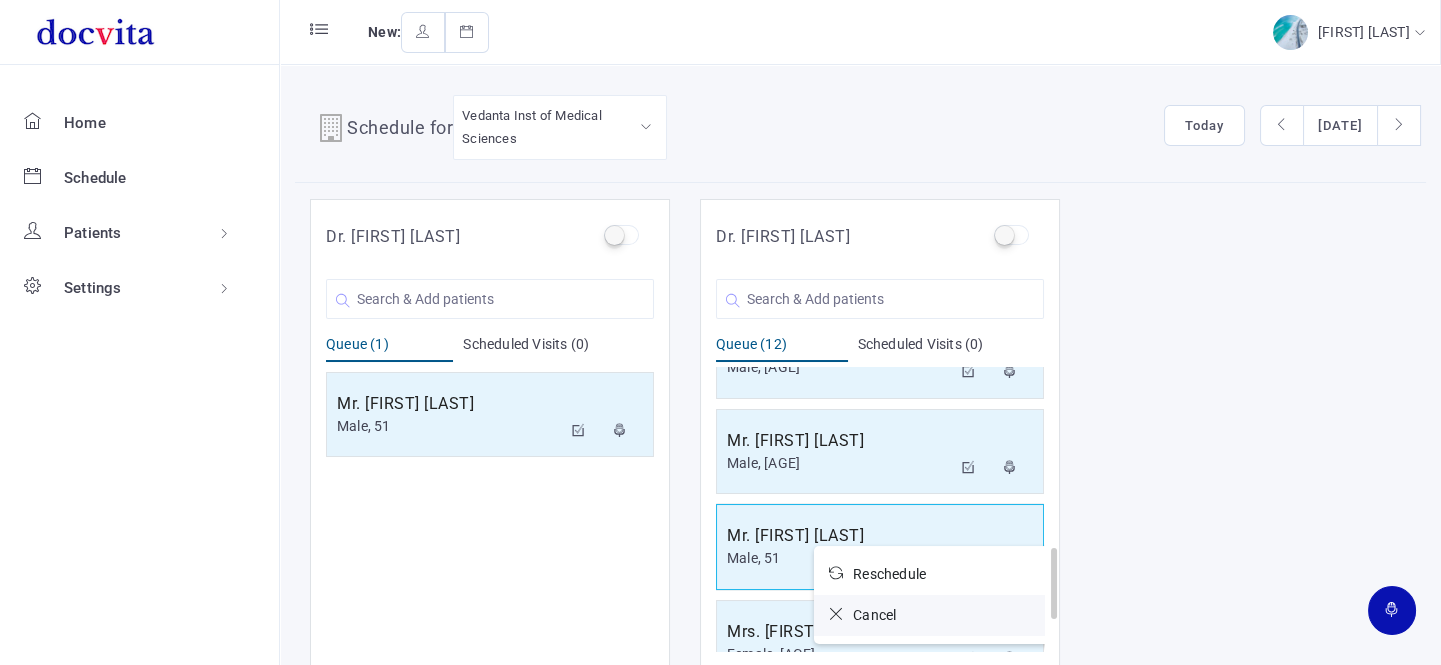 click on "Cancel" at bounding box center [874, 615] 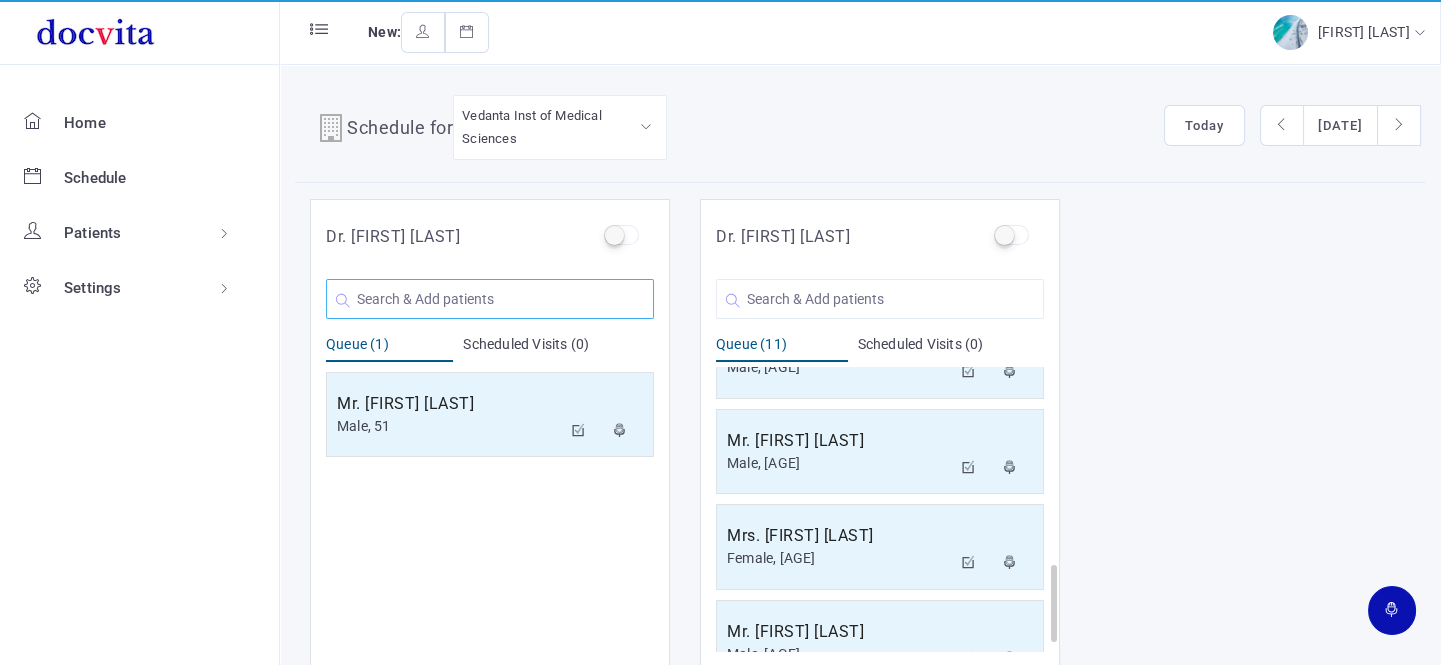 click 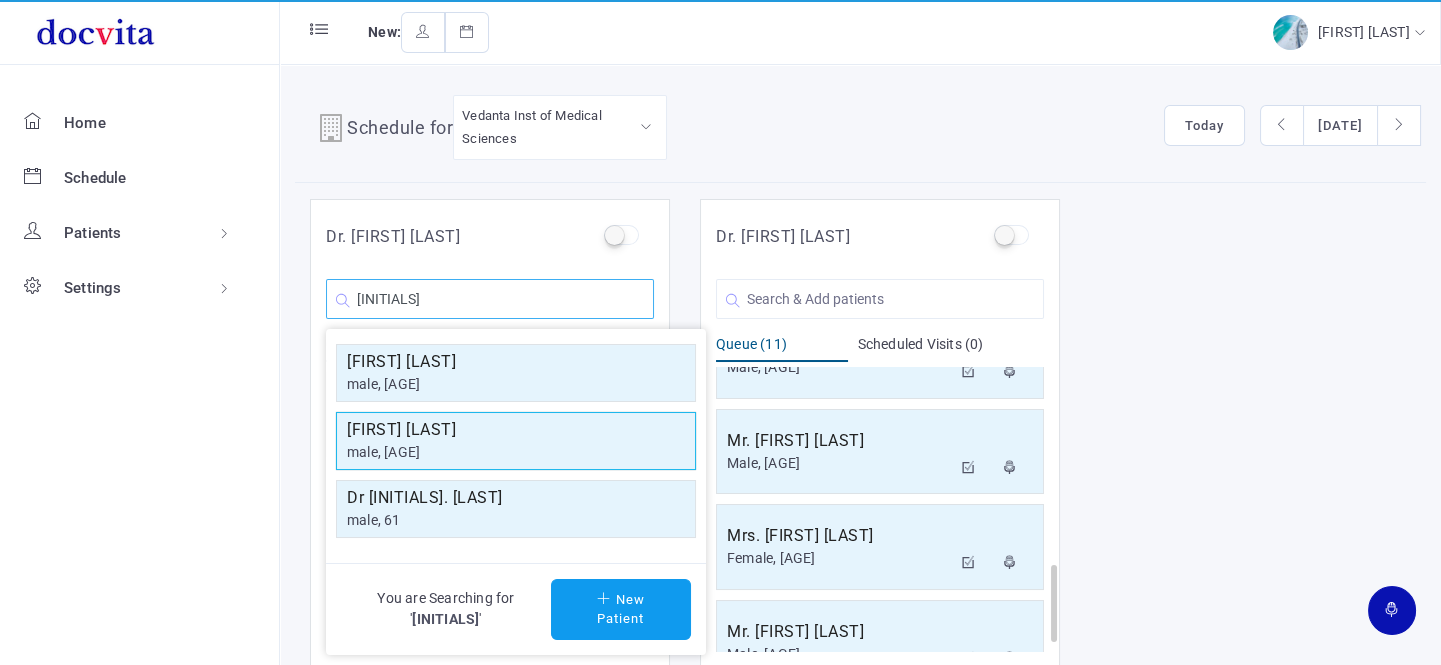 type on "[INITIALS]" 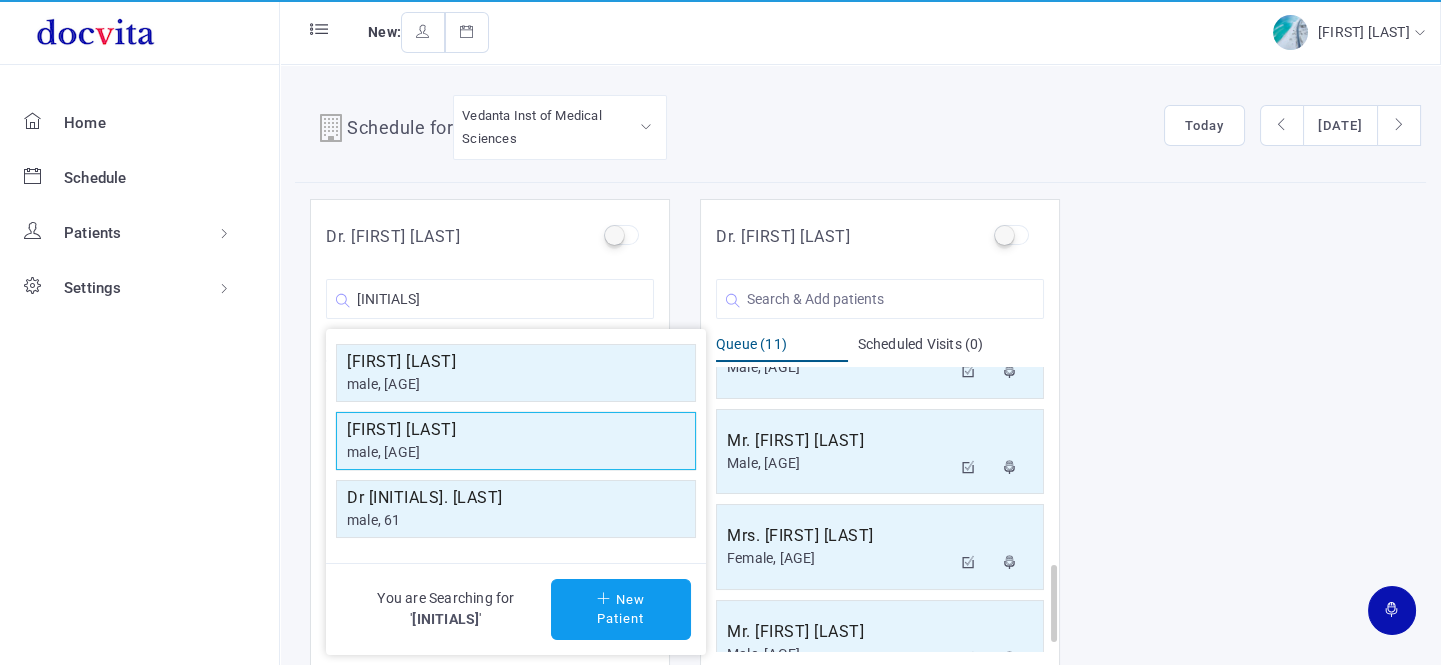 click on "male, [AGE]" 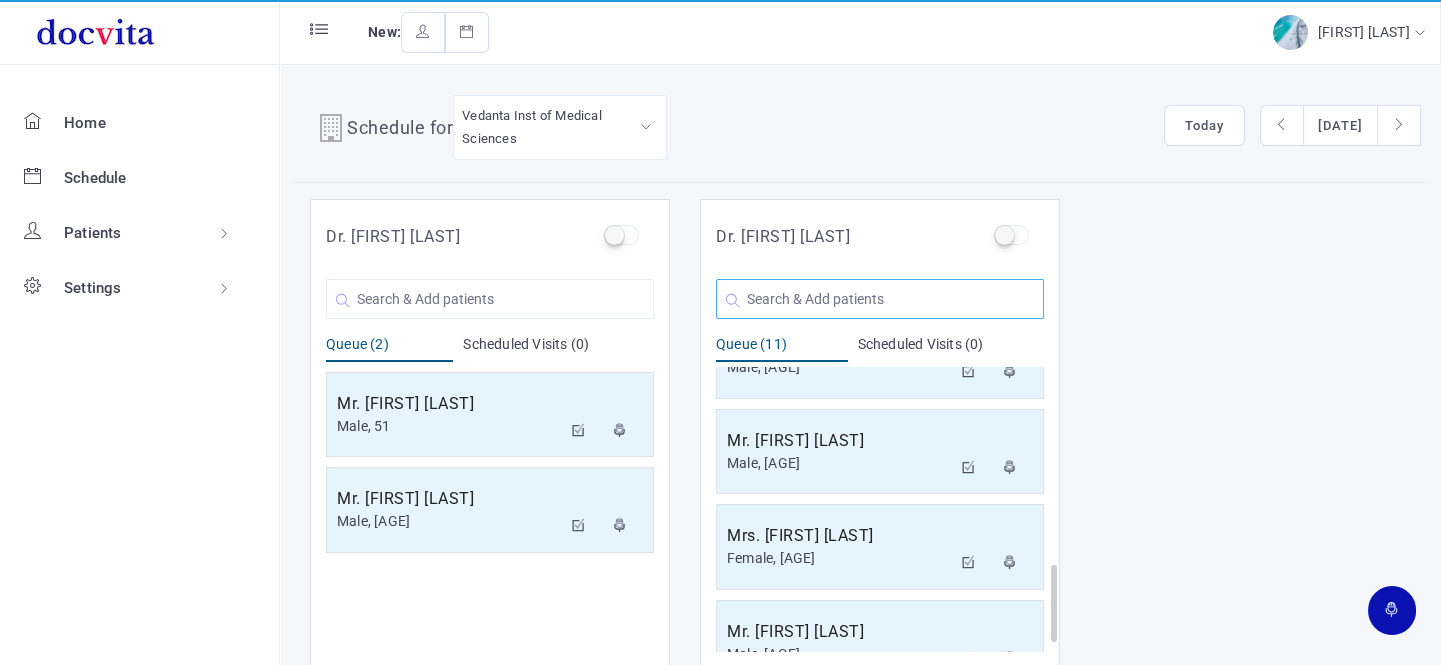click 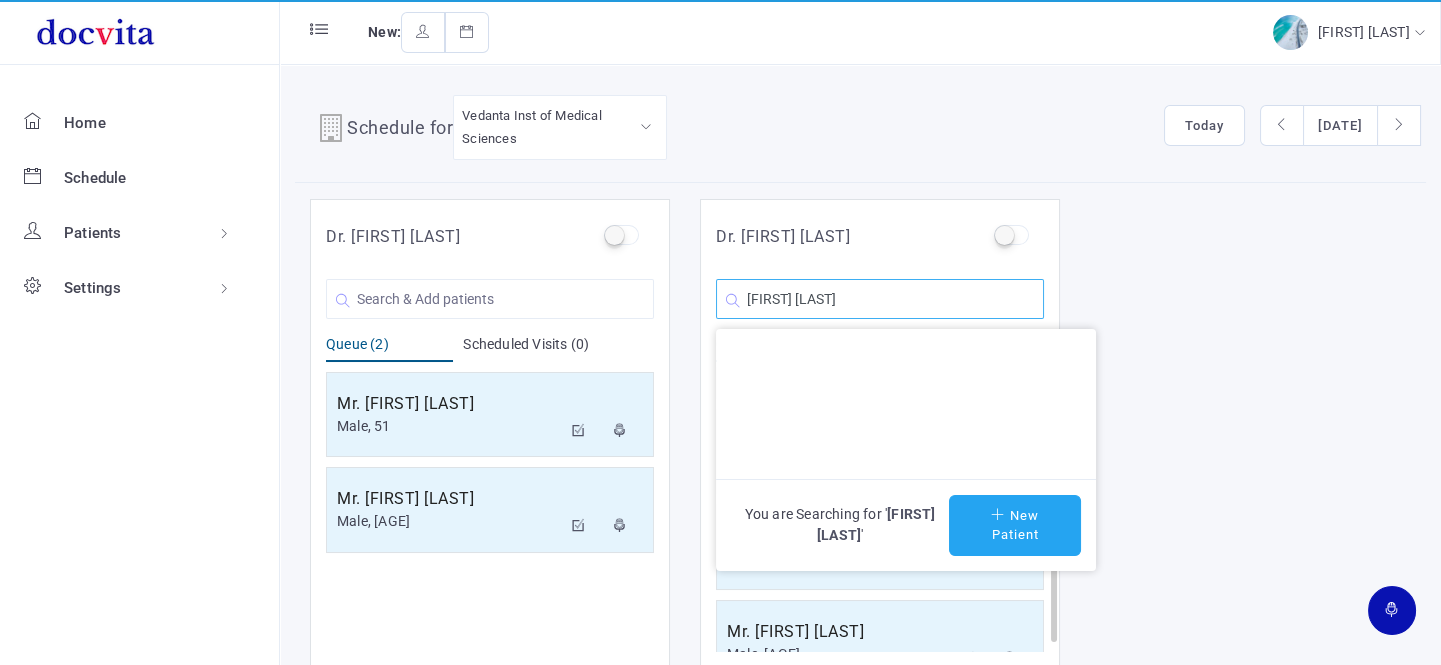 type on "[FIRST] [LAST]" 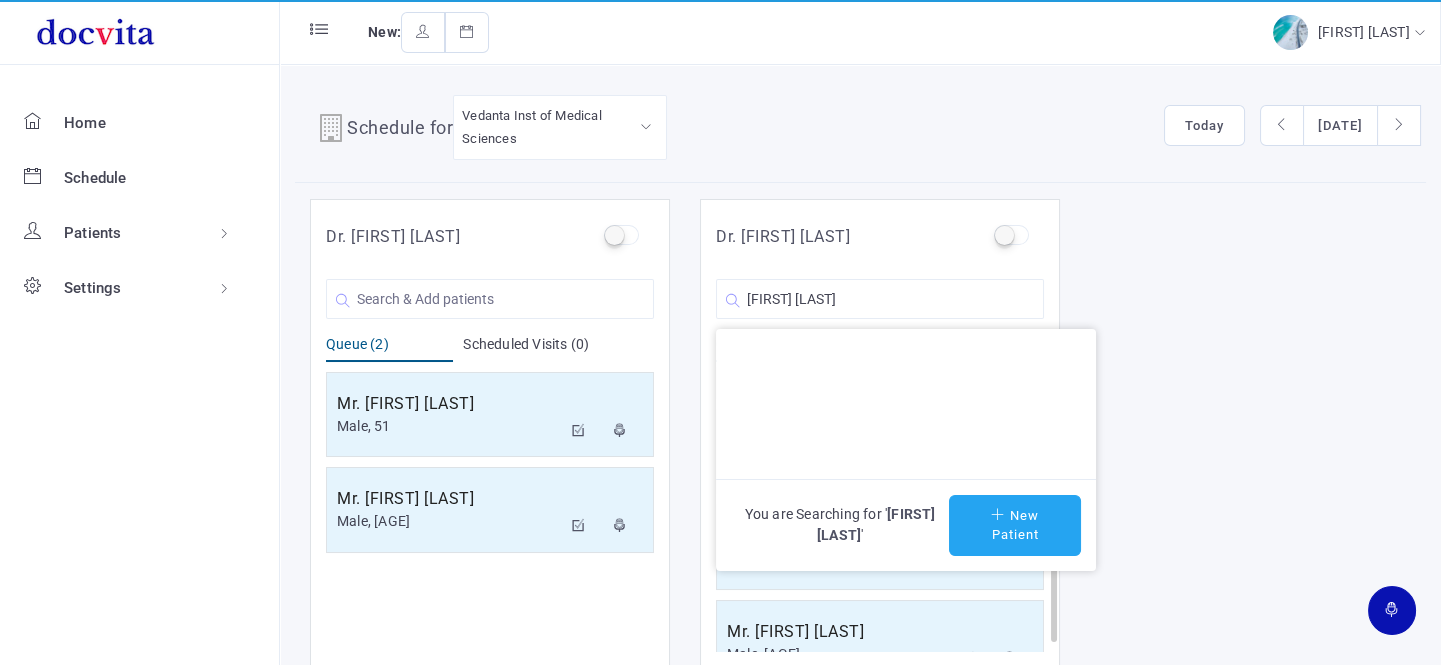 click on "New Patient" 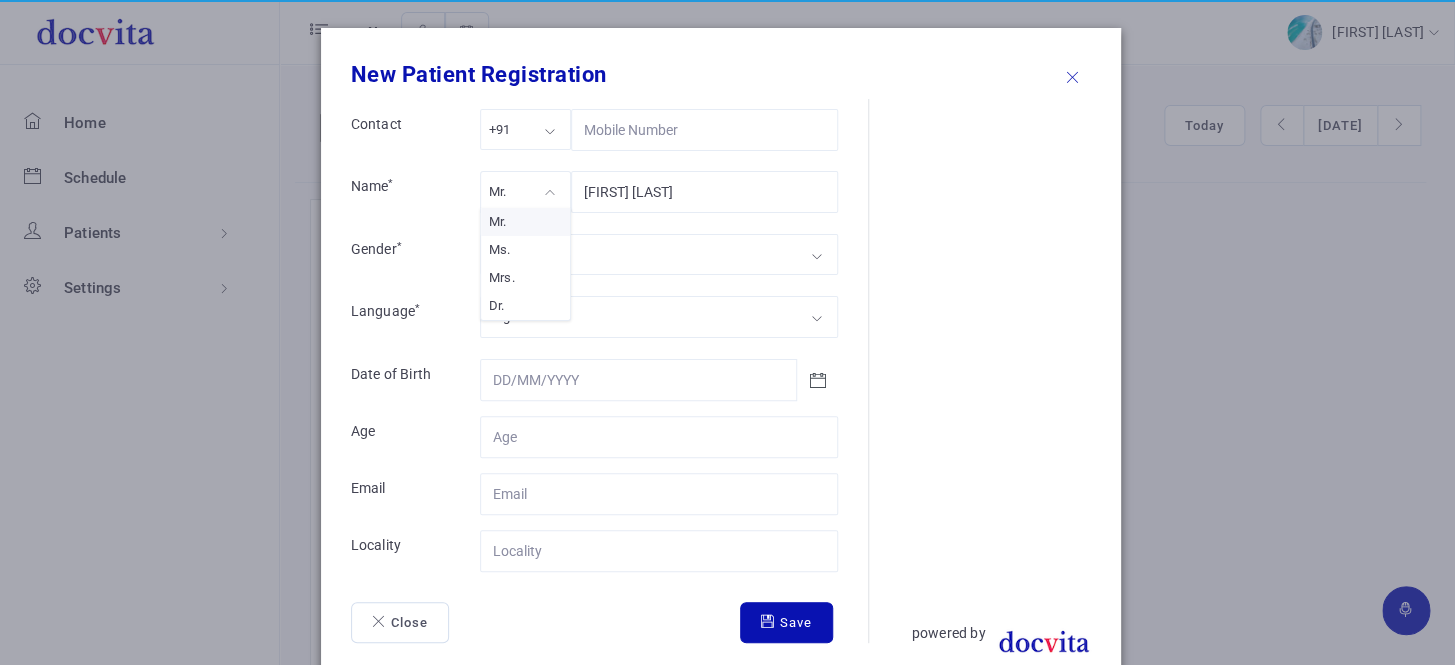 click on "Mr." at bounding box center (525, 191) 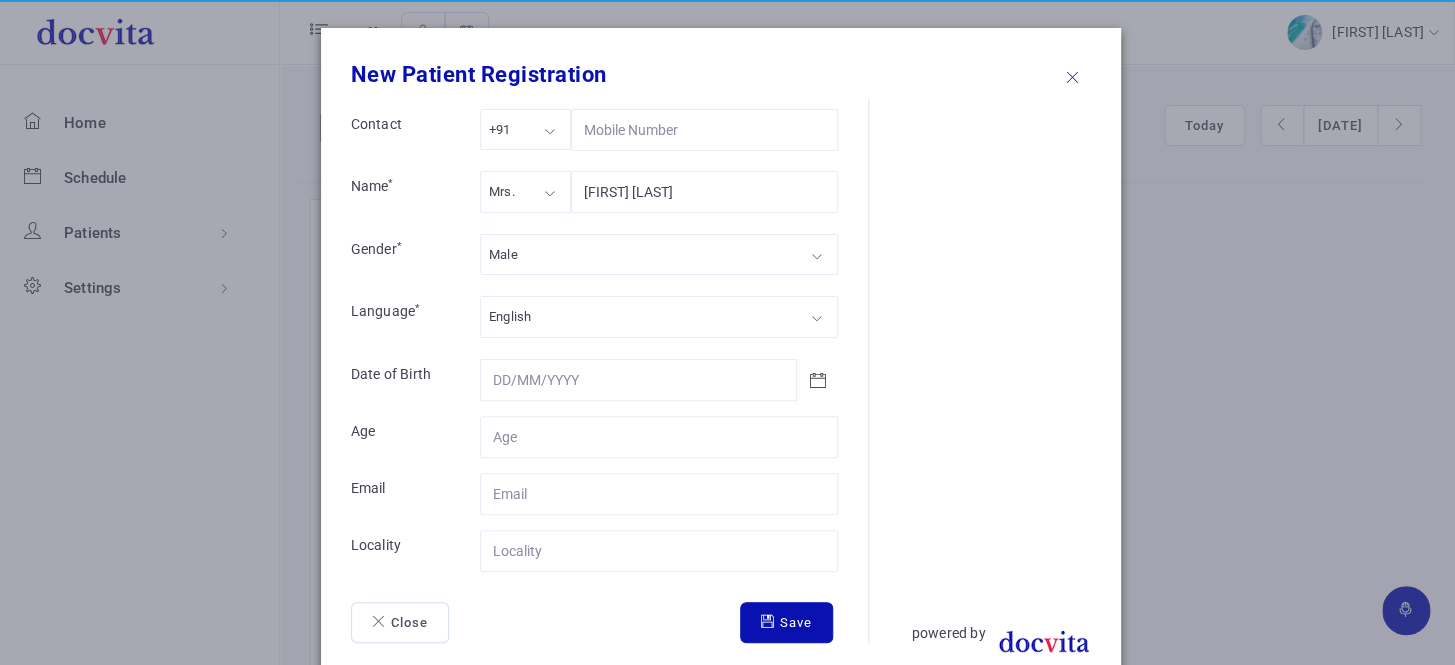 click on "Male" at bounding box center (659, 254) 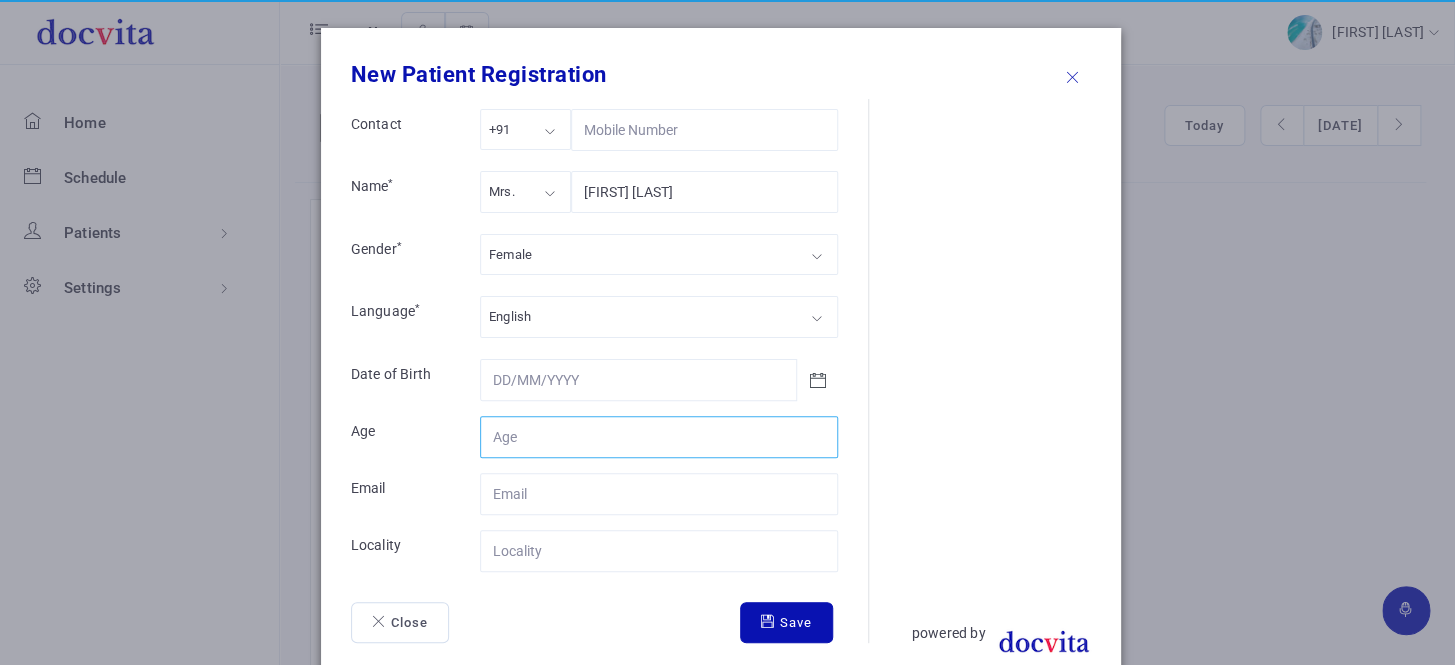 click on "Contact" at bounding box center [659, 437] 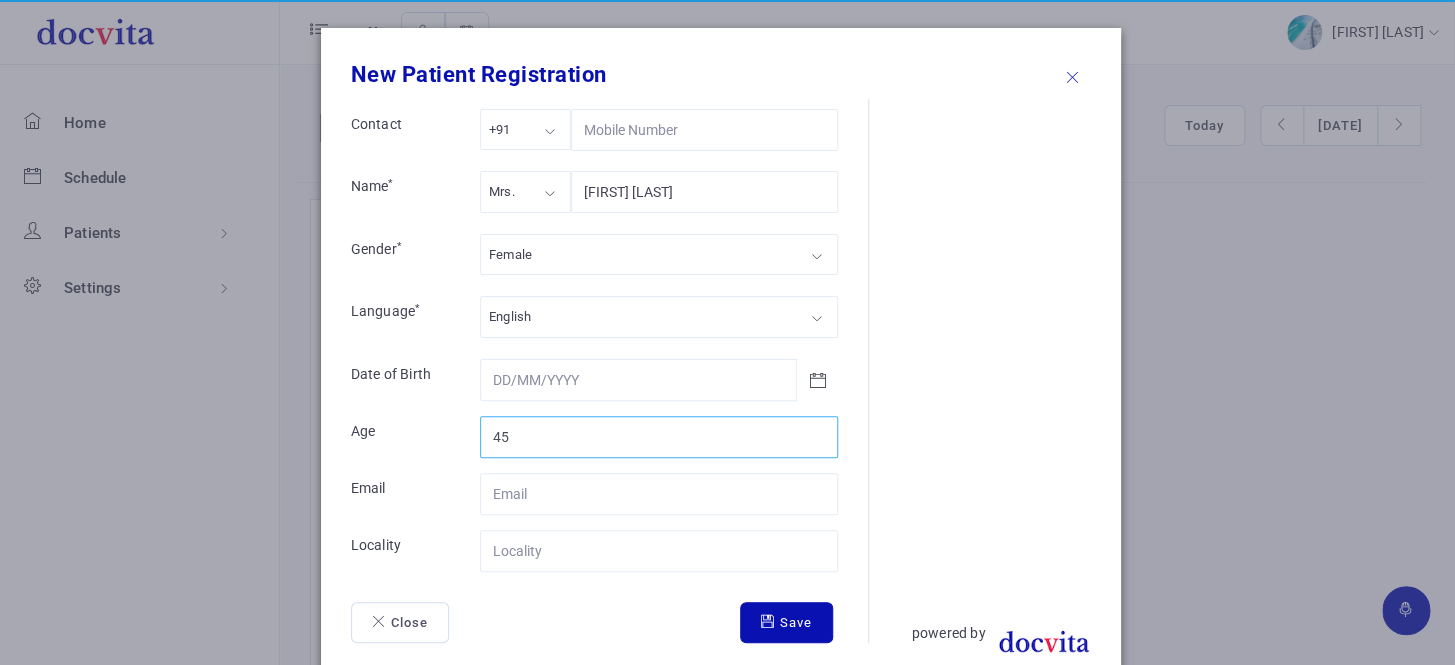 type on "45" 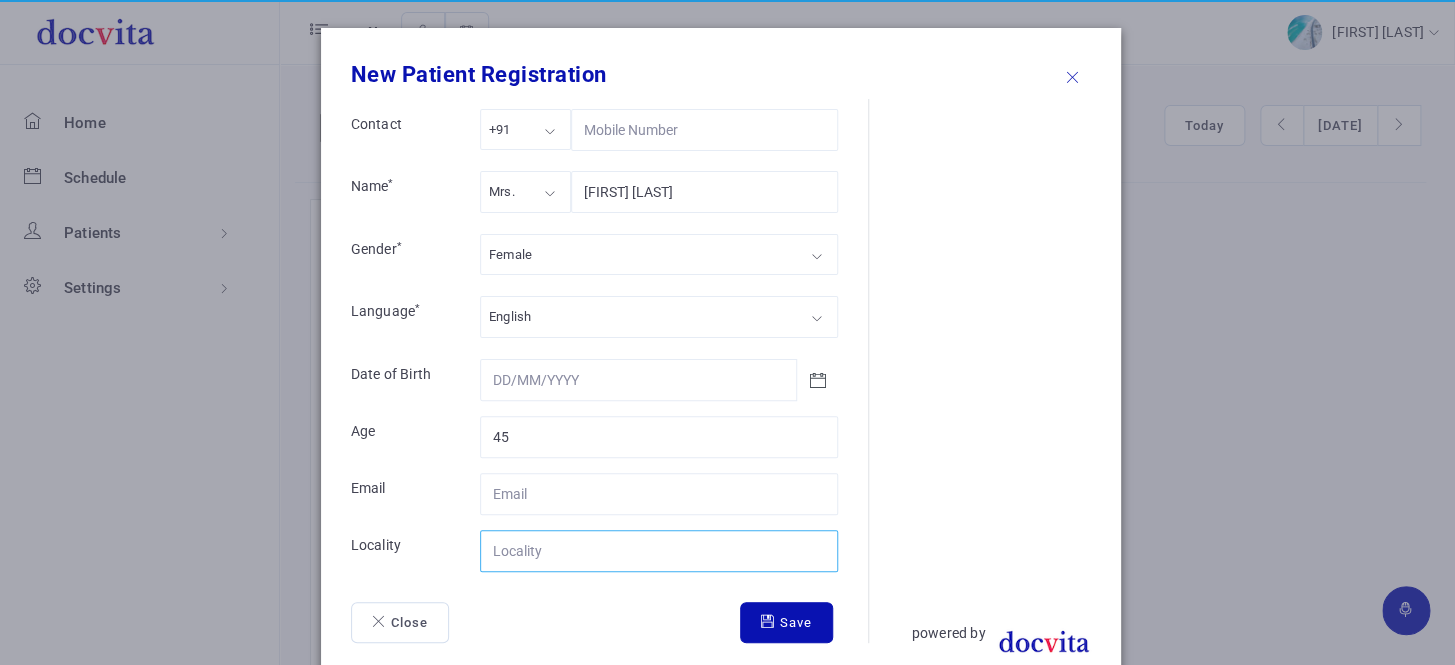 click on "Contact" at bounding box center [659, 551] 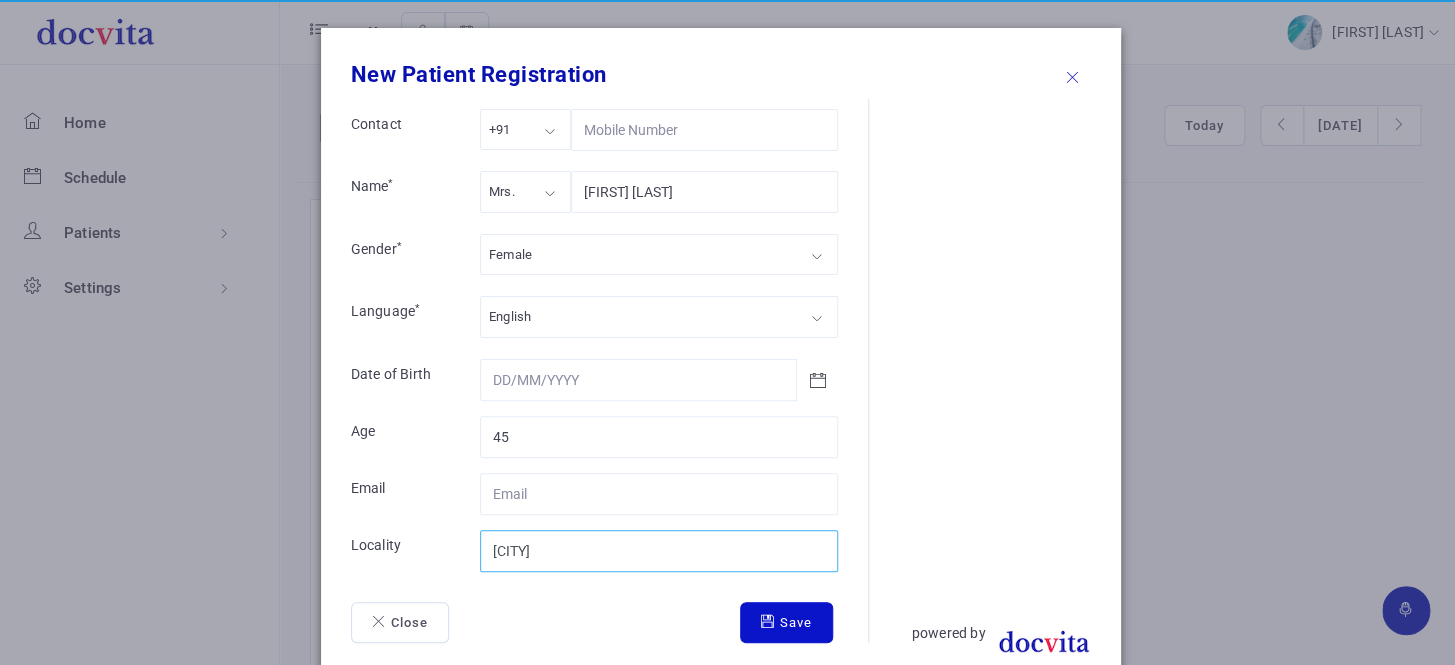 type on "[CITY]" 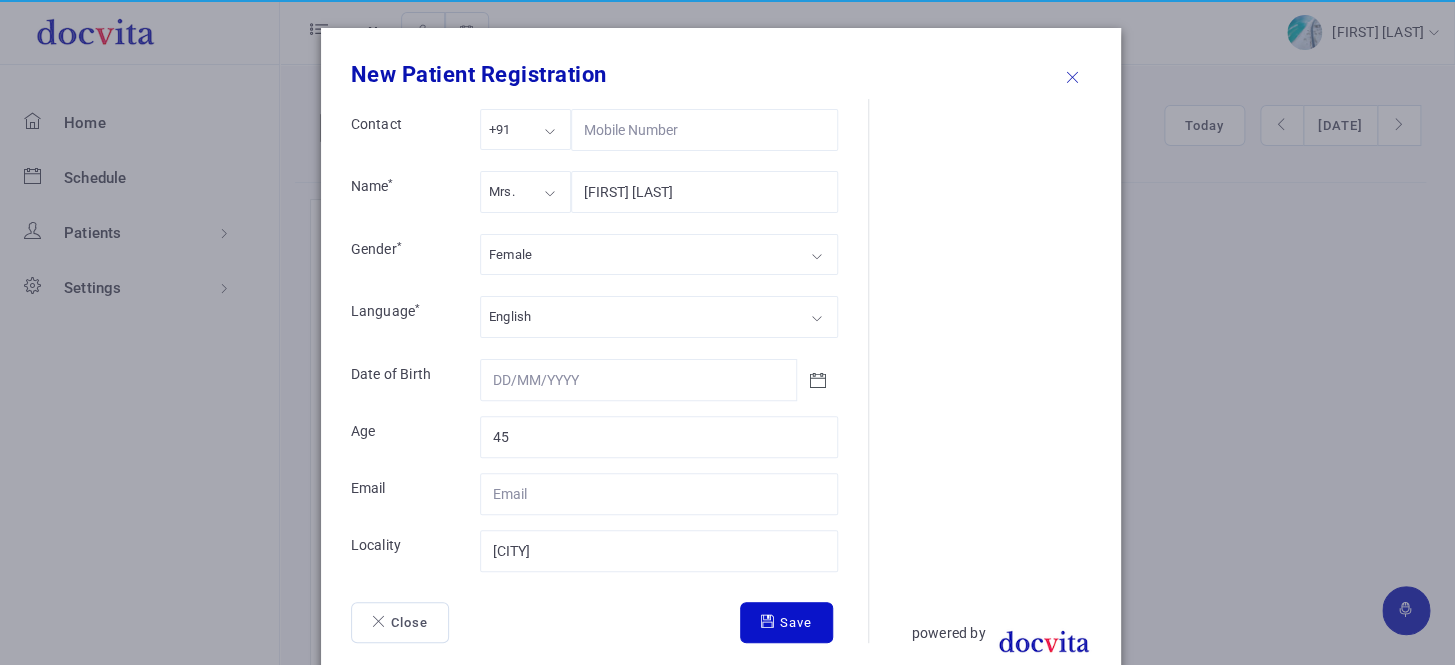click on "Save" at bounding box center (786, 623) 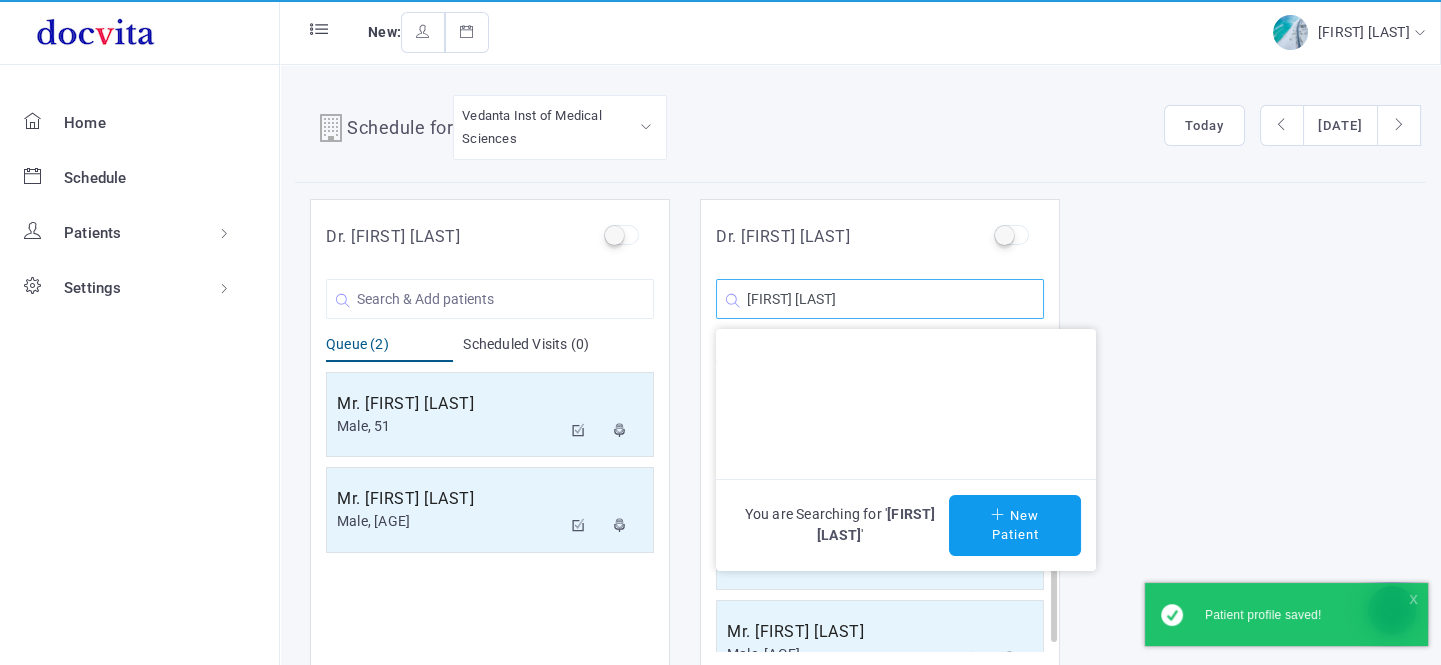 click on "[FIRST] [LAST]" 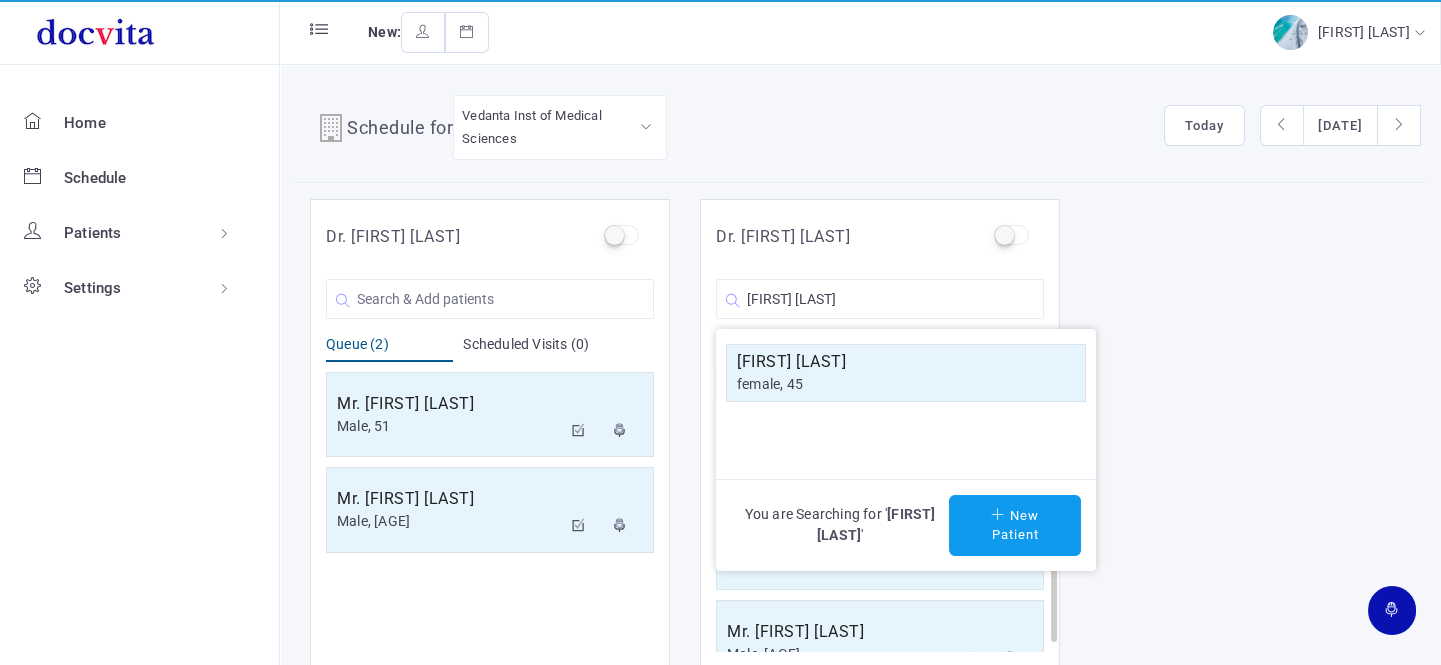 click on "[FIRST] [LAST]" 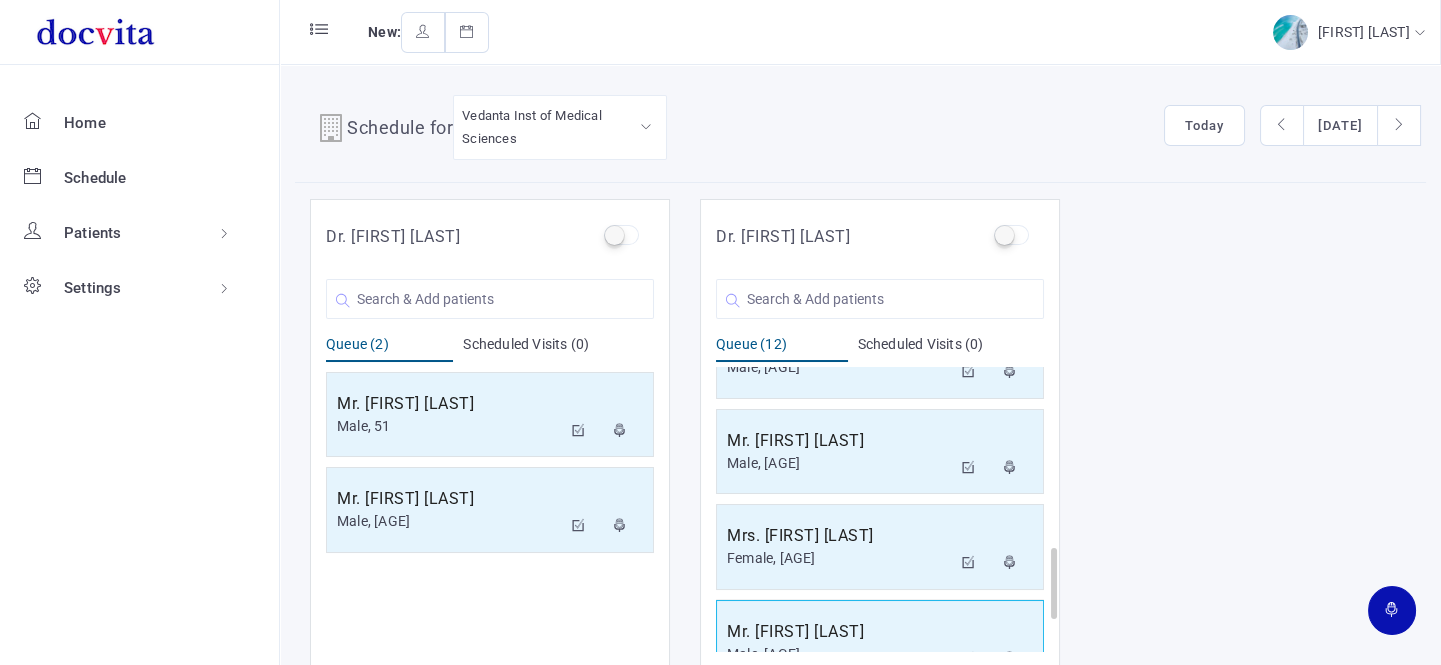 scroll, scrollTop: 859, scrollLeft: 0, axis: vertical 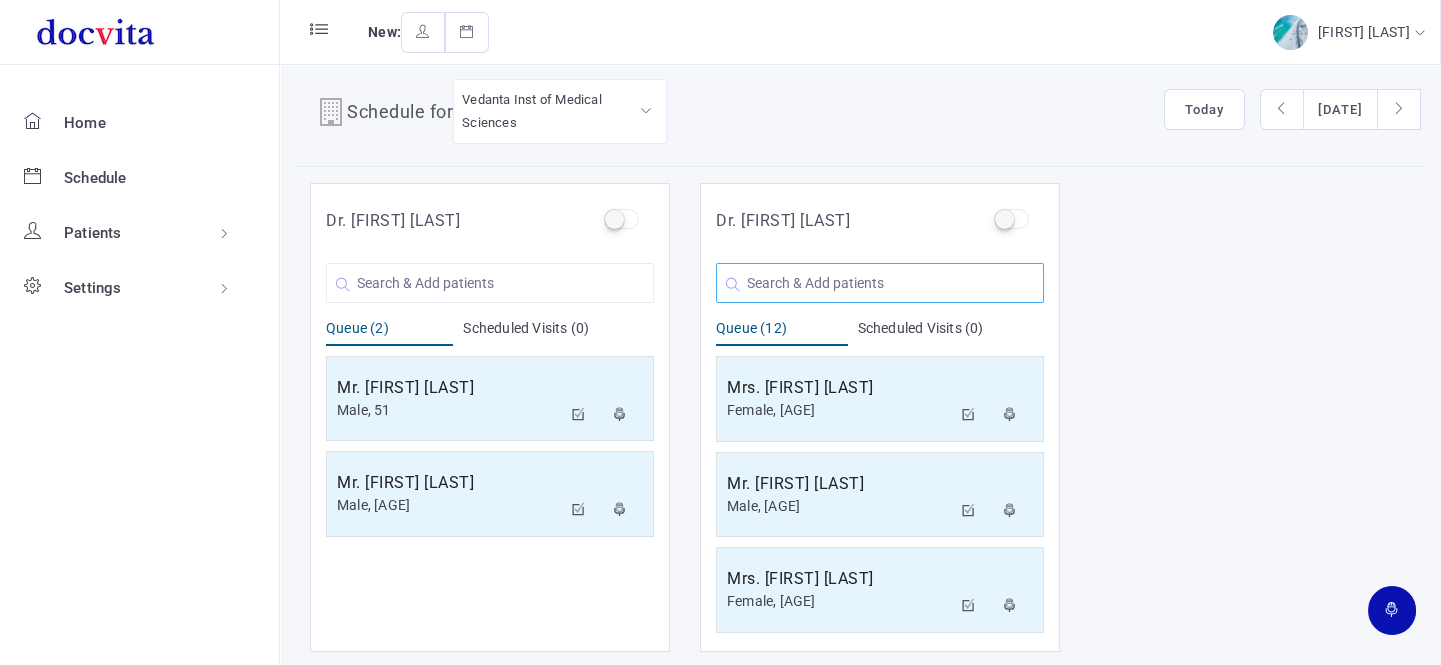 click 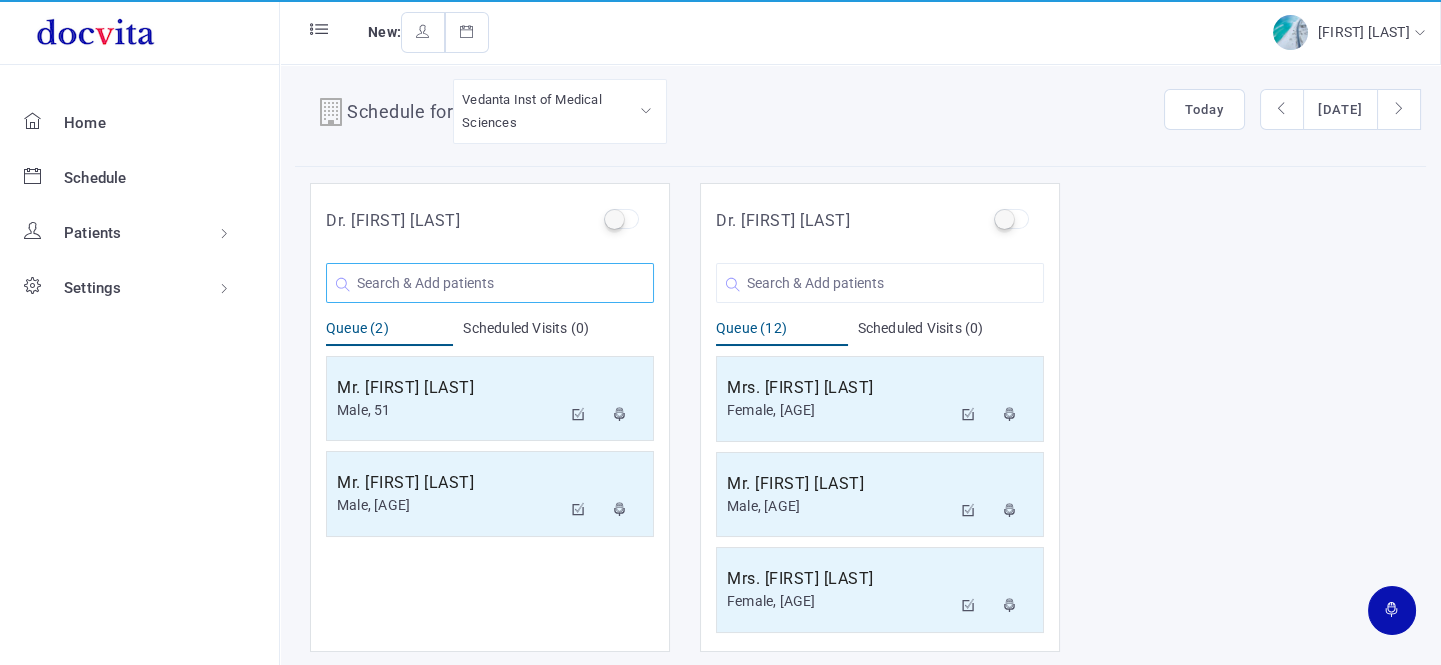 click 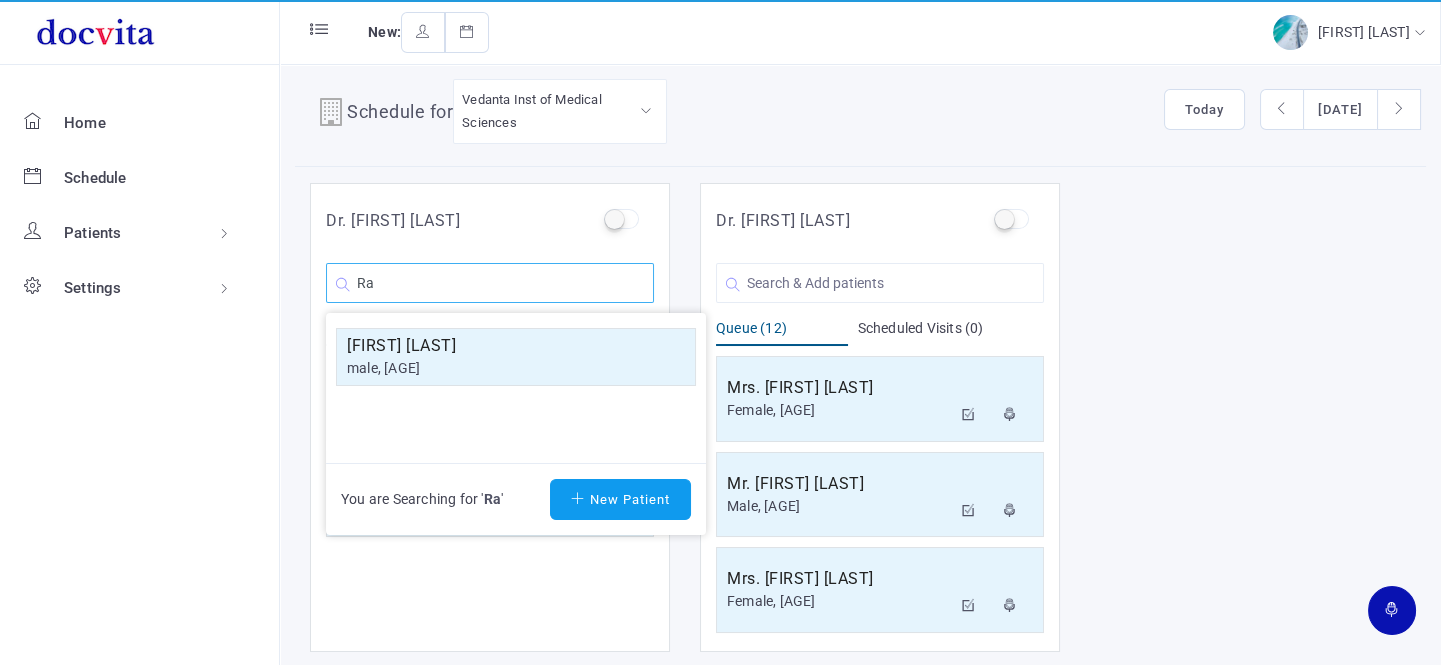 type on "[FIRST]" 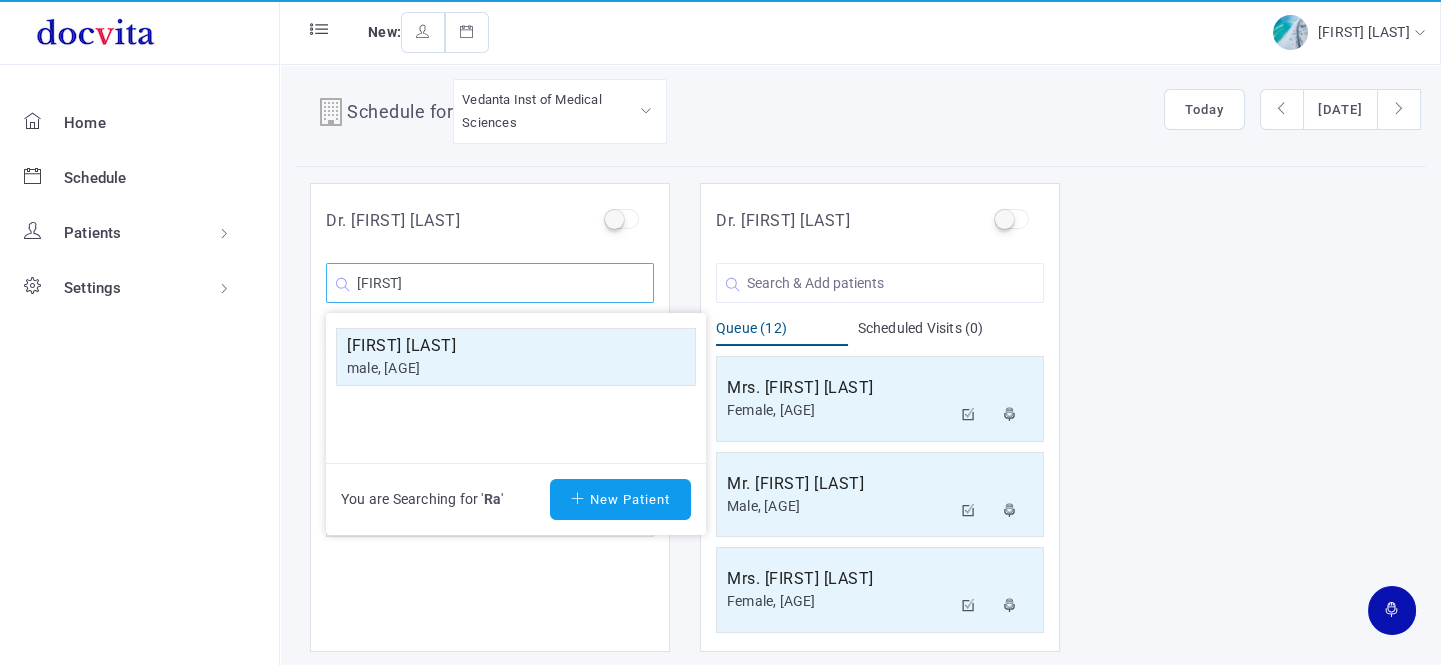type 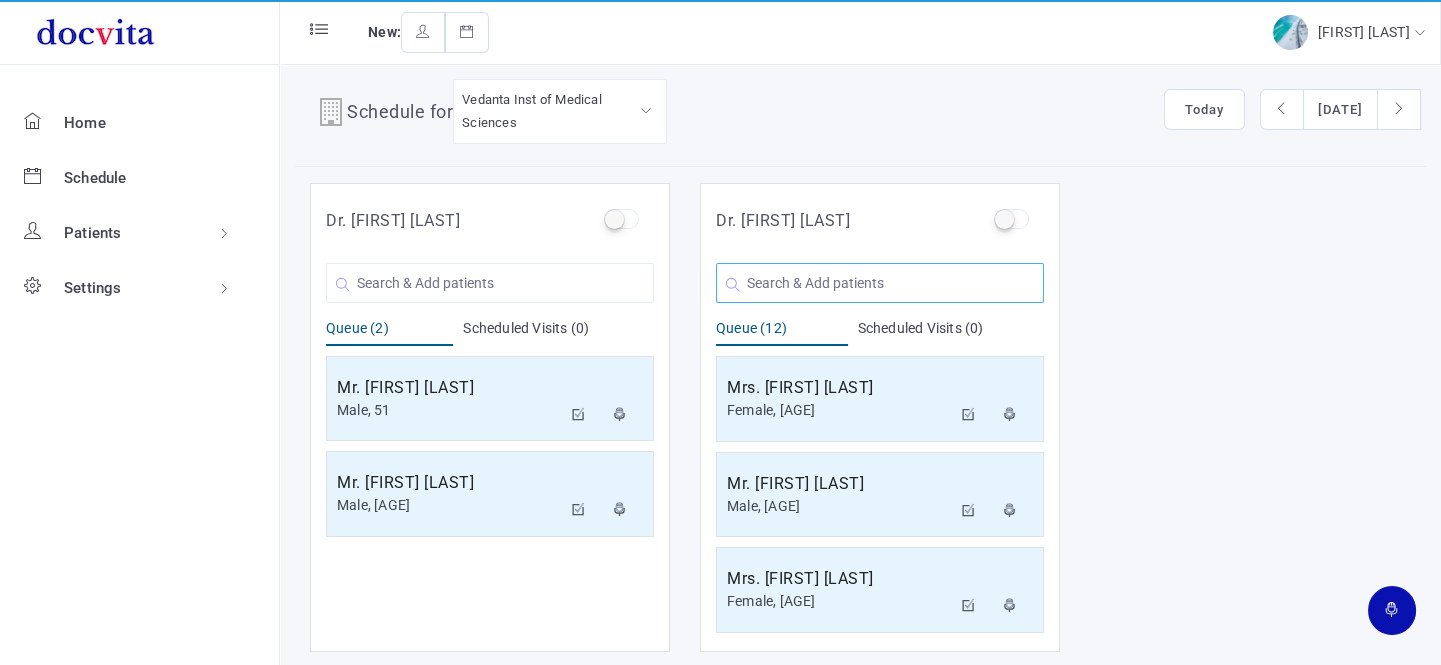 click 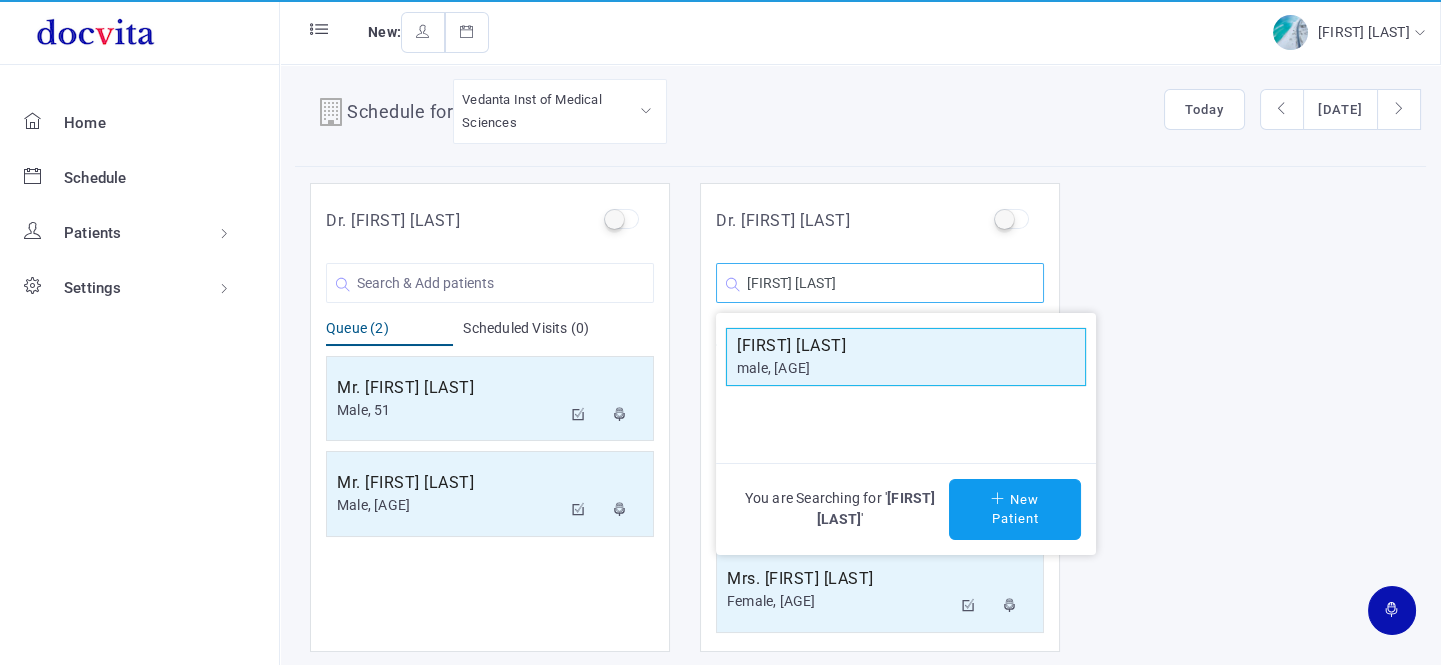 type on "[FIRST] [LAST]" 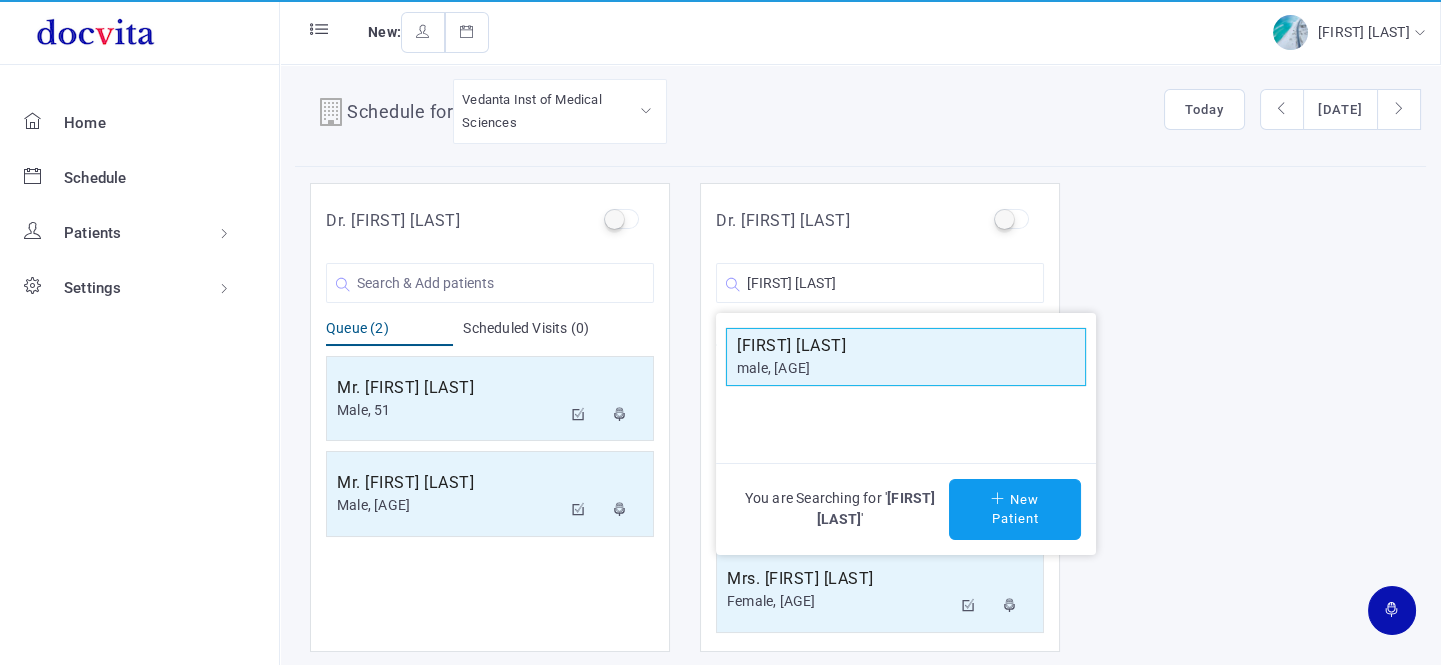 click on "[FIRST] [LAST]" 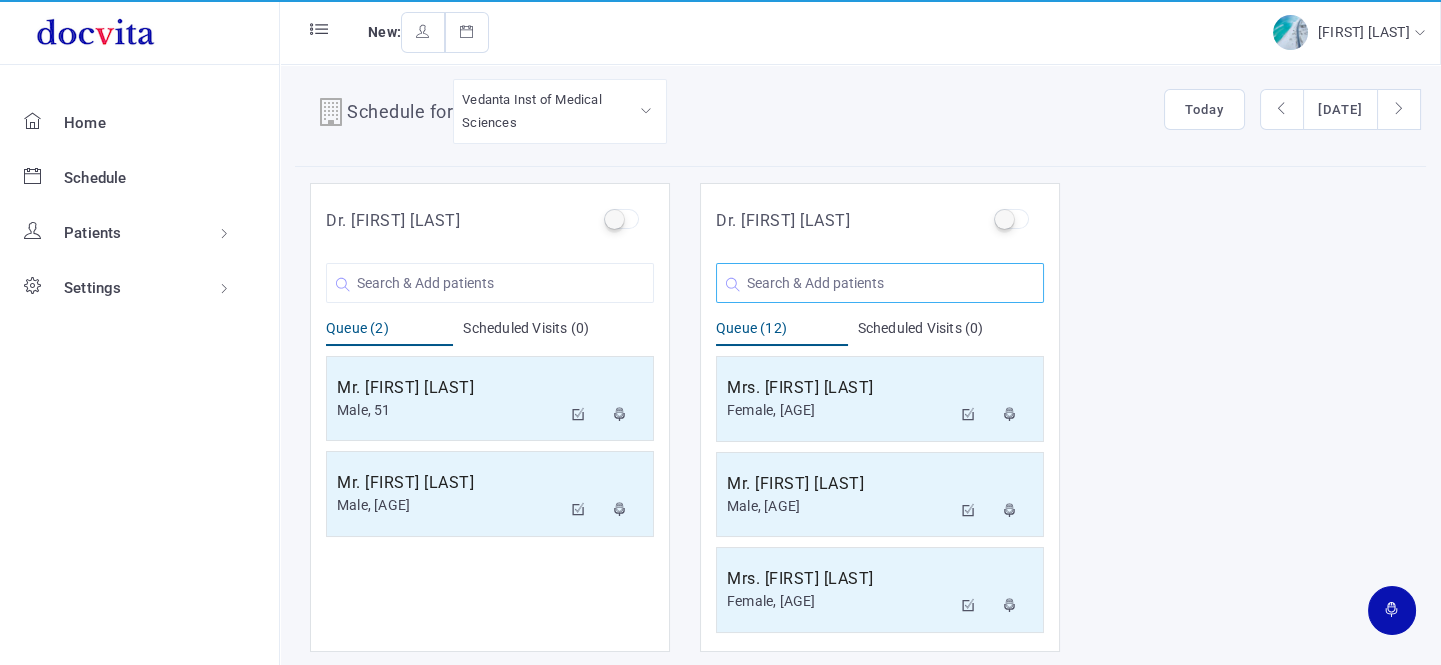 click 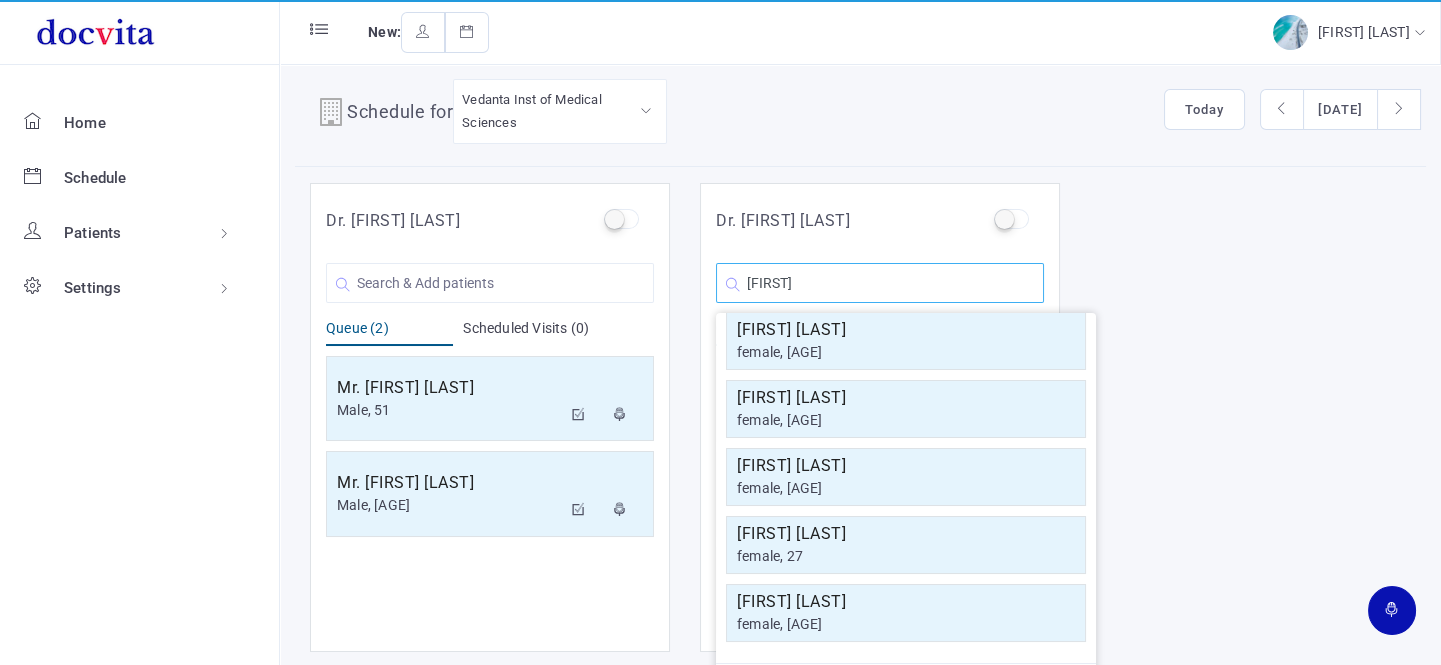 scroll, scrollTop: 358, scrollLeft: 0, axis: vertical 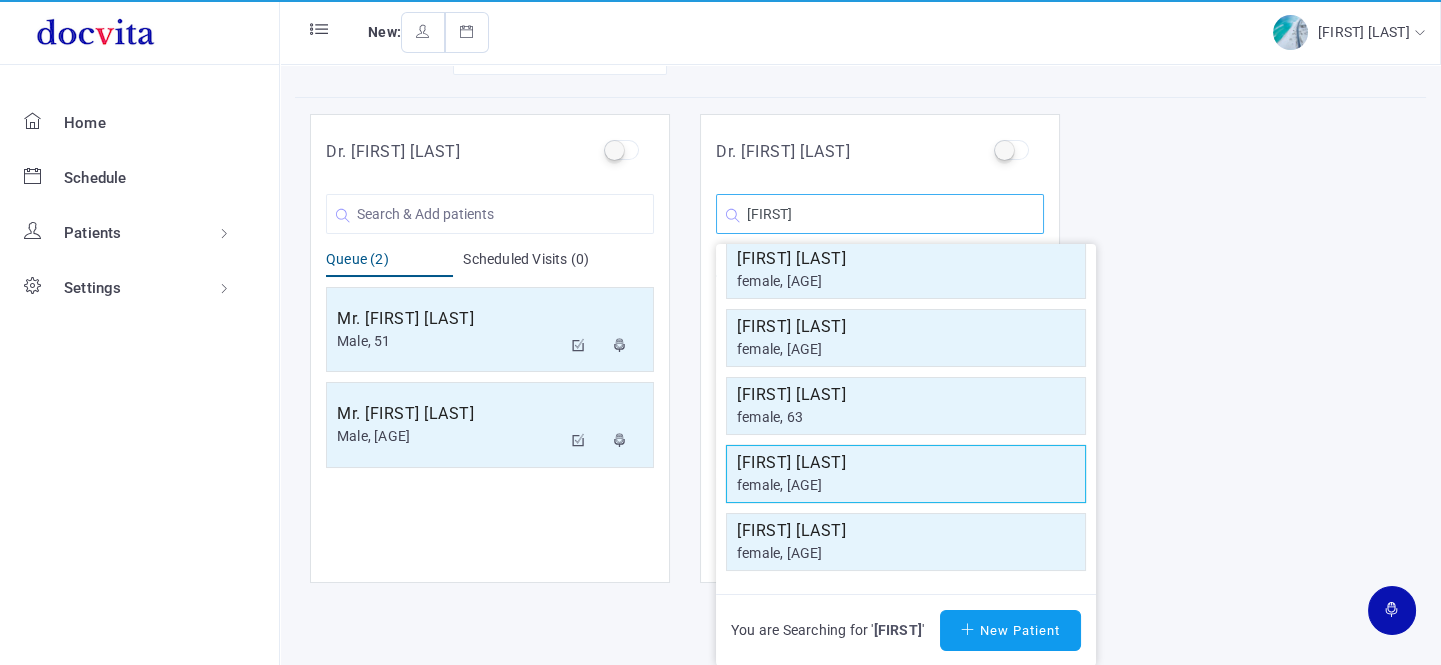 type on "[FIRST]" 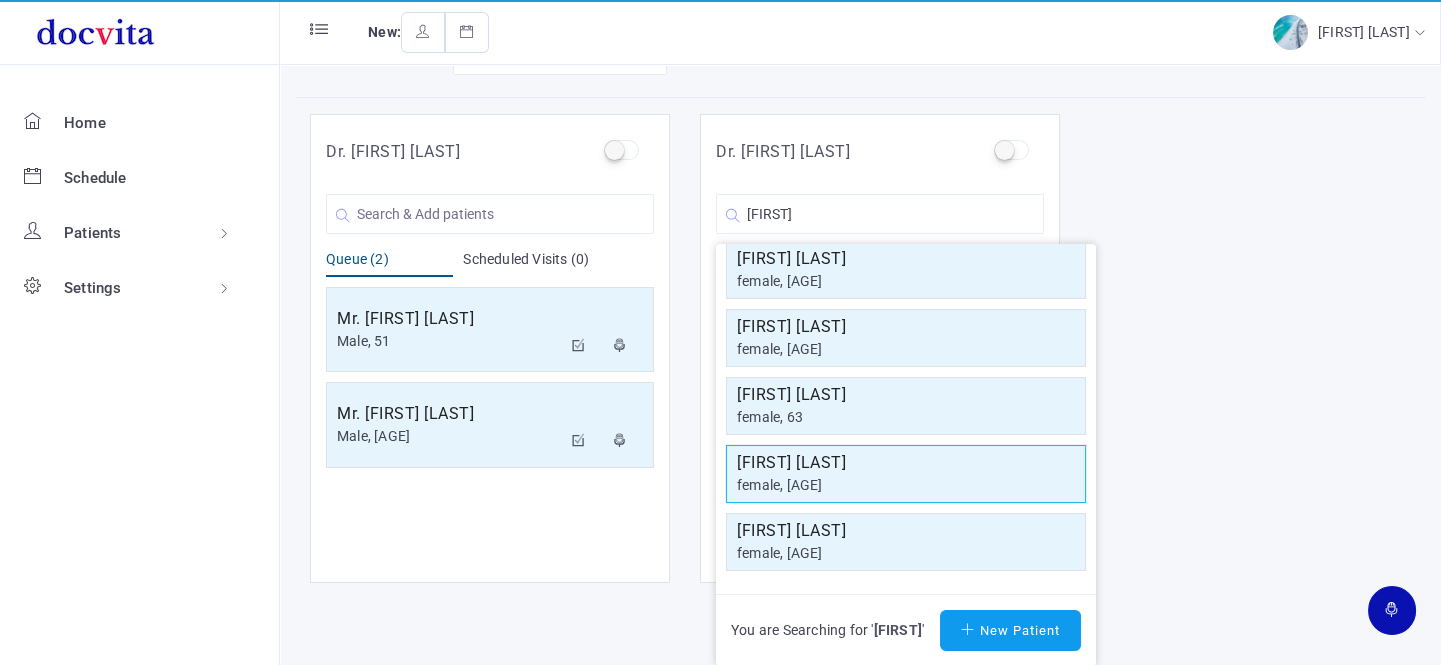 click on "female, [AGE]" 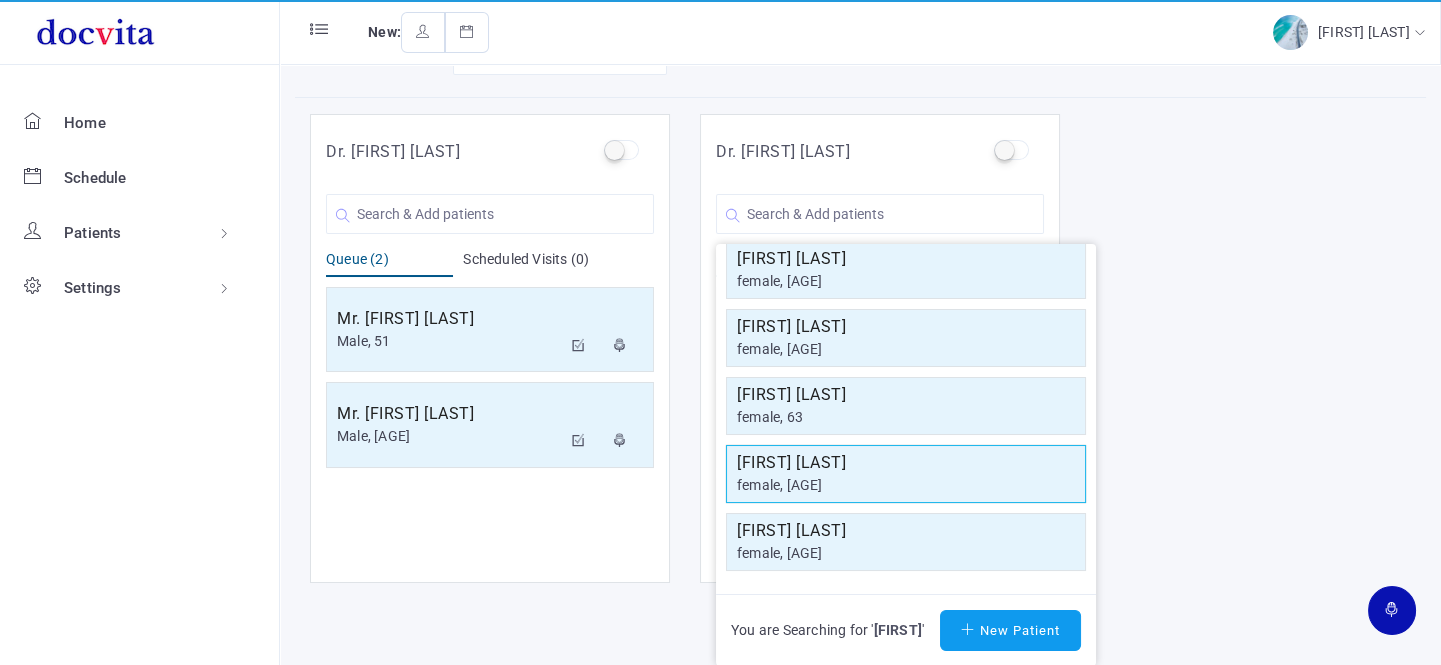 scroll, scrollTop: 16, scrollLeft: 0, axis: vertical 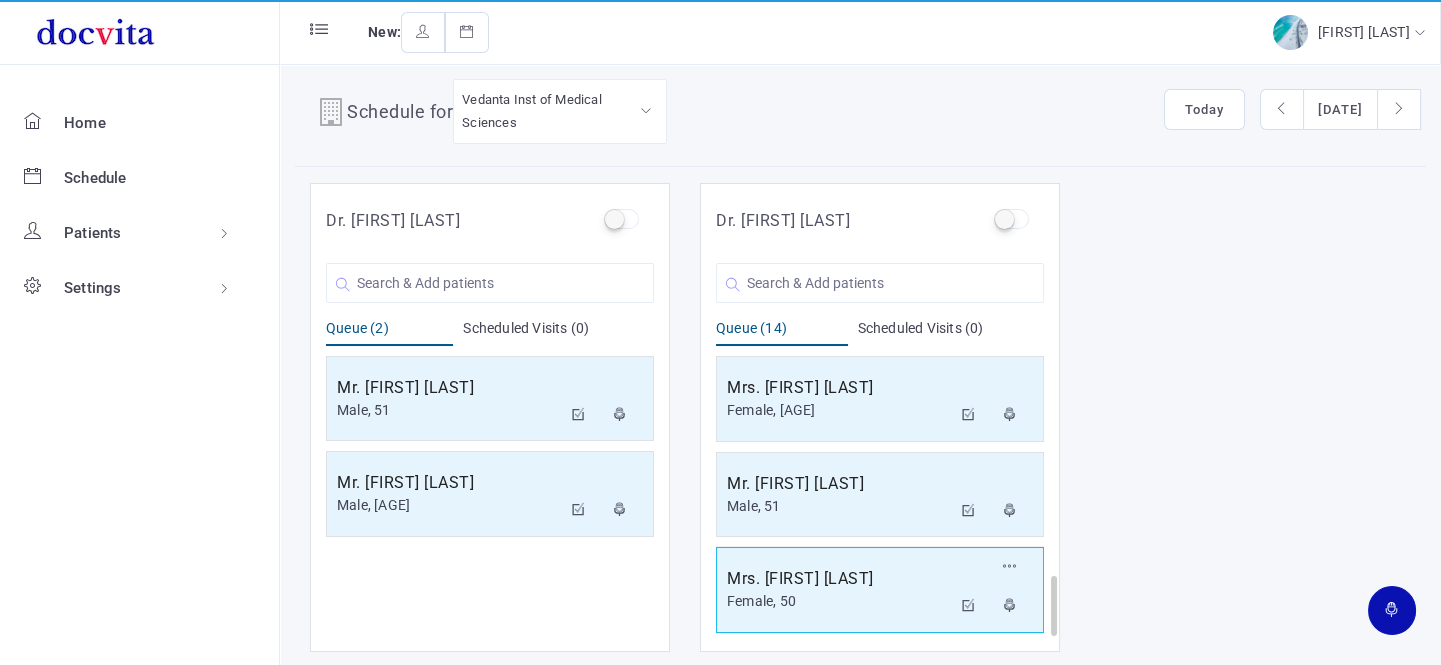 click on "Mrs. [FIRST] [LAST]" at bounding box center (839, 579) 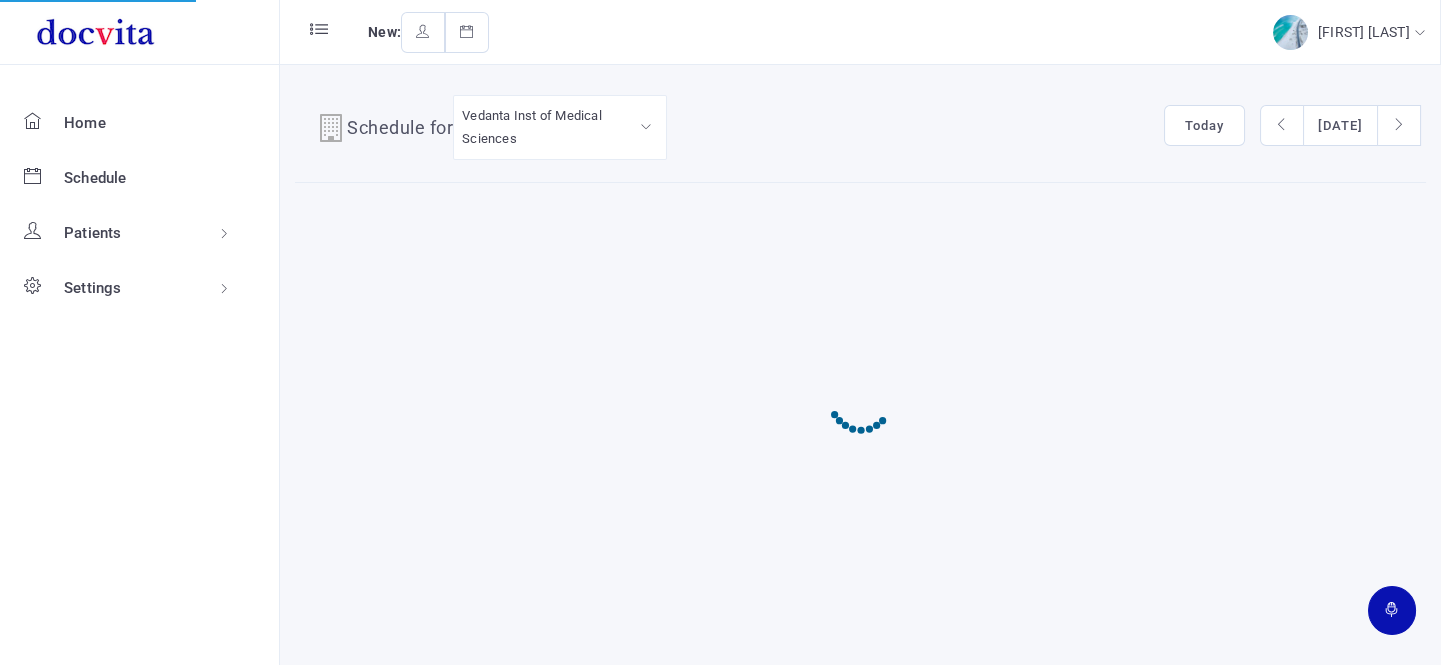 scroll, scrollTop: 0, scrollLeft: 0, axis: both 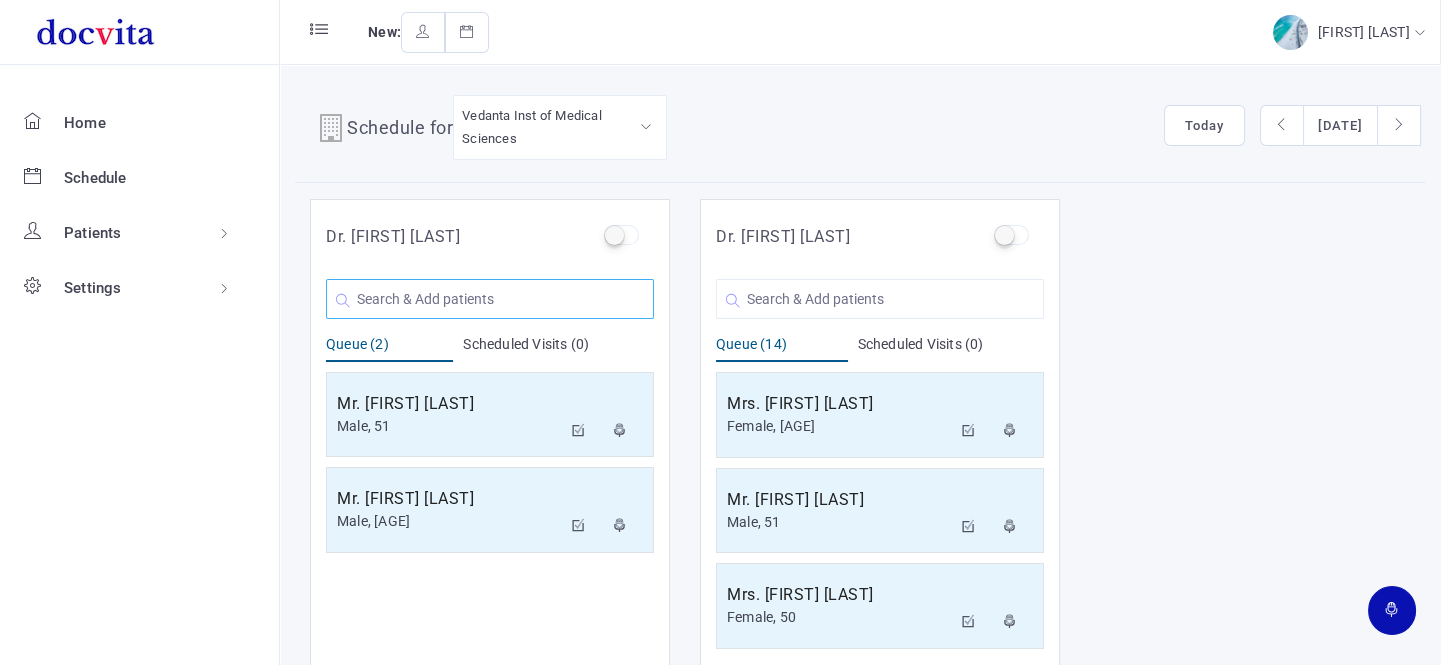 click 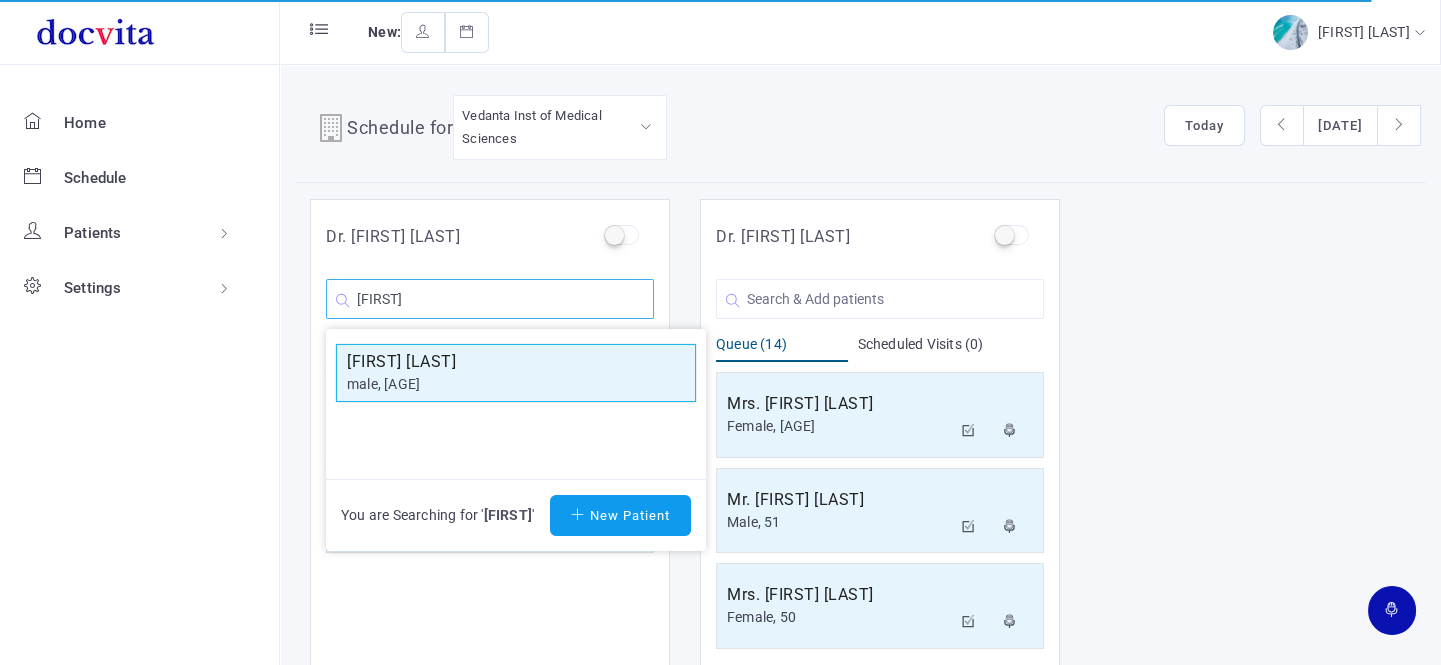 type on "[FIRST]" 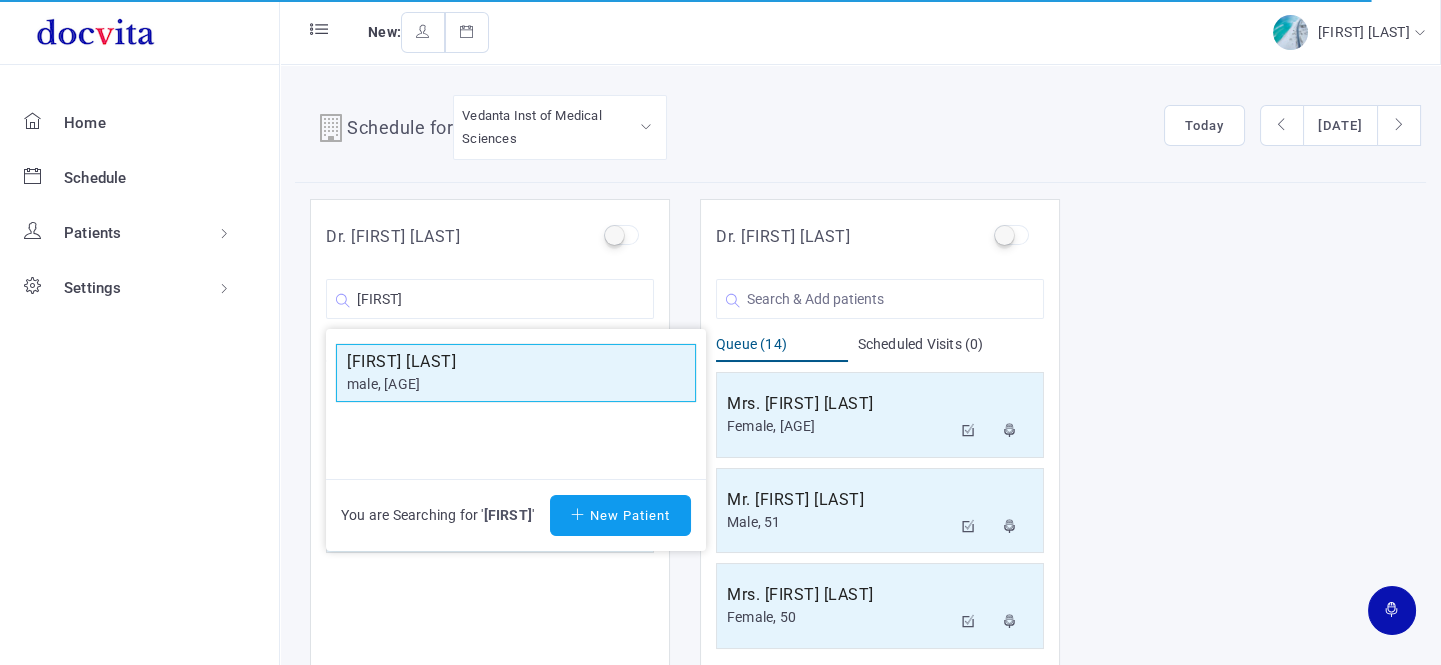 click on "[FIRST] [LAST]" 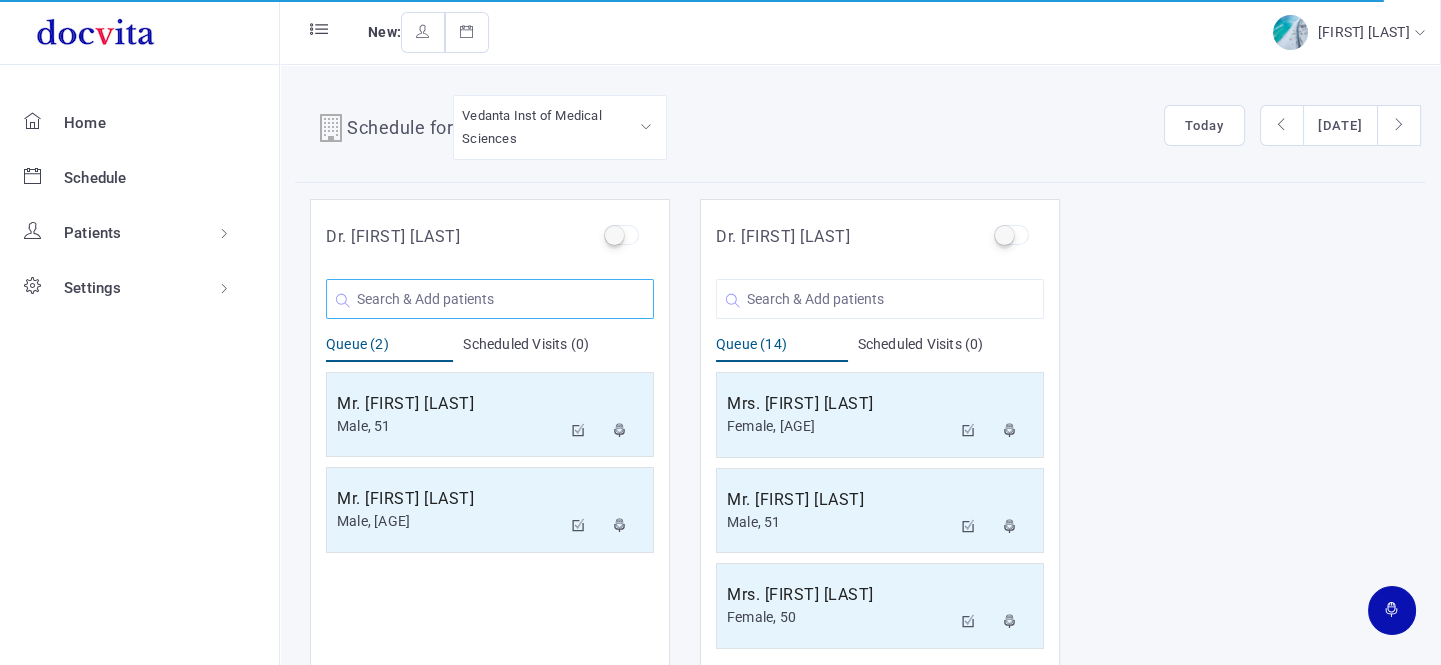 click 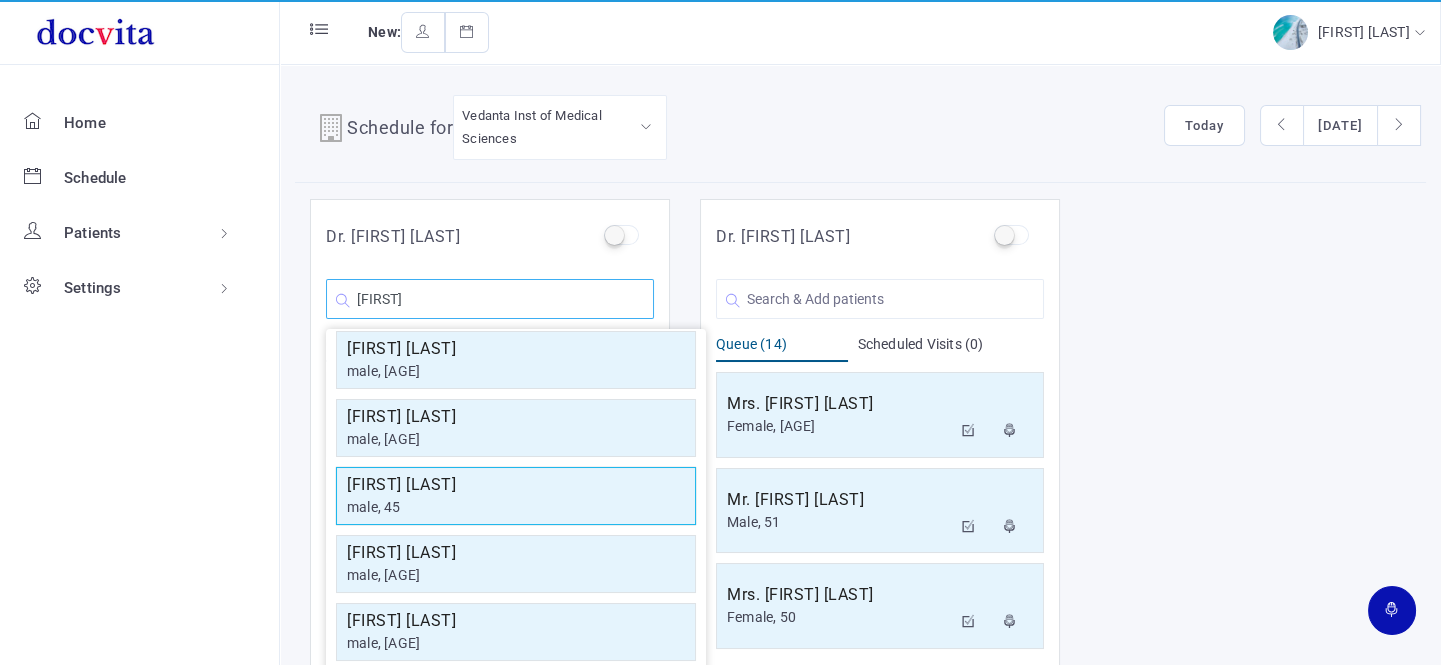 scroll, scrollTop: 358, scrollLeft: 0, axis: vertical 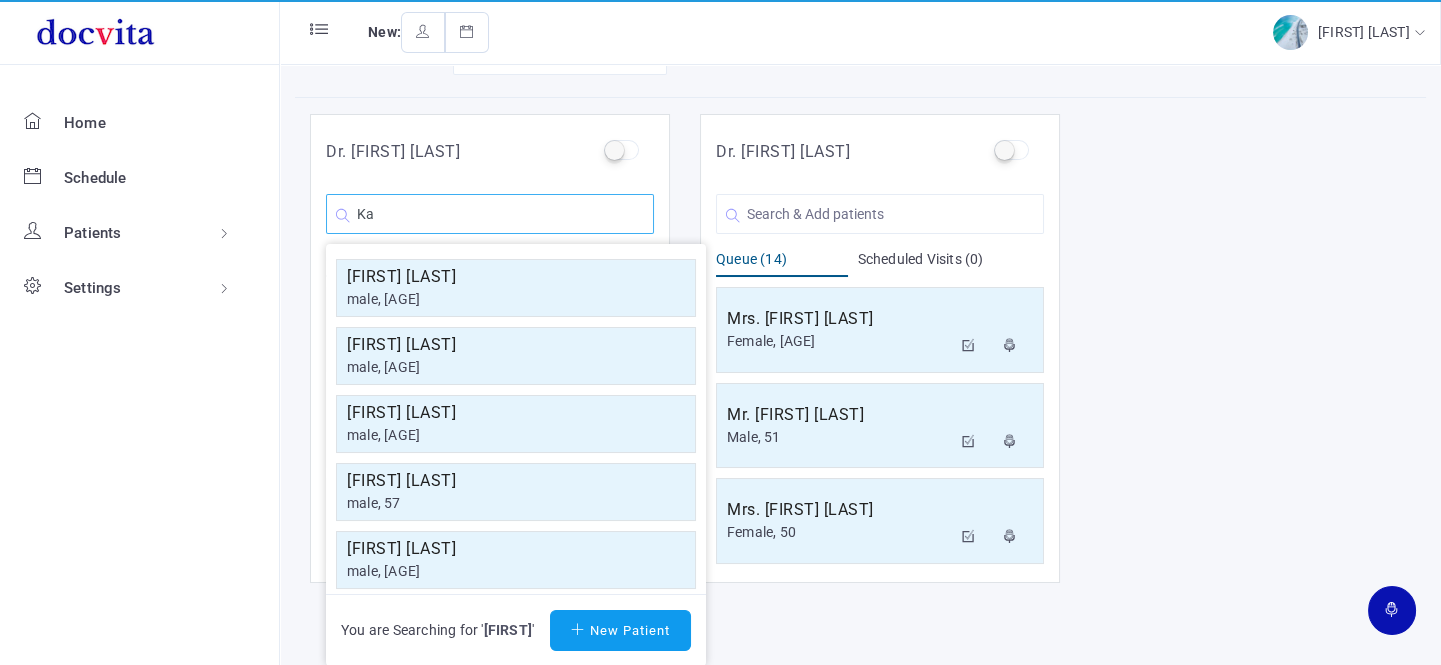 type on "K" 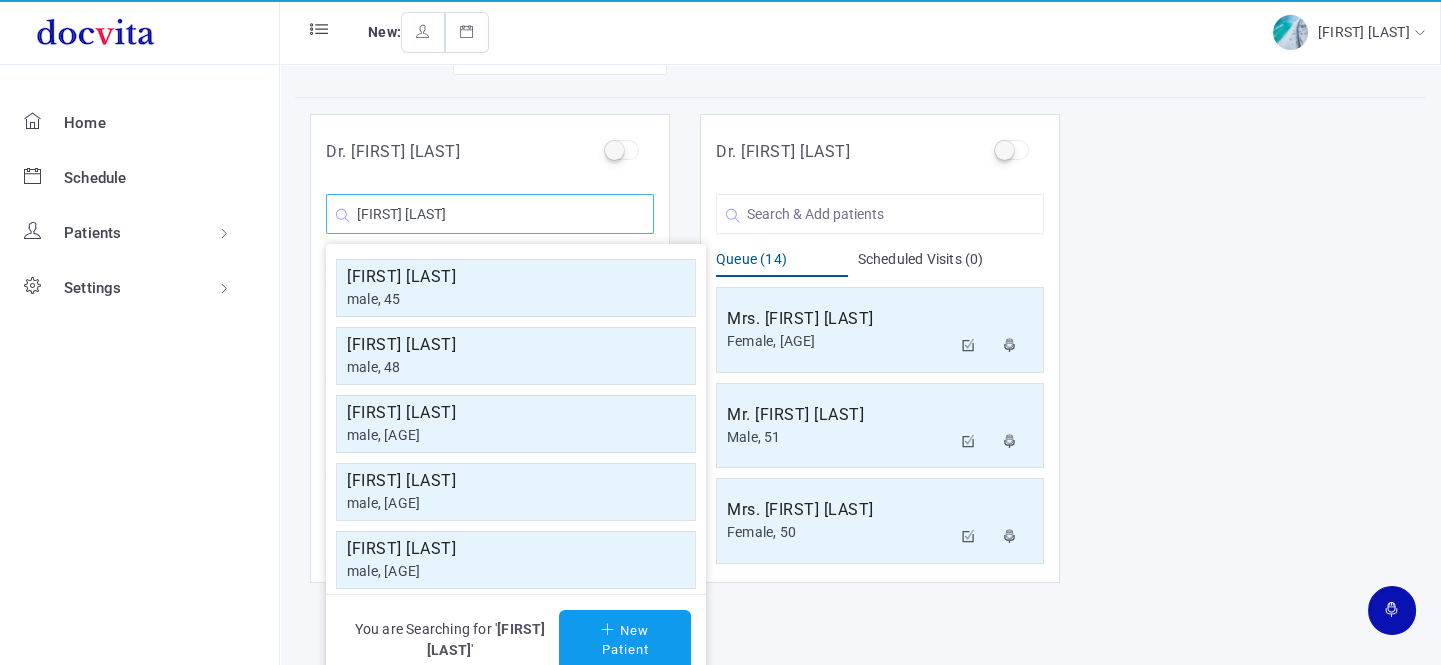 scroll, scrollTop: 16, scrollLeft: 0, axis: vertical 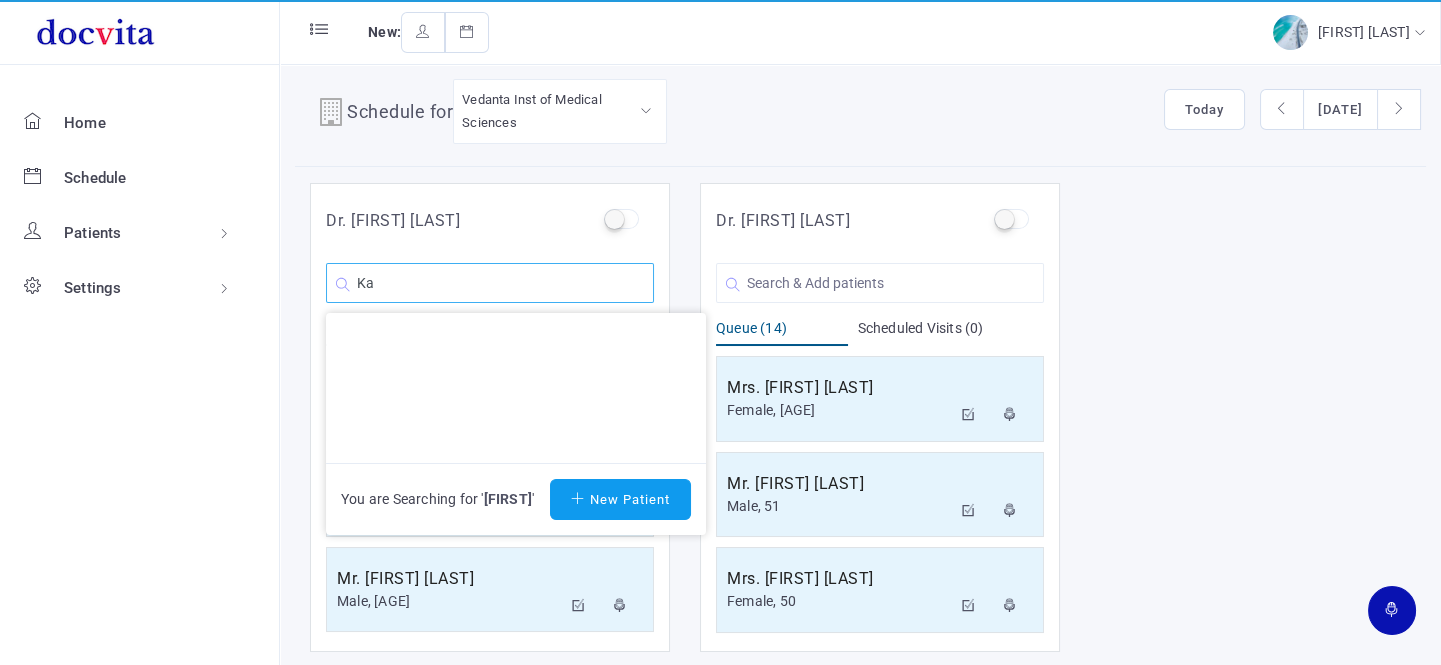 type on "K" 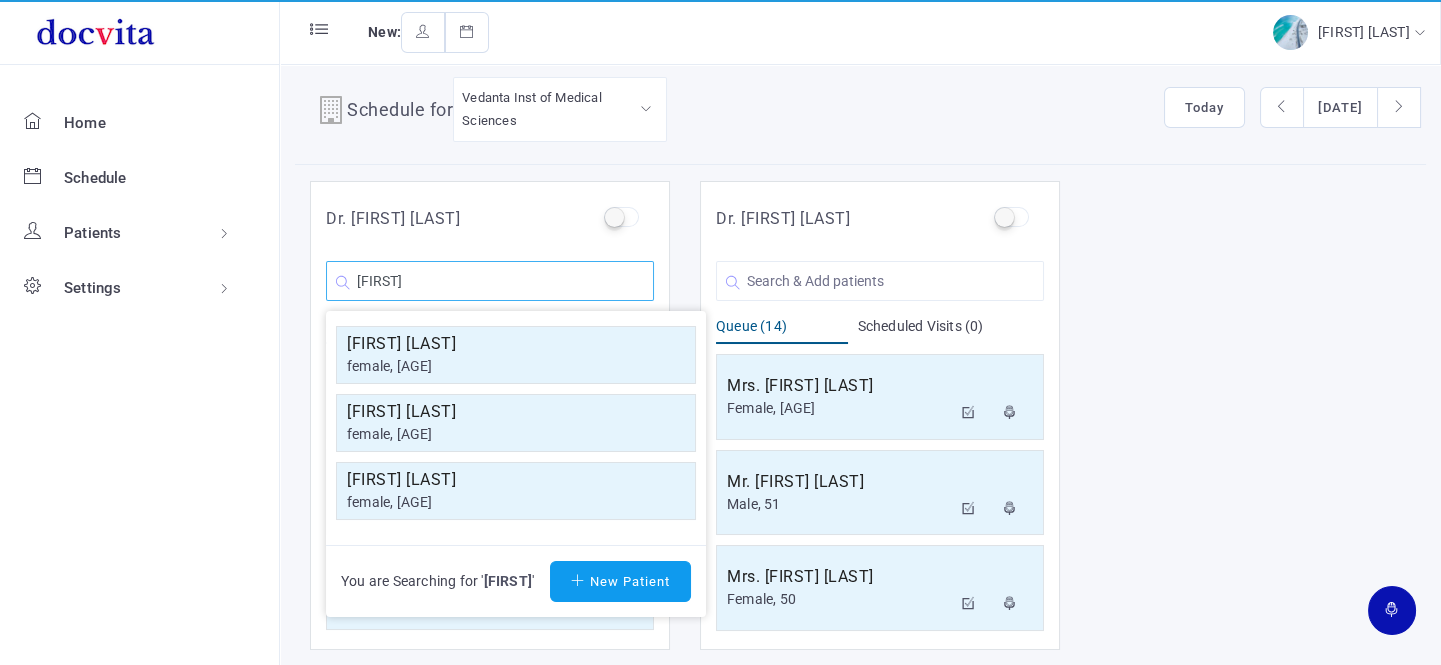 scroll, scrollTop: 16, scrollLeft: 0, axis: vertical 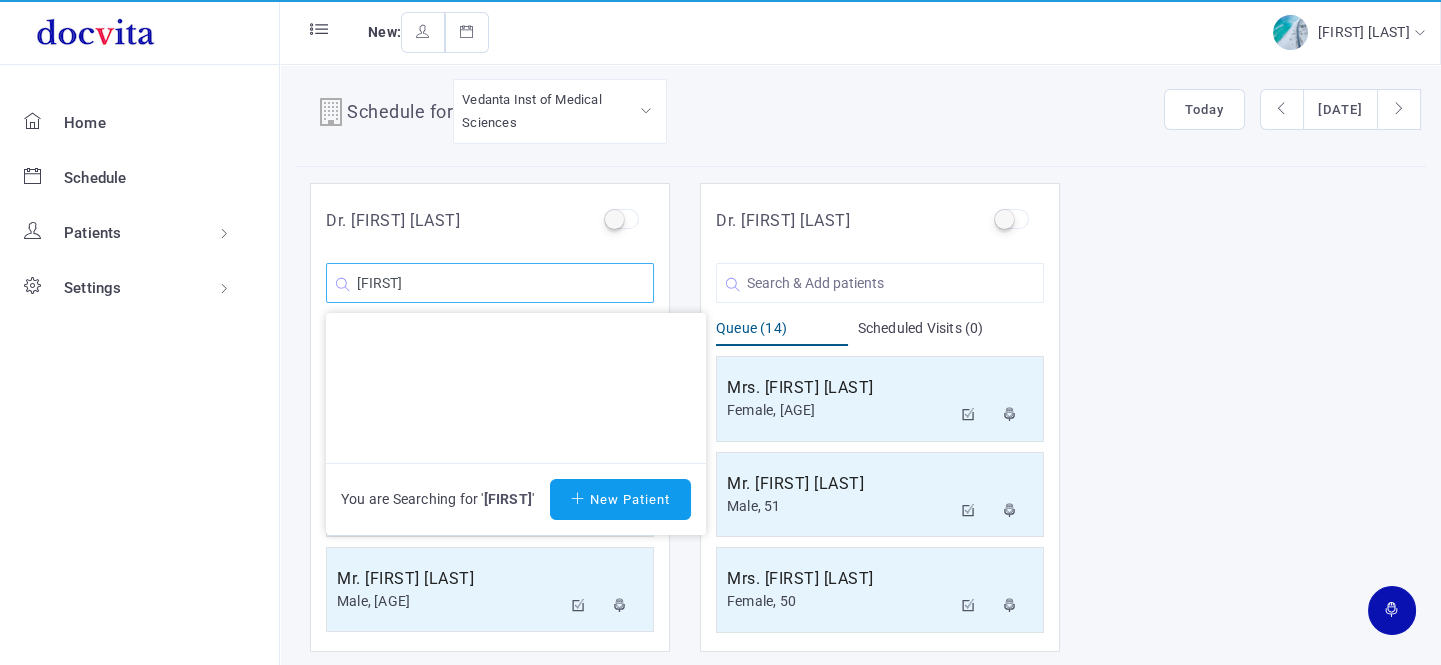 type on "[FIRST]" 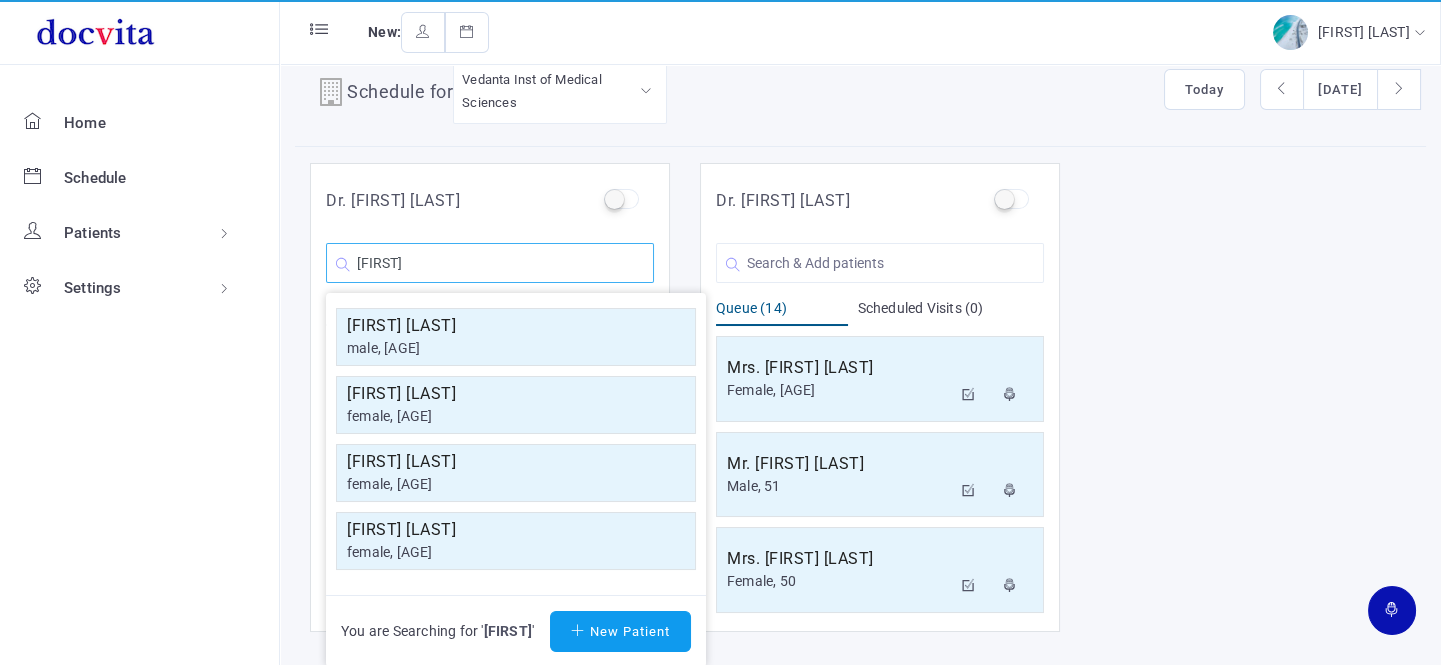 scroll, scrollTop: 16, scrollLeft: 0, axis: vertical 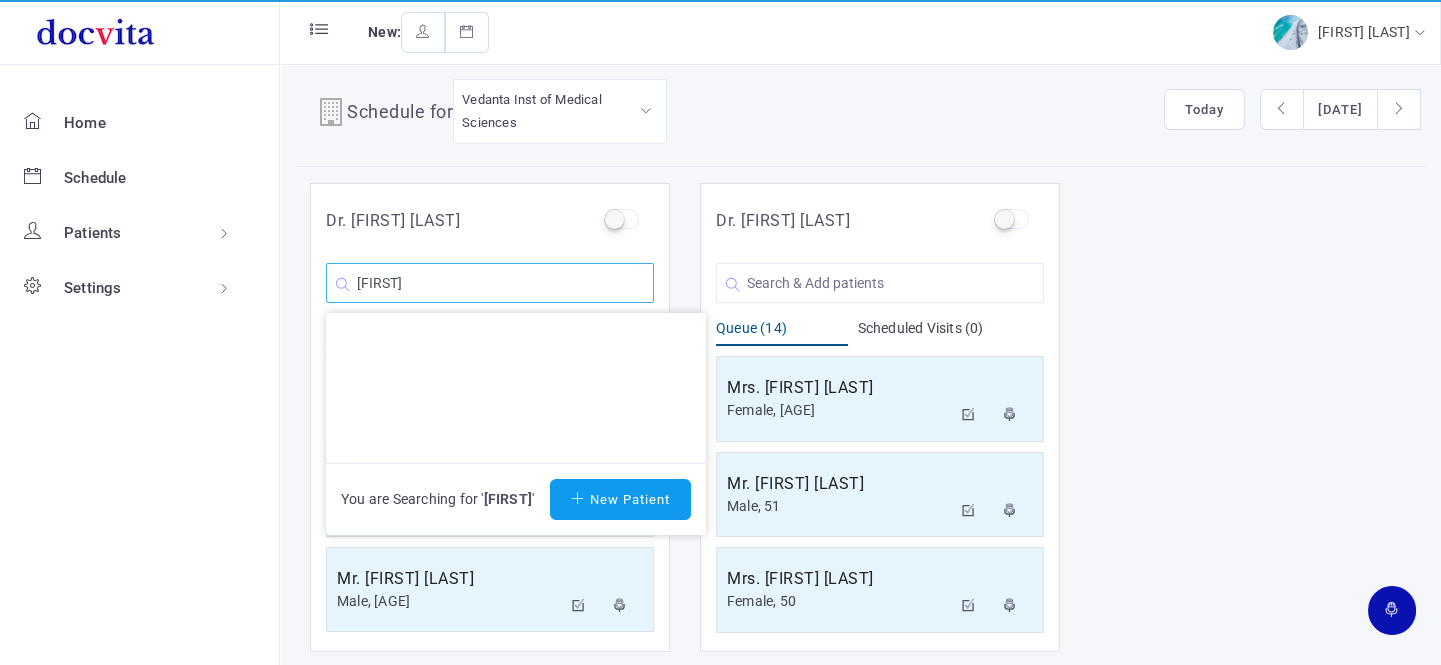 type on "[FIRST]" 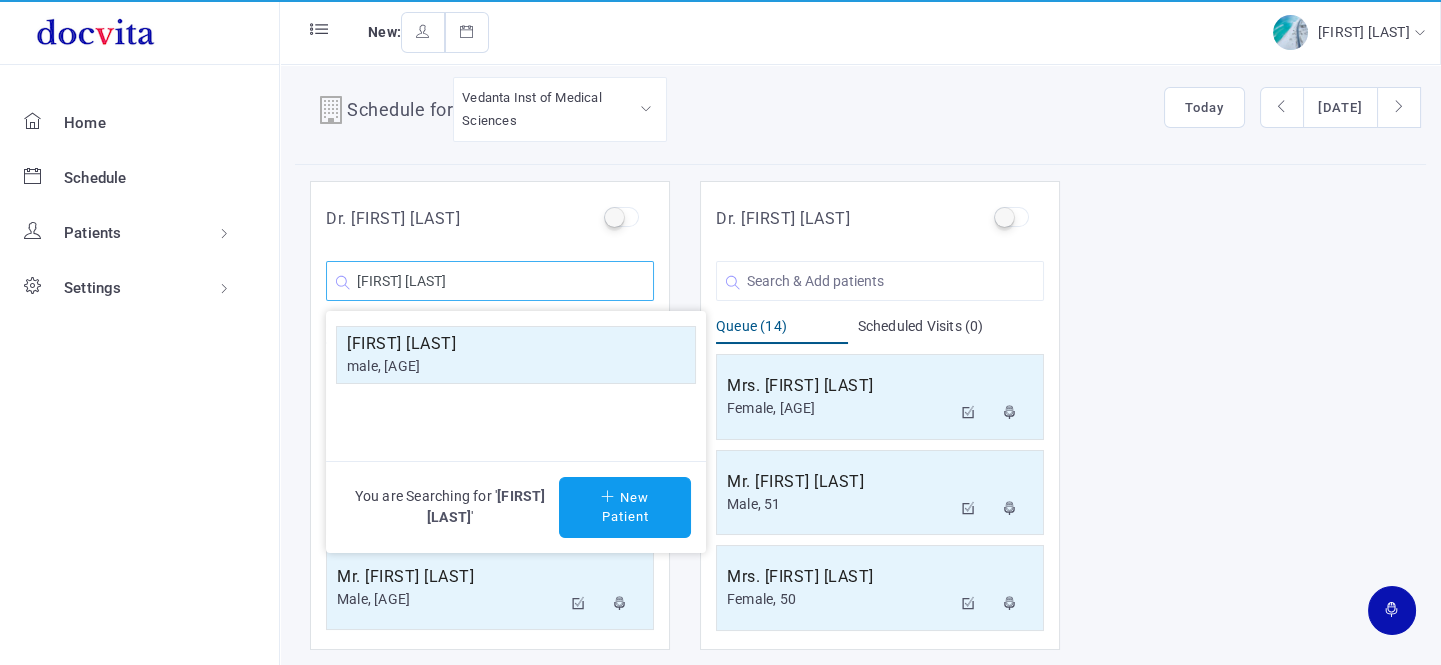 scroll, scrollTop: 16, scrollLeft: 0, axis: vertical 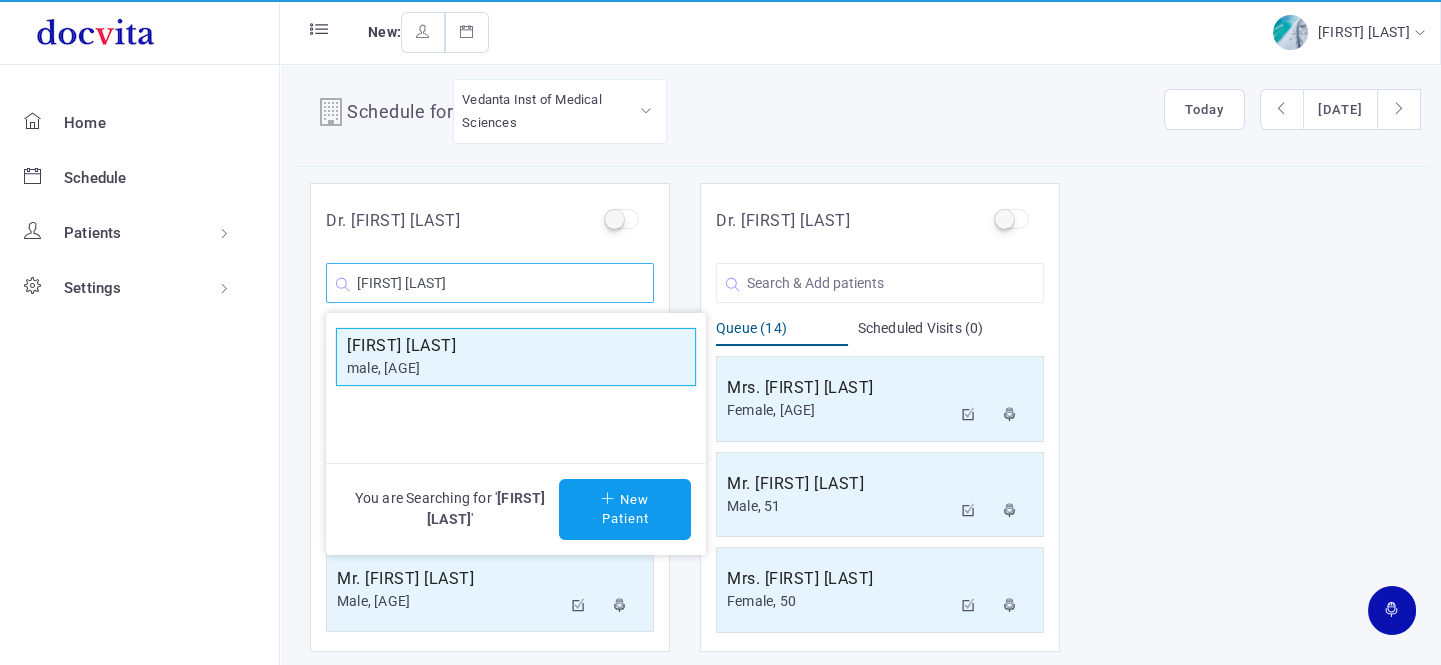 type on "[FIRST] [LAST]" 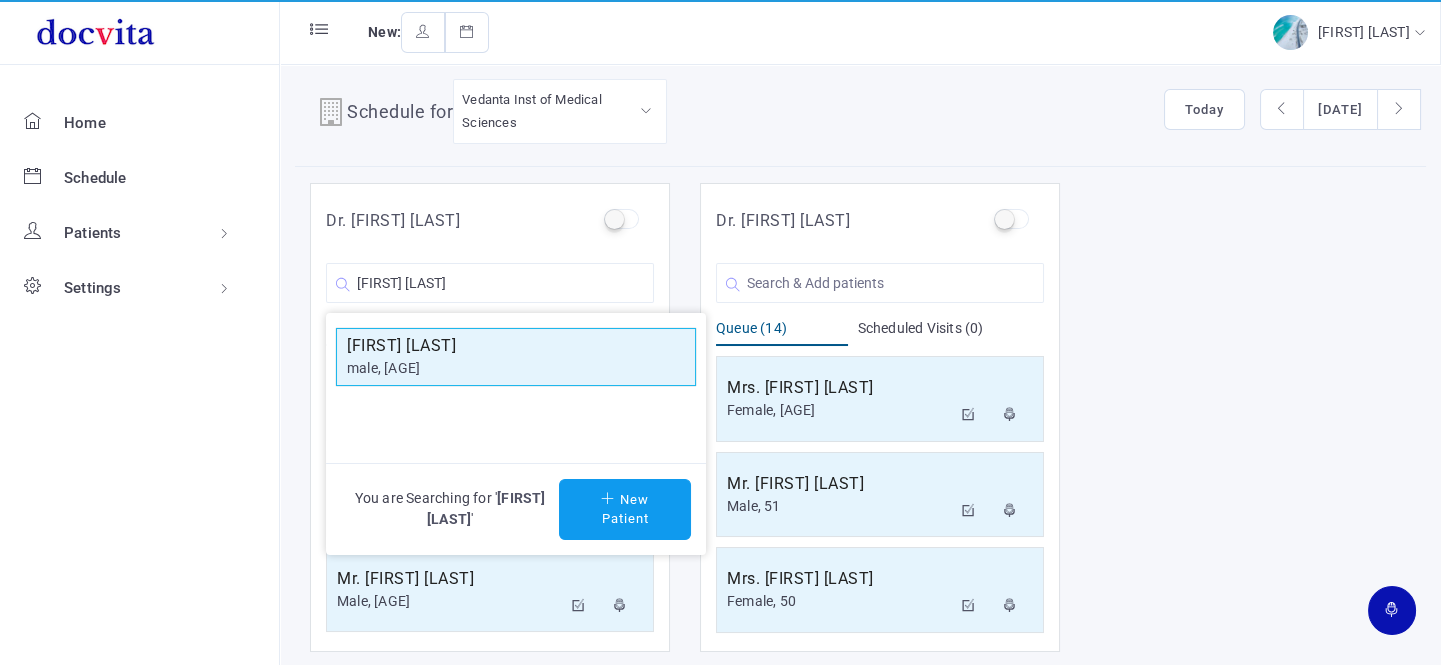 click on "[FIRST] [LAST]" 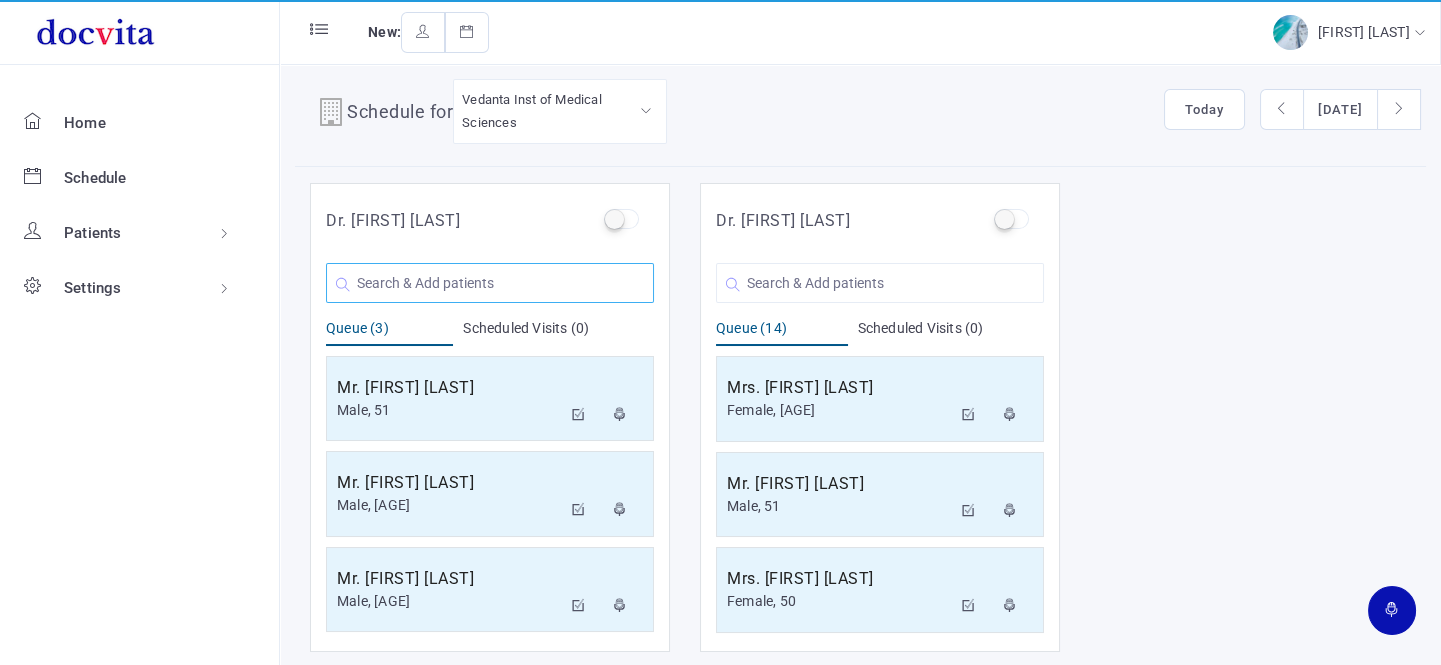 click 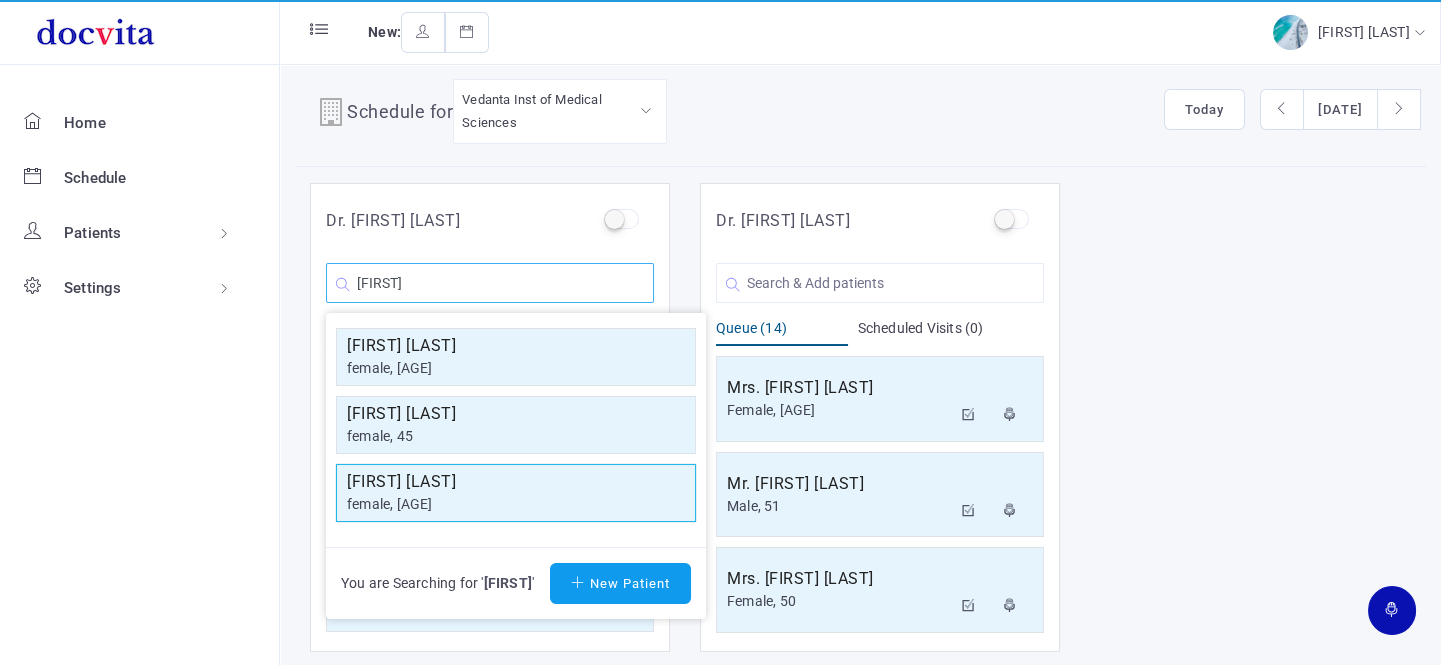 type on "[FIRST]" 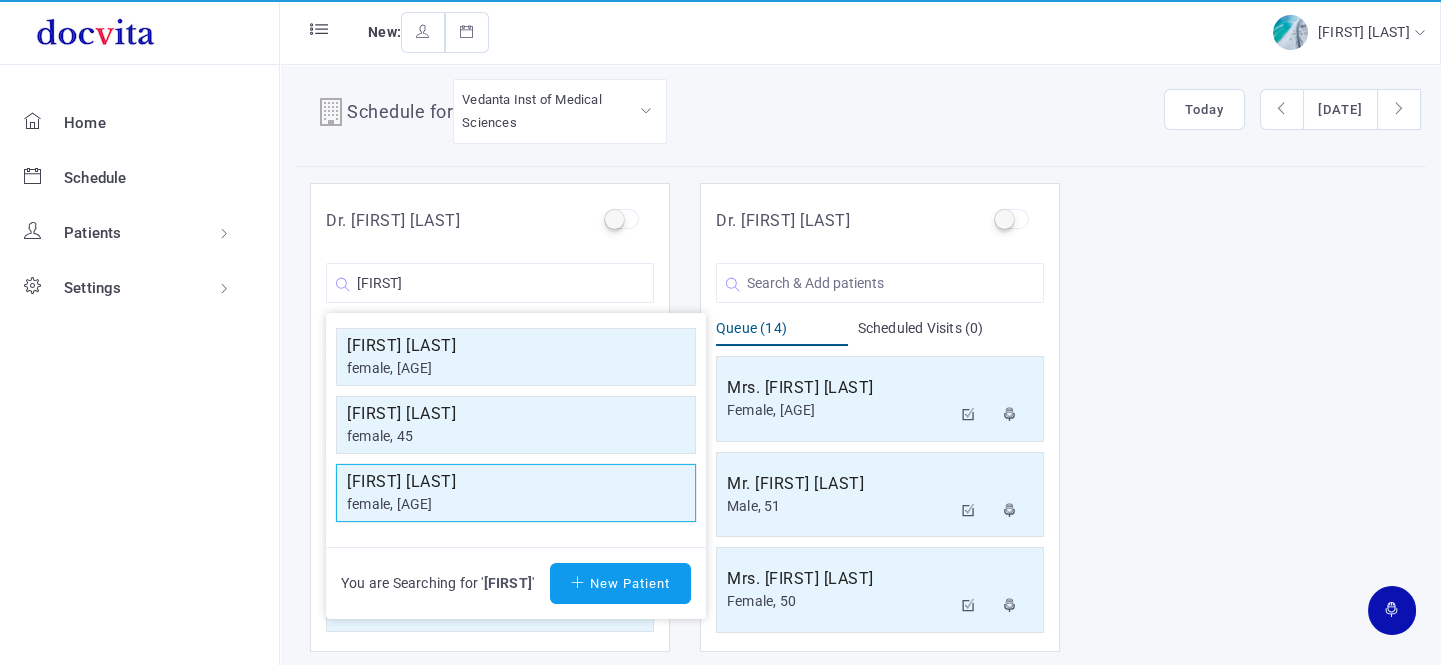 click on "[FIRST] [LAST]" 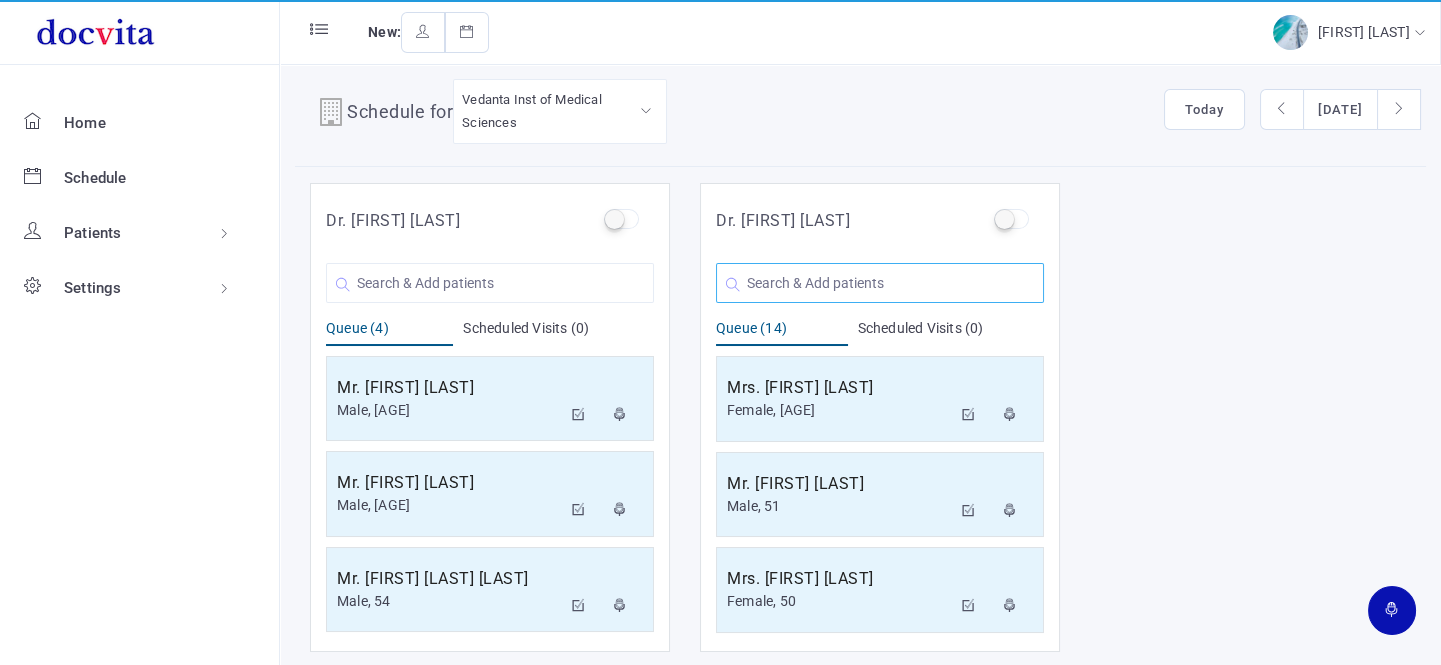 click 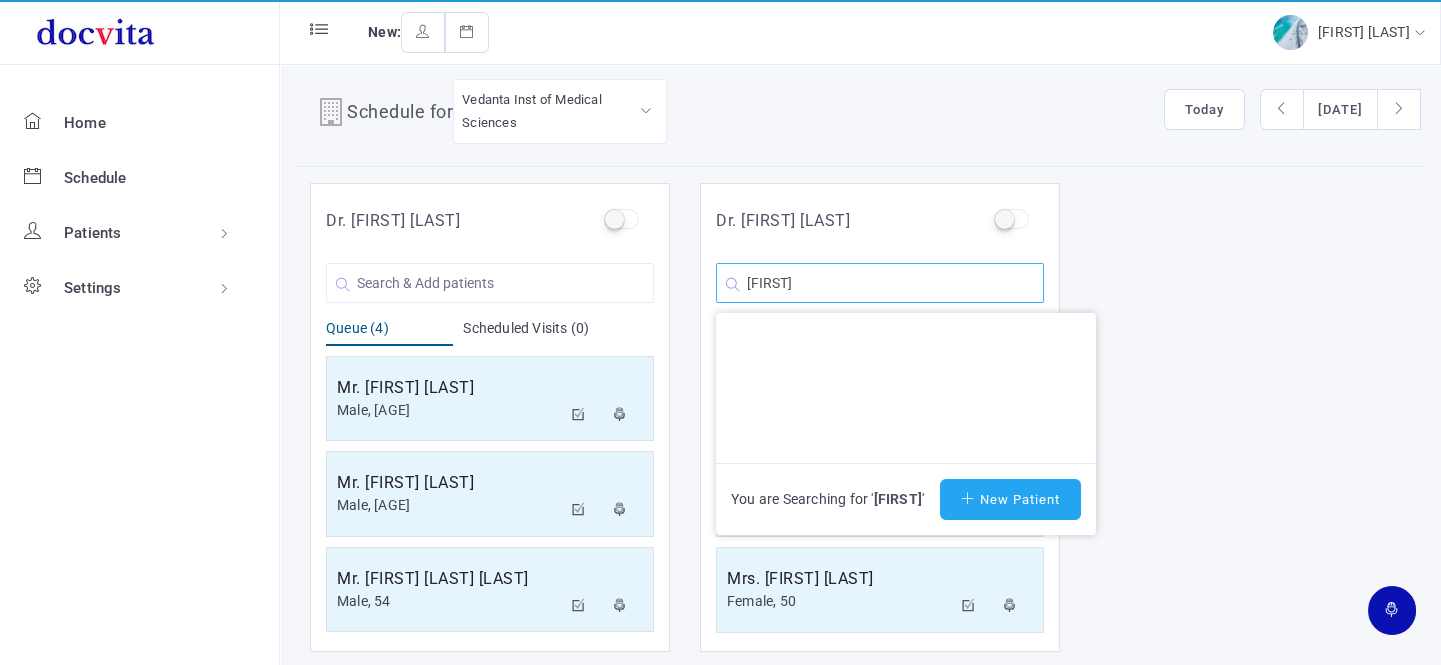 type on "[FIRST]" 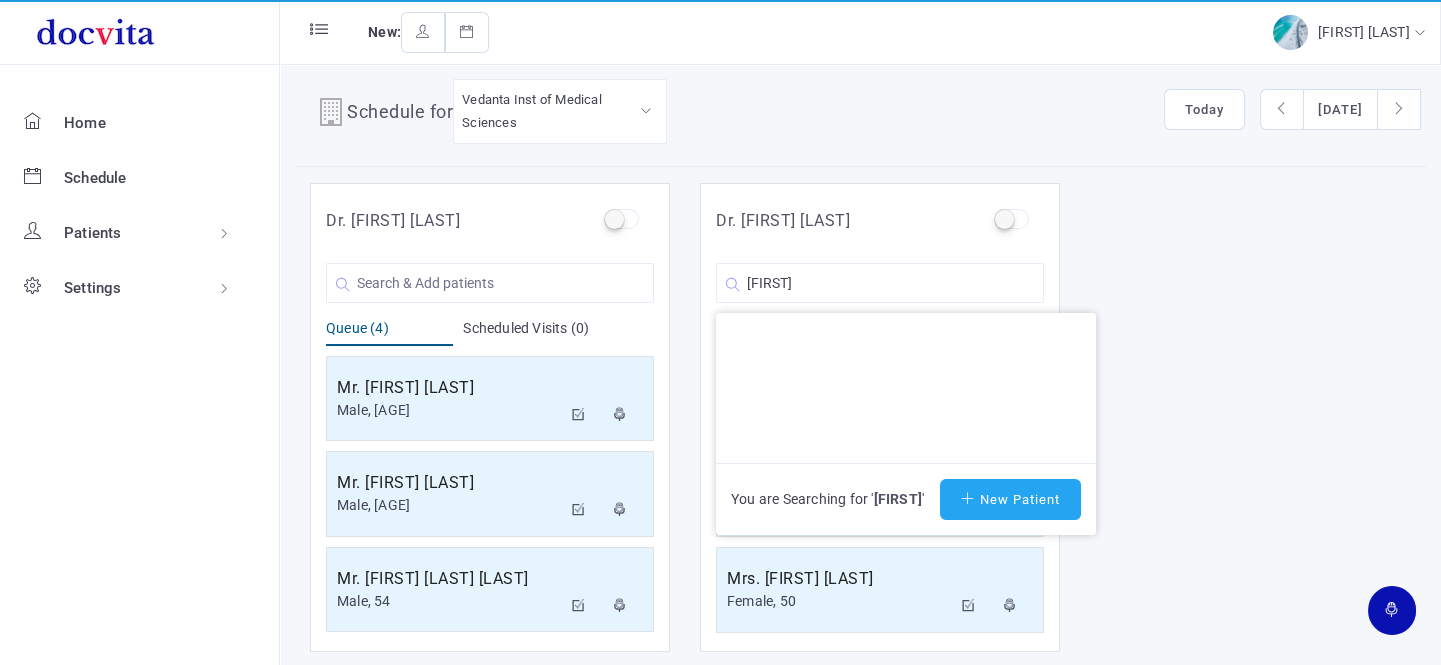 click on "New Patient" 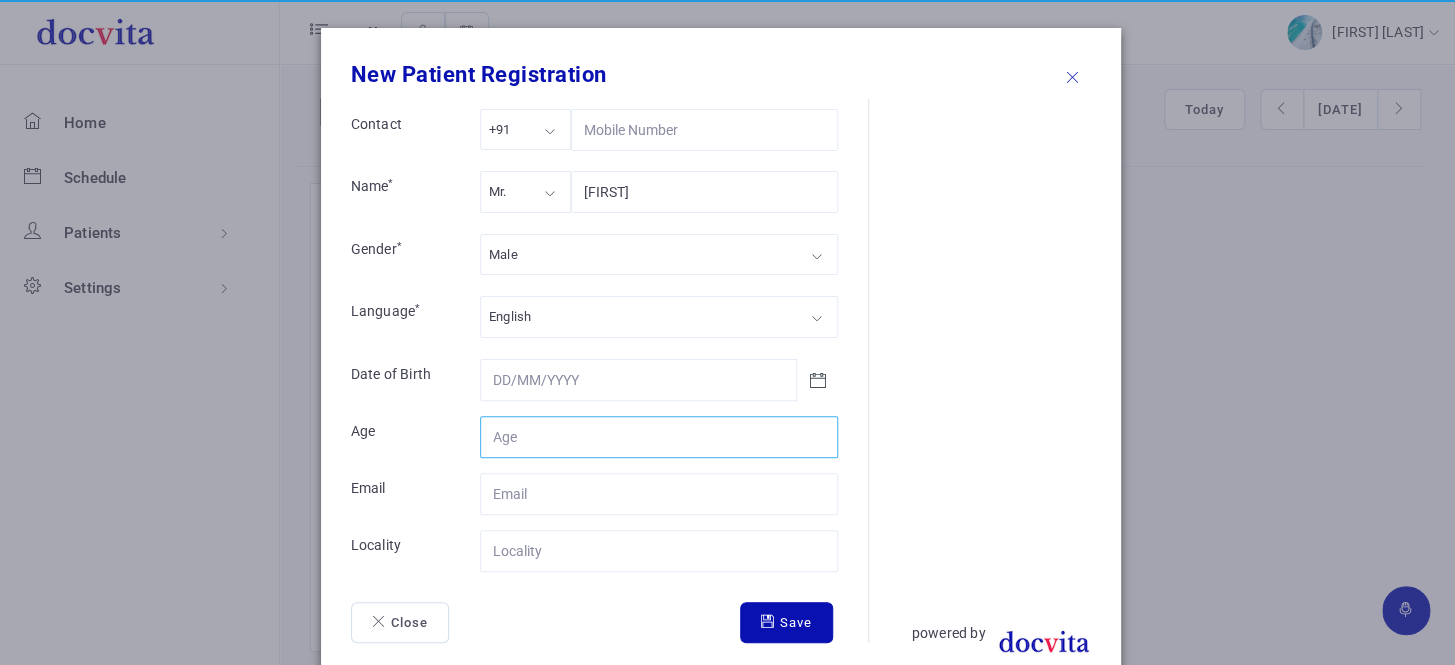 click on "Contact" at bounding box center (659, 437) 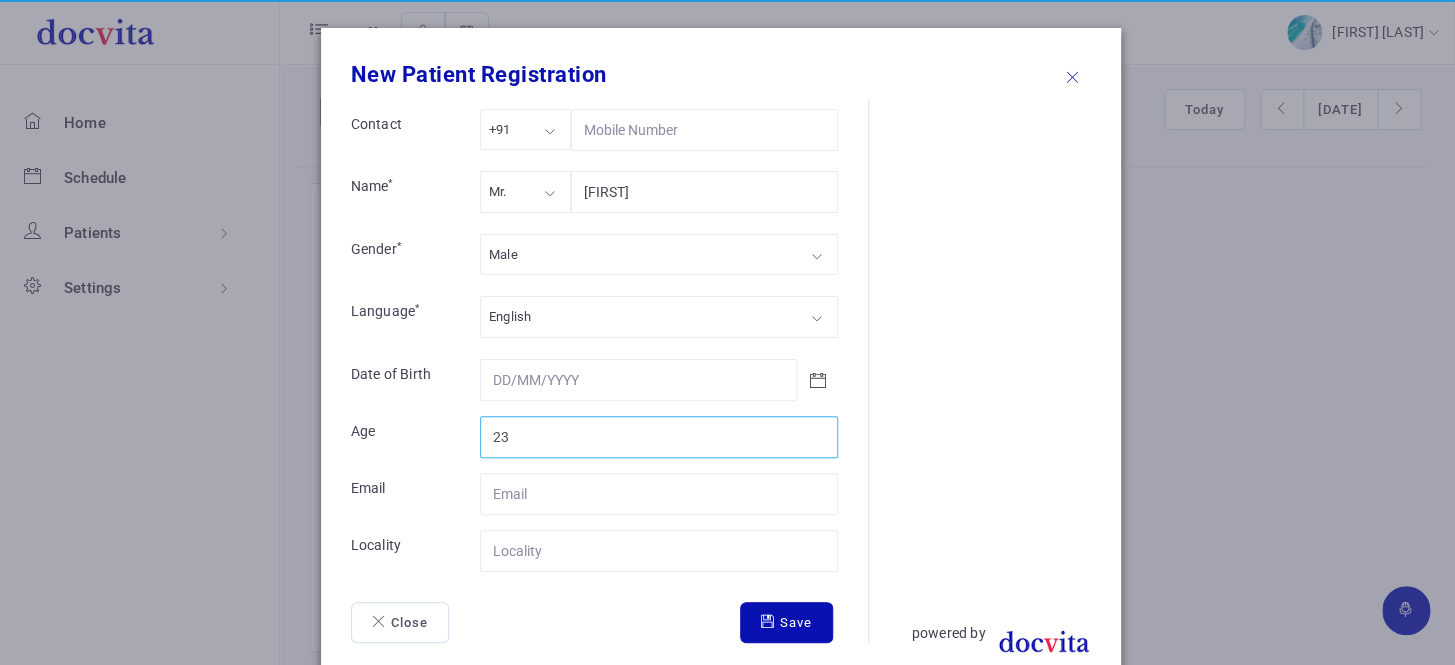 type on "23" 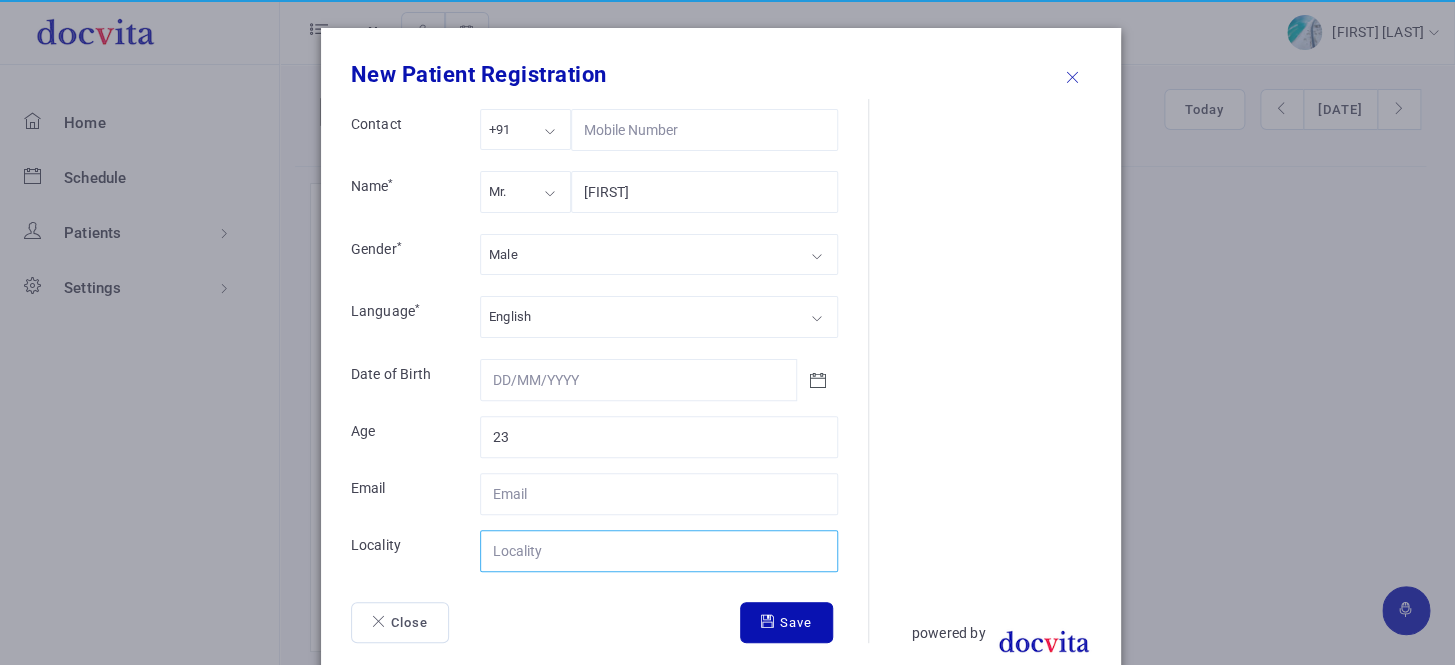 click on "Contact" at bounding box center [659, 551] 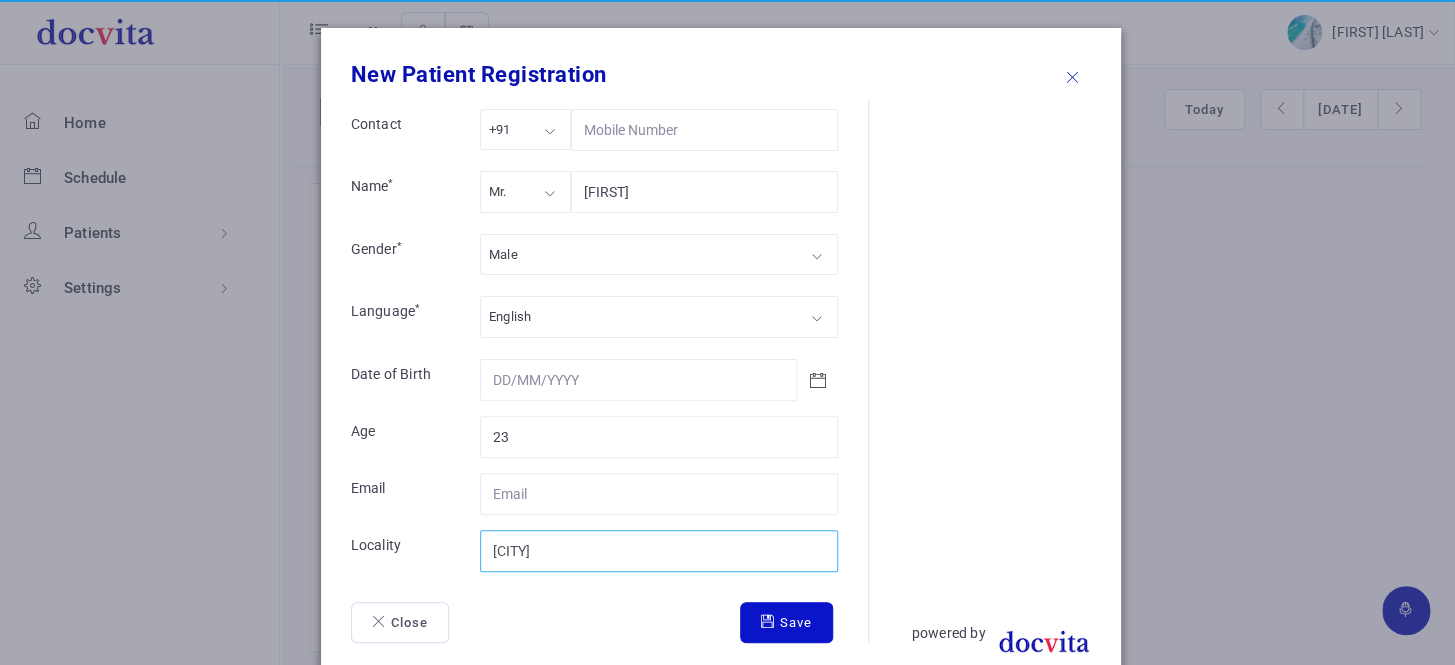 type on "[CITY]" 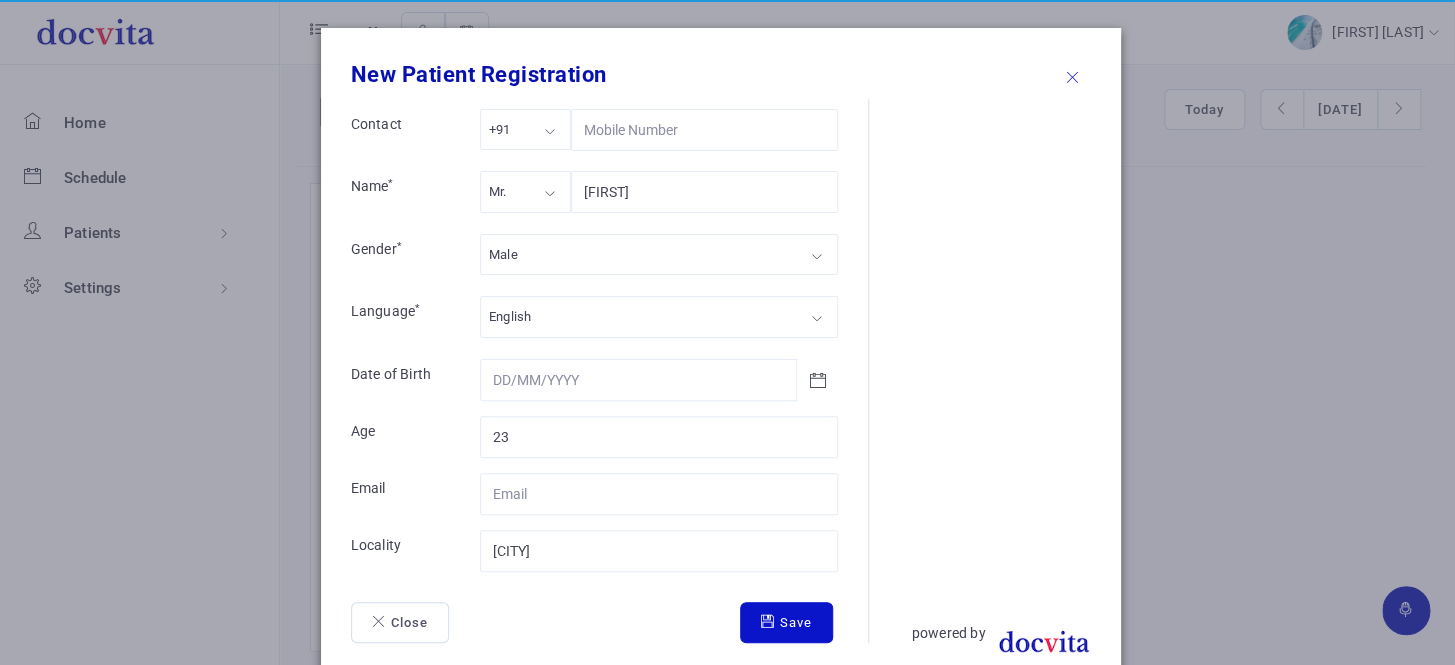 click on "Save" at bounding box center (786, 623) 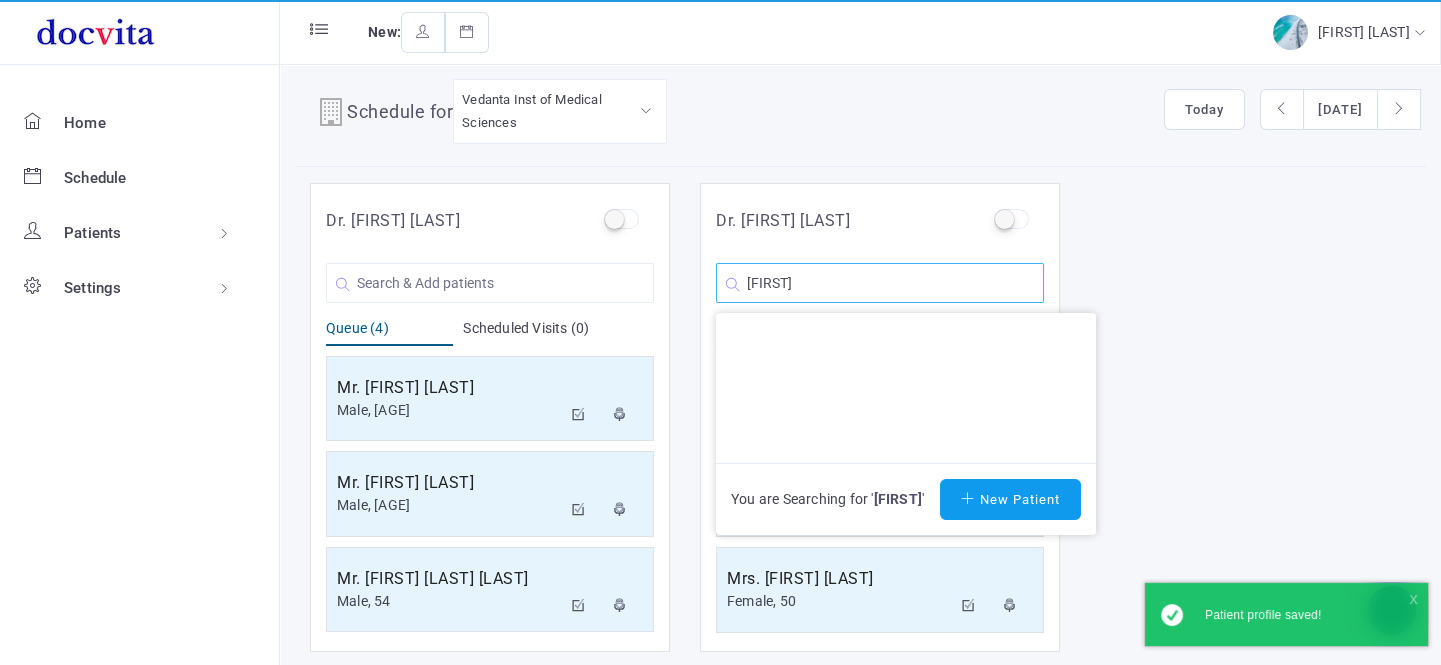 click on "[FIRST]" 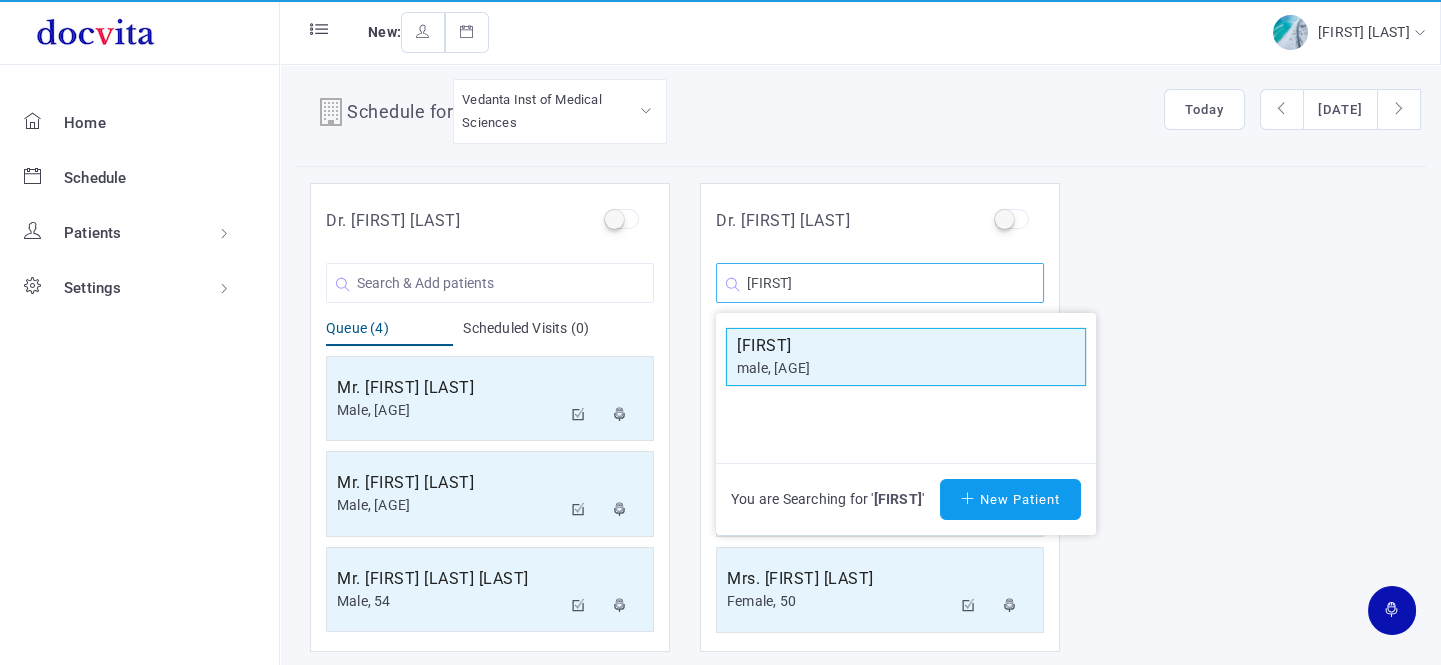 type on "[FIRST]" 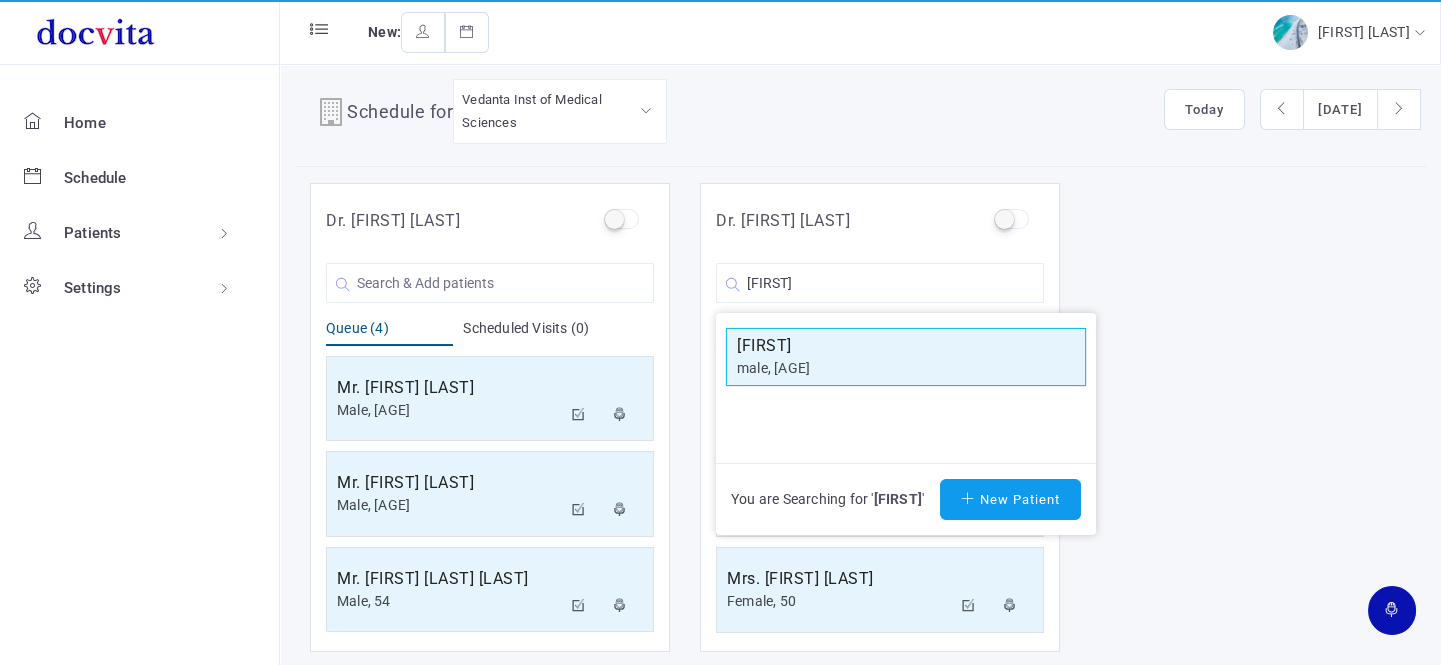 drag, startPoint x: 816, startPoint y: 354, endPoint x: 841, endPoint y: 355, distance: 25.019993 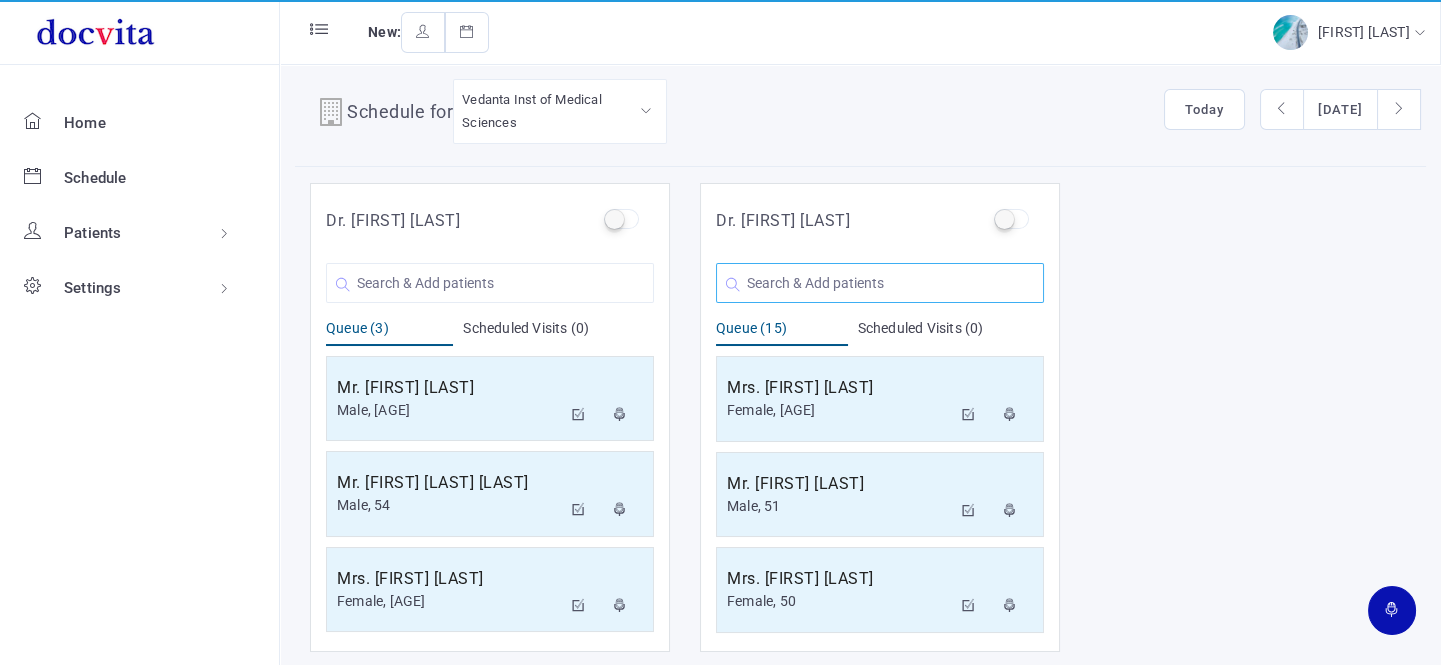 click 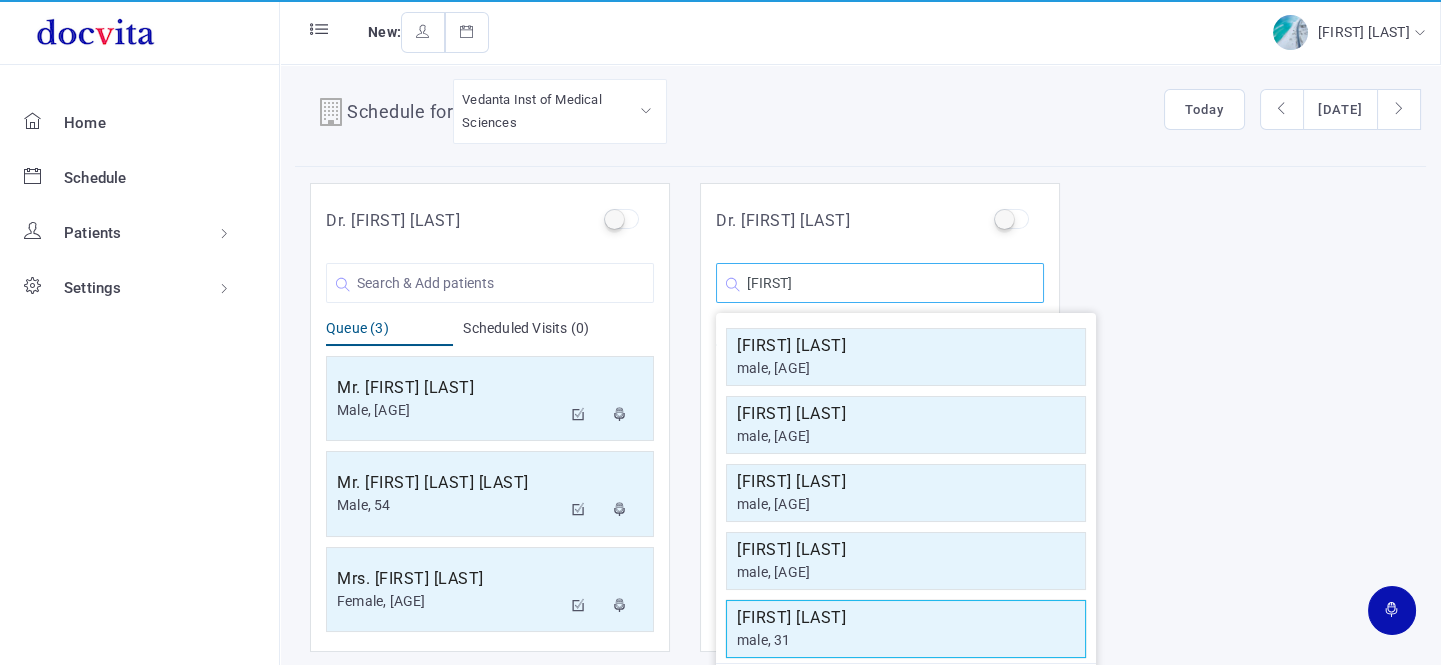 type on "[FIRST]" 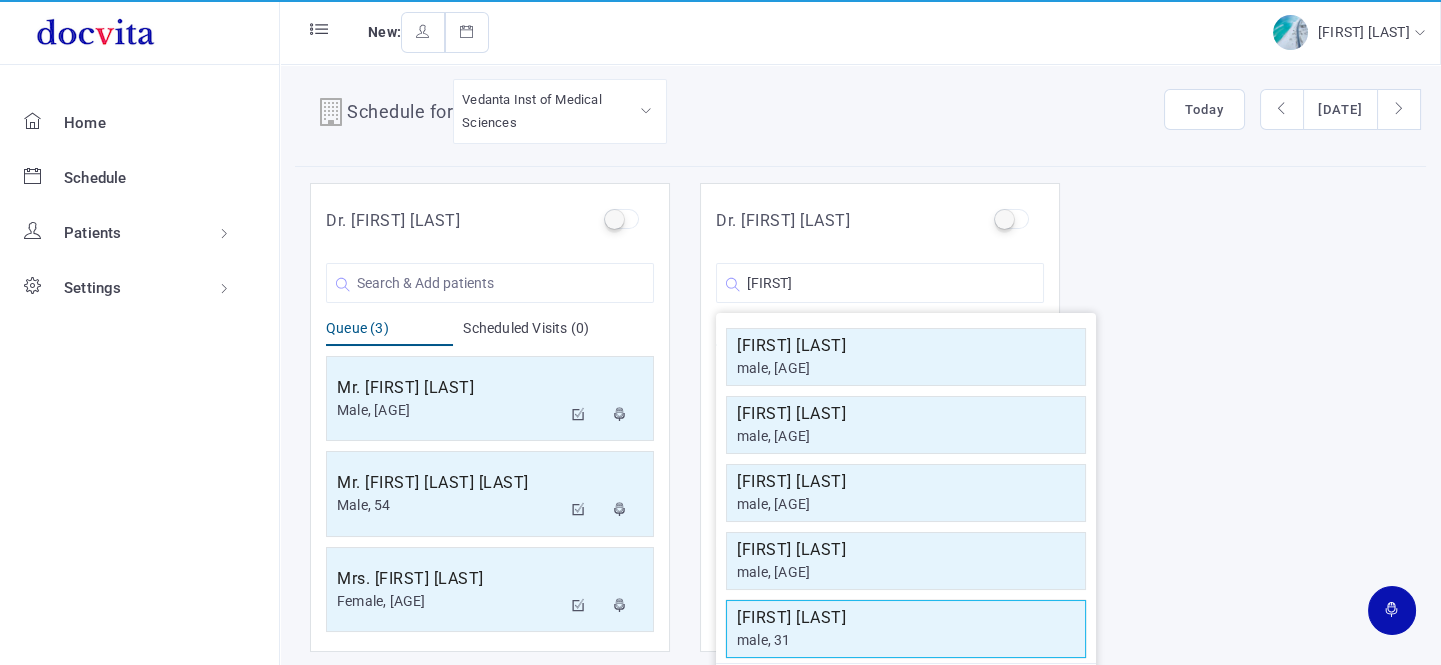 click on "[FIRST] [LAST]" 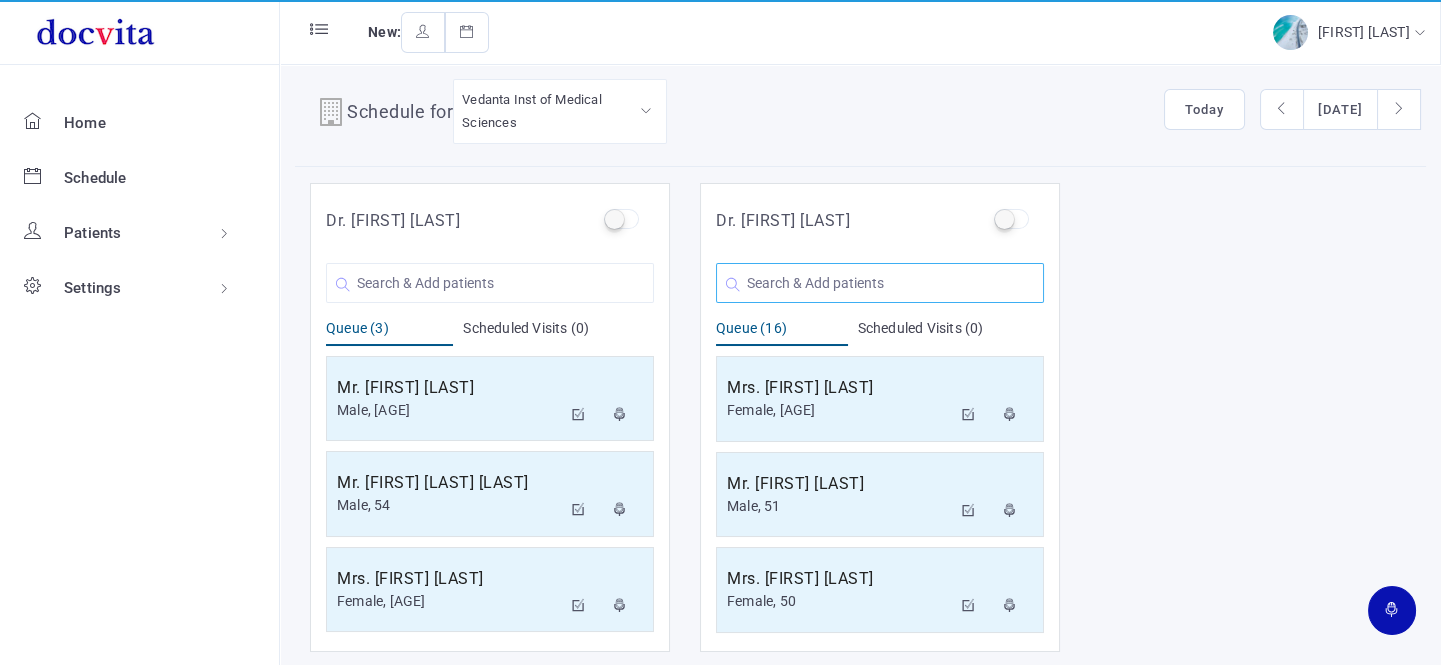 click 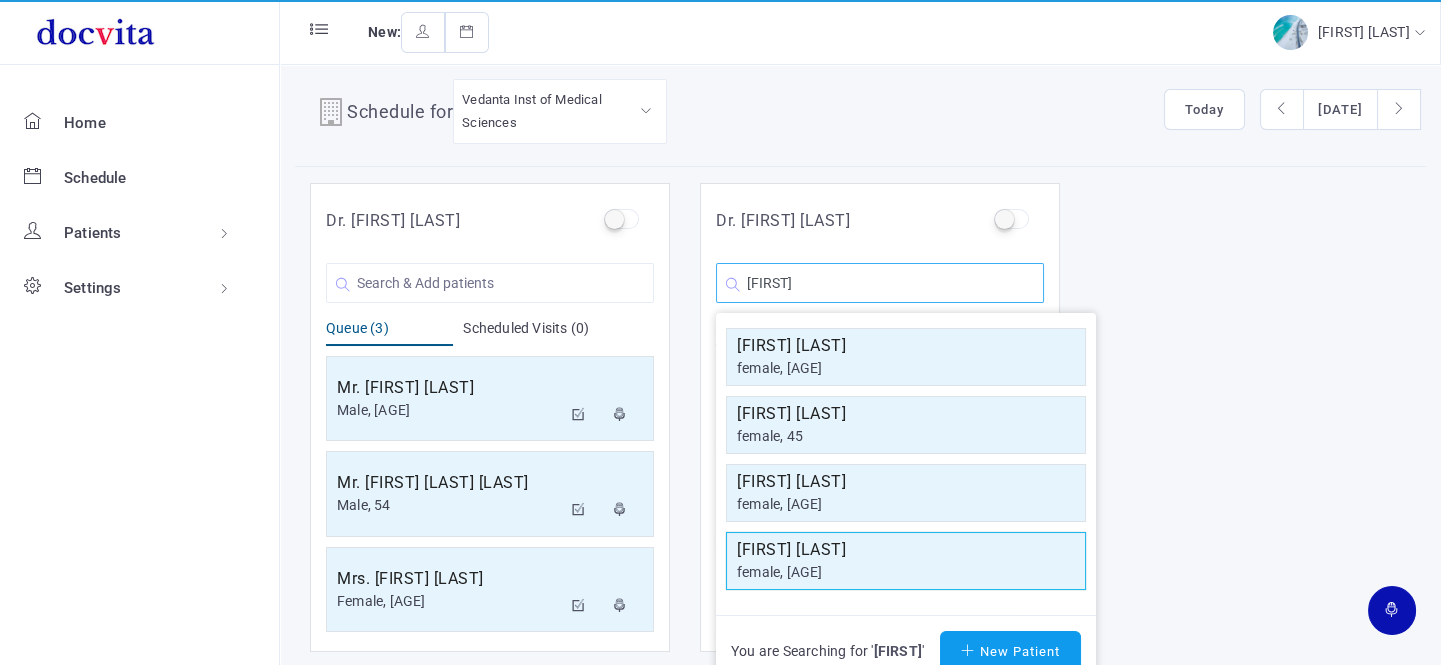 type on "[FIRST]" 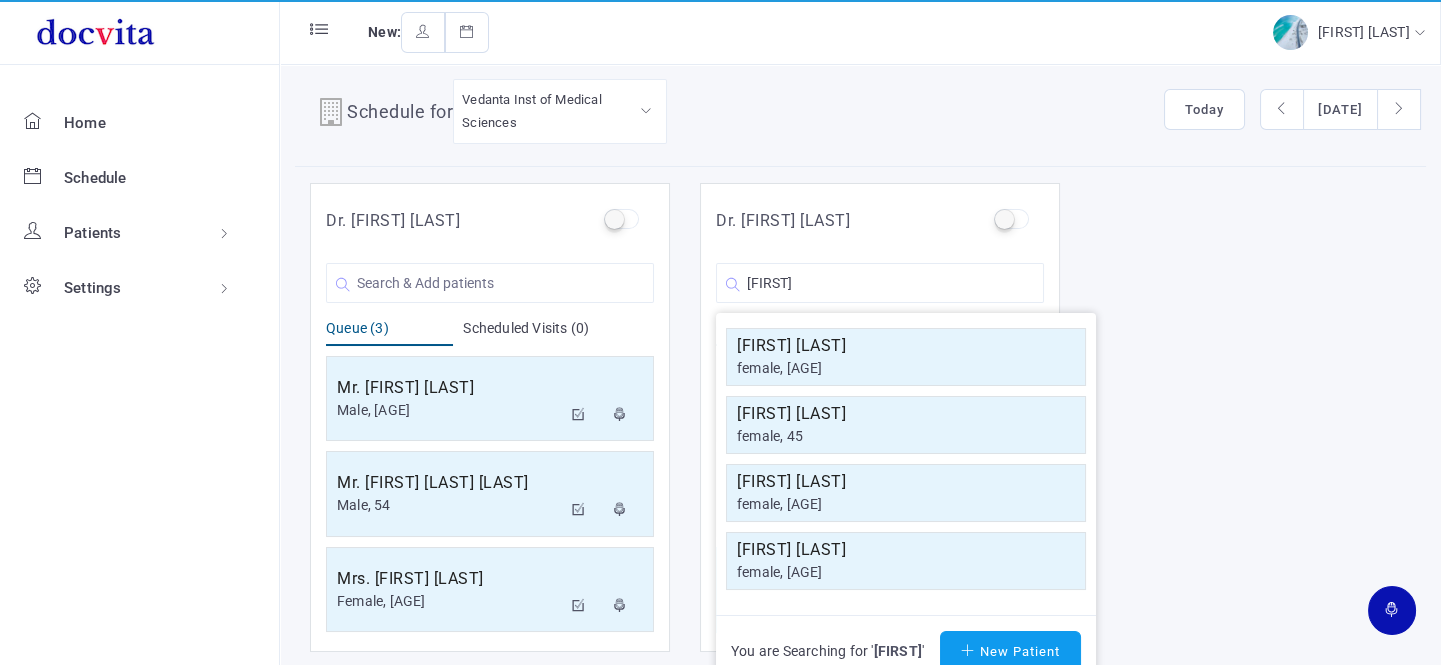 drag, startPoint x: 849, startPoint y: 562, endPoint x: 864, endPoint y: 559, distance: 15.297058 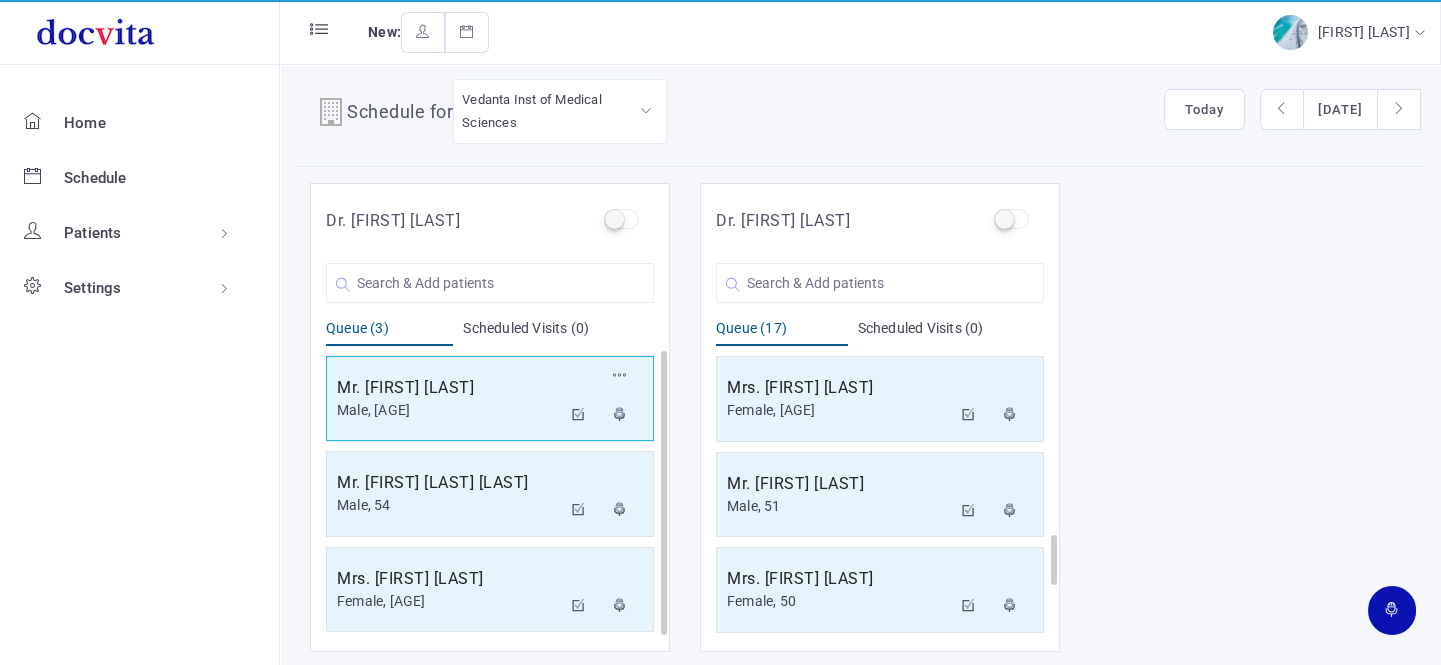 scroll, scrollTop: 0, scrollLeft: 0, axis: both 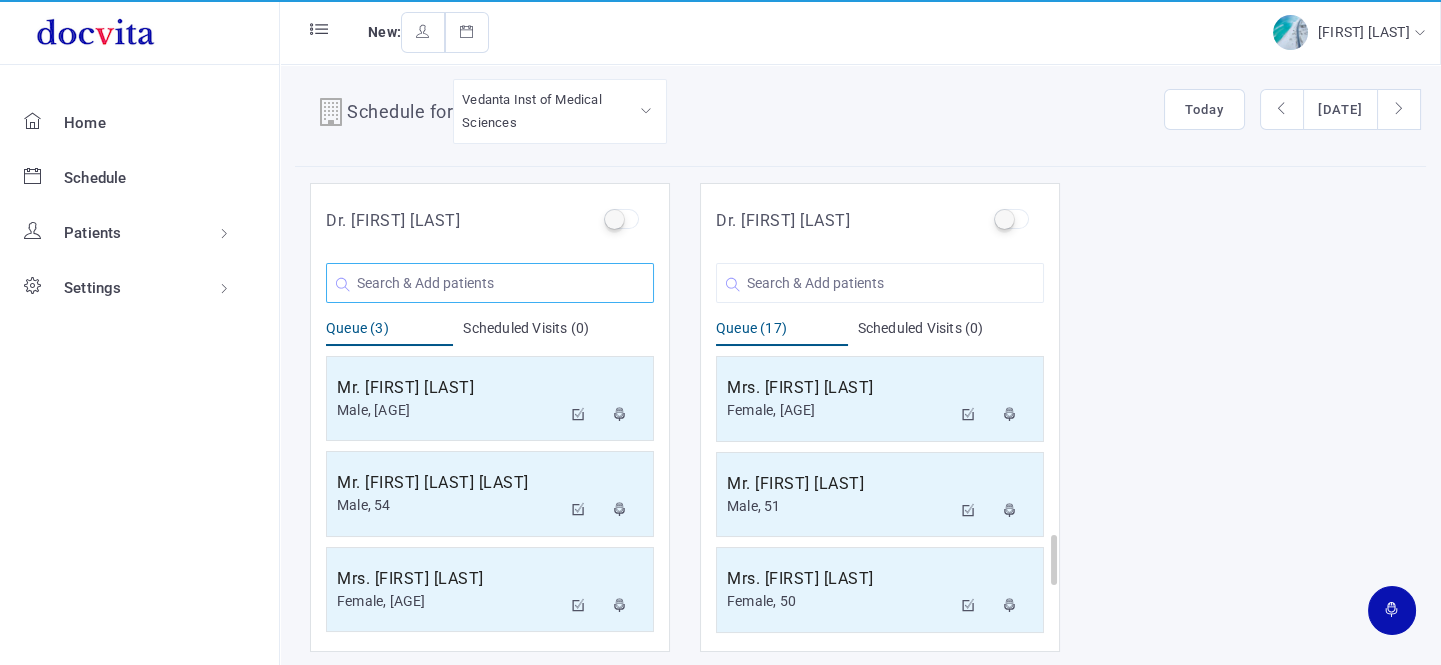 click 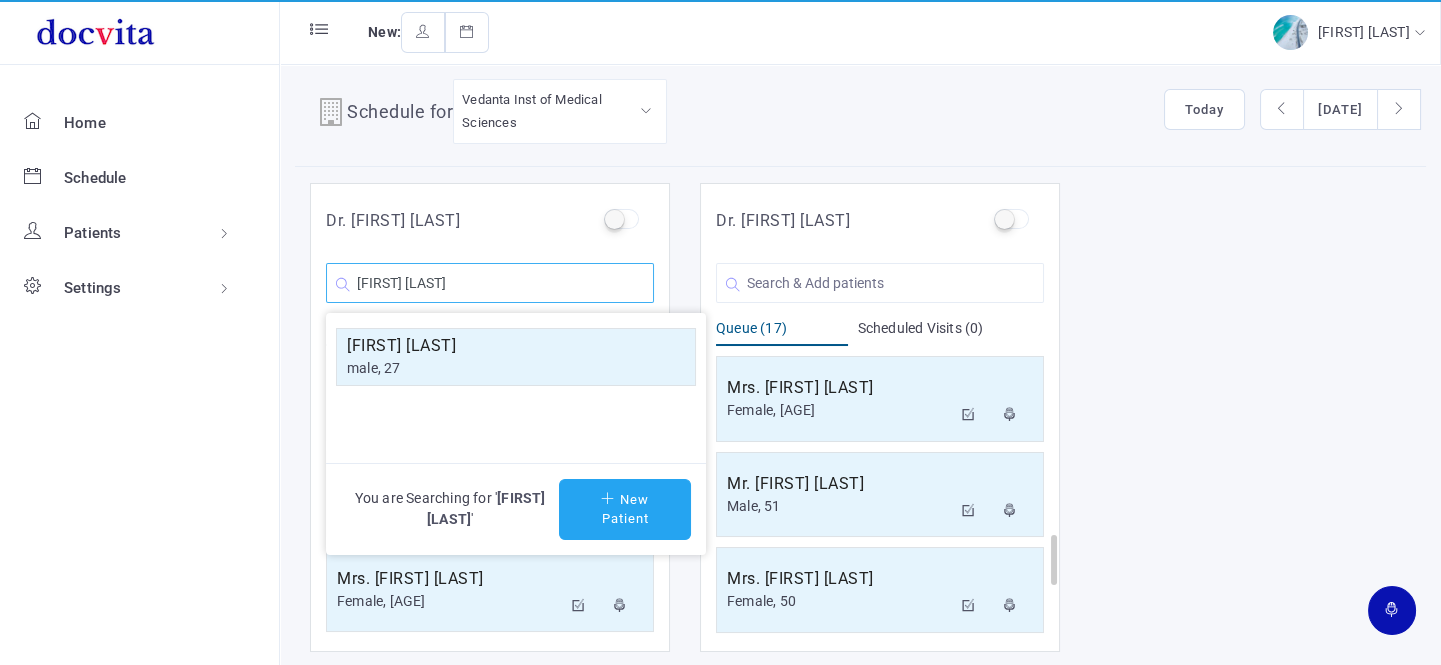 type on "[FIRST] [LAST]" 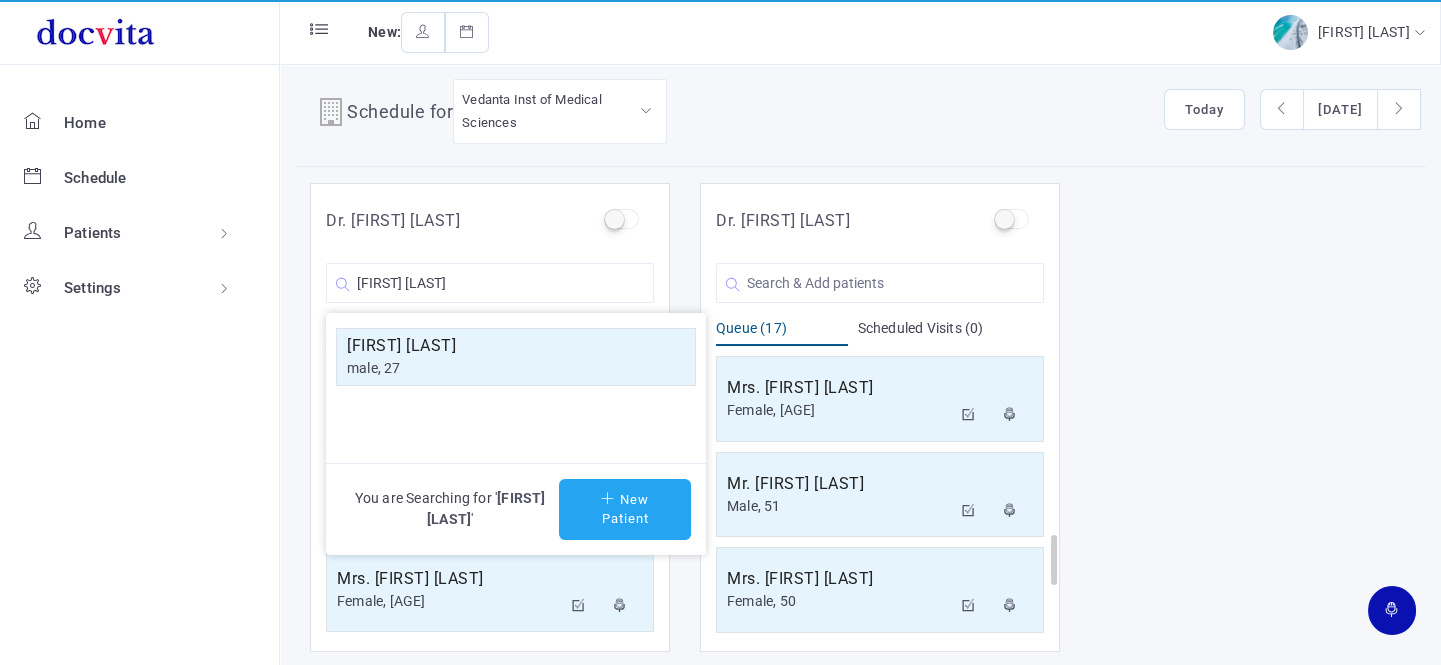click on "New Patient" 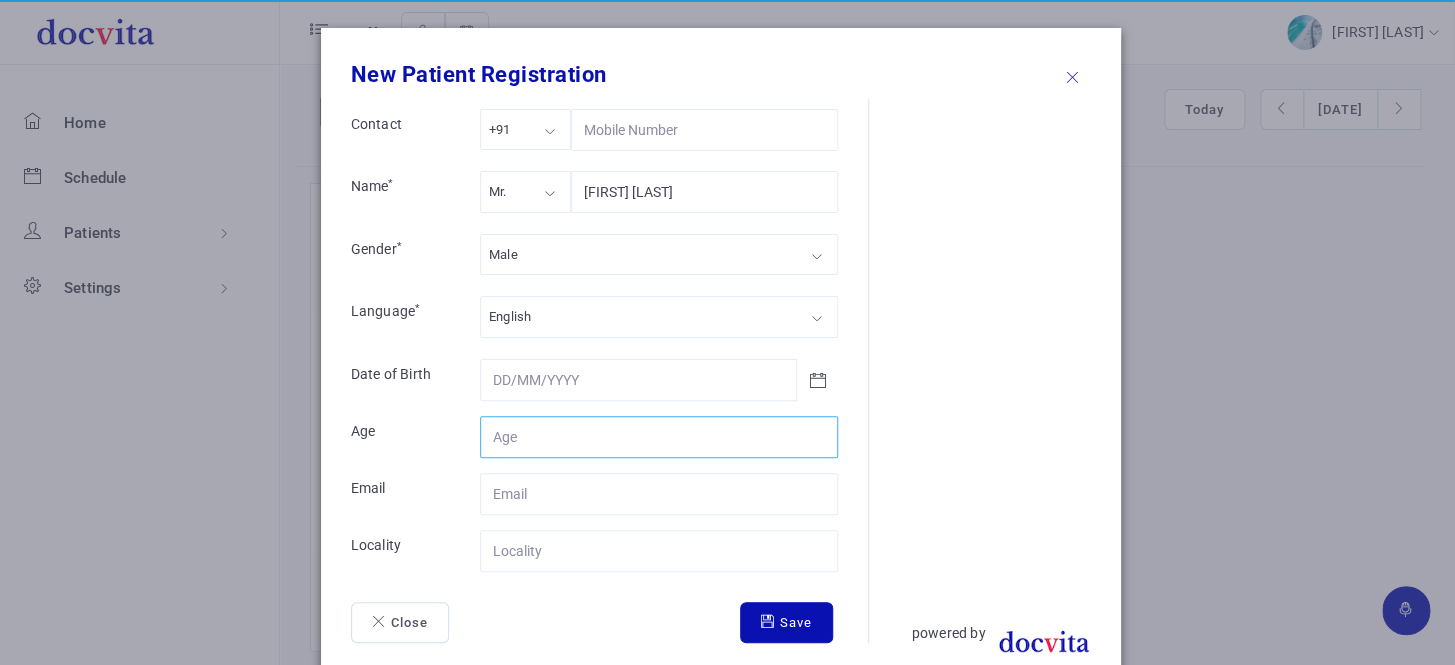 click on "Contact" at bounding box center [659, 437] 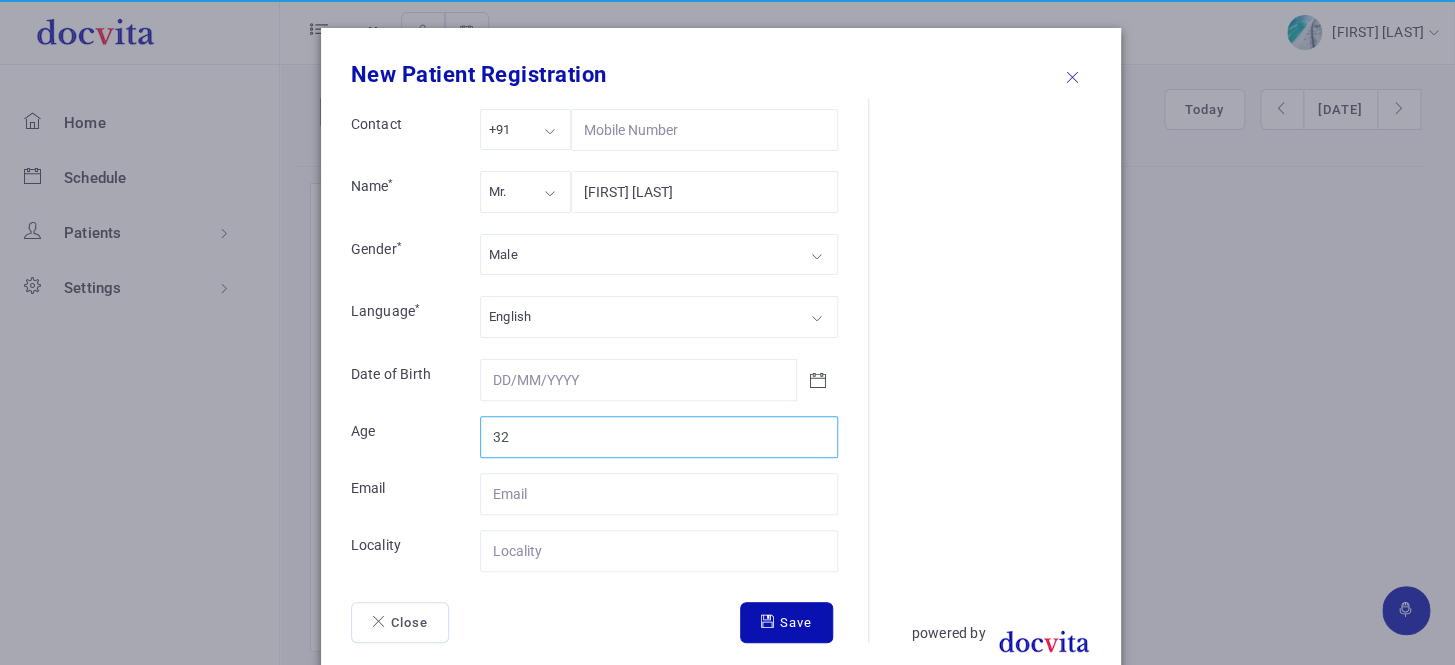 type on "32" 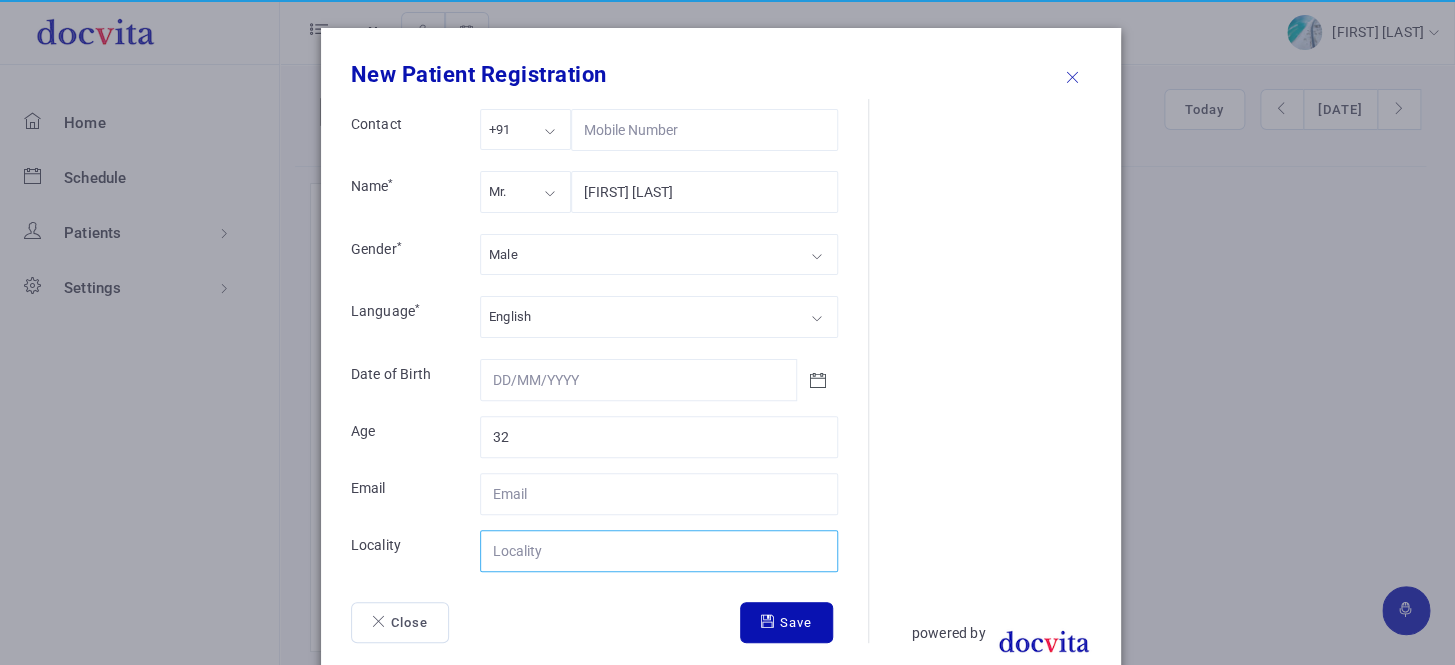 click on "Contact" at bounding box center [659, 551] 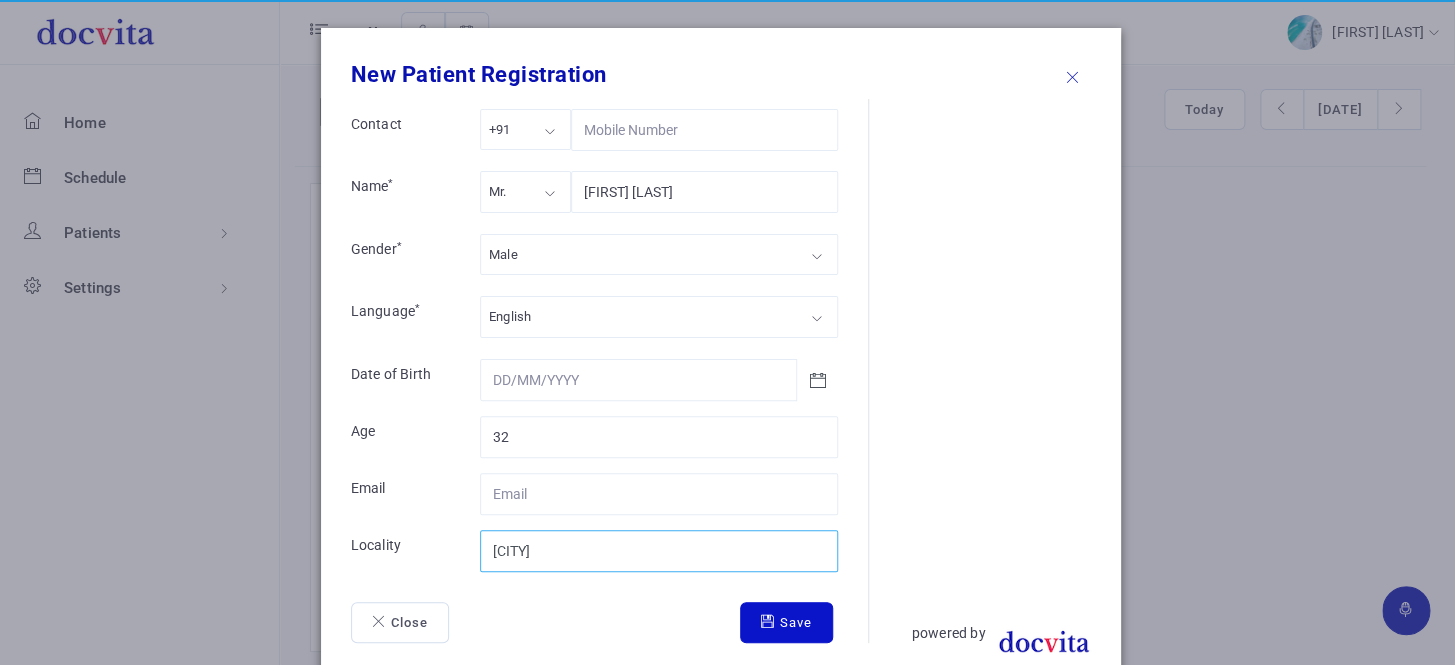 type on "[CITY]" 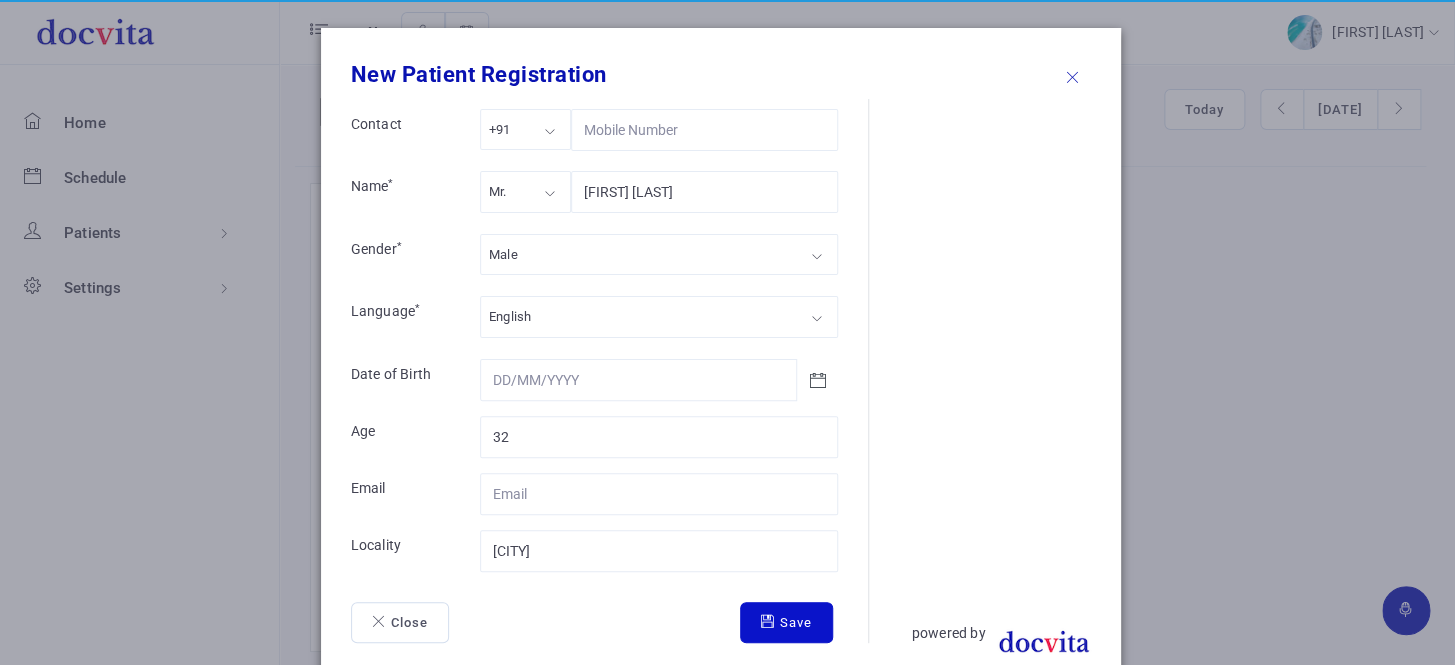 click on "Save" at bounding box center (786, 623) 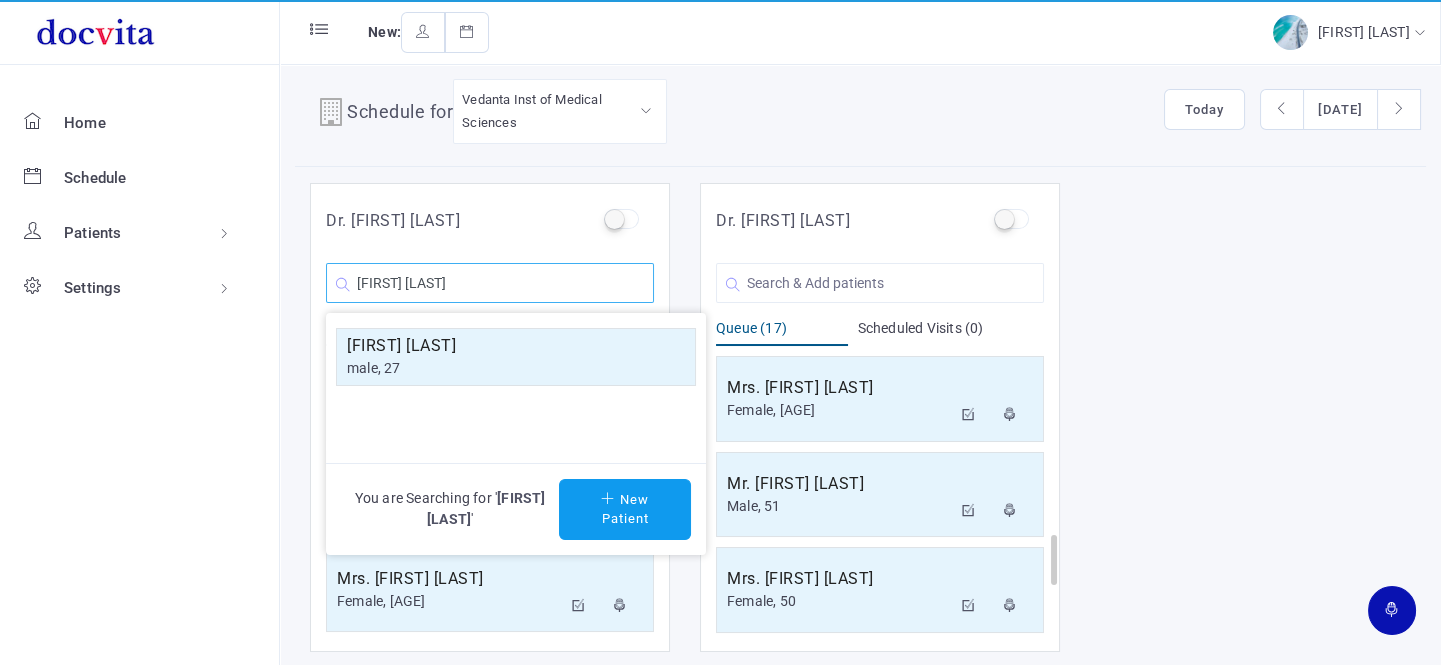 click on "[FIRST] [LAST]" 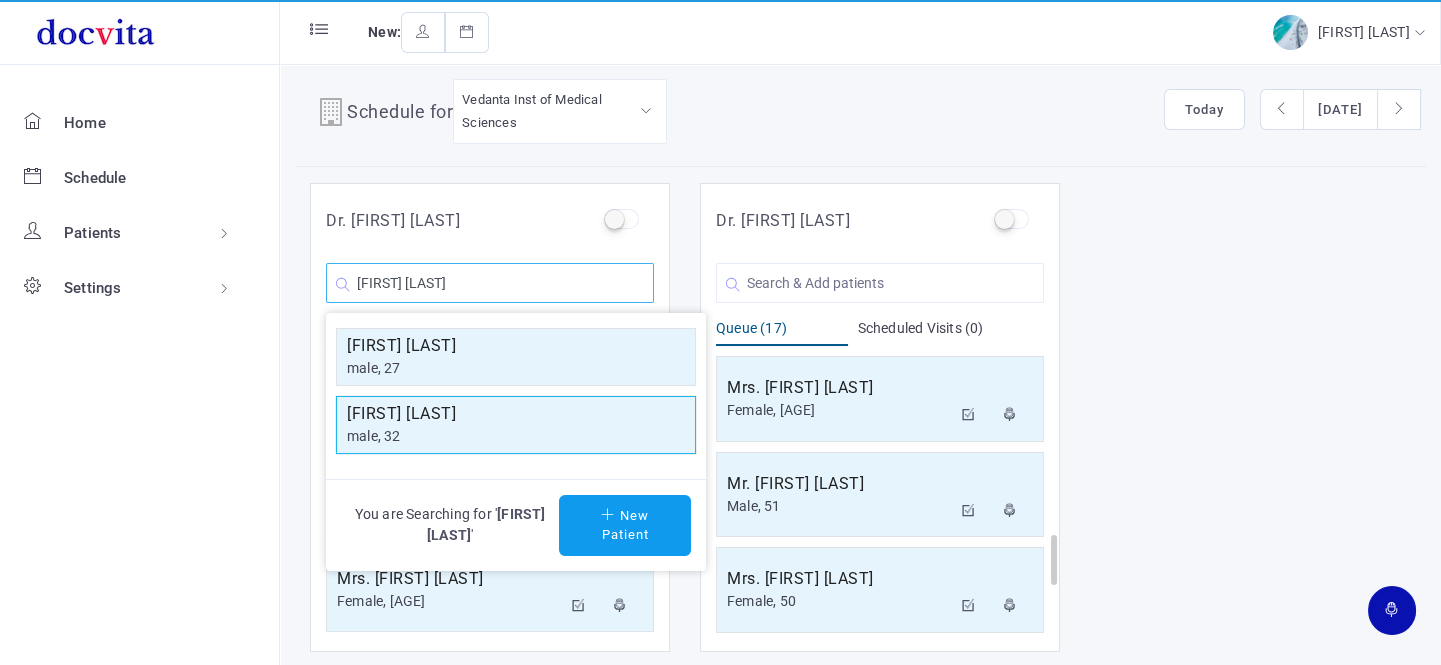 type on "[FIRST] [LAST]" 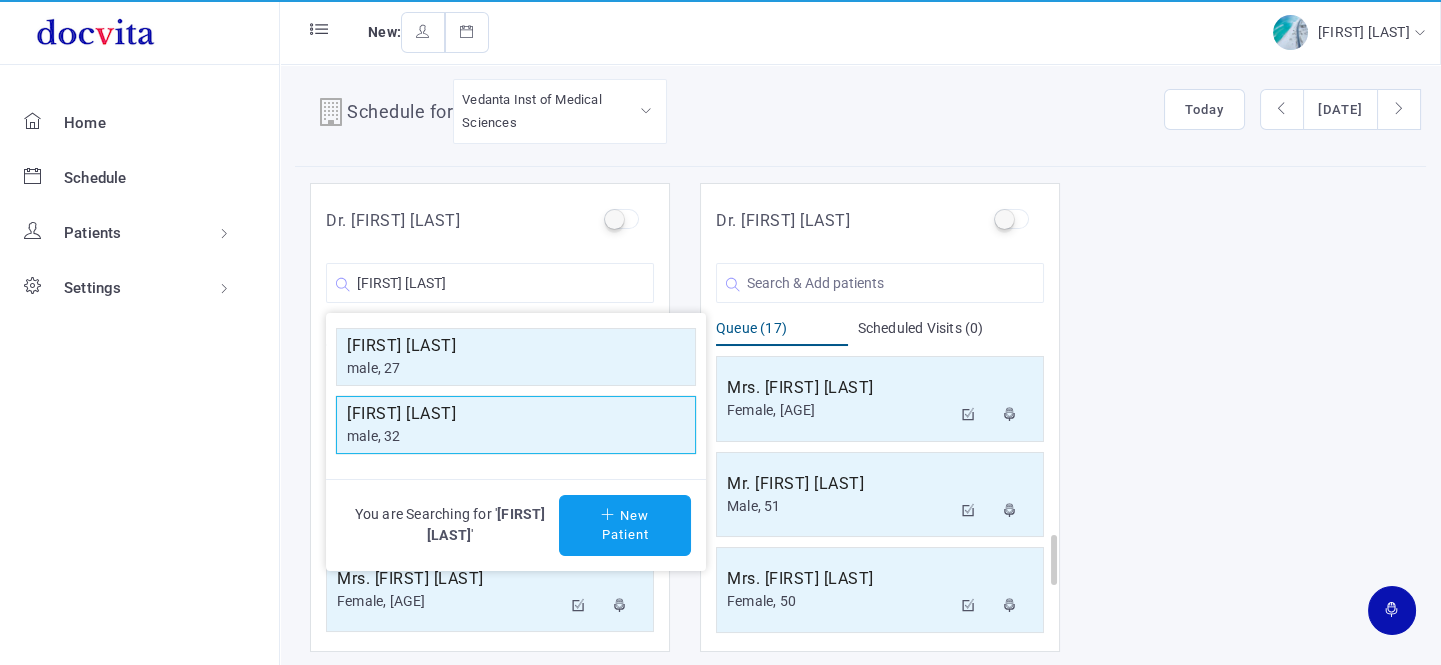 click on "[FIRST] [LAST]" 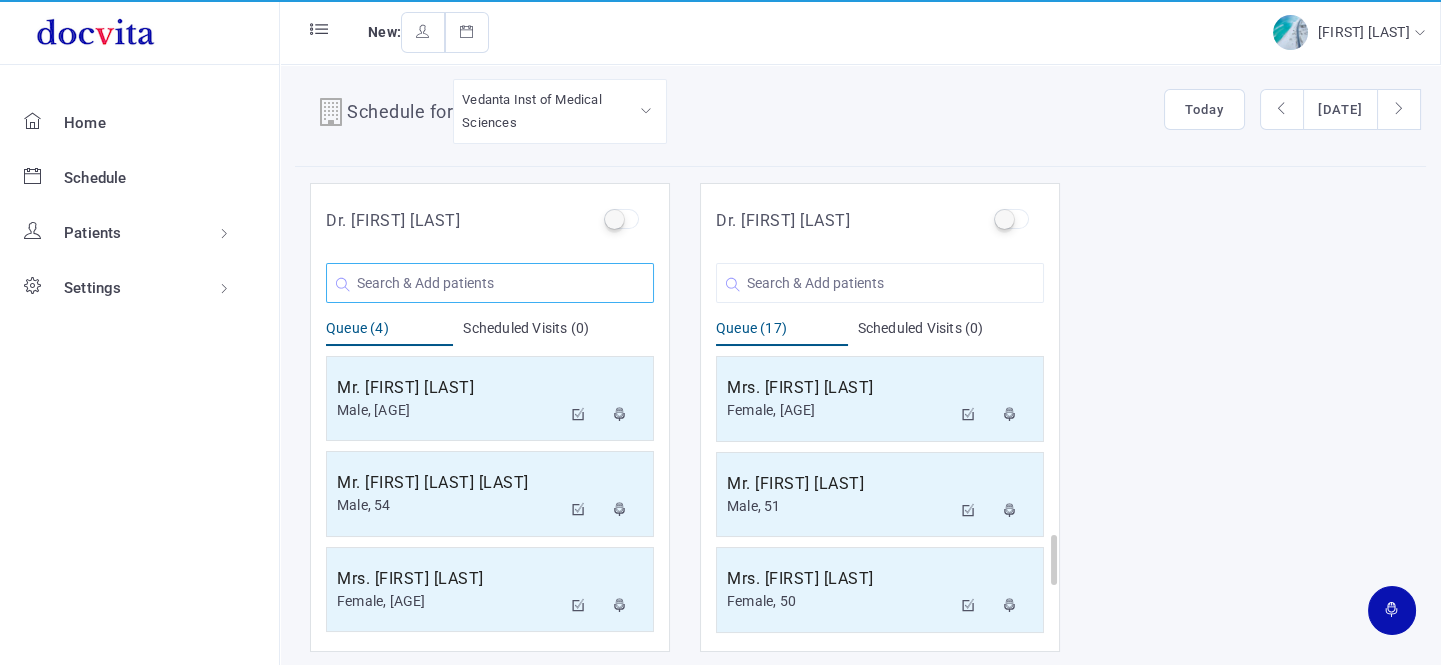 click 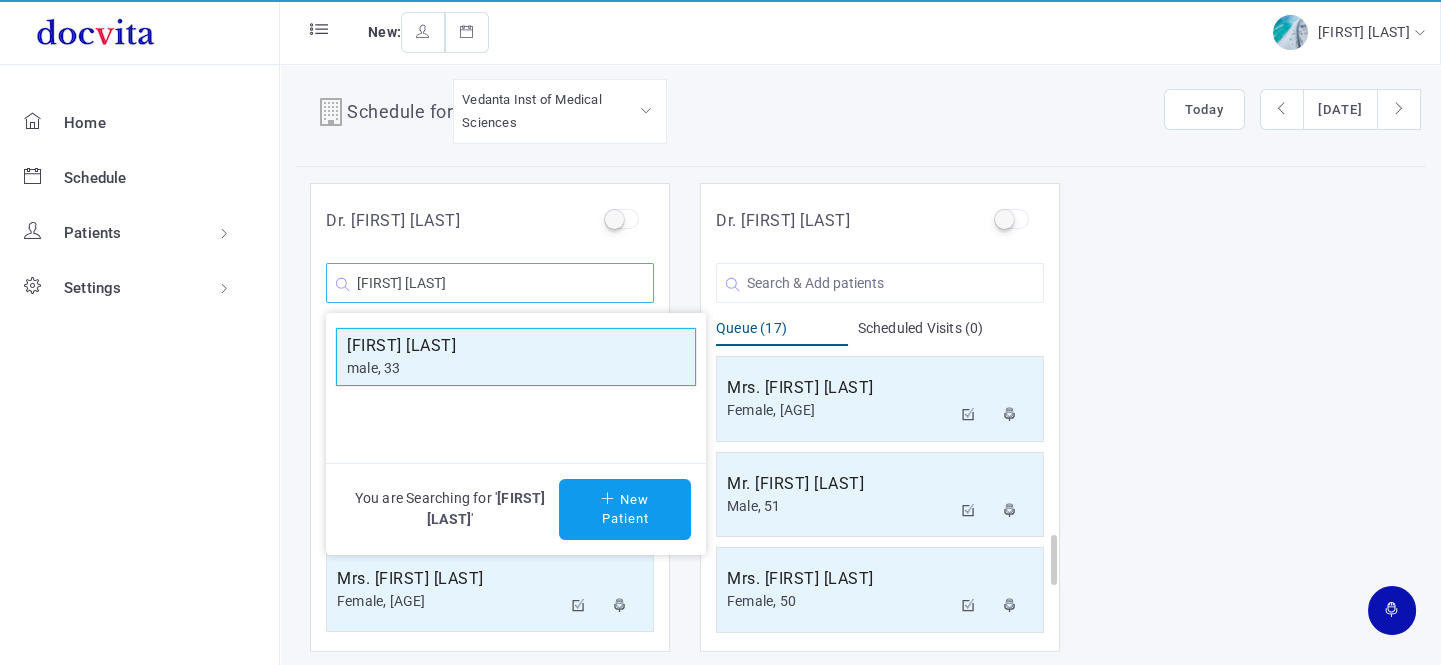 type on "[FIRST] [LAST]" 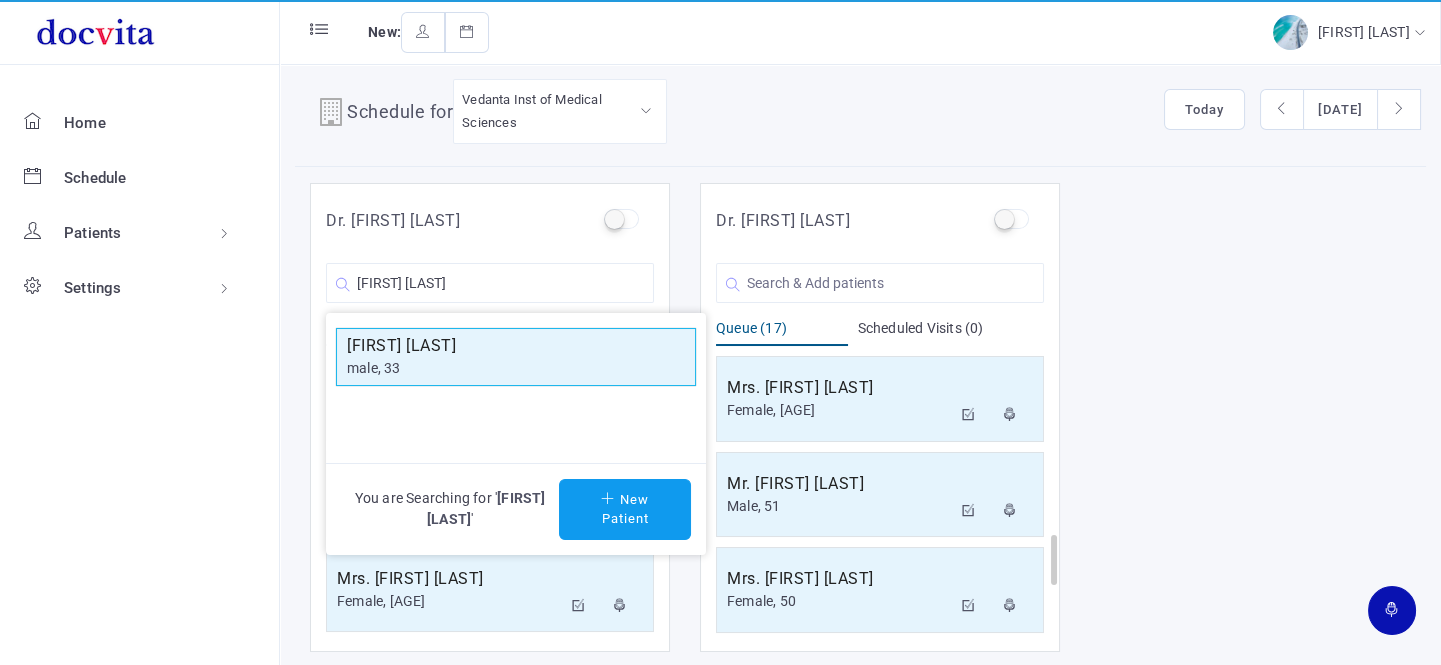 click on "[FIRST] [LAST]" 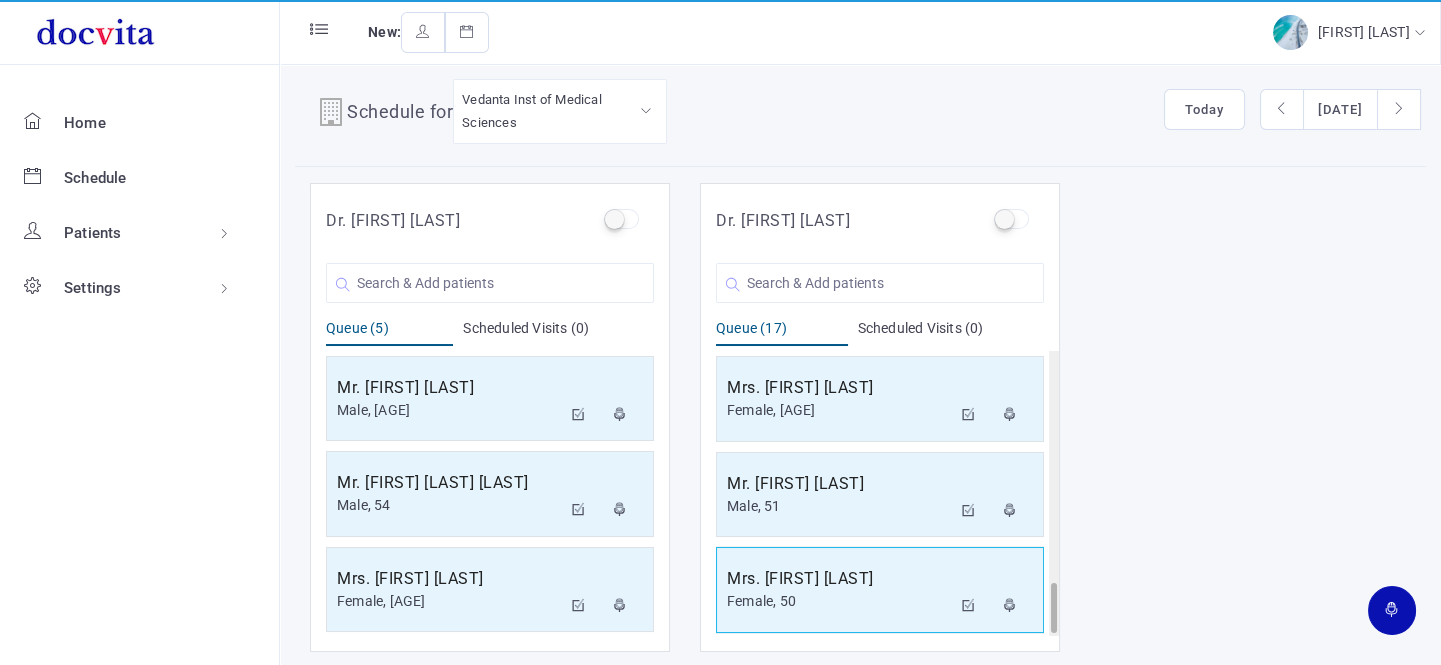 scroll, scrollTop: 1335, scrollLeft: 0, axis: vertical 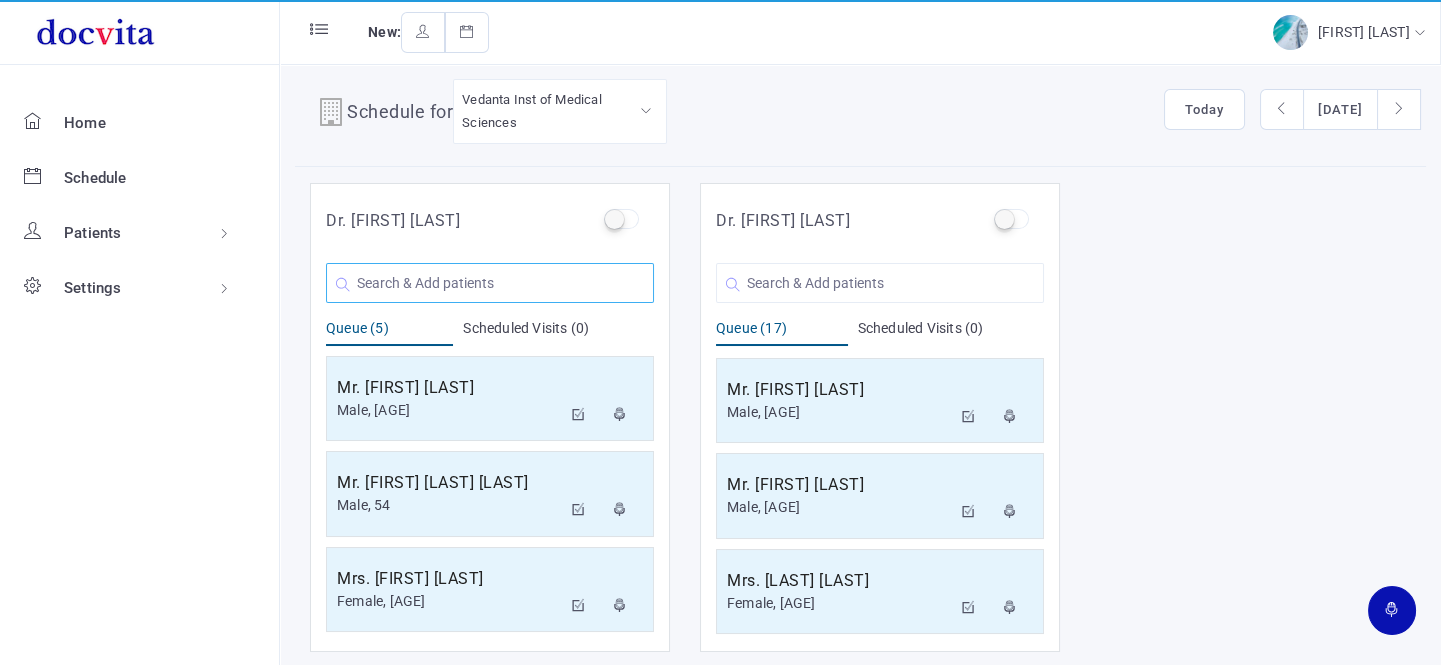 click 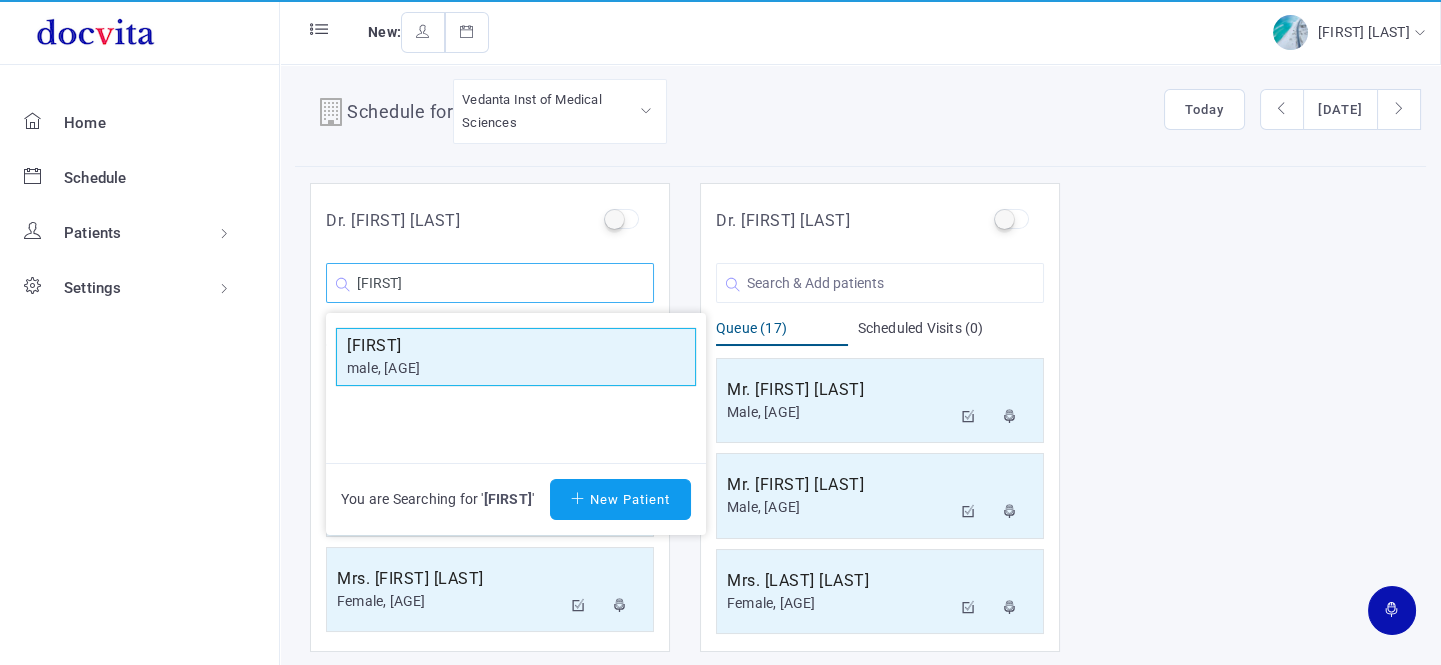 type on "[FIRST]" 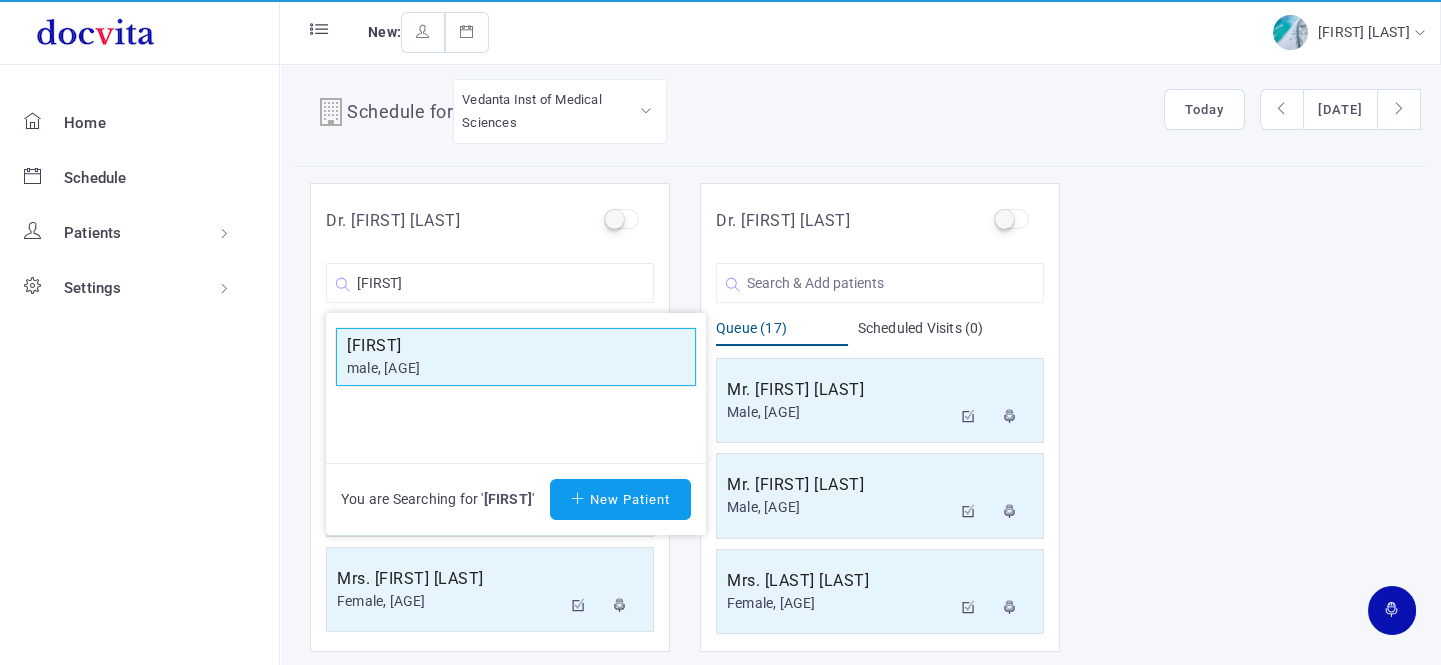 click on "male, [AGE]" 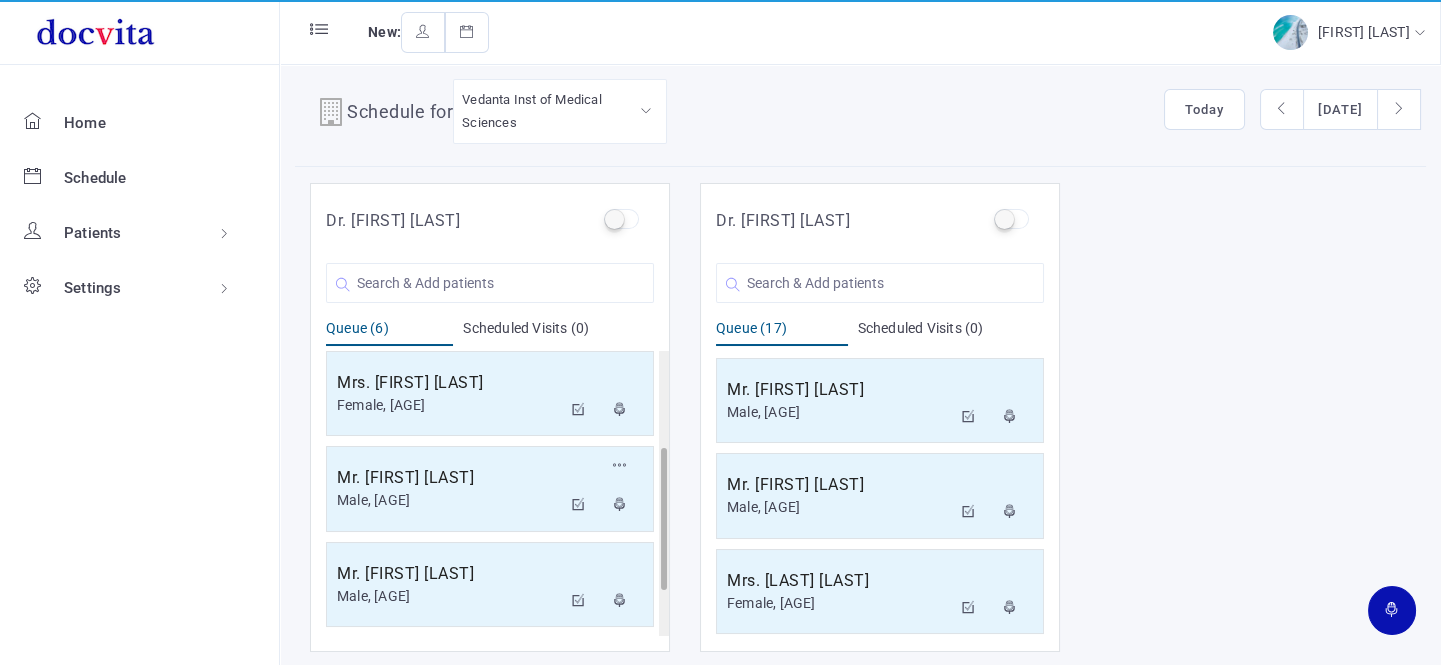scroll, scrollTop: 14, scrollLeft: 0, axis: vertical 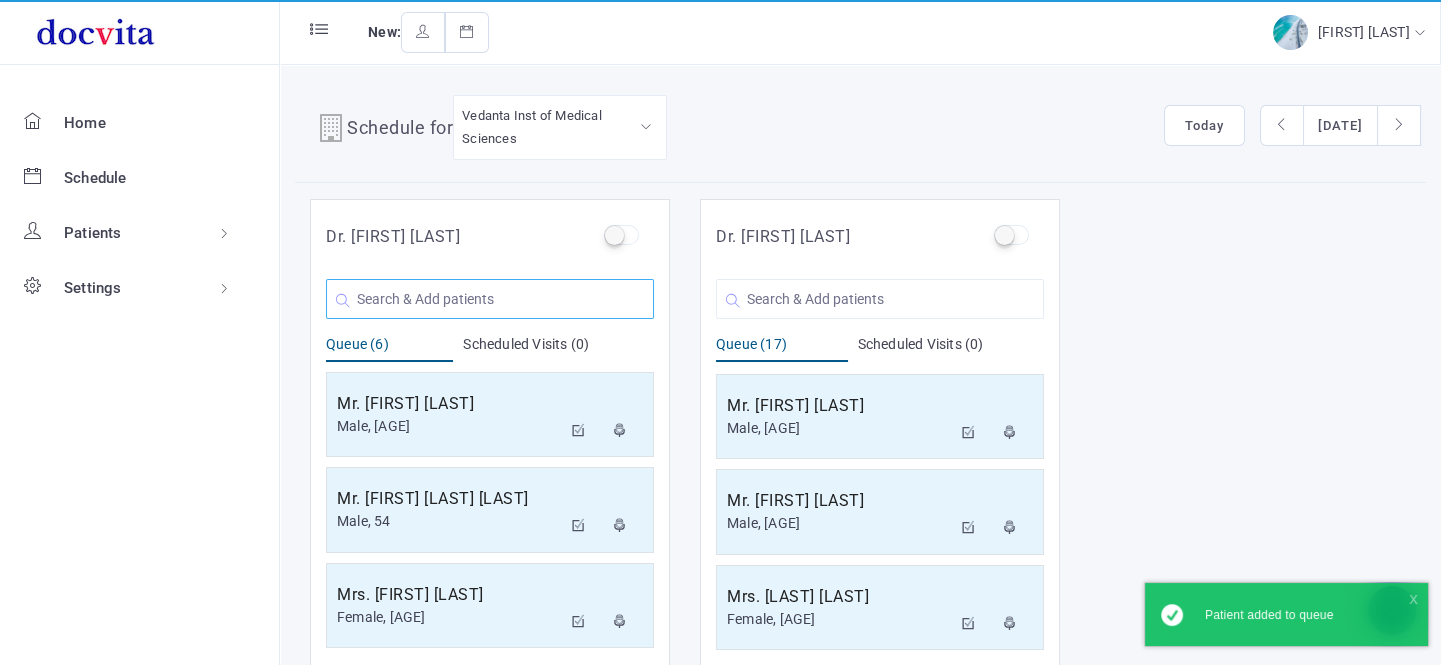 click 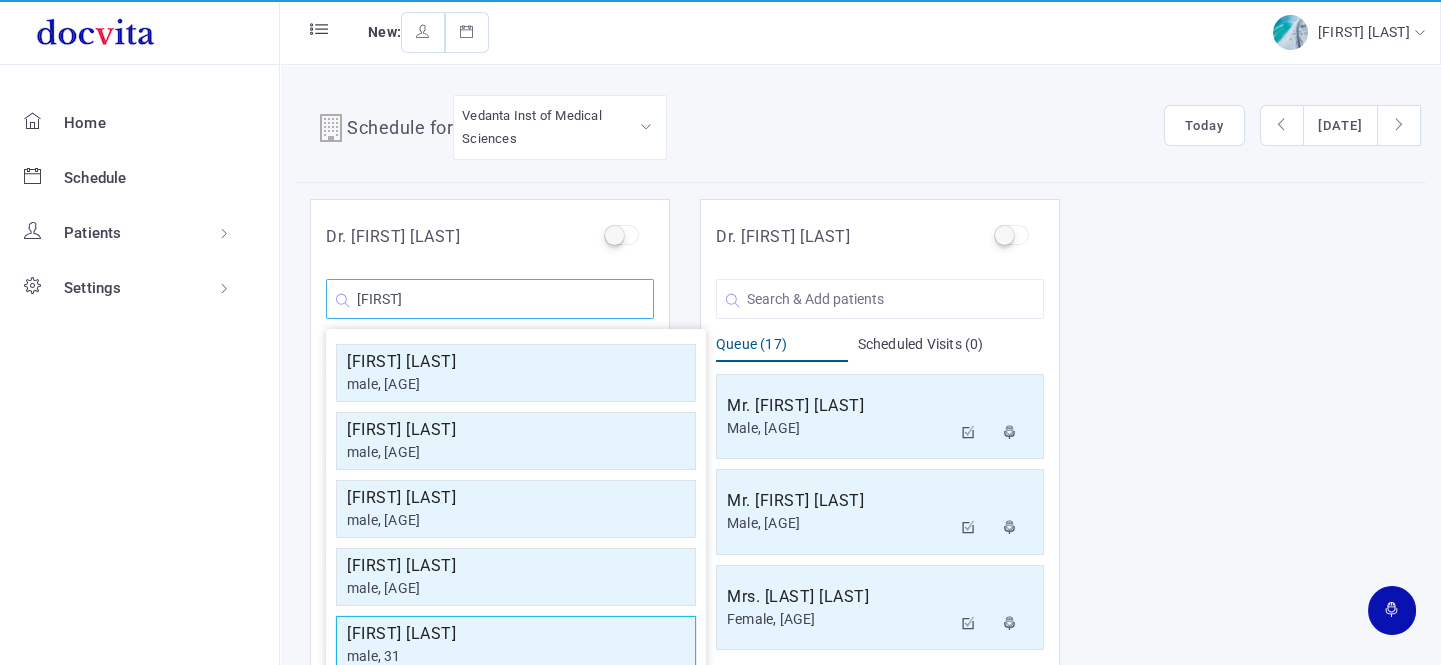 type on "[FIRST]" 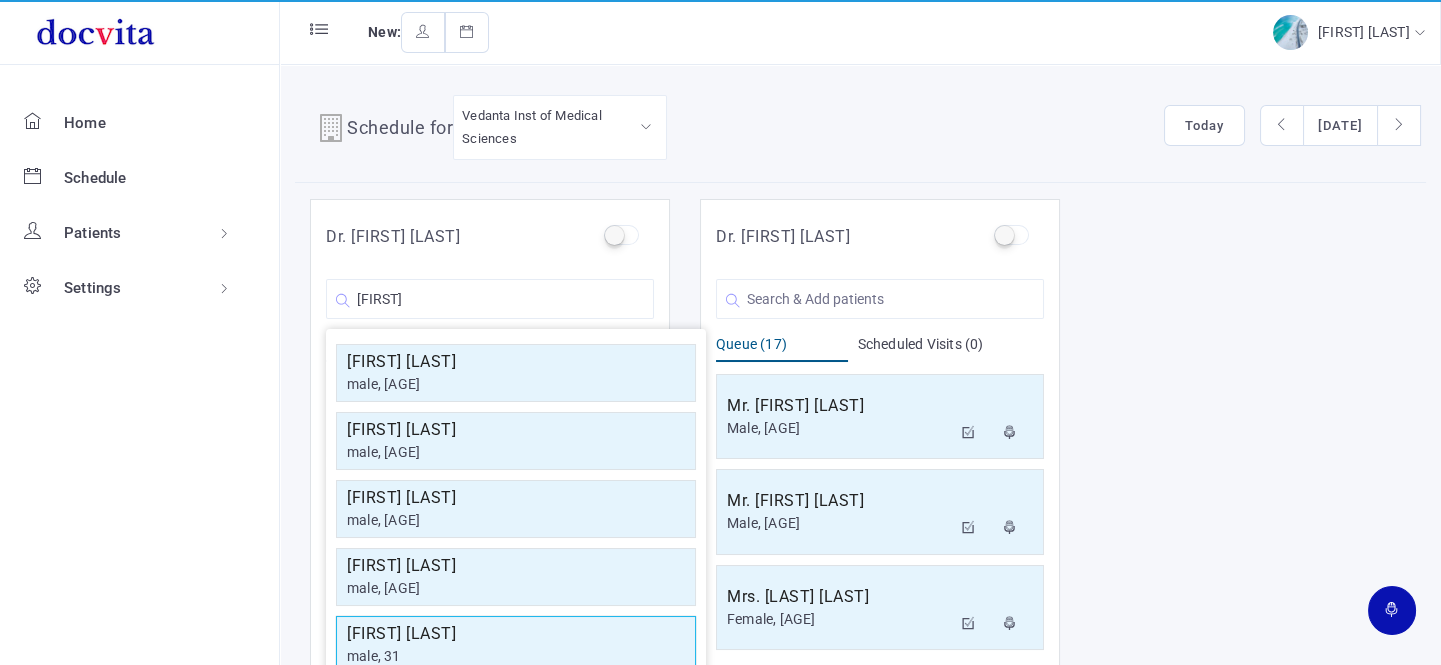 click on "male, 31" 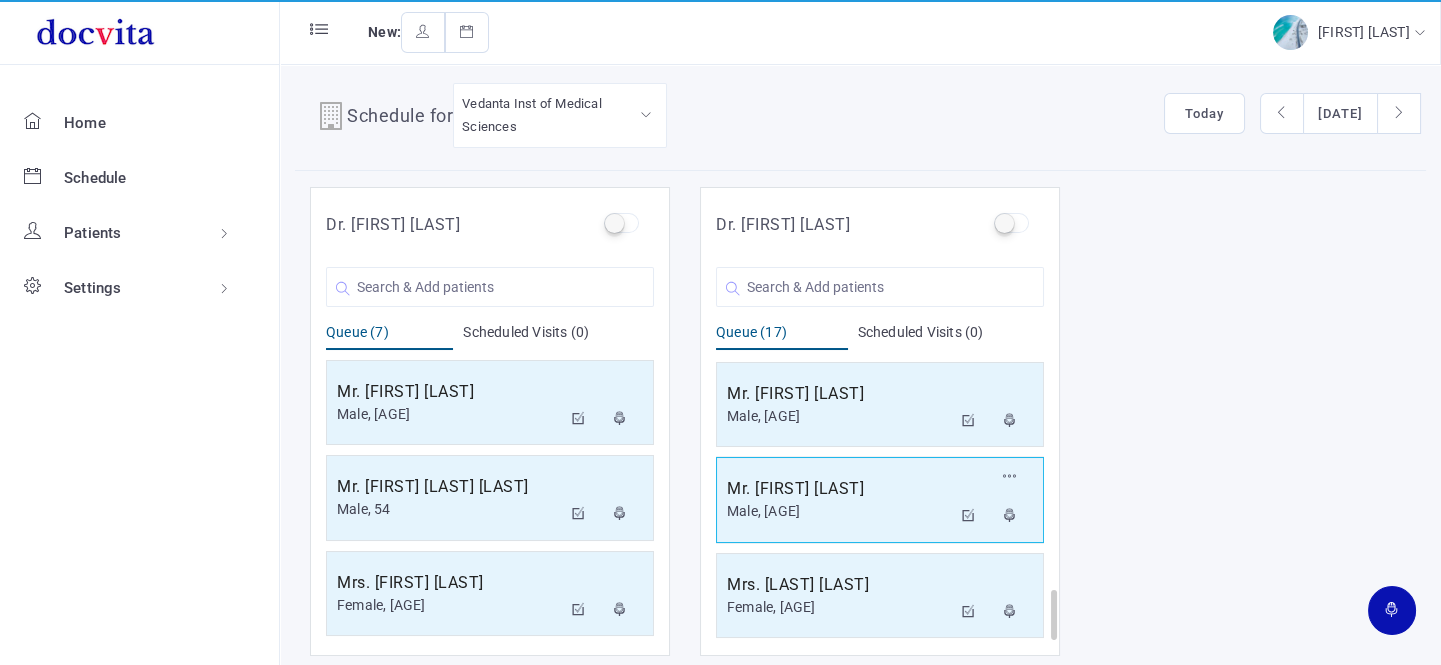 scroll, scrollTop: 16, scrollLeft: 0, axis: vertical 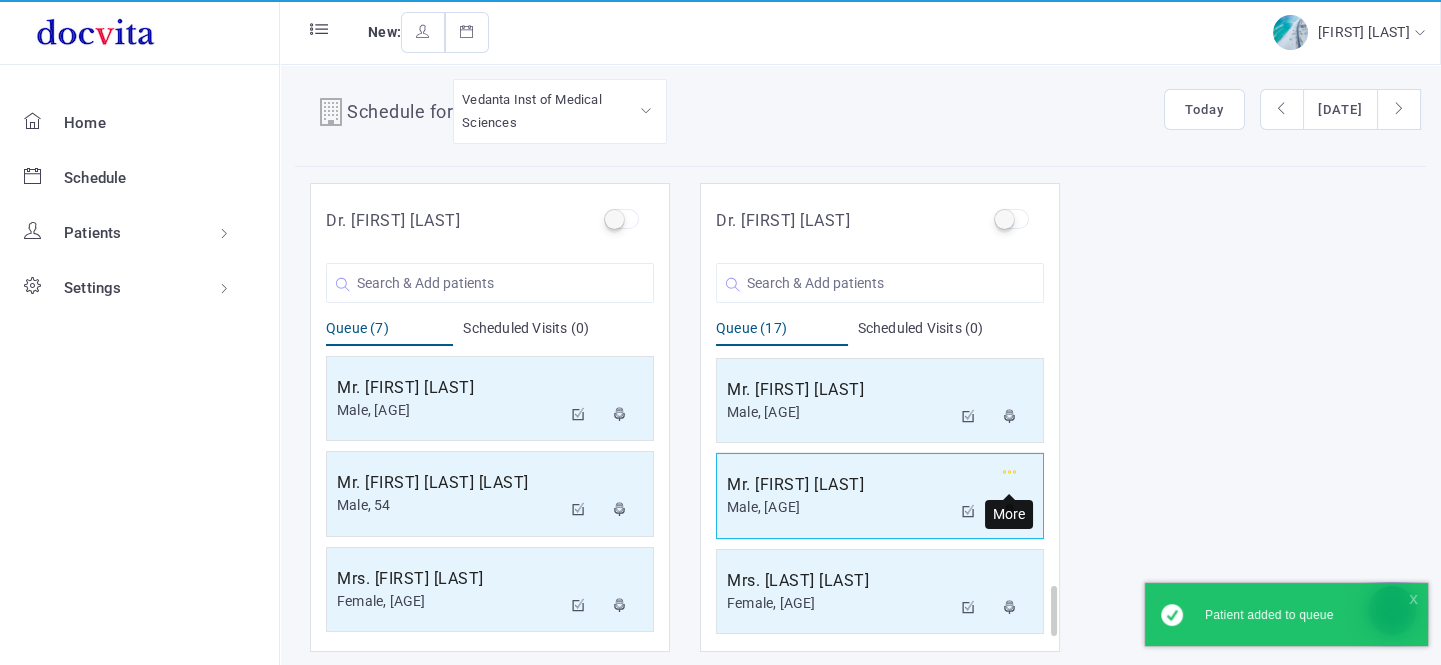 click at bounding box center (1010, 472) 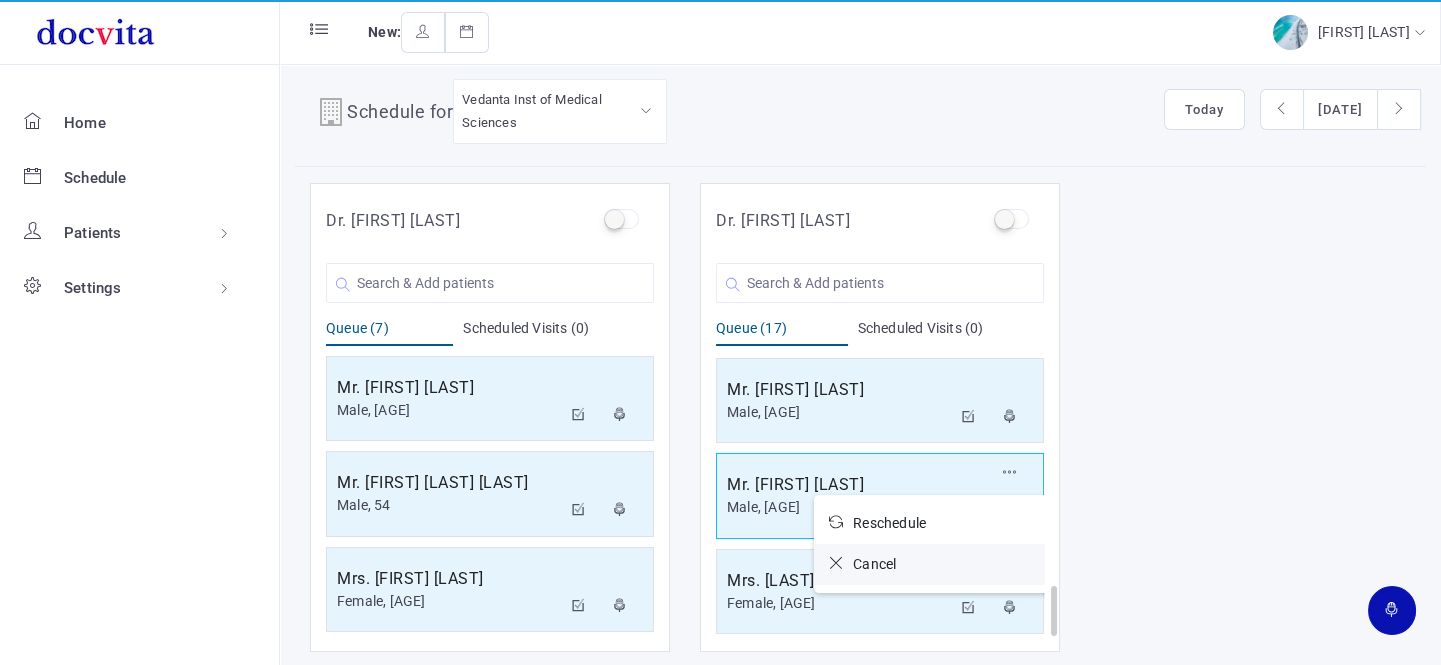 click at bounding box center (841, 563) 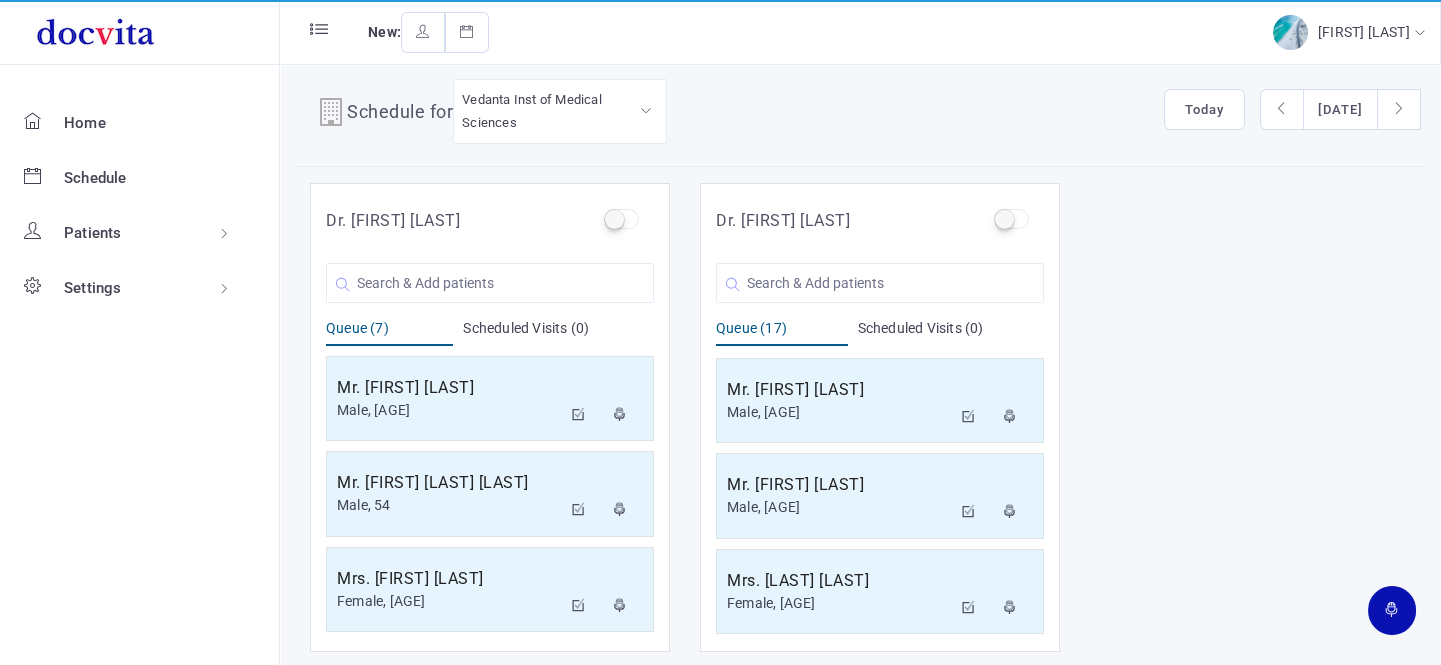 scroll, scrollTop: 1240, scrollLeft: 0, axis: vertical 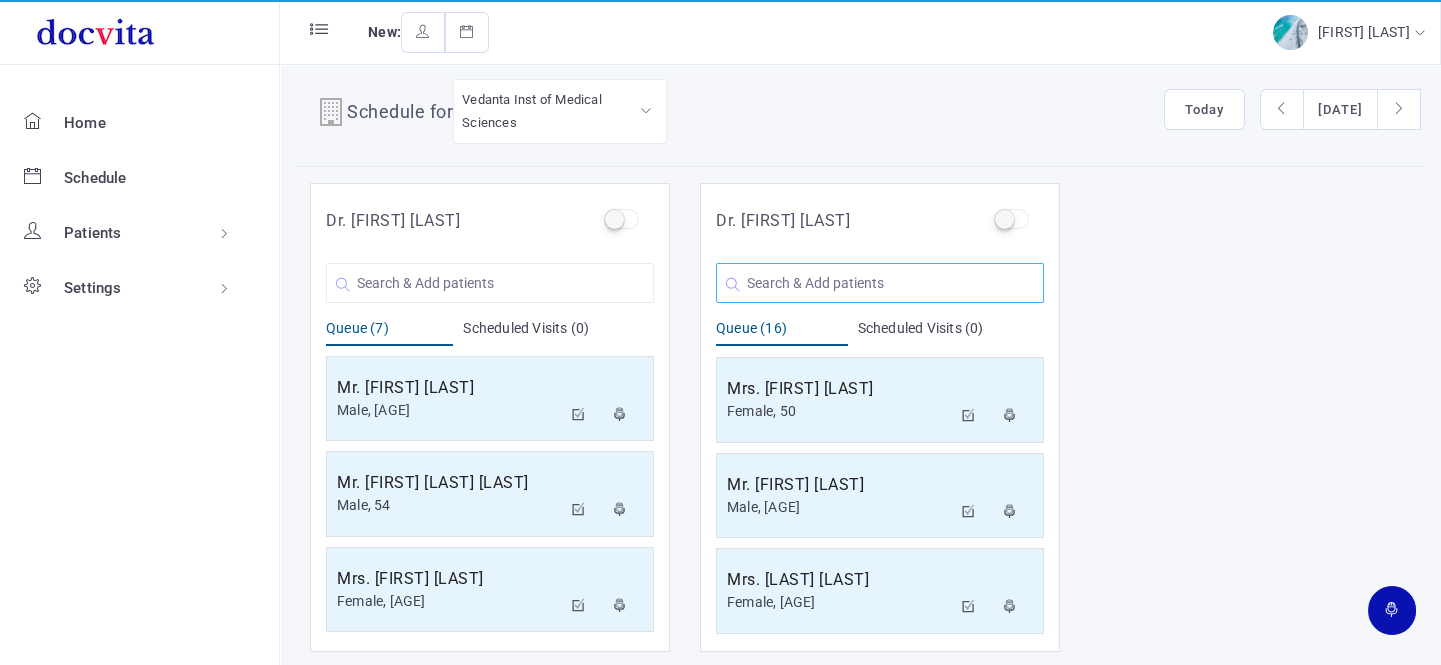 click 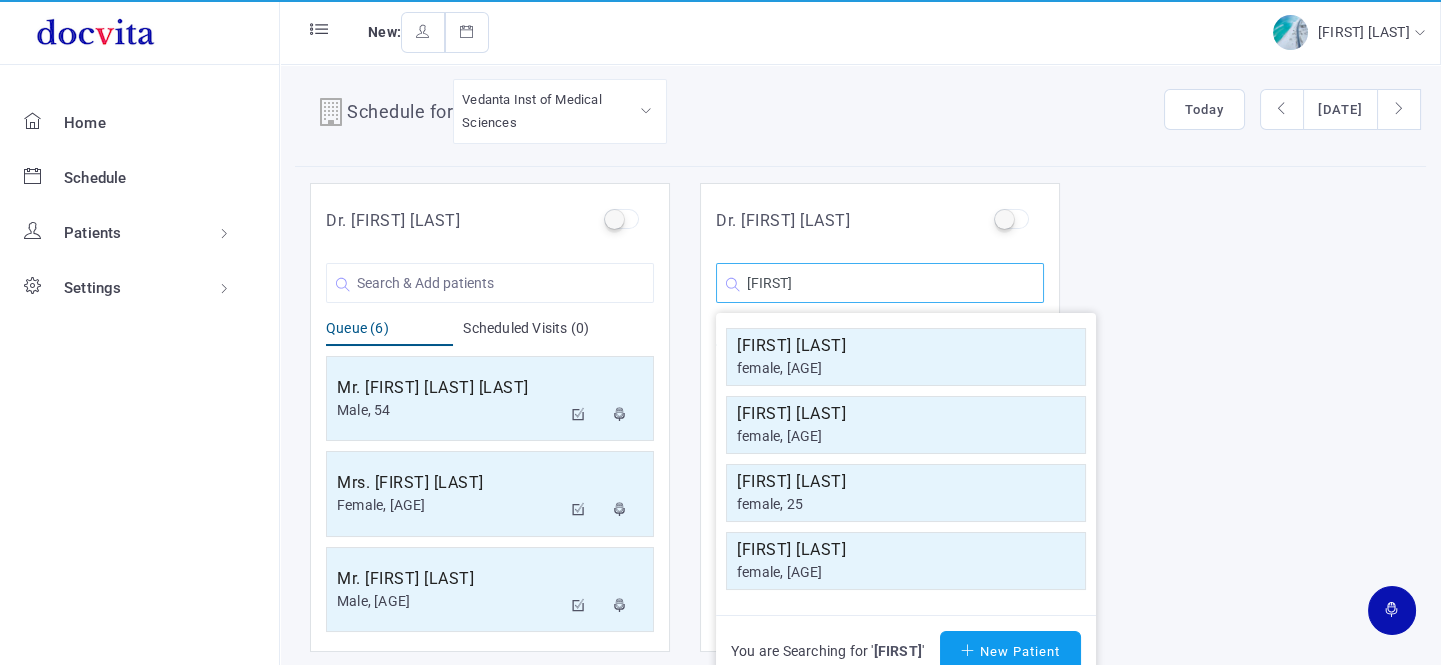 type on "[FIRST]" 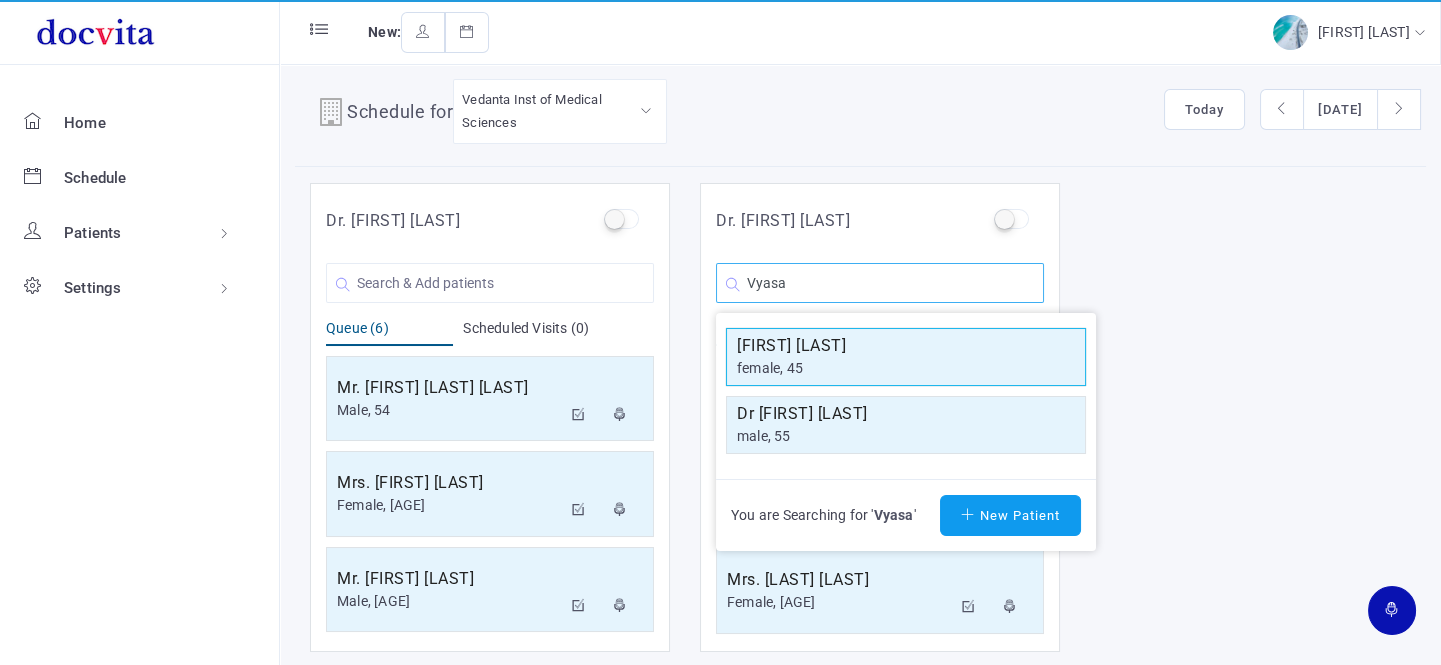 type on "Vyasa" 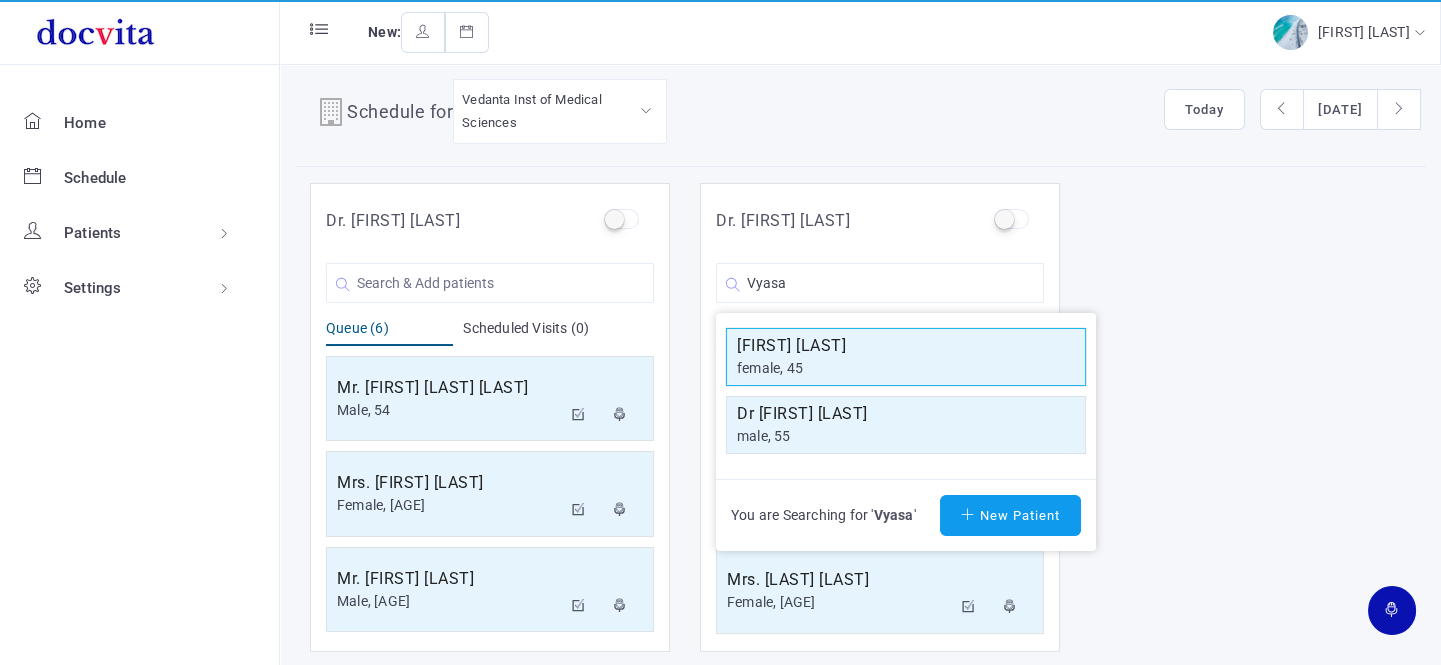 click on "female, 45" 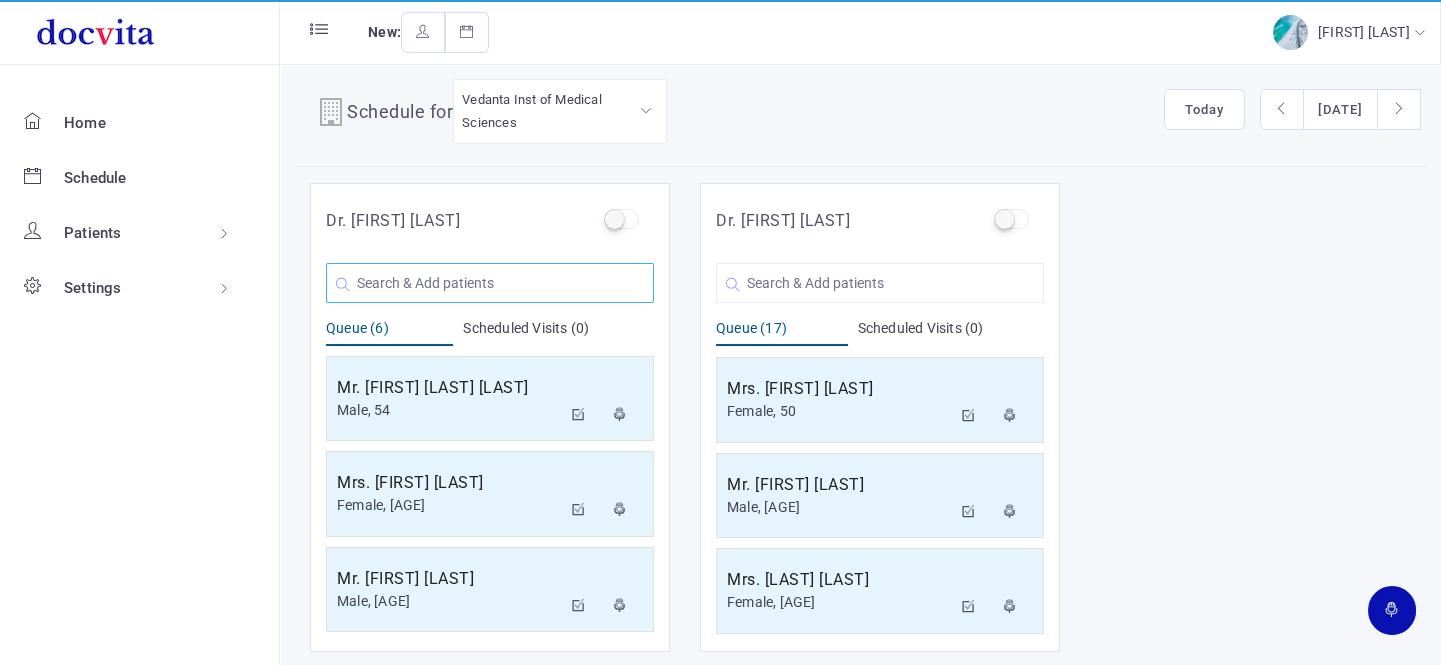 click 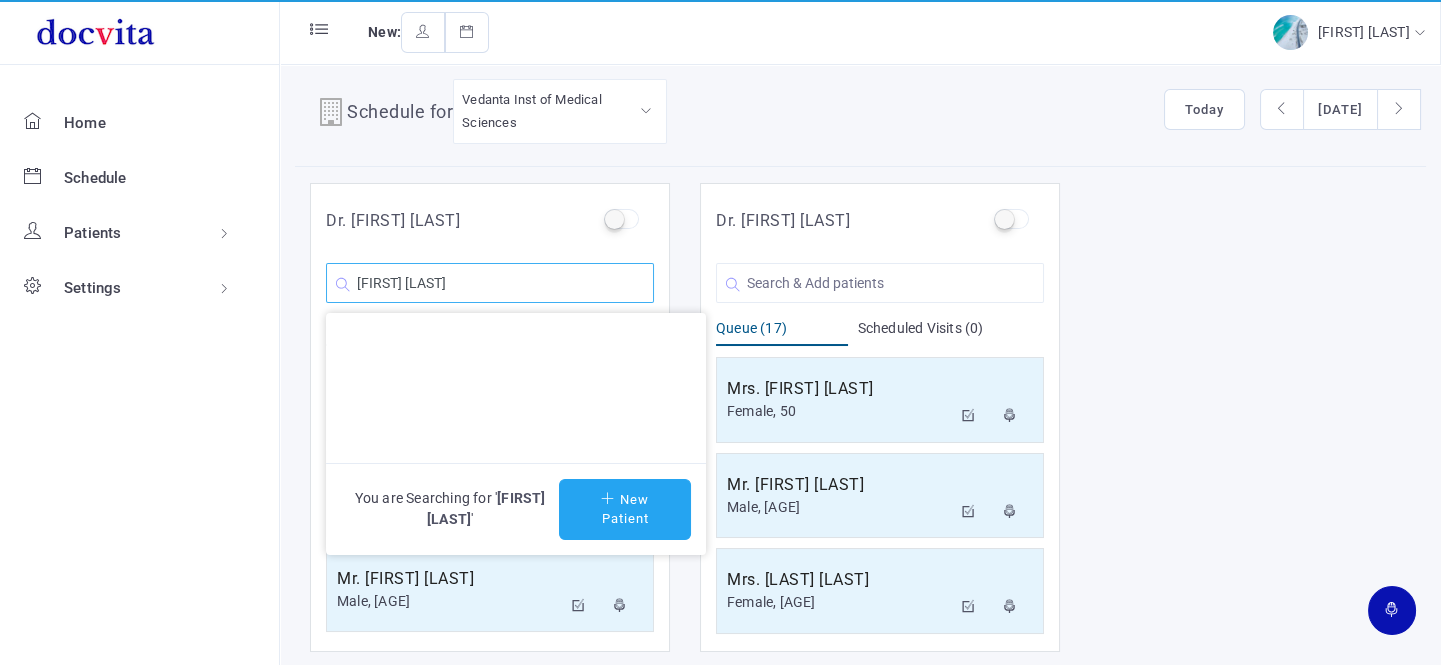 type on "[FIRST] [LAST]" 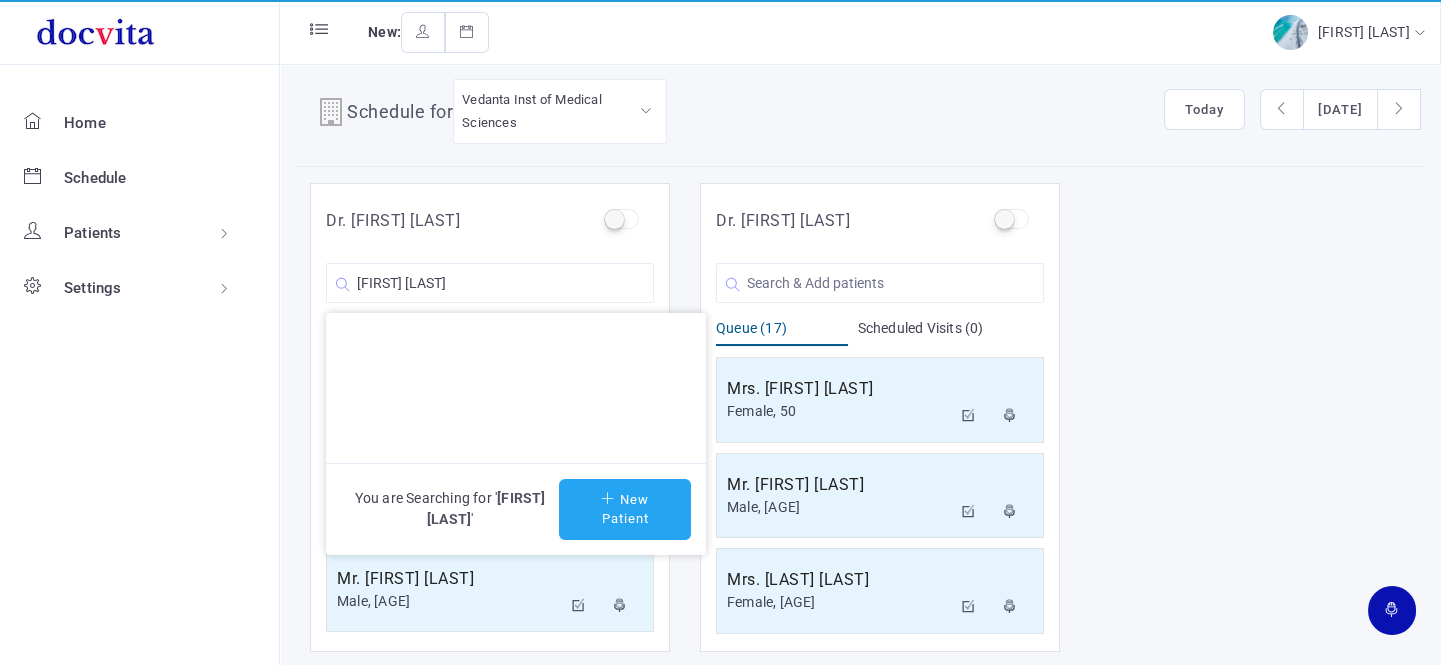 click on "New Patient" 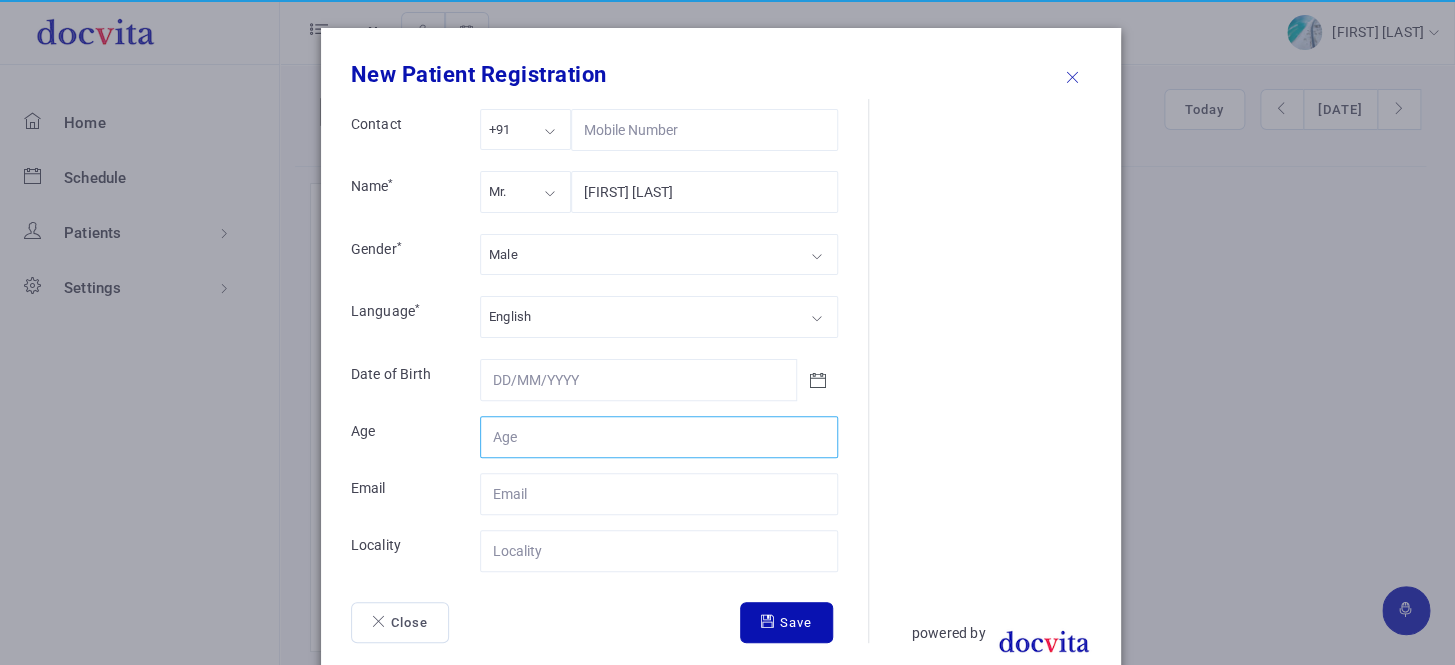 click on "Contact" at bounding box center [659, 437] 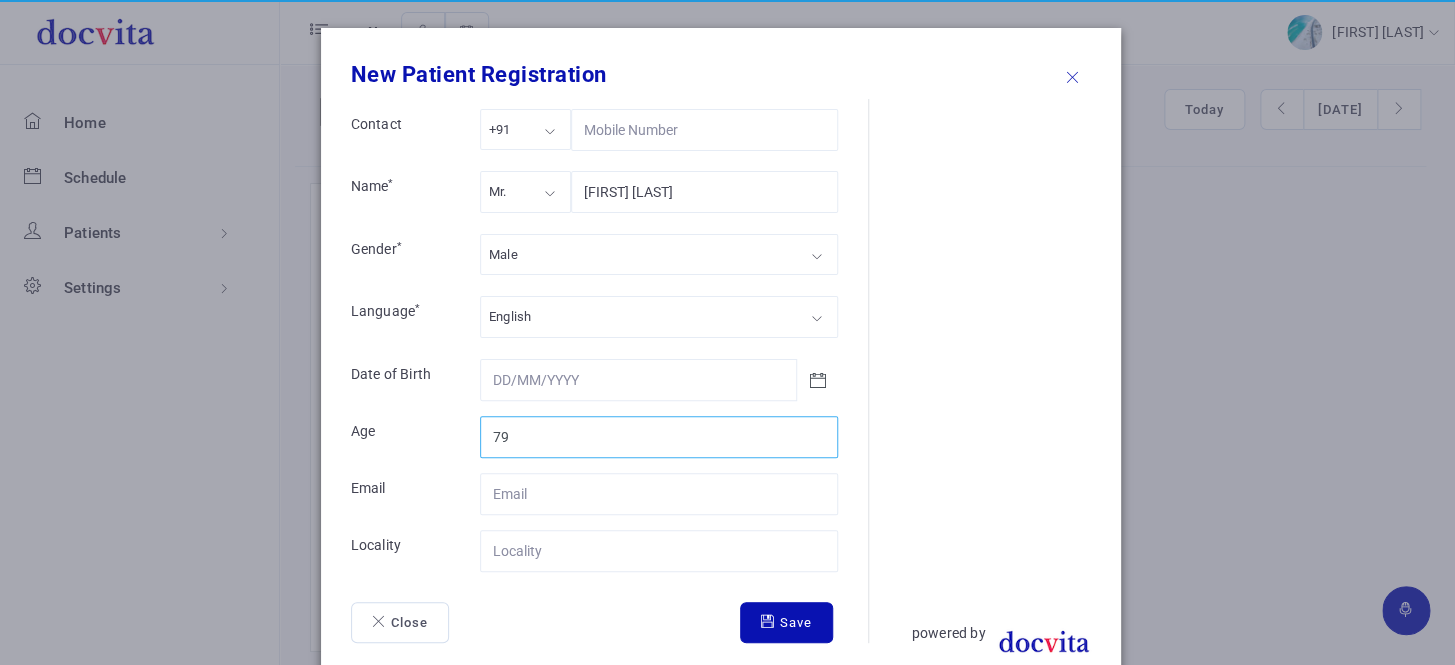 type on "79" 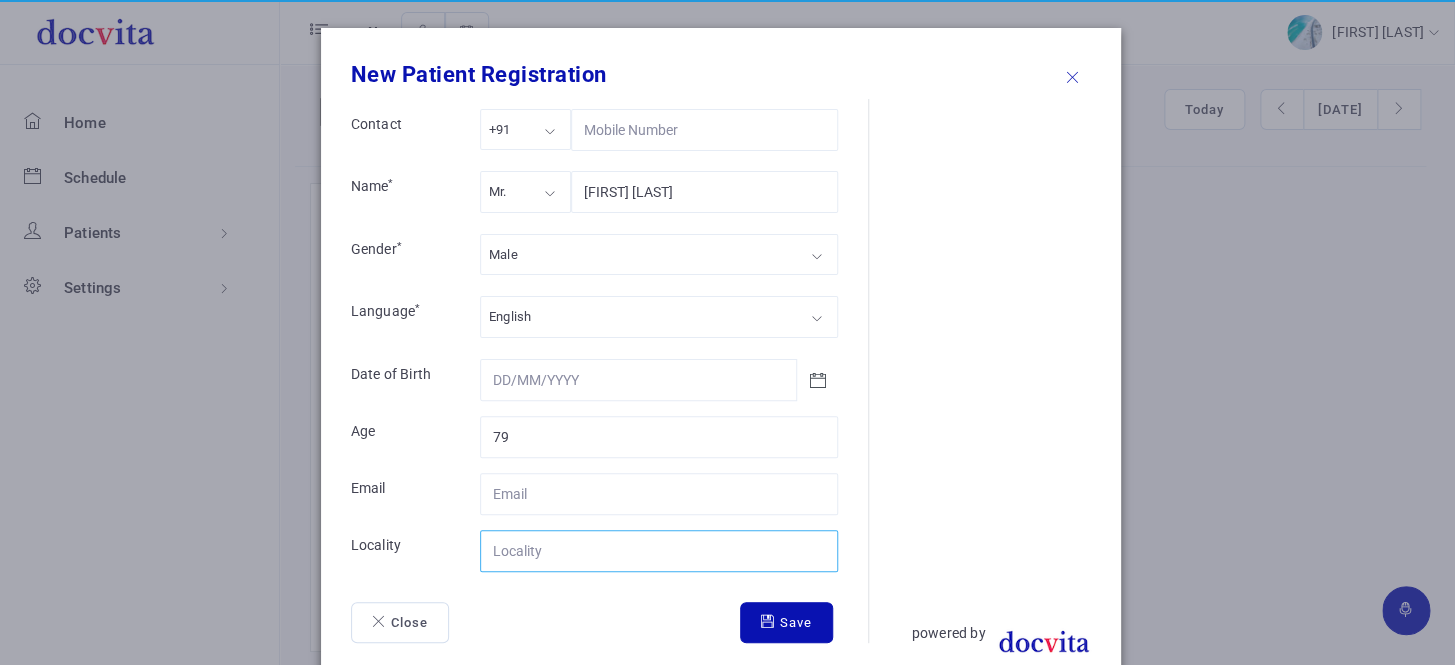 click on "Contact" at bounding box center (659, 551) 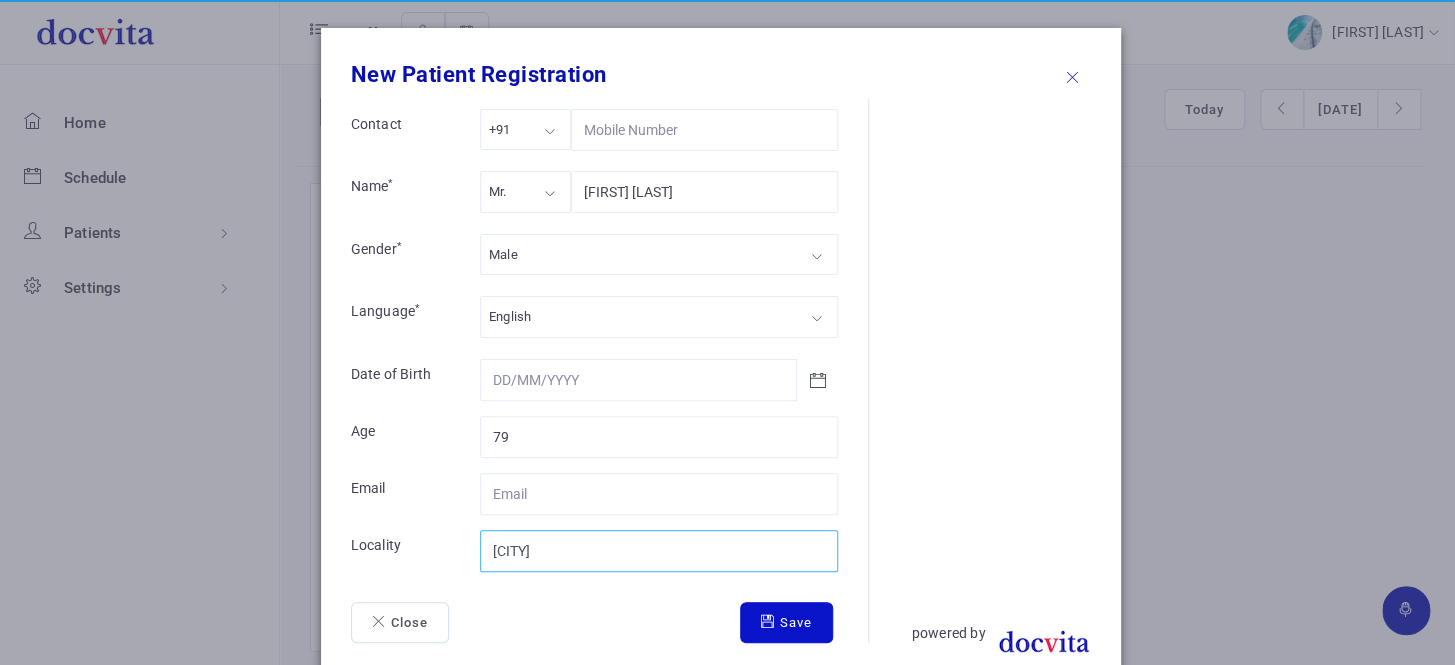 type on "[CITY]" 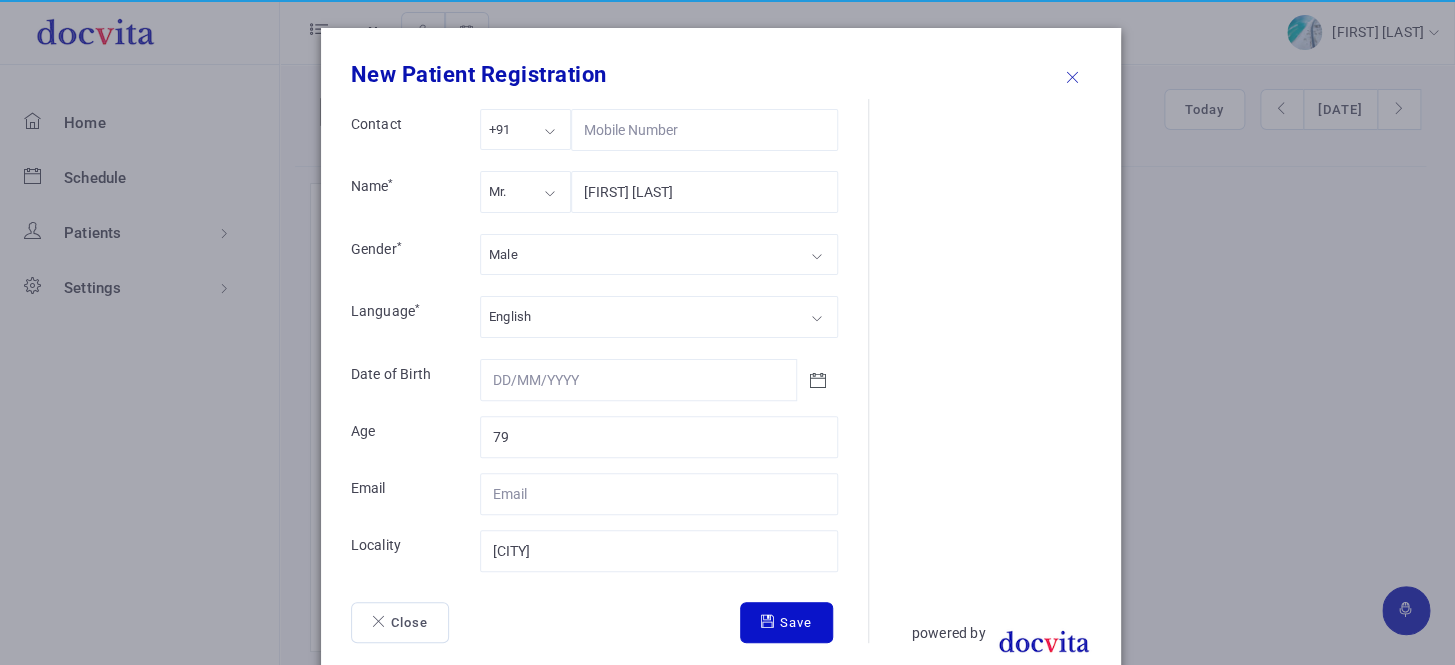 click at bounding box center [770, 621] 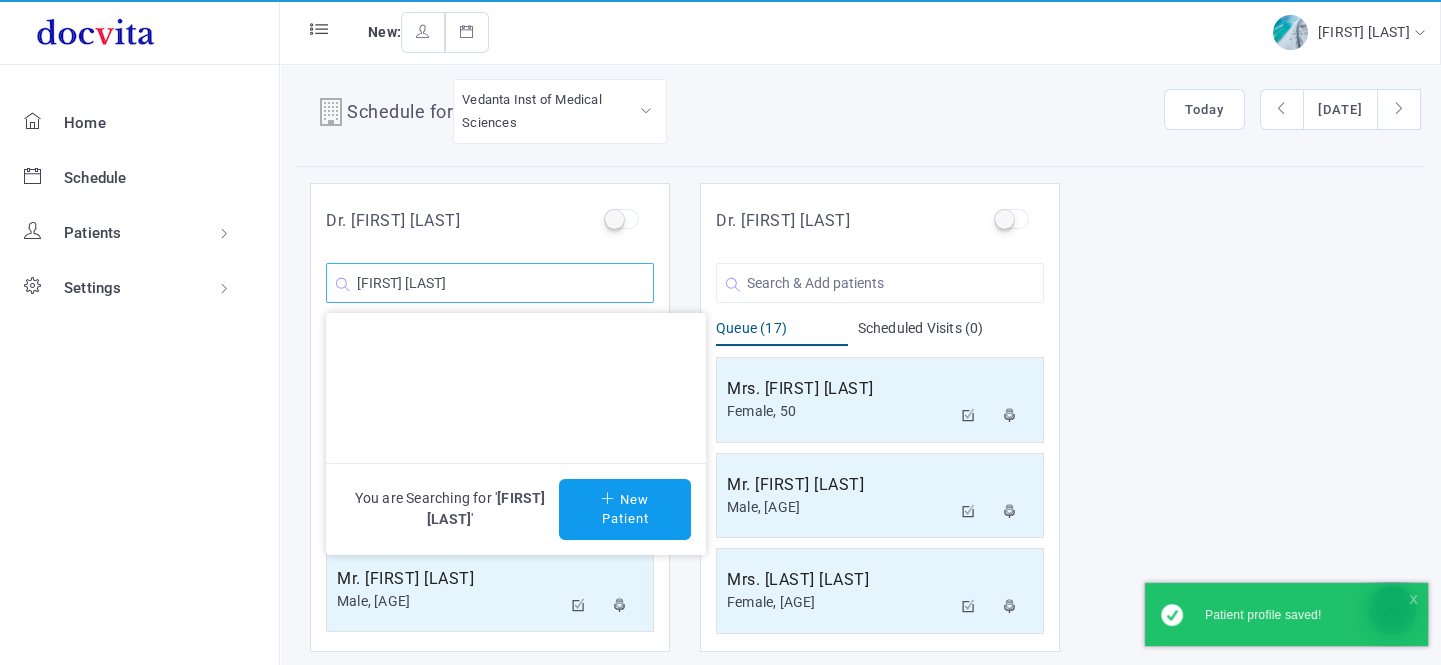 click on "[FIRST] [LAST]" 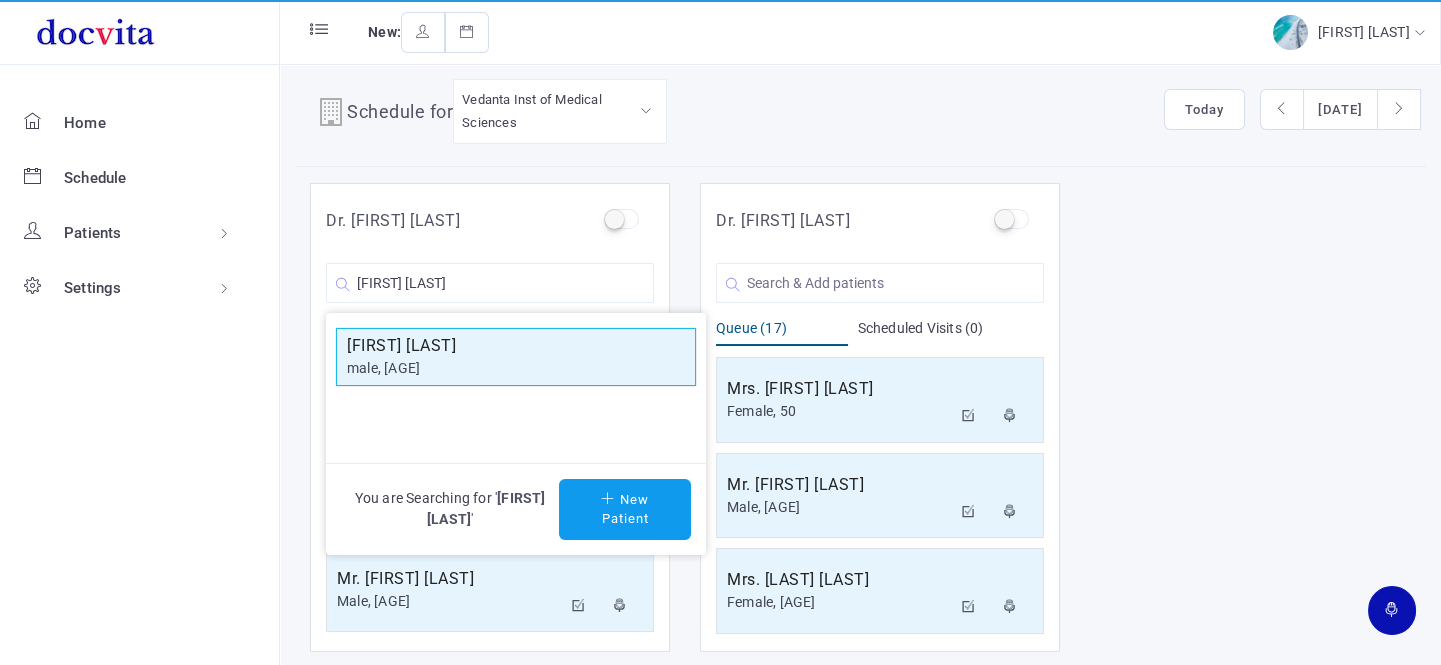 click on "male, [AGE]" 